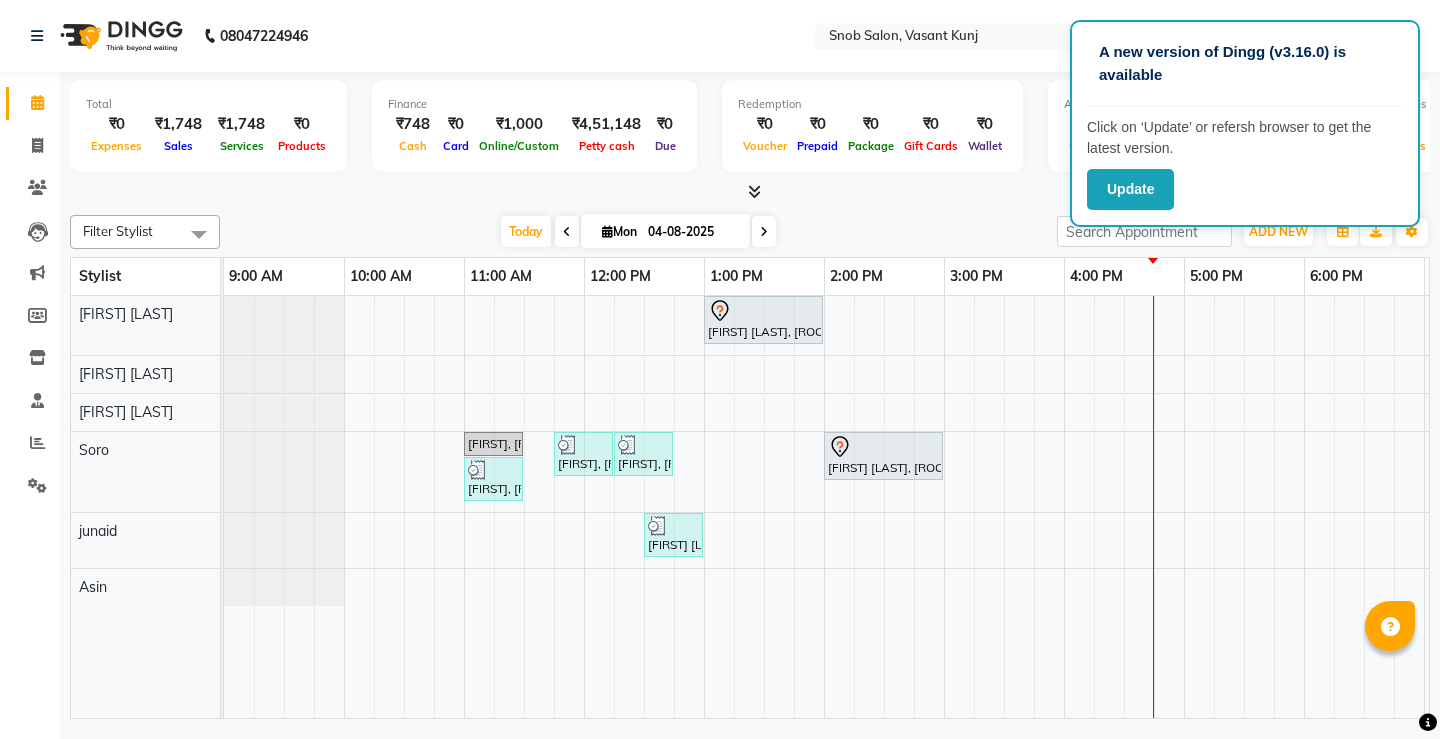 scroll, scrollTop: 0, scrollLeft: 0, axis: both 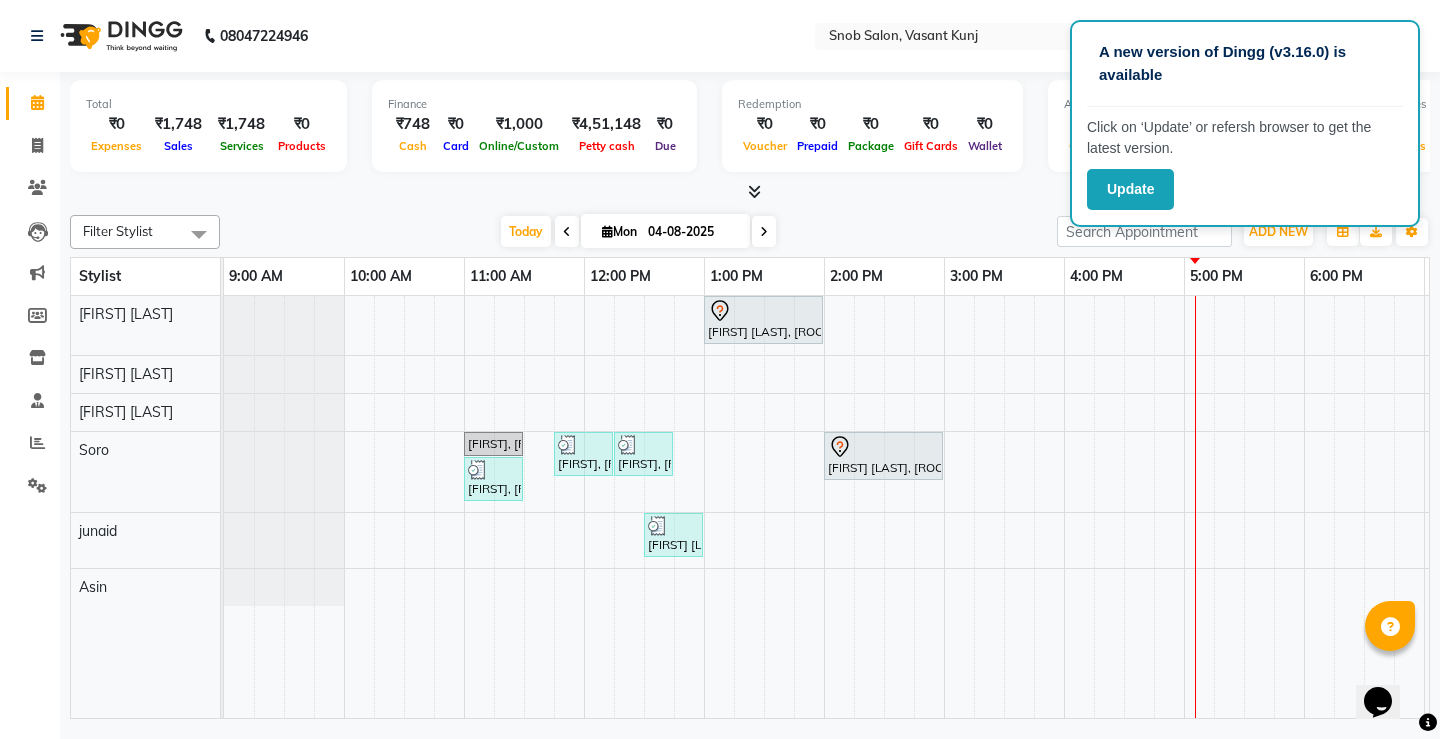 click on "Total  ₹0  Expenses ₹1,748  Sales ₹1,748  Services ₹0  Products" at bounding box center (208, 126) 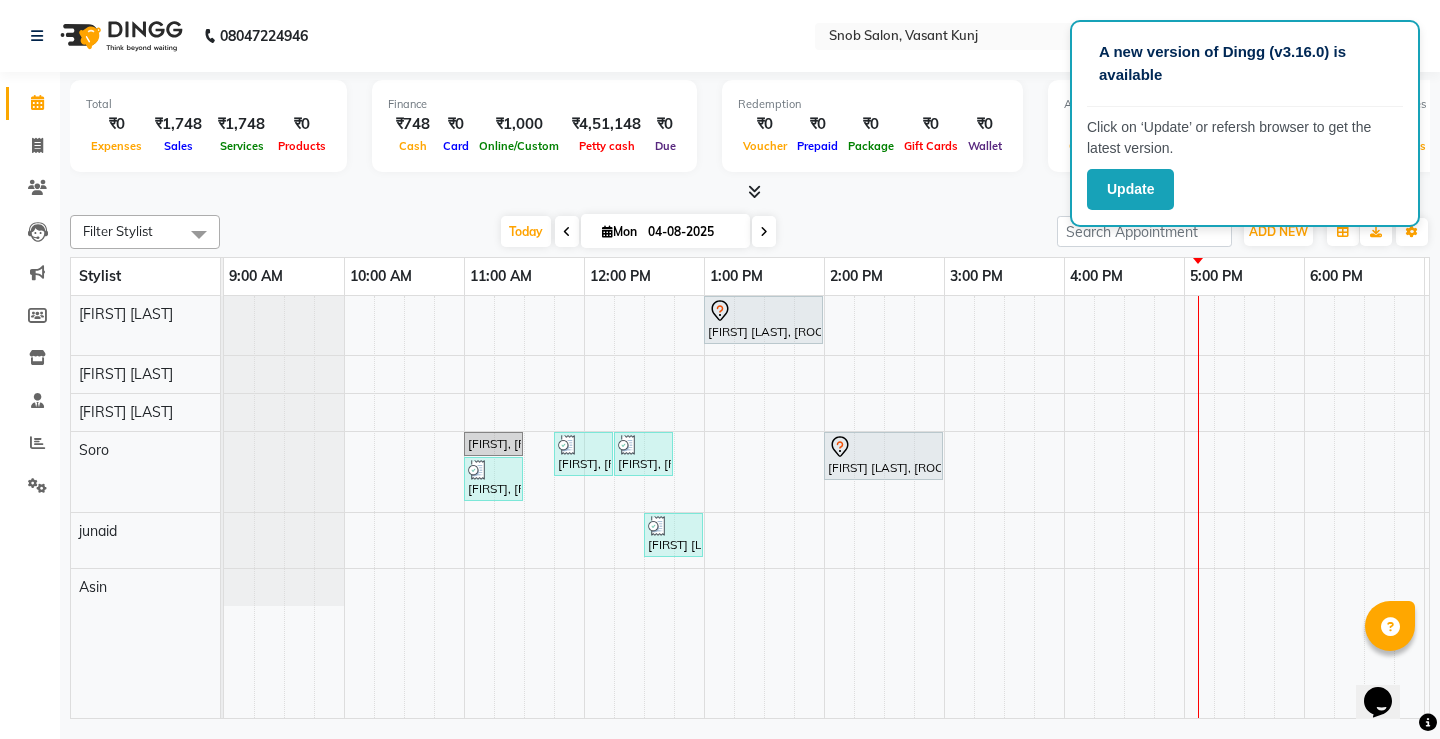 click at bounding box center [764, 232] 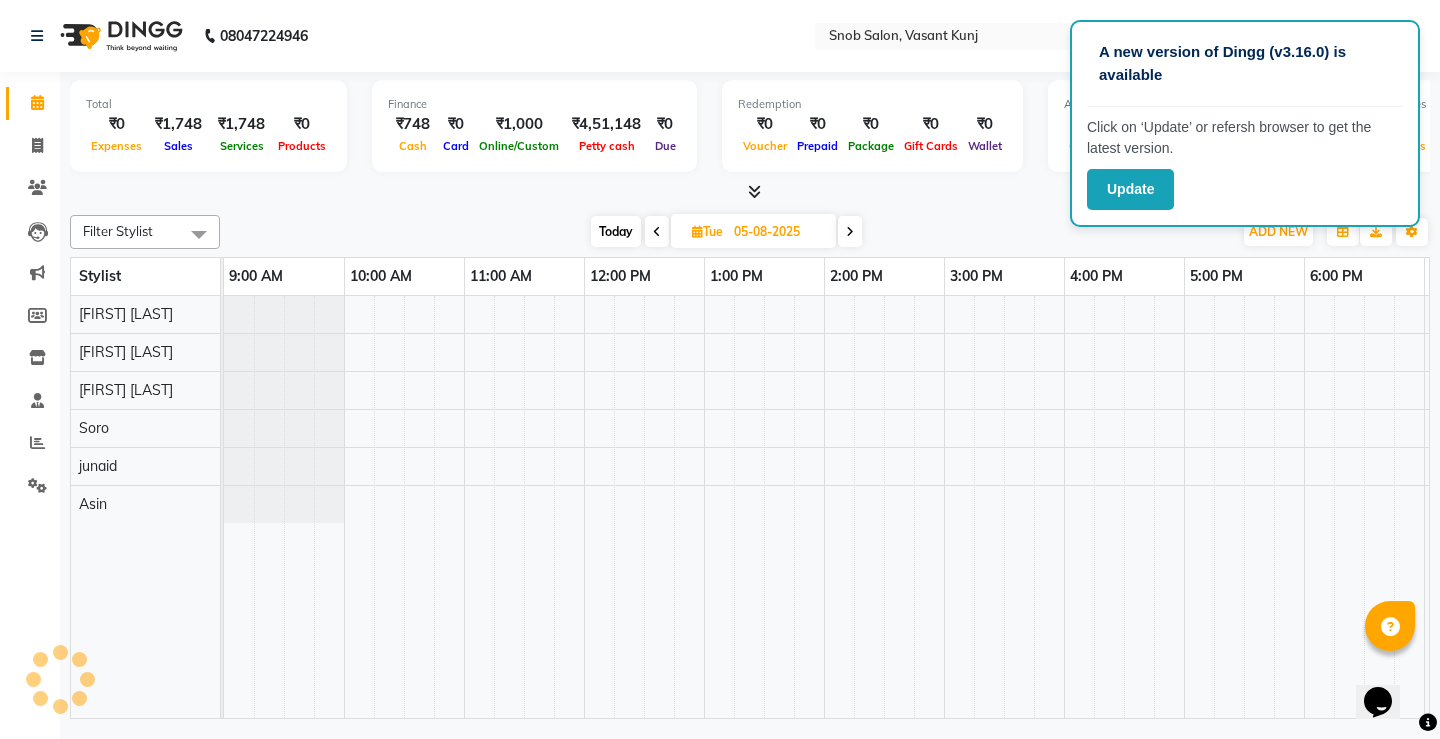 scroll, scrollTop: 0, scrollLeft: 355, axis: horizontal 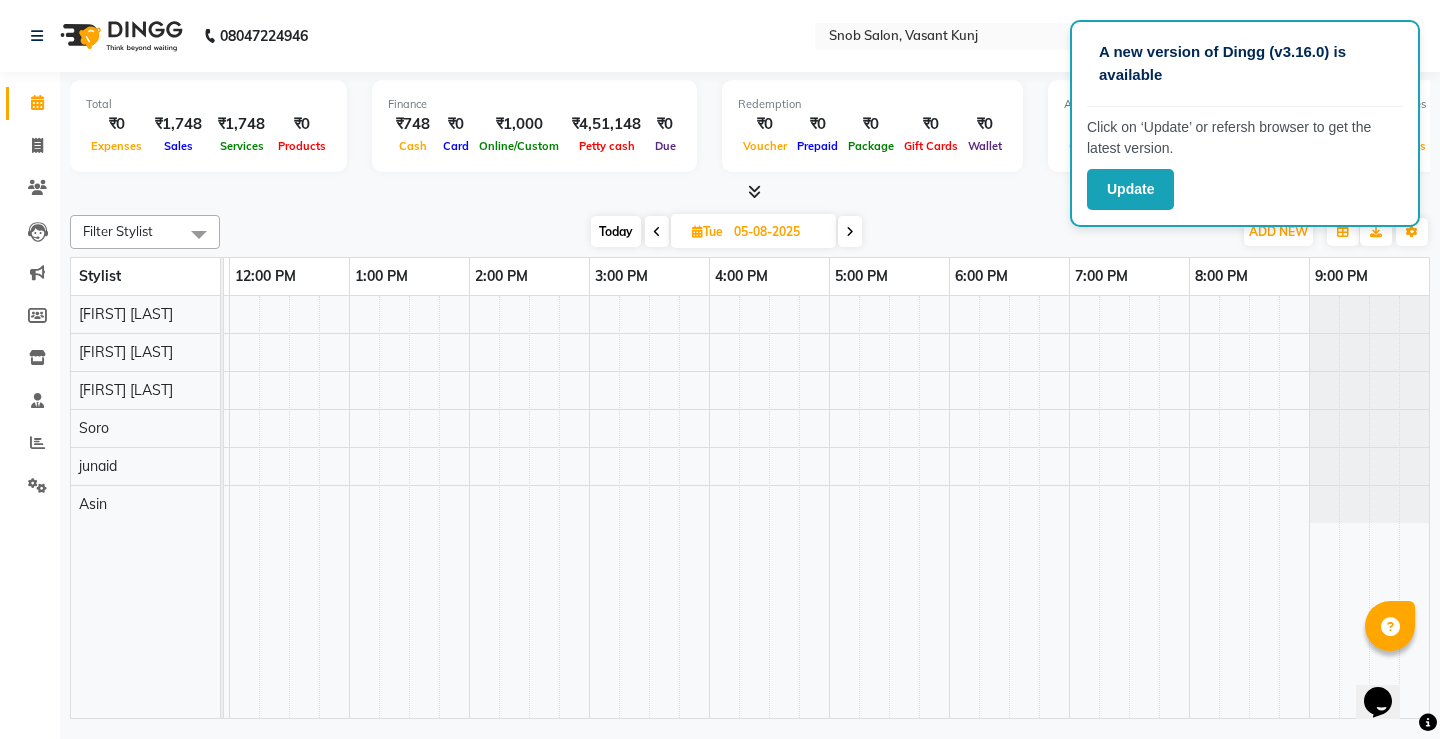 click at bounding box center (850, 231) 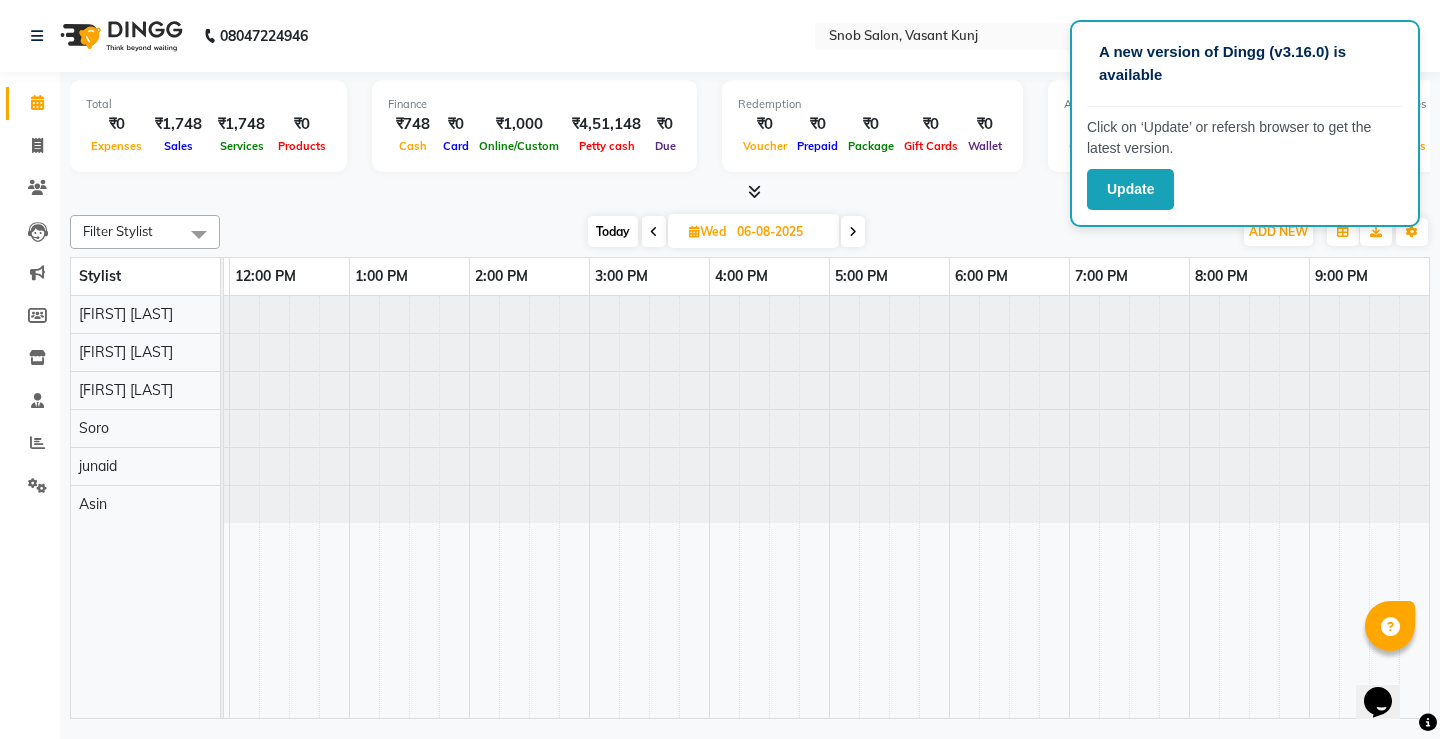 scroll, scrollTop: 0, scrollLeft: 355, axis: horizontal 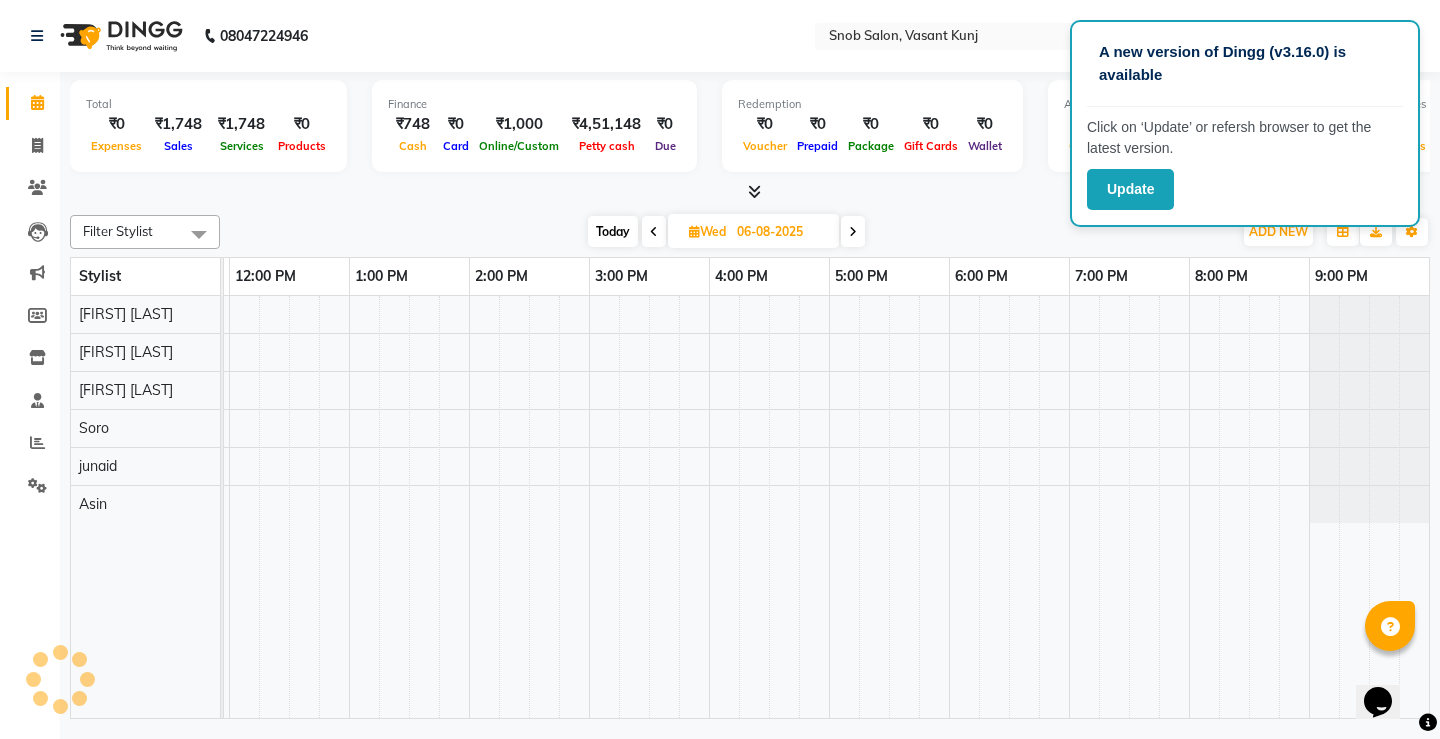 click at bounding box center [853, 231] 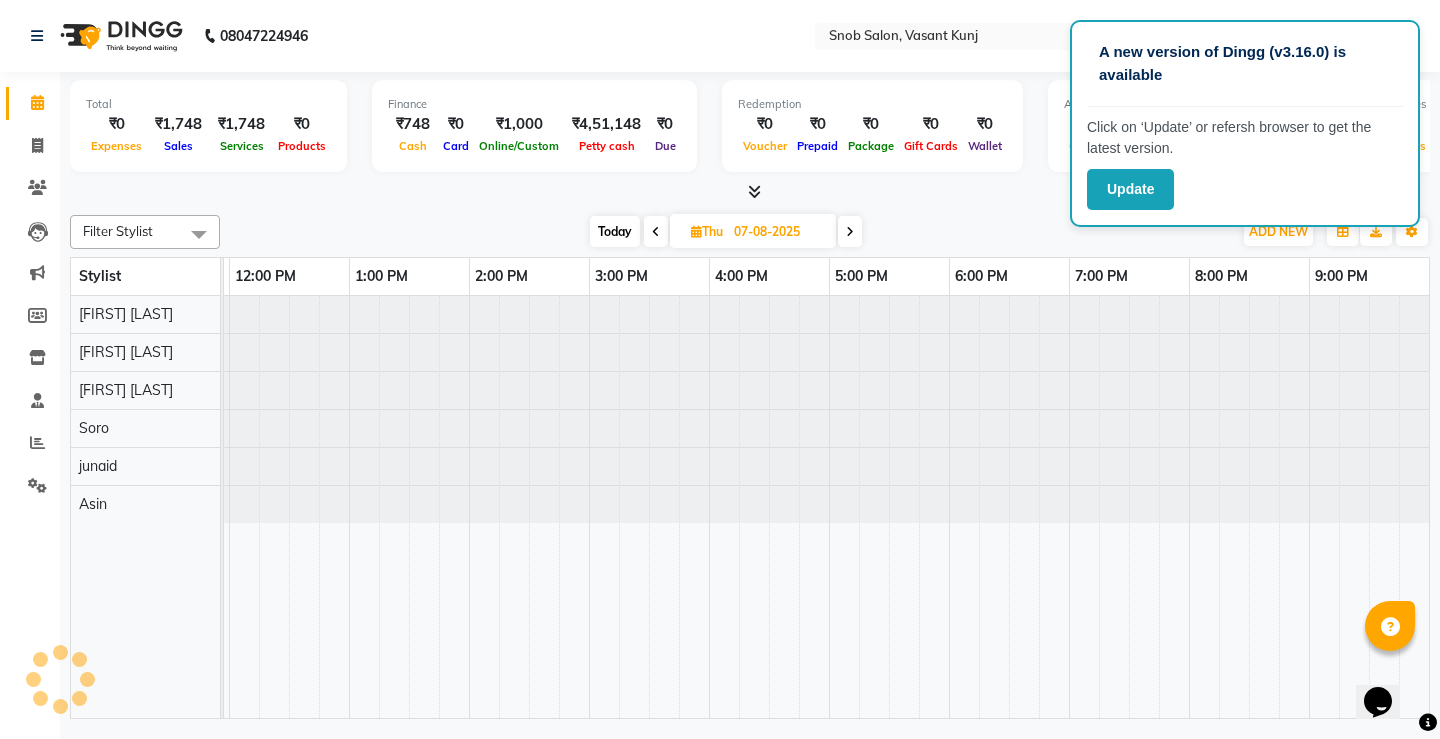 scroll, scrollTop: 0, scrollLeft: 0, axis: both 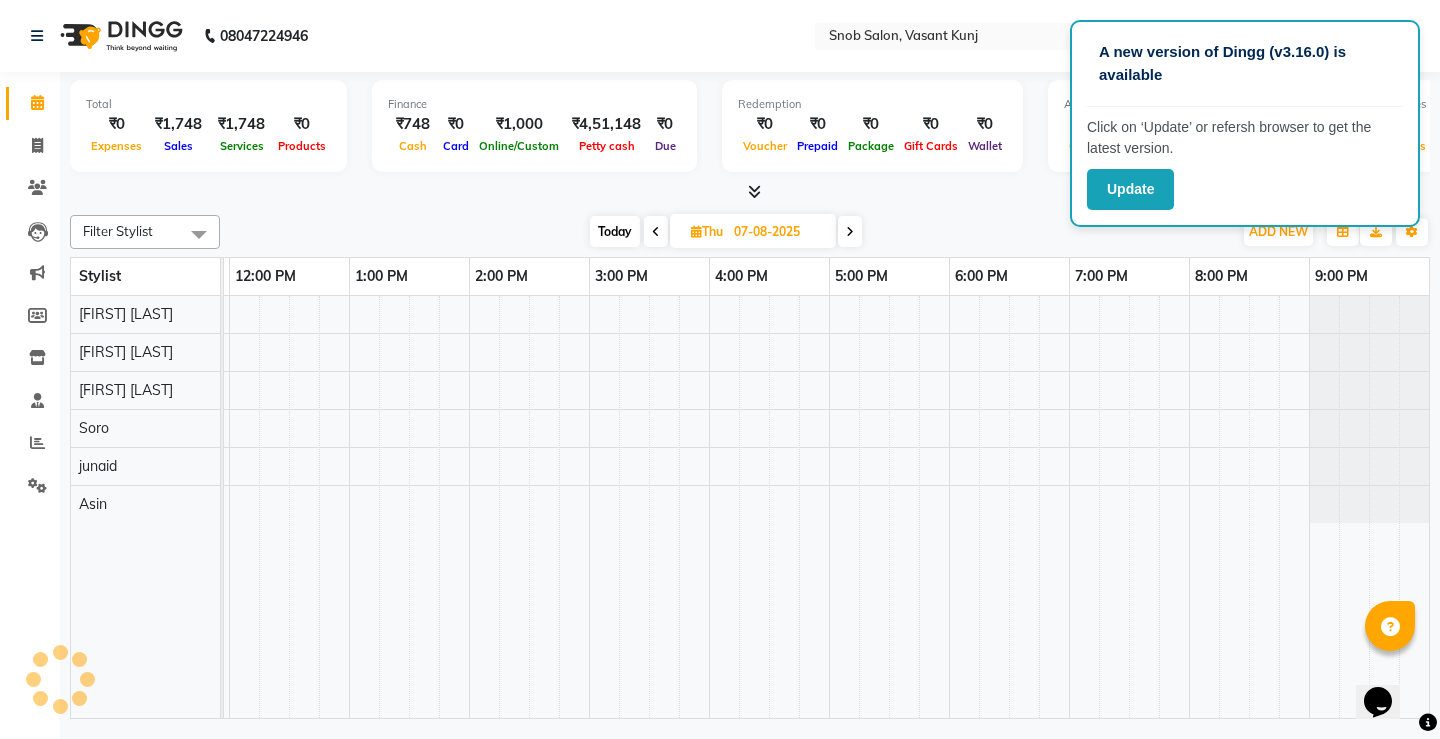 click at bounding box center (850, 231) 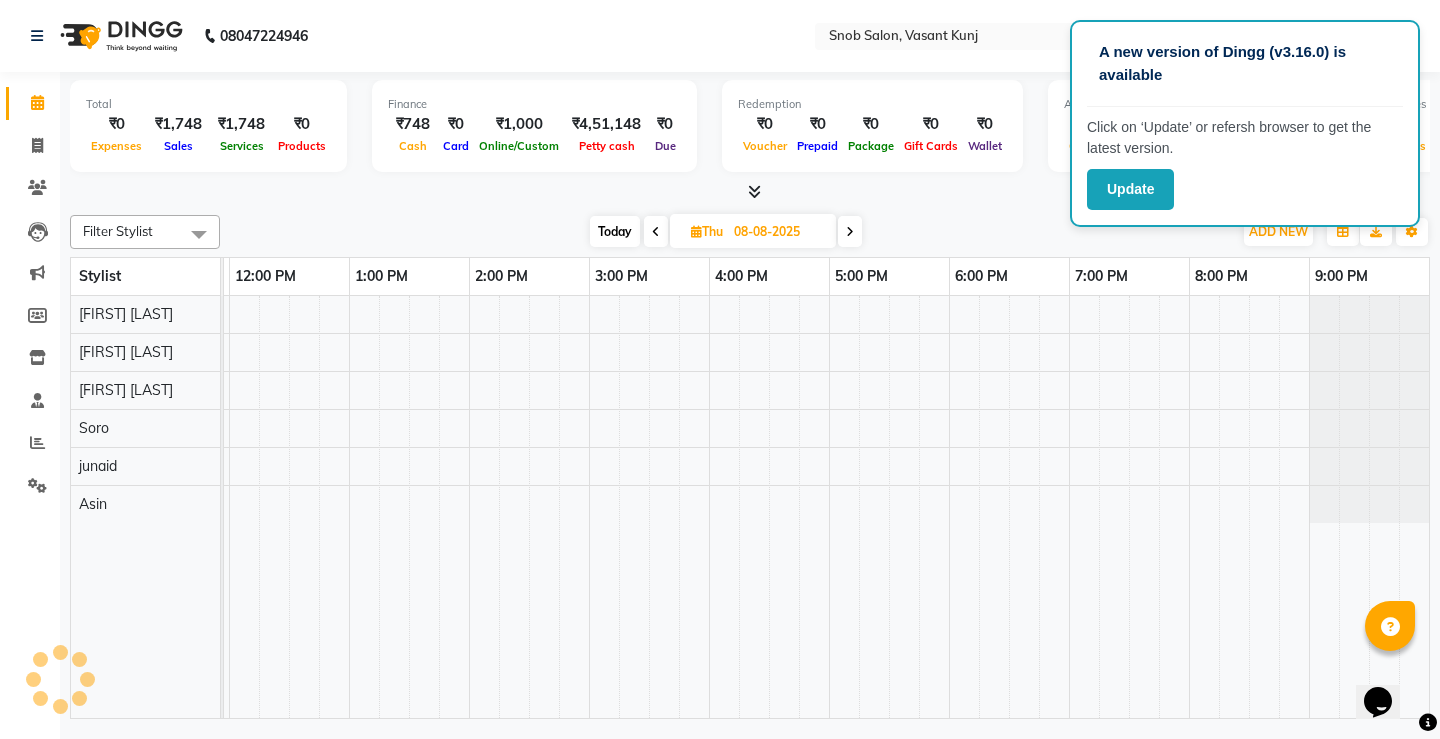 scroll, scrollTop: 0, scrollLeft: 0, axis: both 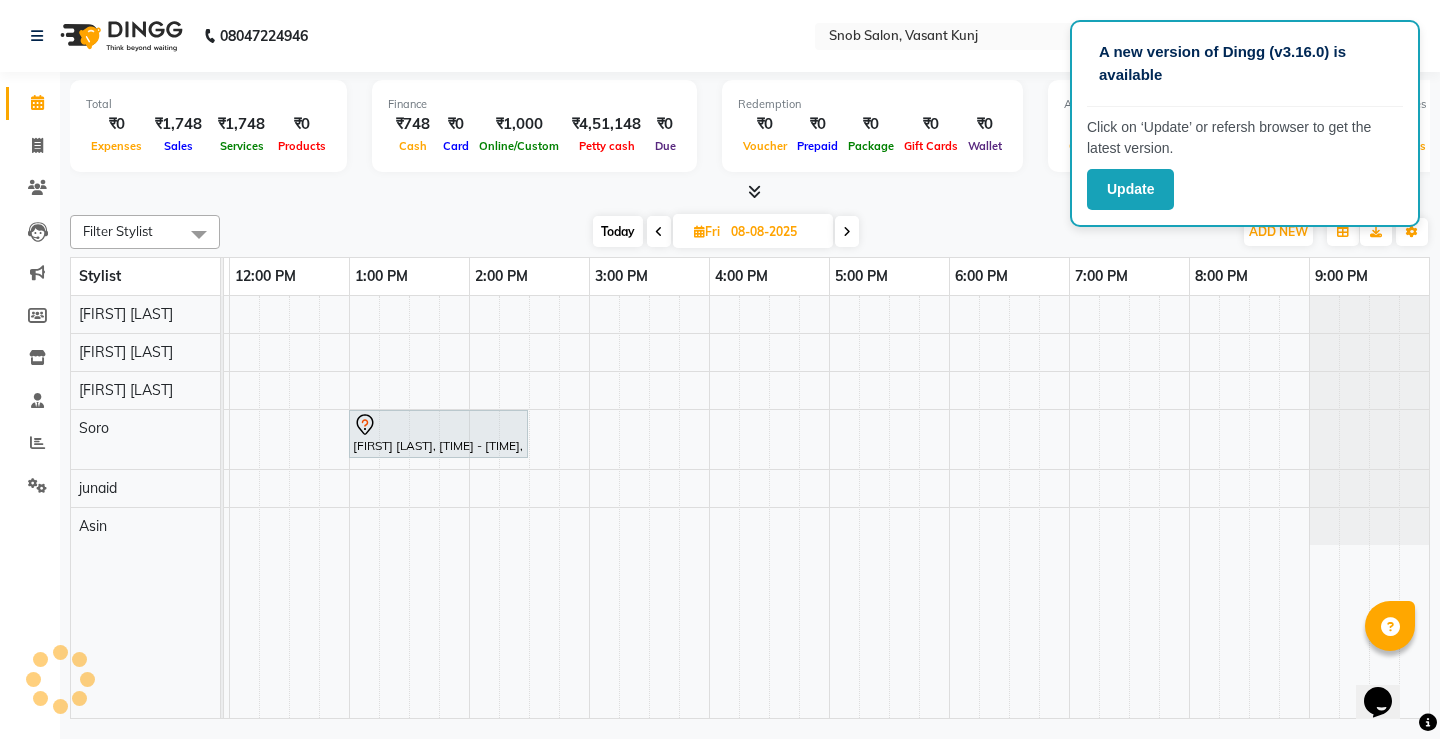 click on "Today  Fri 08-08-2025" at bounding box center (726, 232) 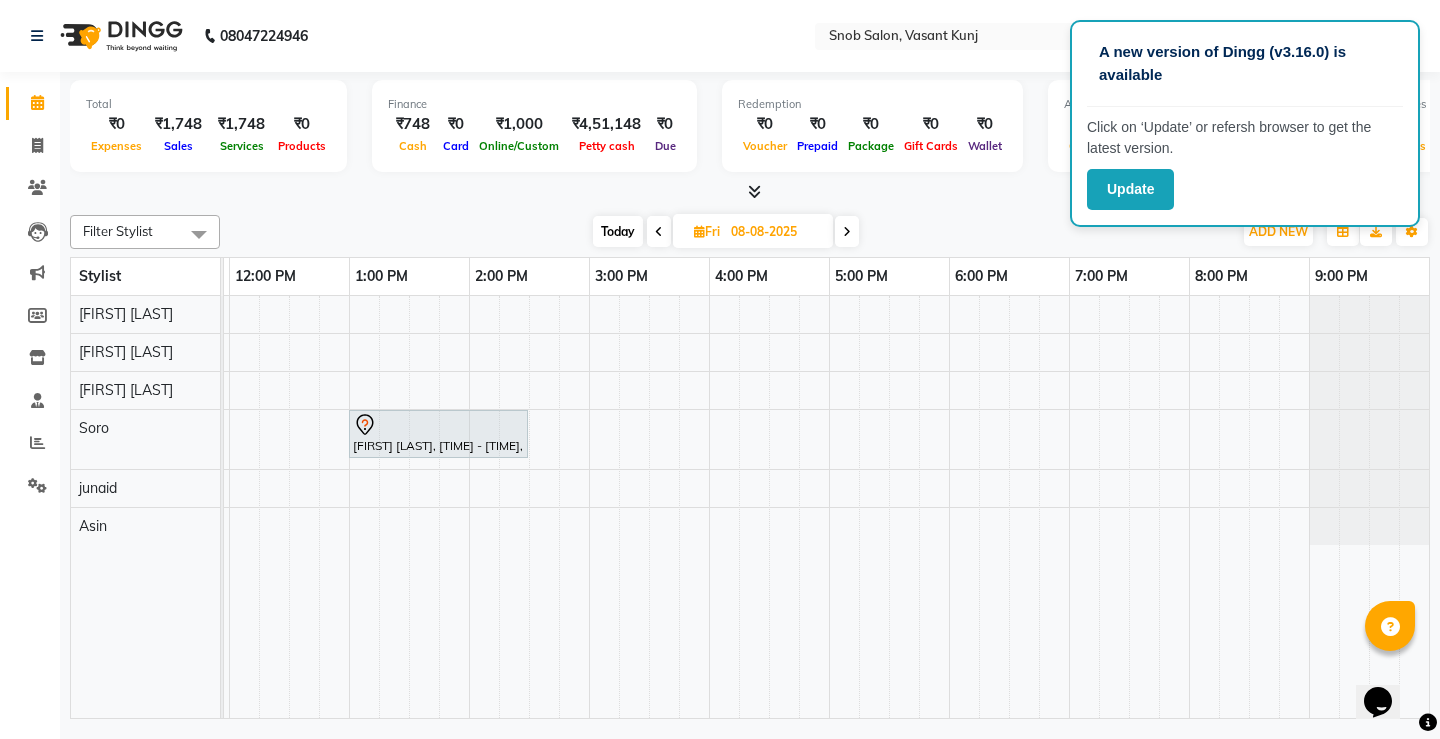 click at bounding box center (847, 231) 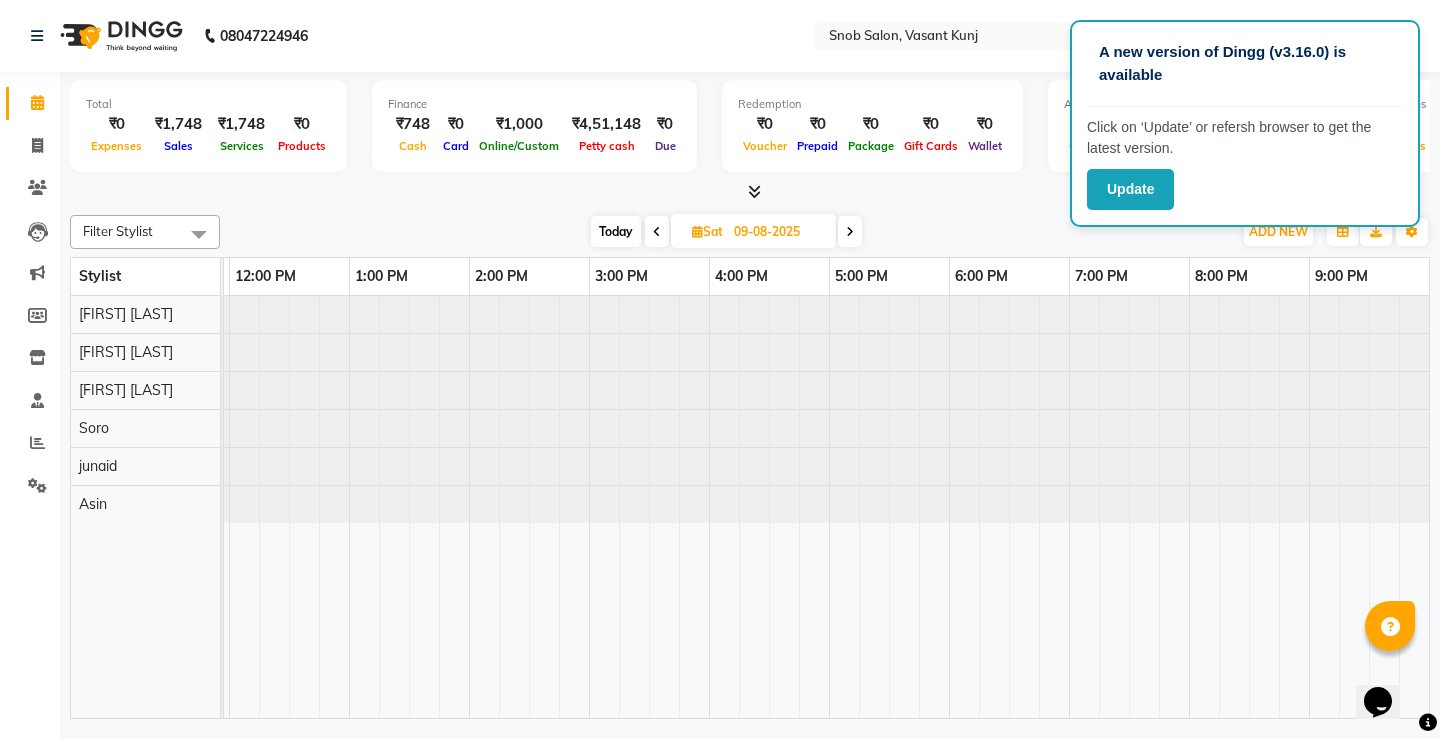 scroll, scrollTop: 0, scrollLeft: 0, axis: both 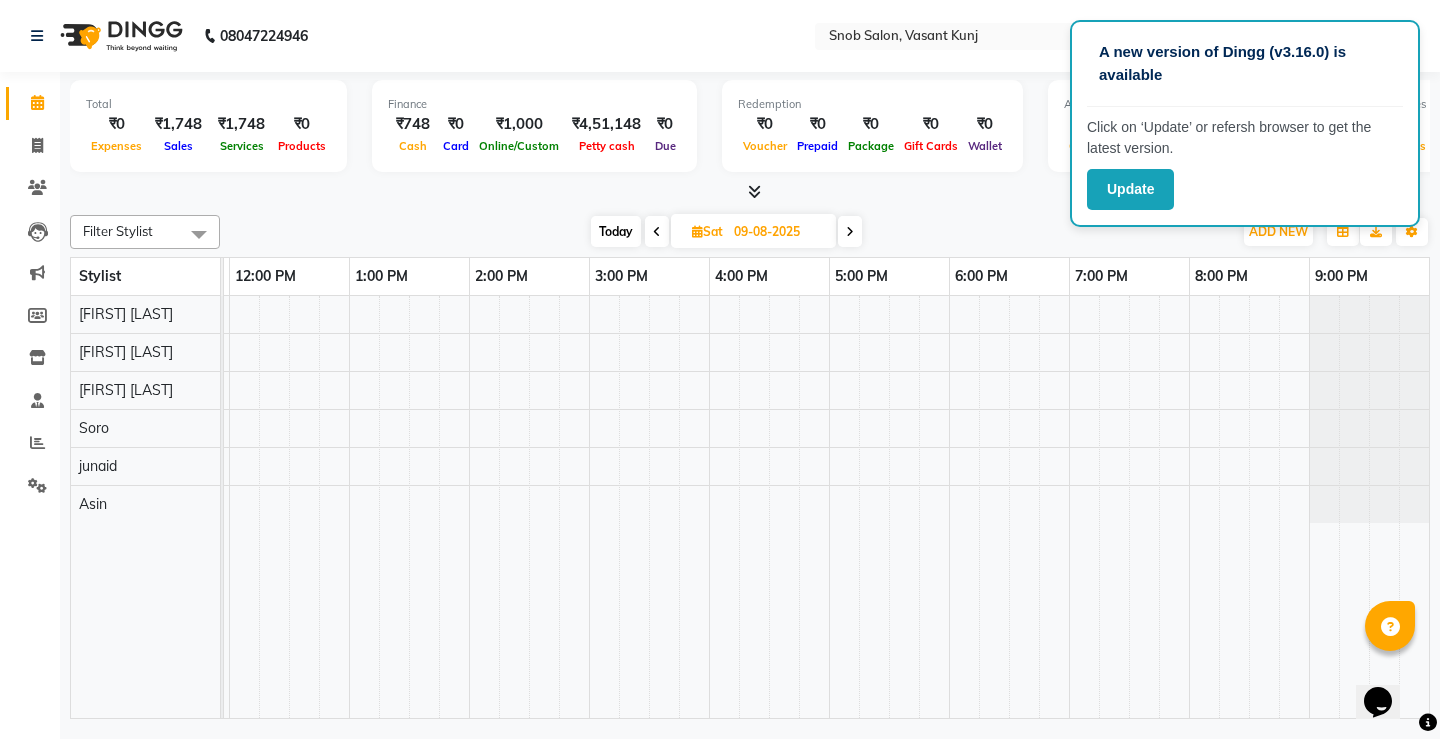 click at bounding box center (850, 232) 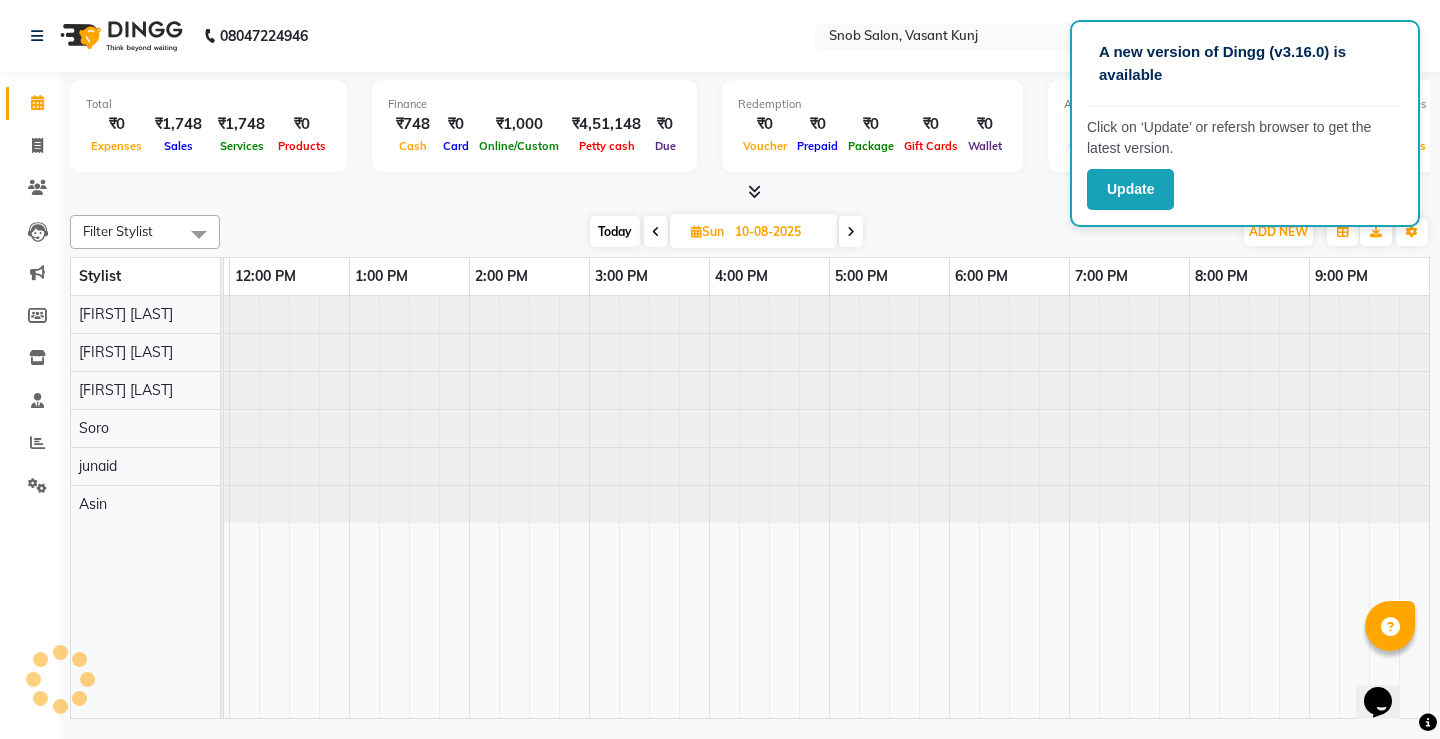 scroll, scrollTop: 0, scrollLeft: 0, axis: both 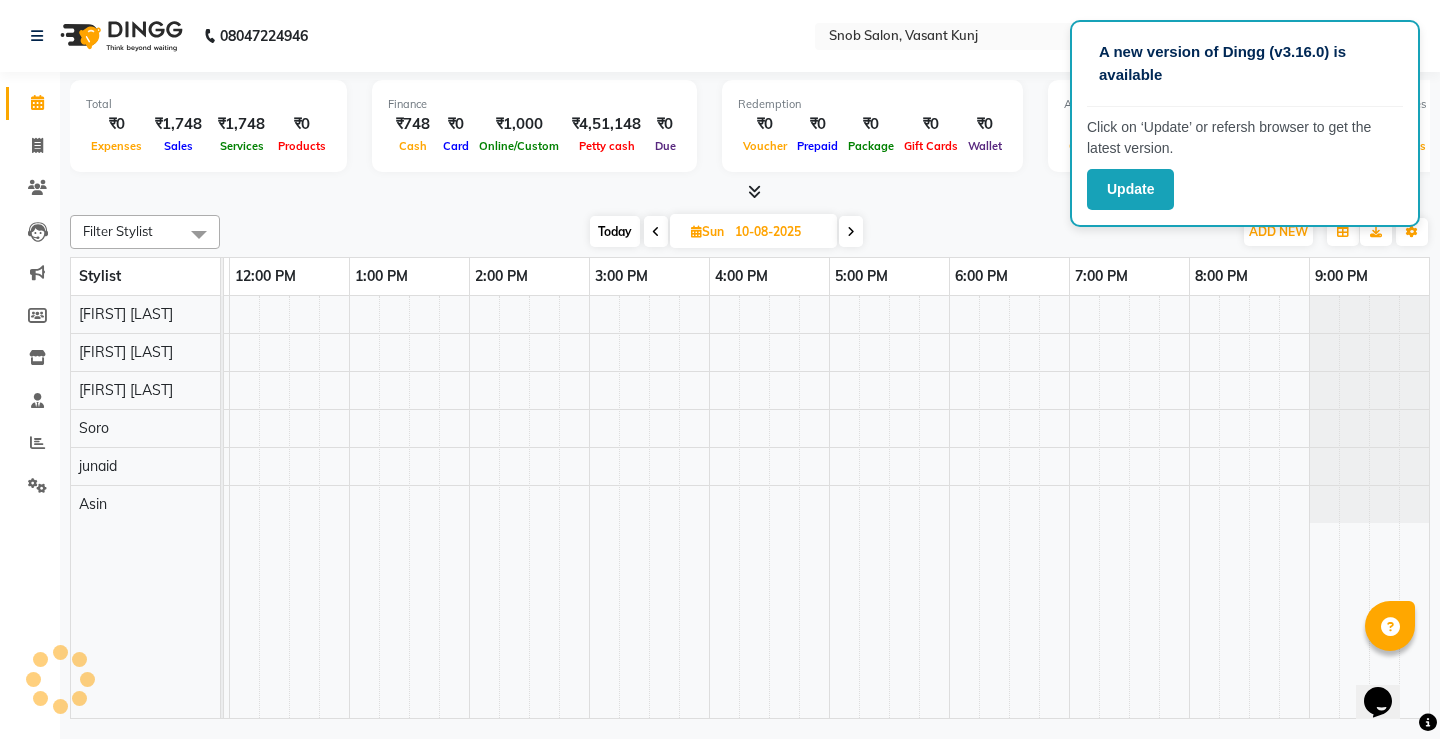 click at bounding box center (851, 232) 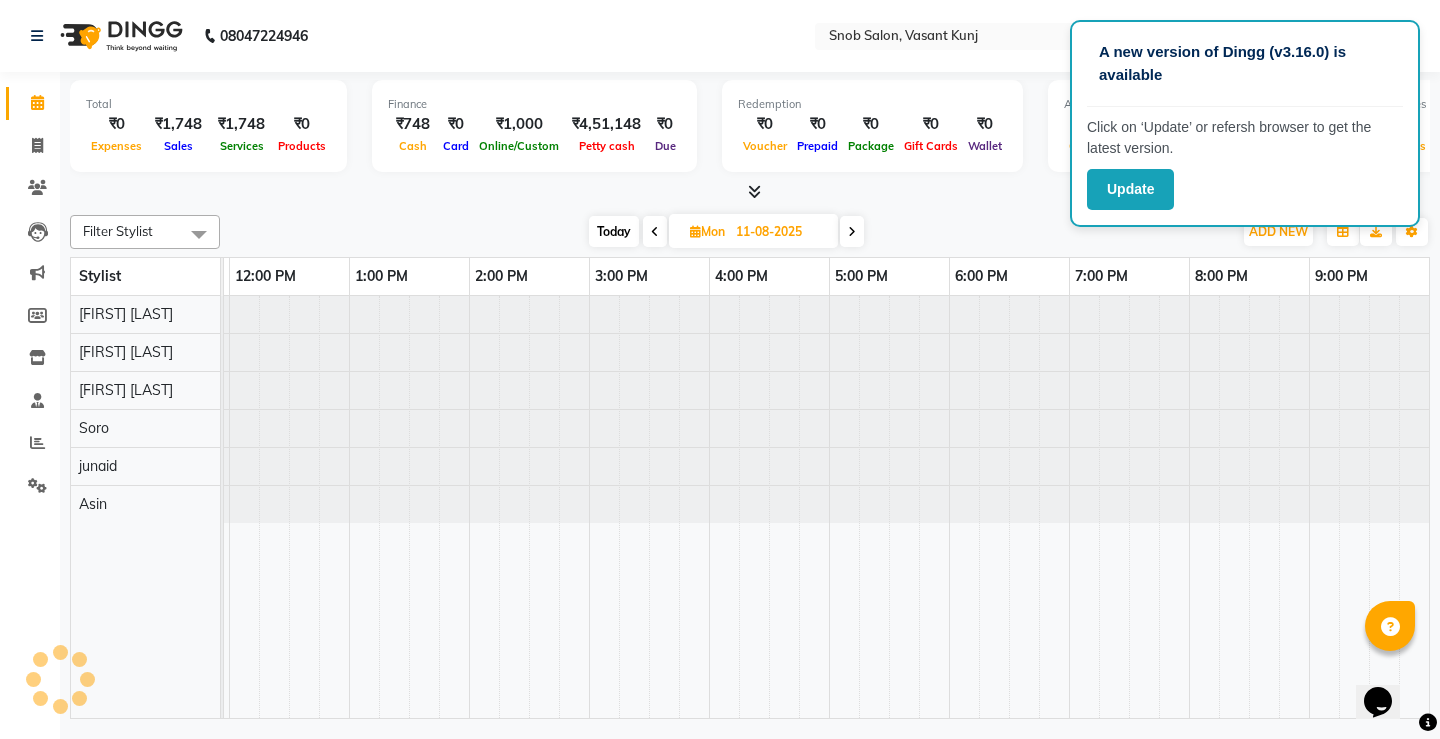 scroll, scrollTop: 0, scrollLeft: 0, axis: both 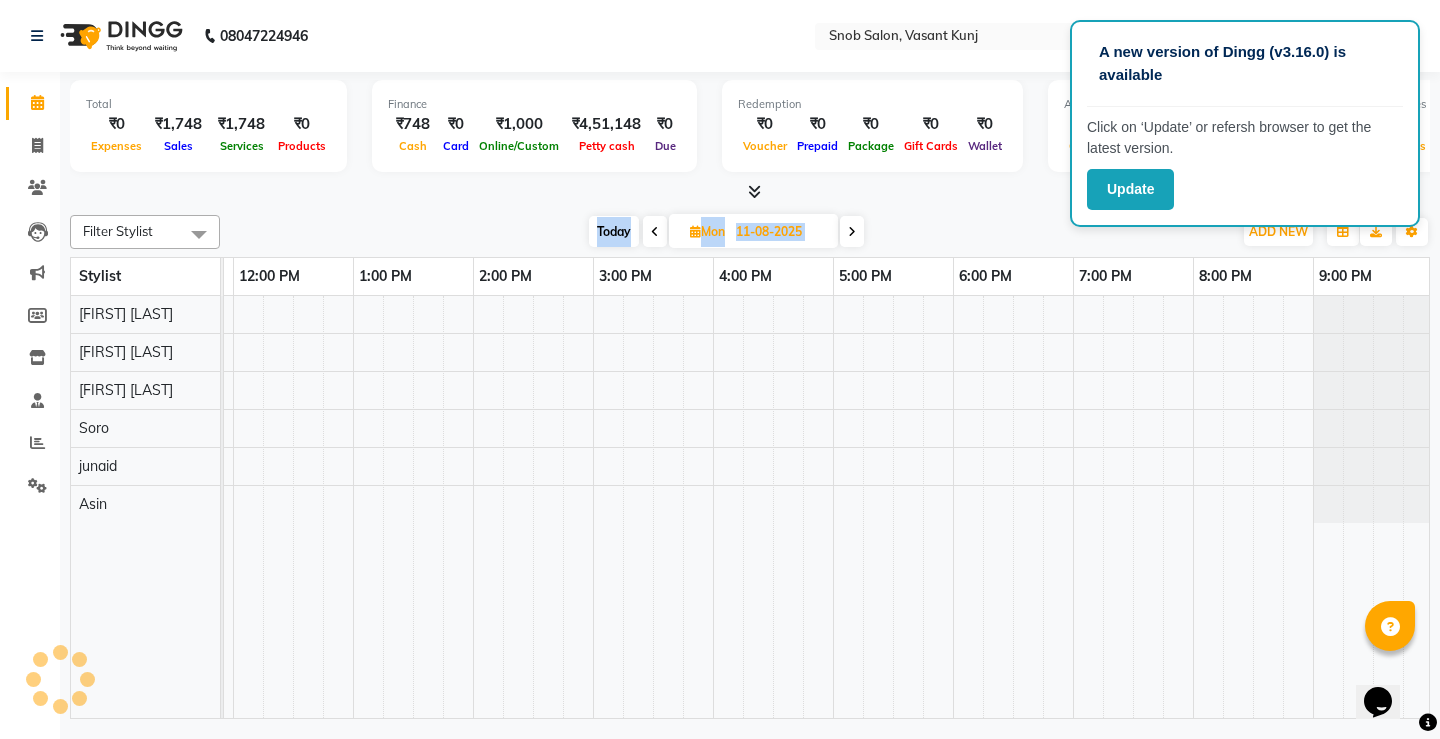 click at bounding box center [852, 232] 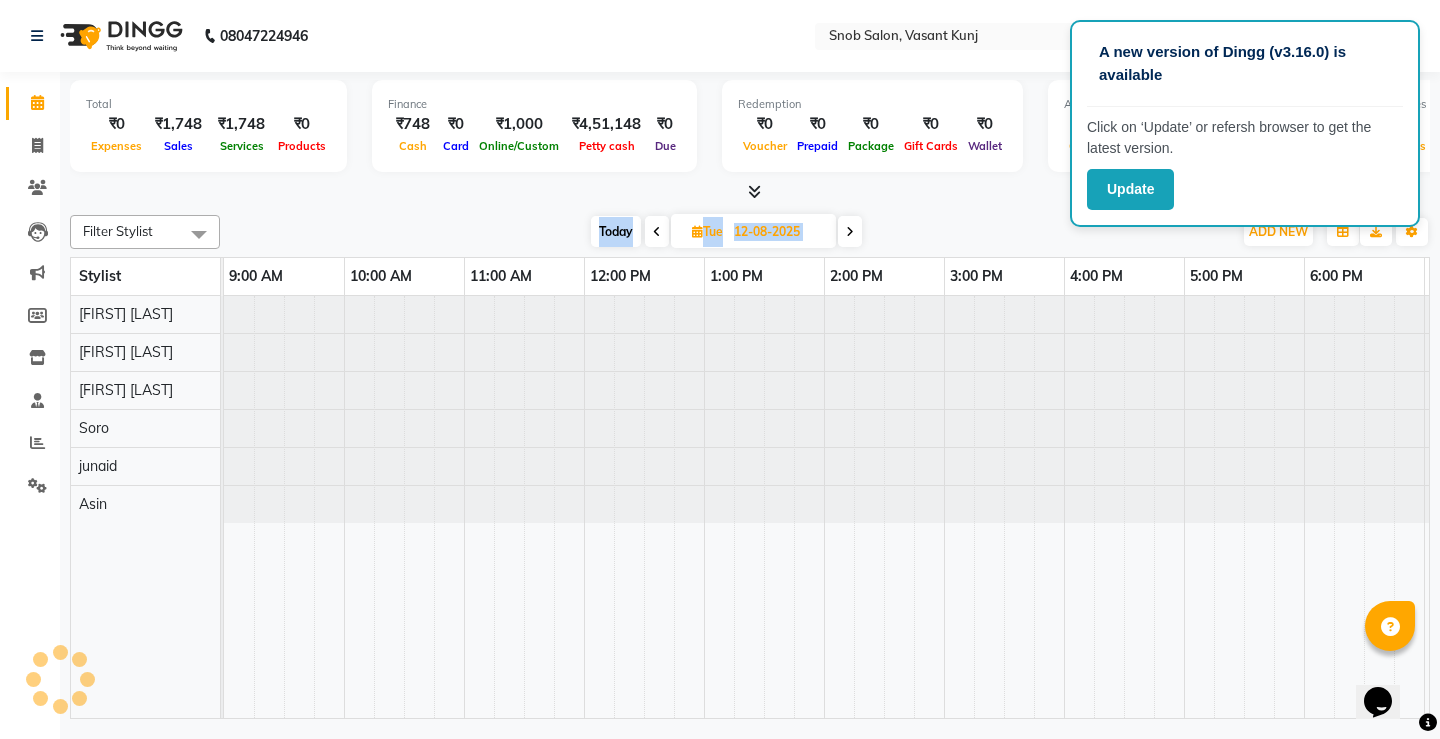click at bounding box center (850, 232) 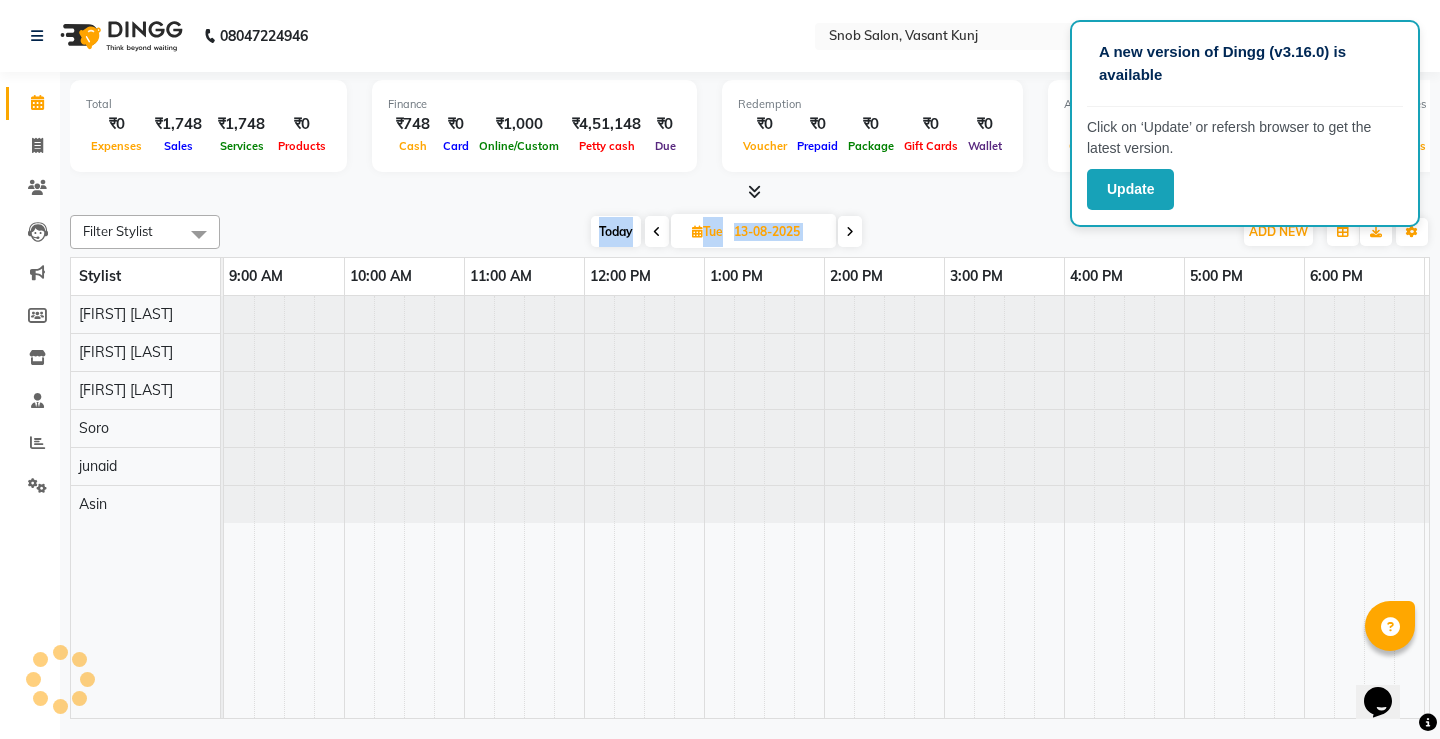 scroll, scrollTop: 0, scrollLeft: 0, axis: both 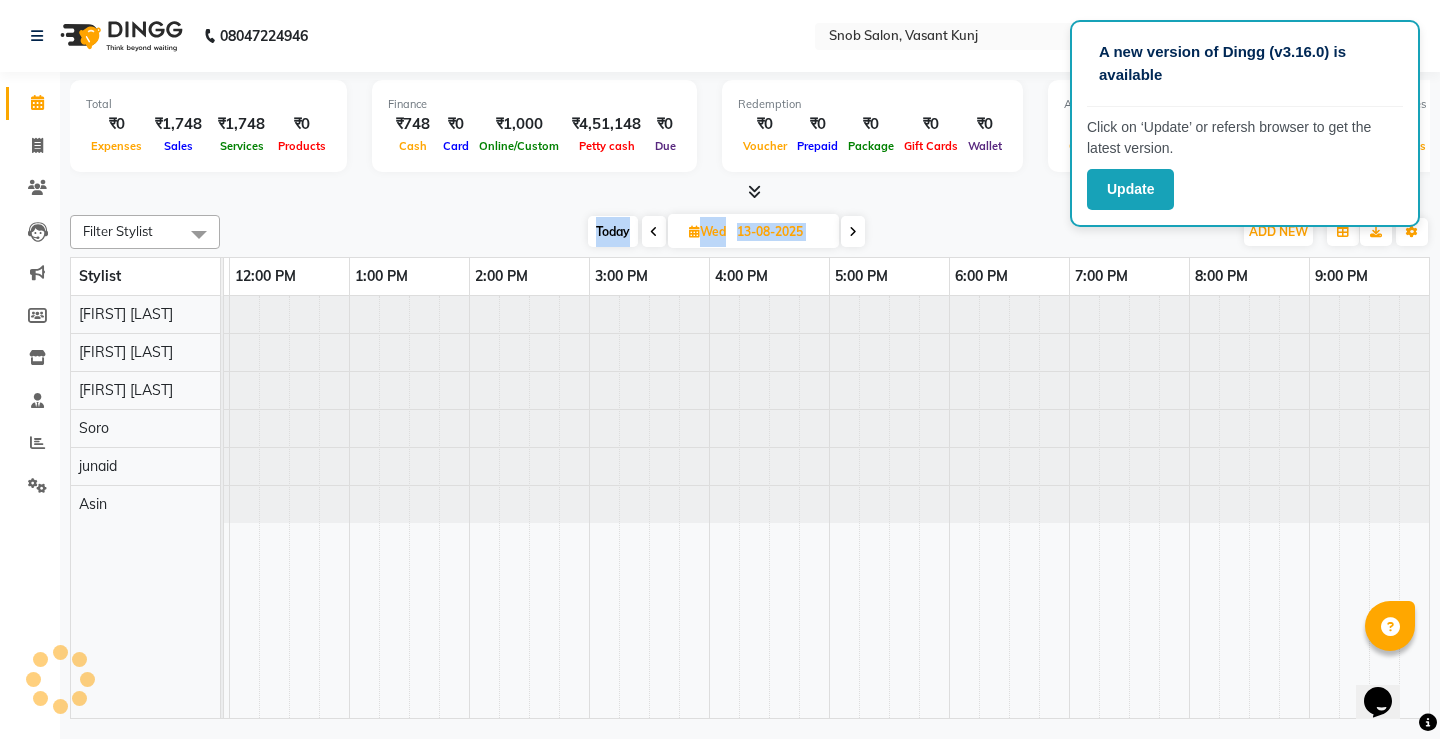 click at bounding box center (853, 232) 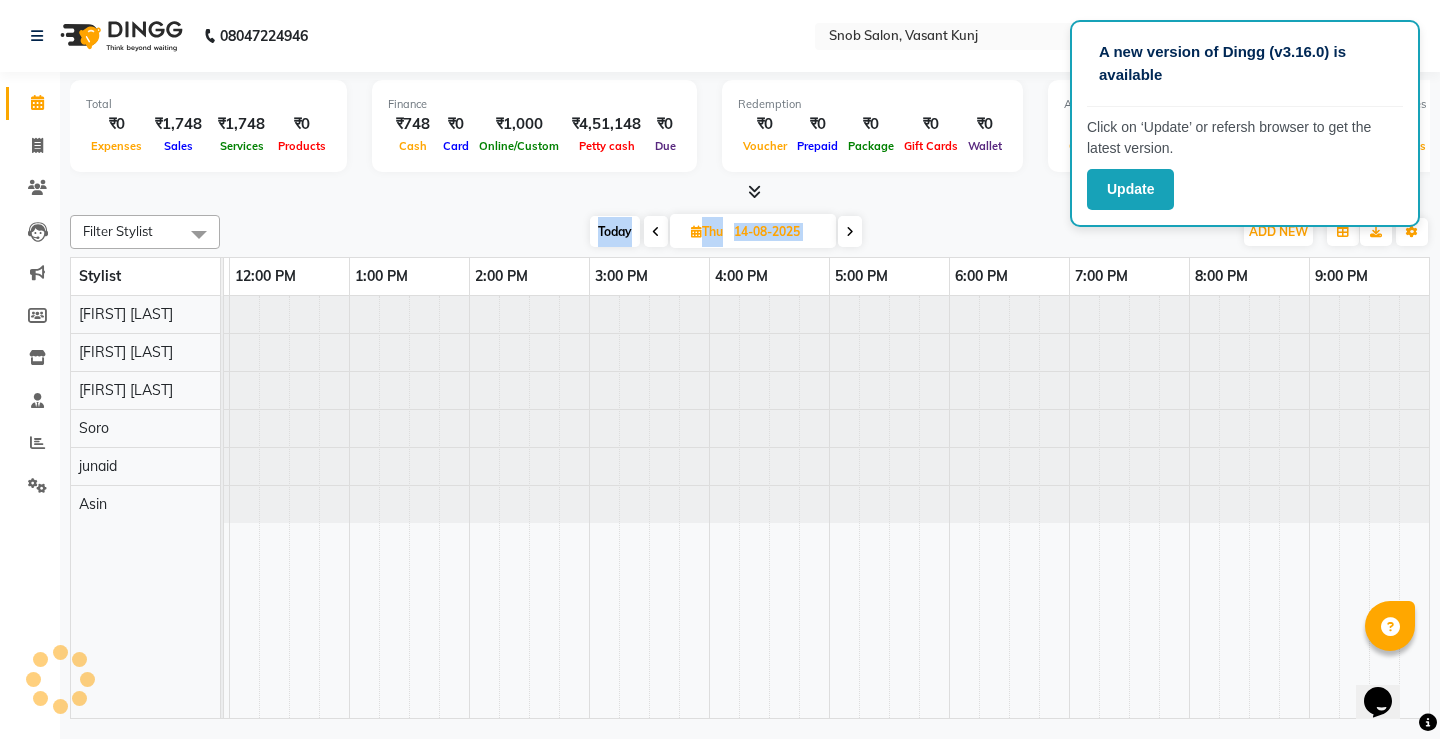 scroll, scrollTop: 0, scrollLeft: 0, axis: both 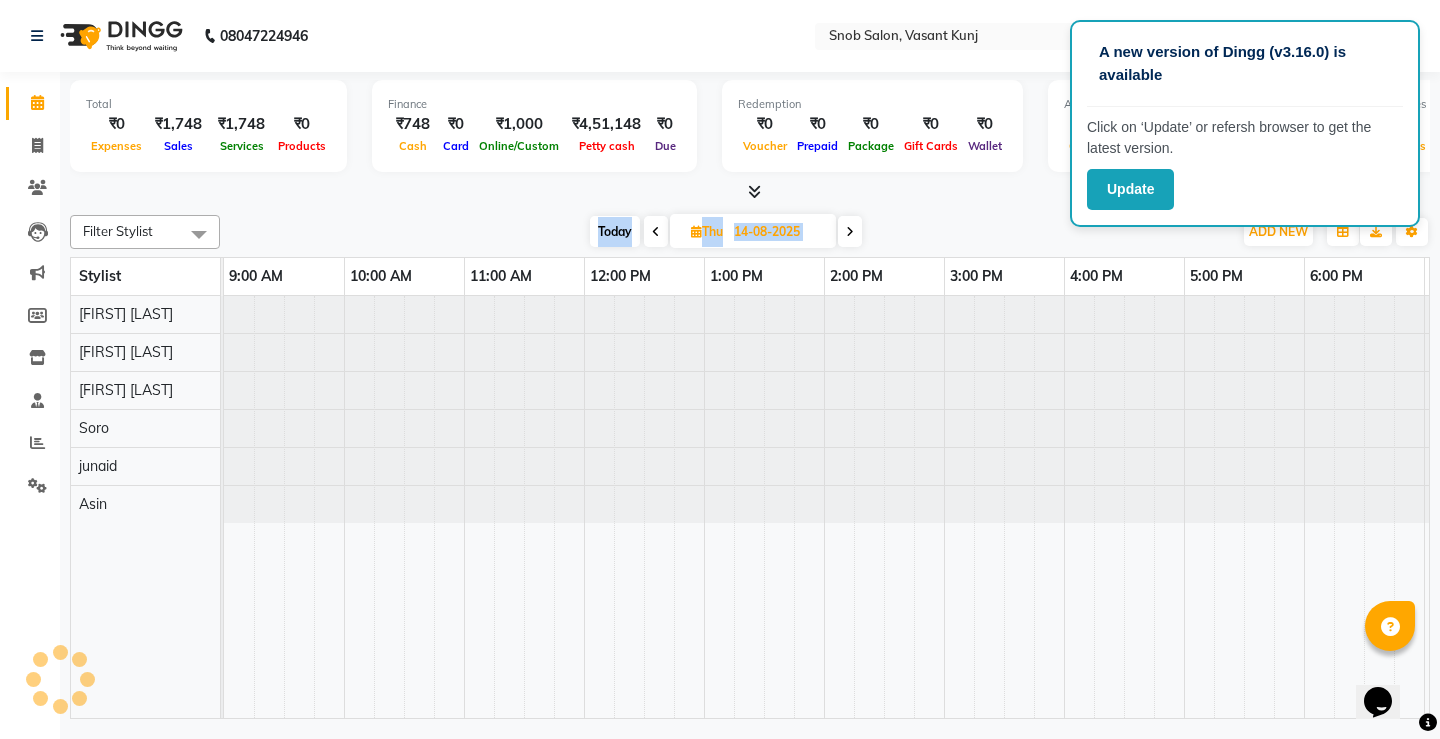 click at bounding box center (850, 232) 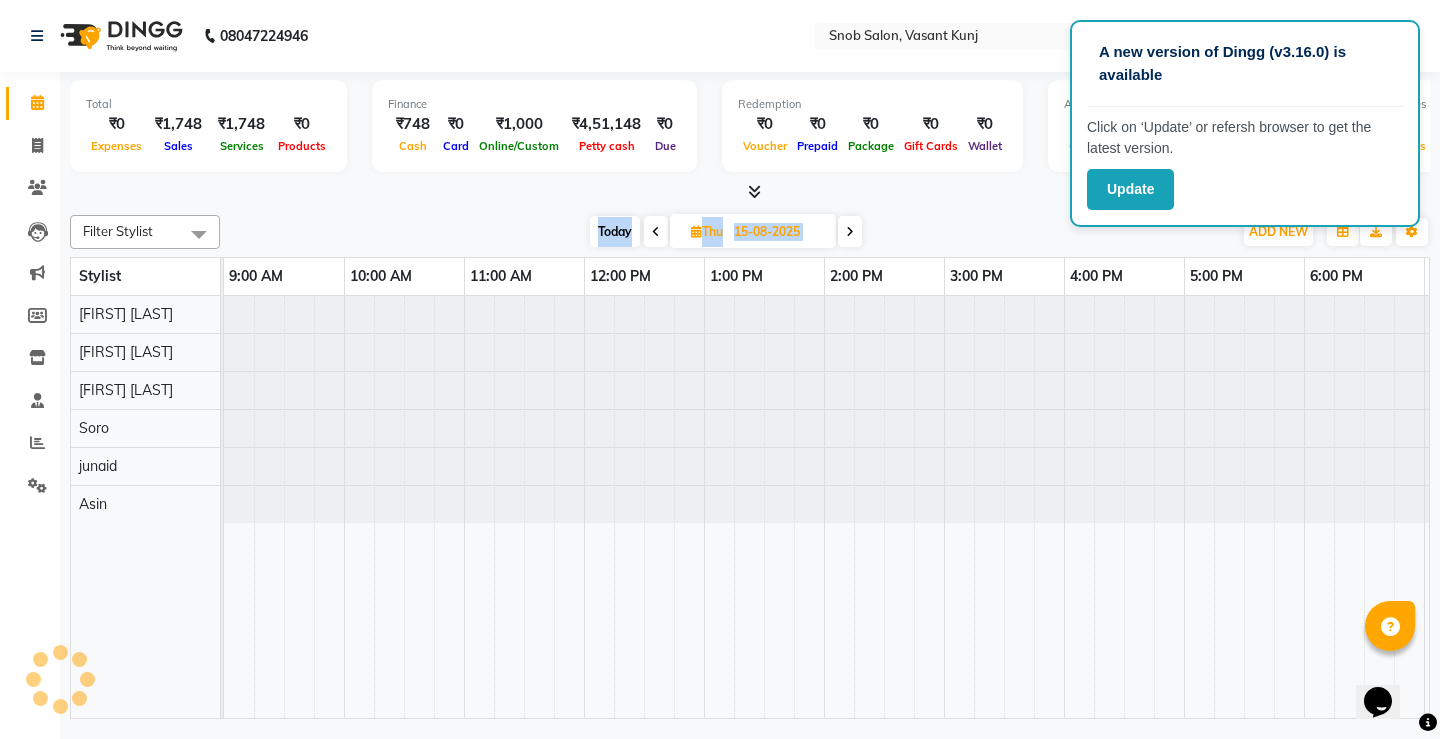 scroll 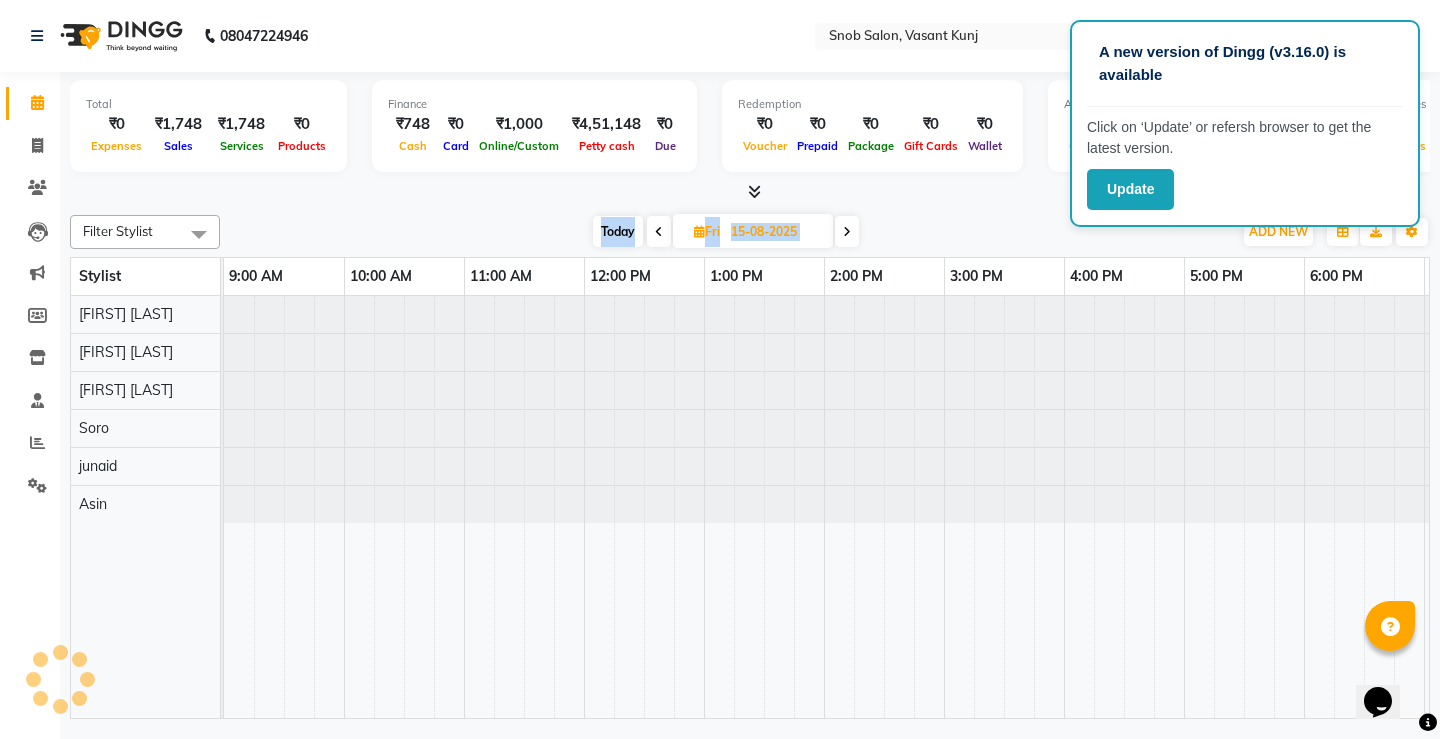 click at bounding box center (847, 231) 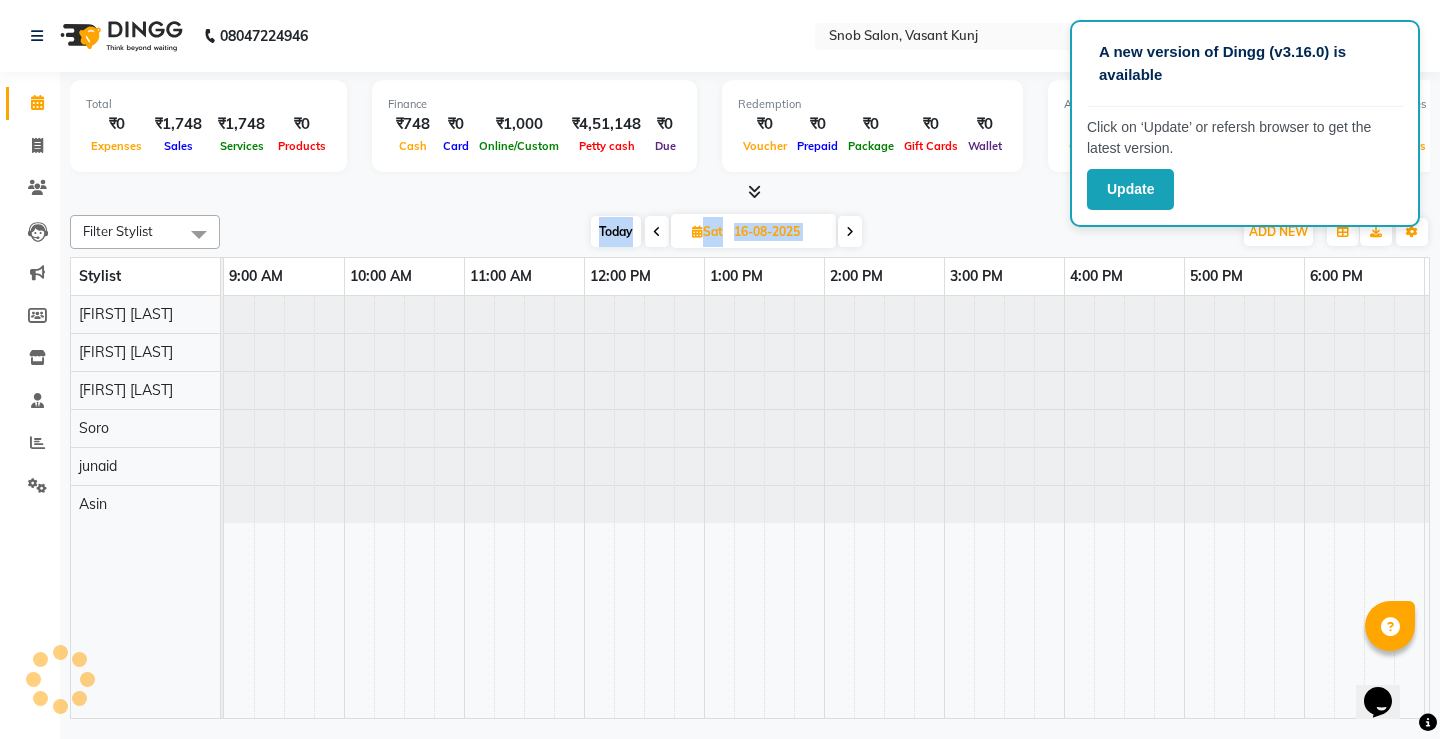 click at bounding box center (850, 232) 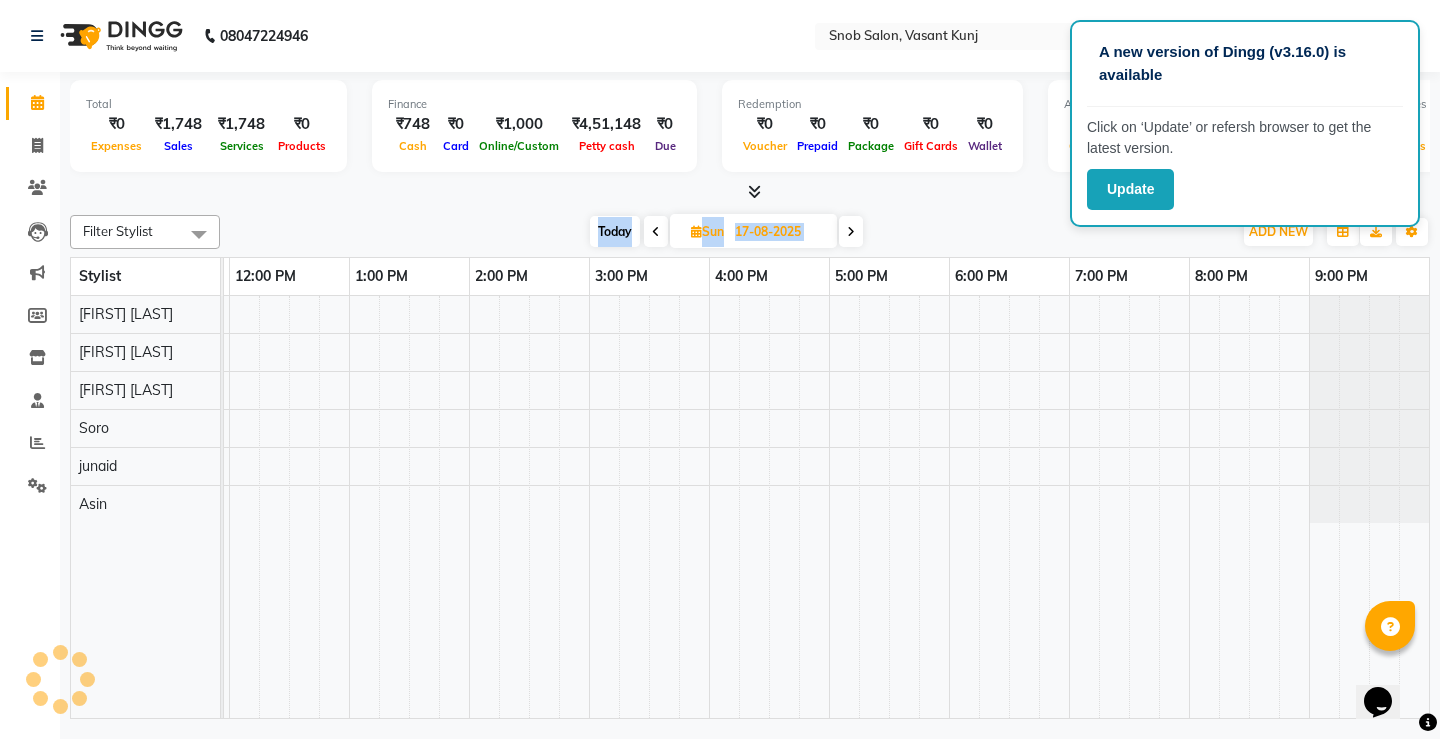 click at bounding box center [851, 232] 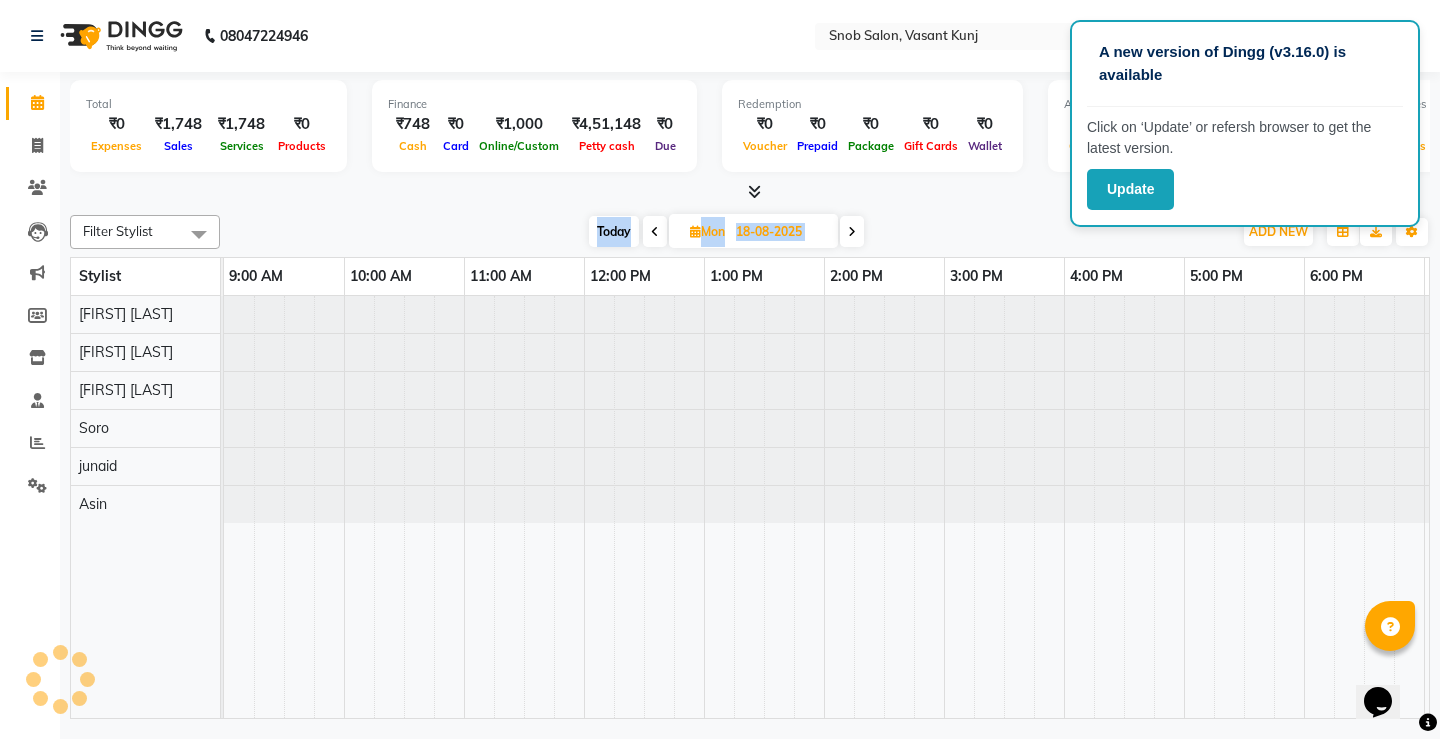 click at bounding box center (852, 232) 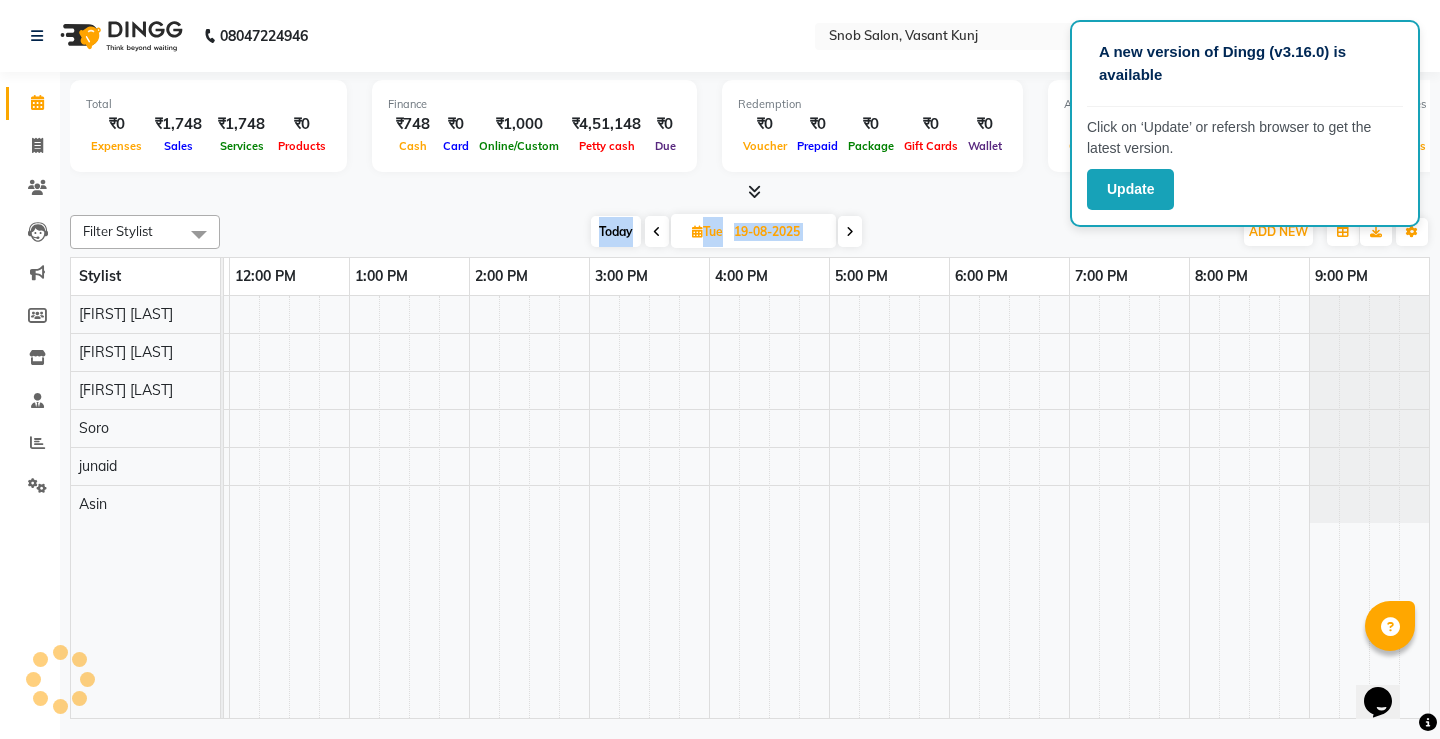 click at bounding box center [850, 232] 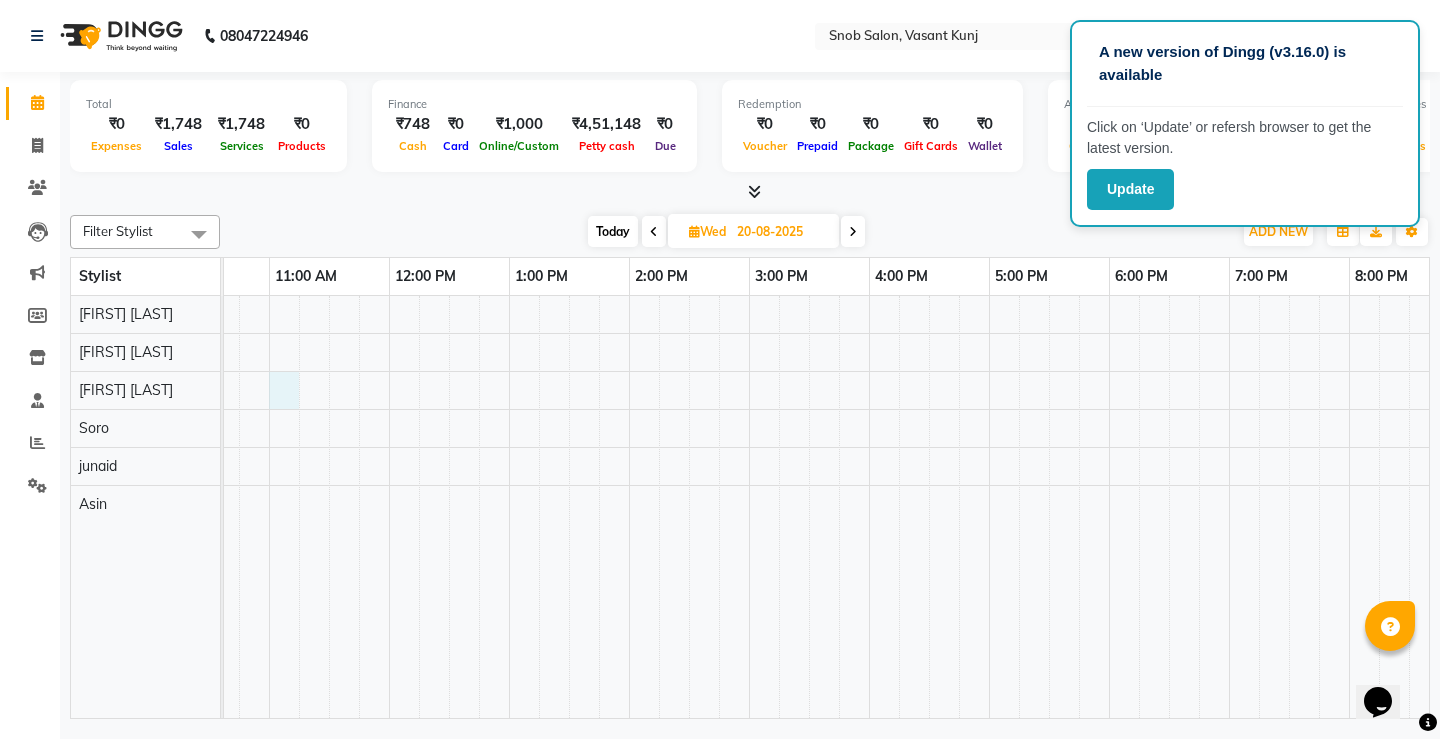 click at bounding box center [809, 507] 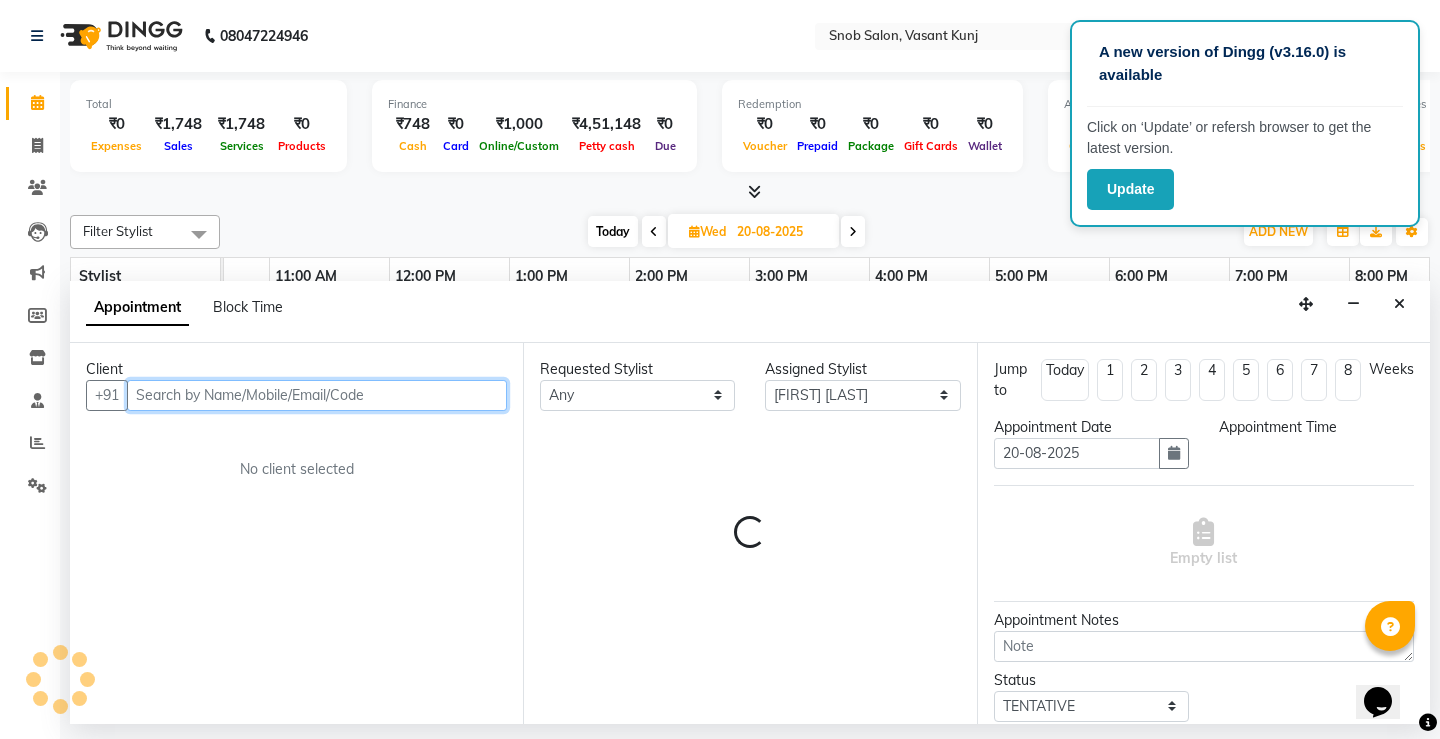 select on "660" 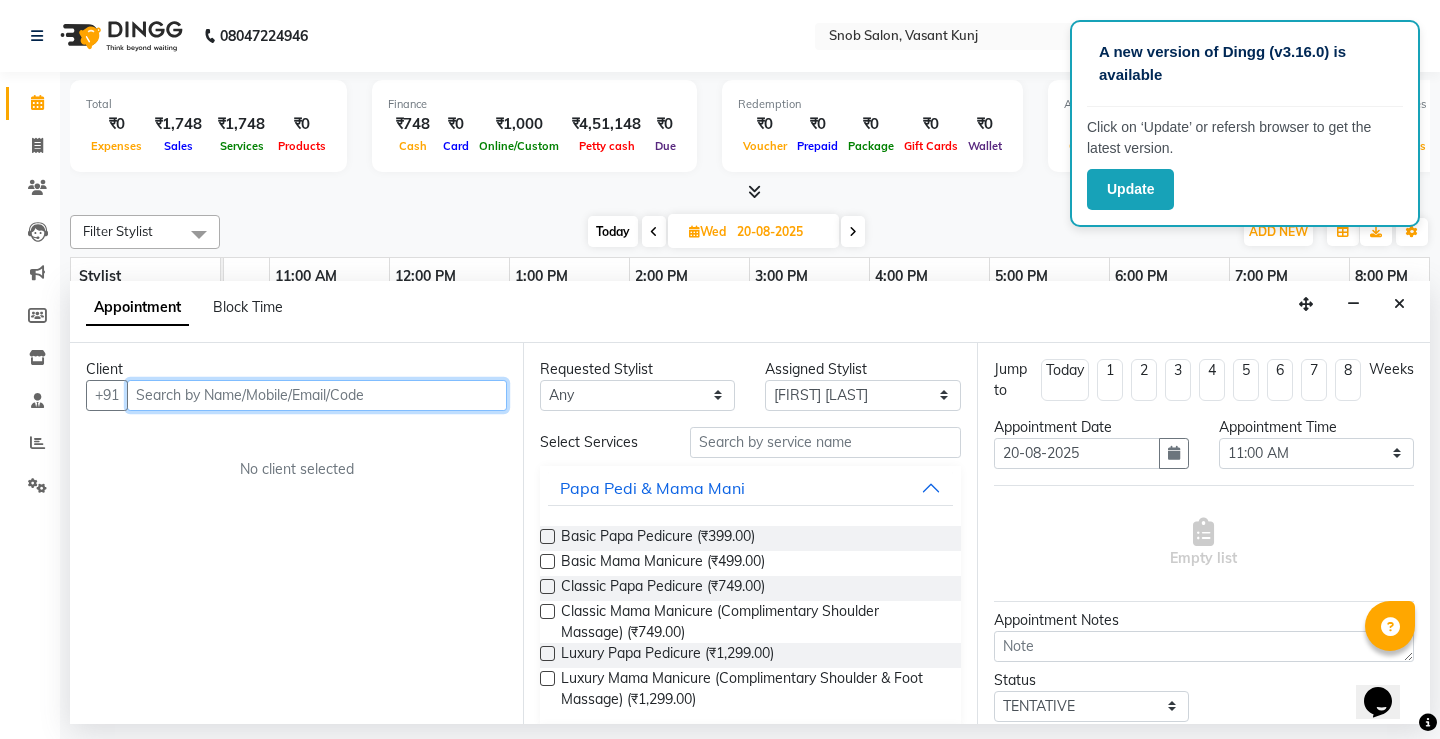 type on "n" 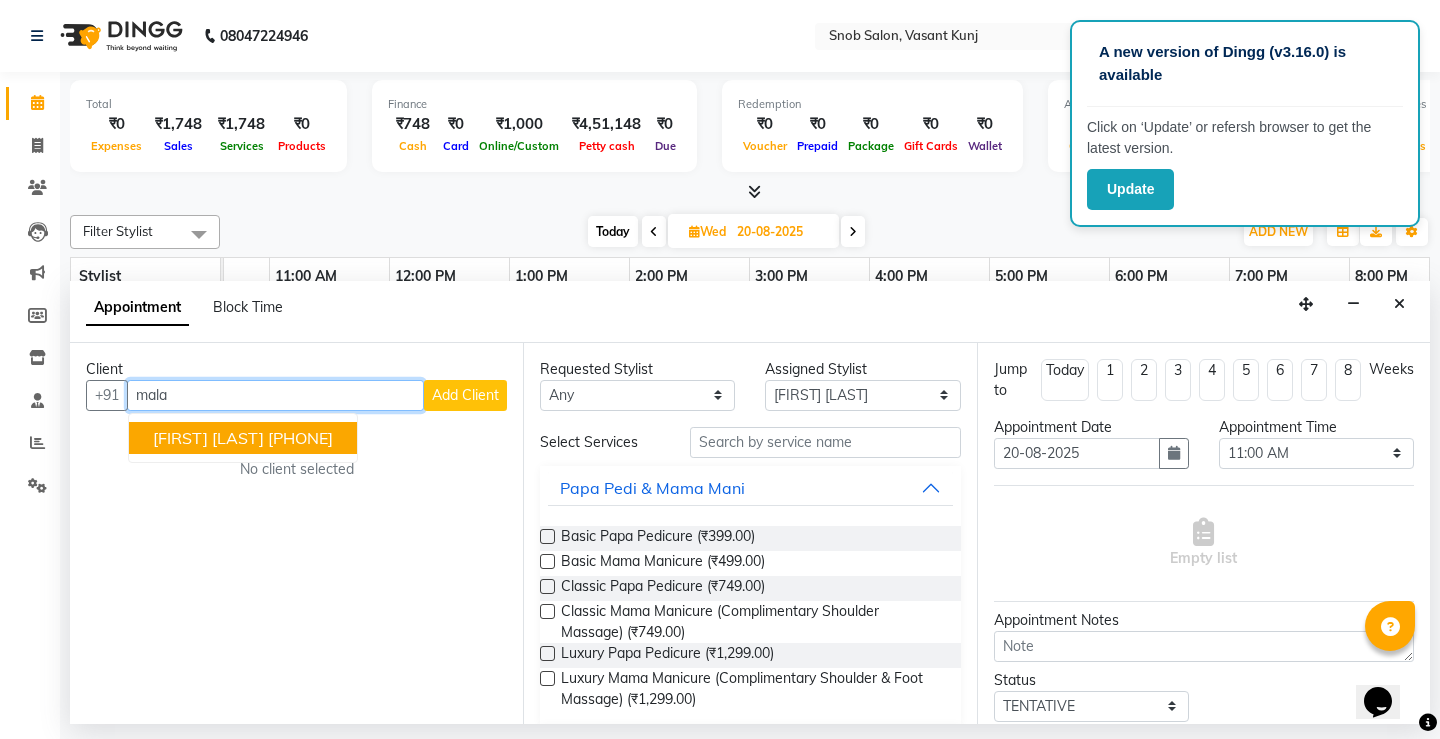 click on "Mala Prasad  9810983330" at bounding box center [243, 438] 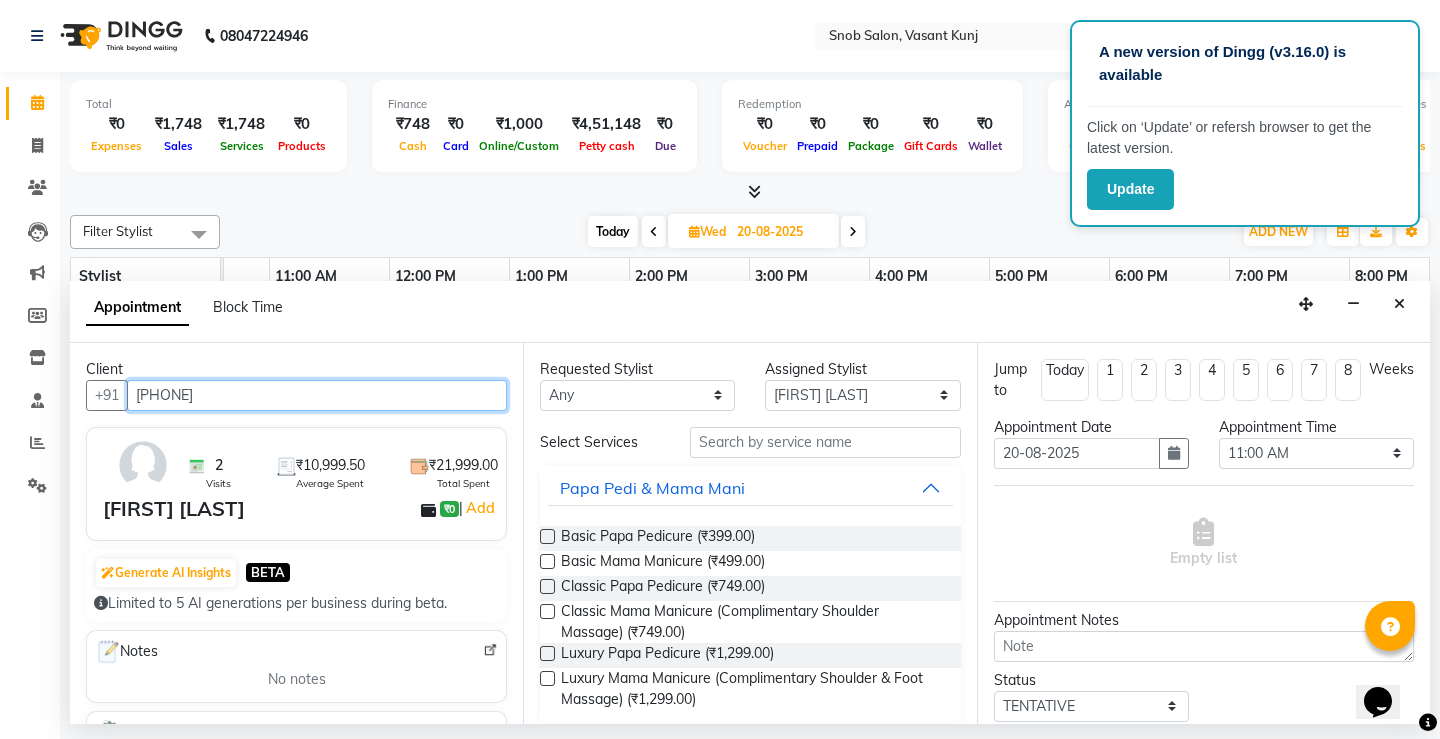 type on "[PHONE]" 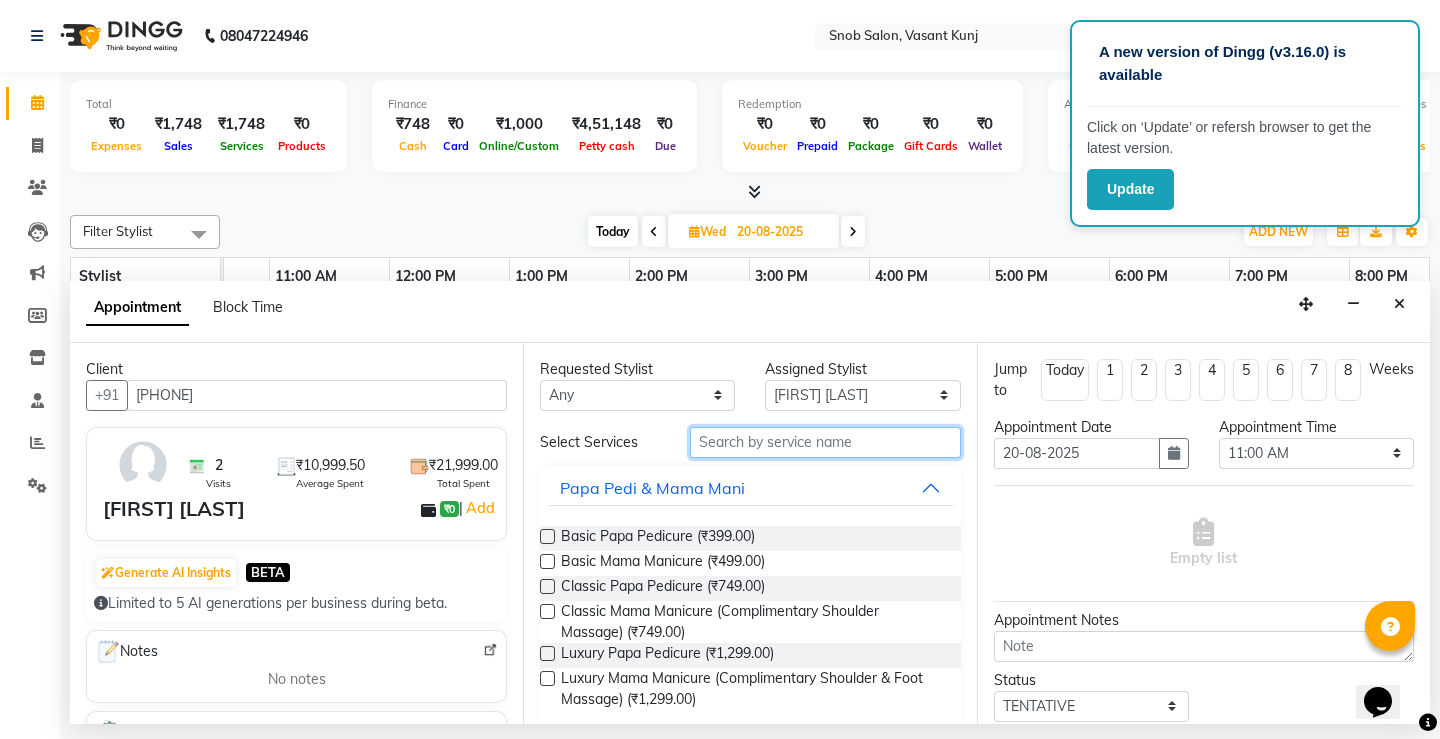click at bounding box center [825, 442] 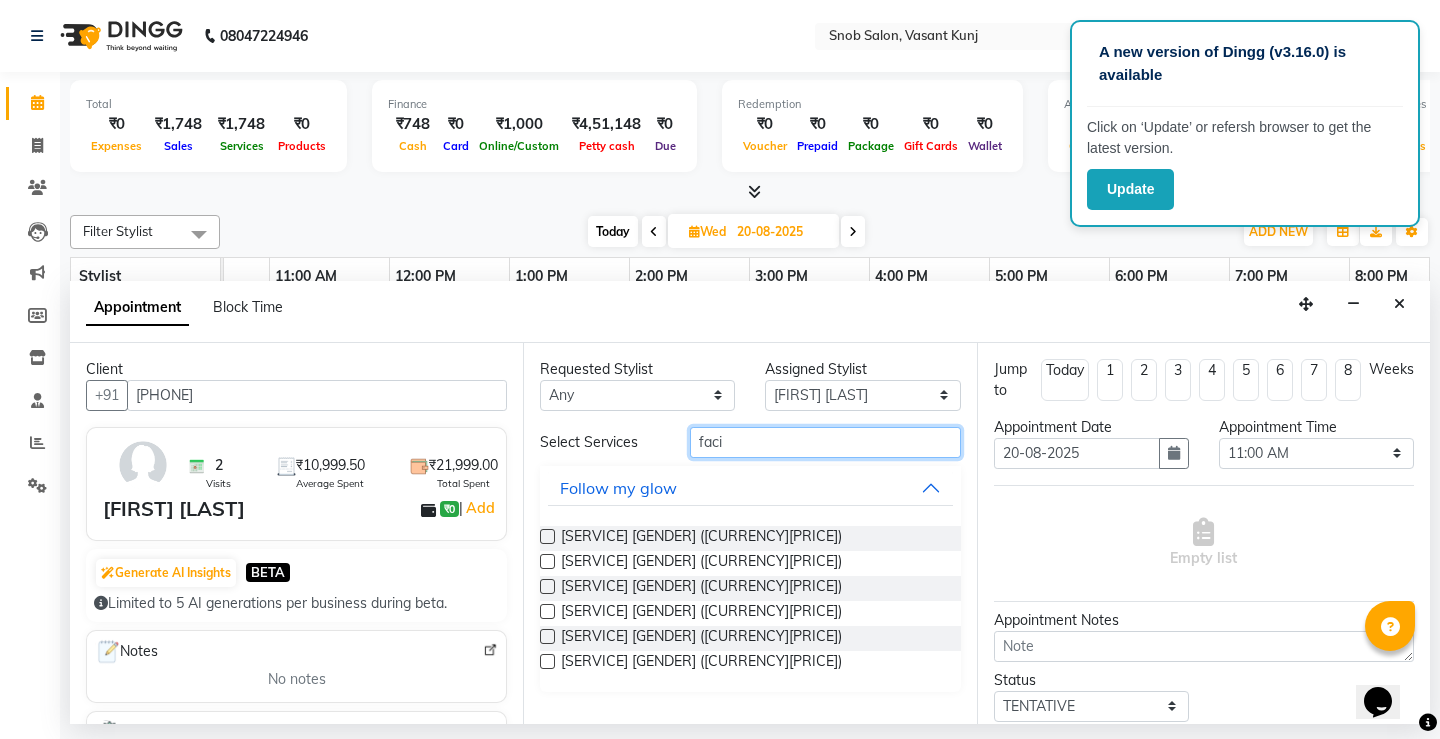 type on "faci" 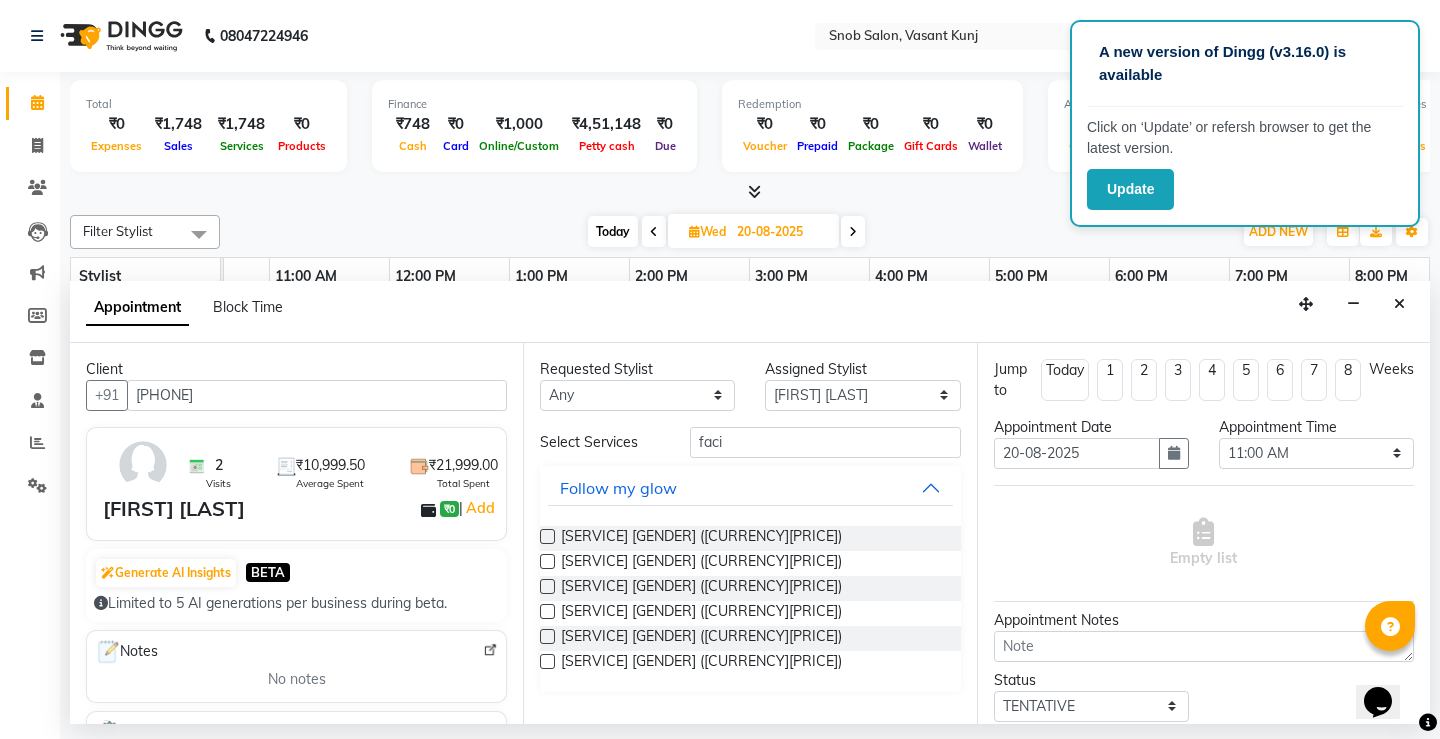 click at bounding box center [547, 536] 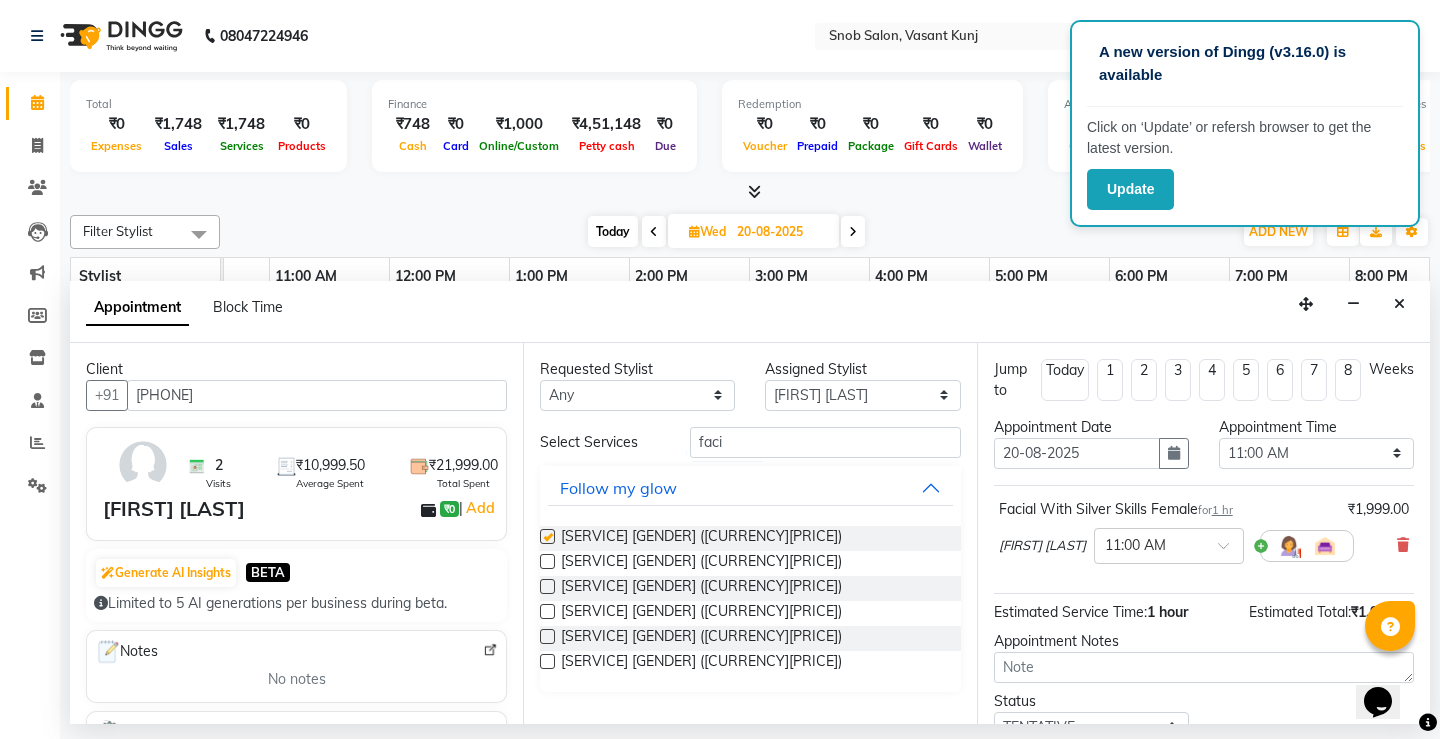 checkbox on "false" 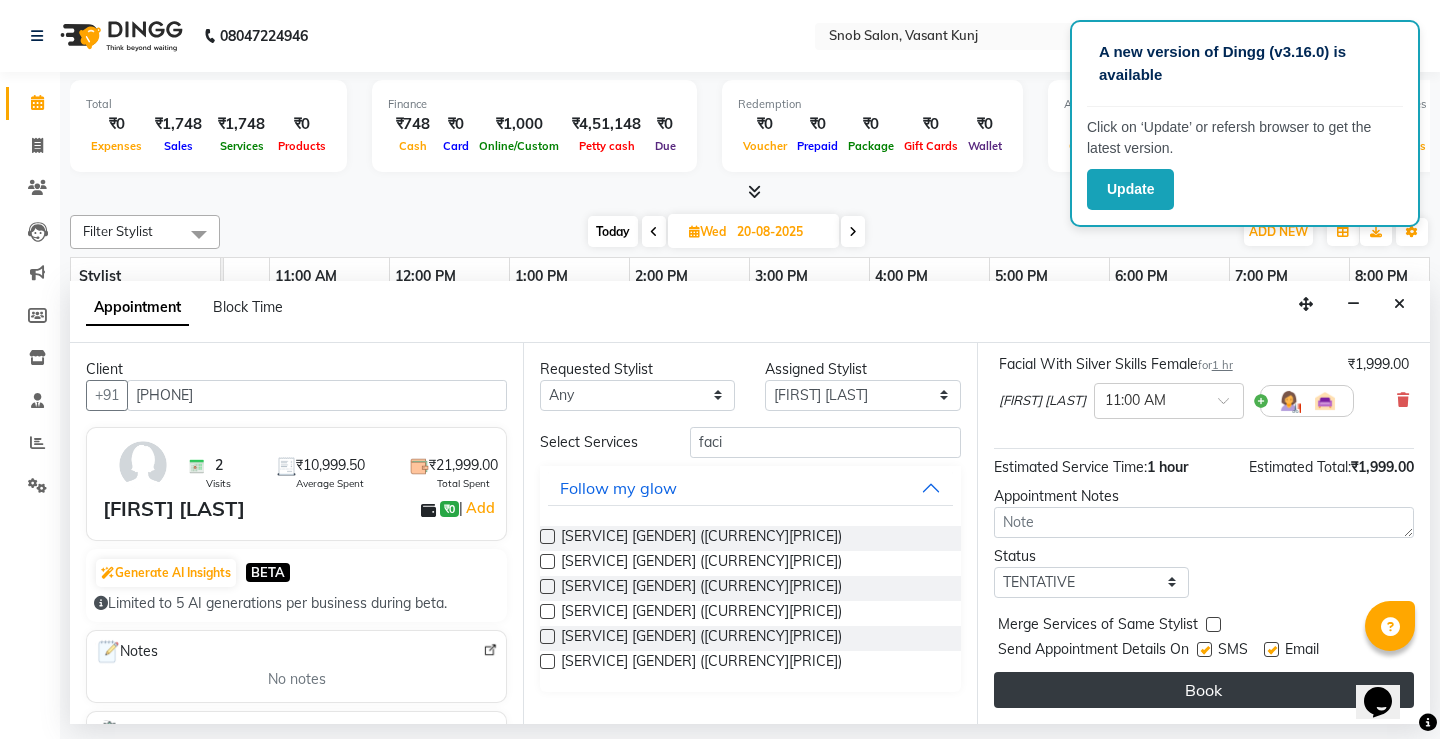 click on "Book" at bounding box center (1204, 690) 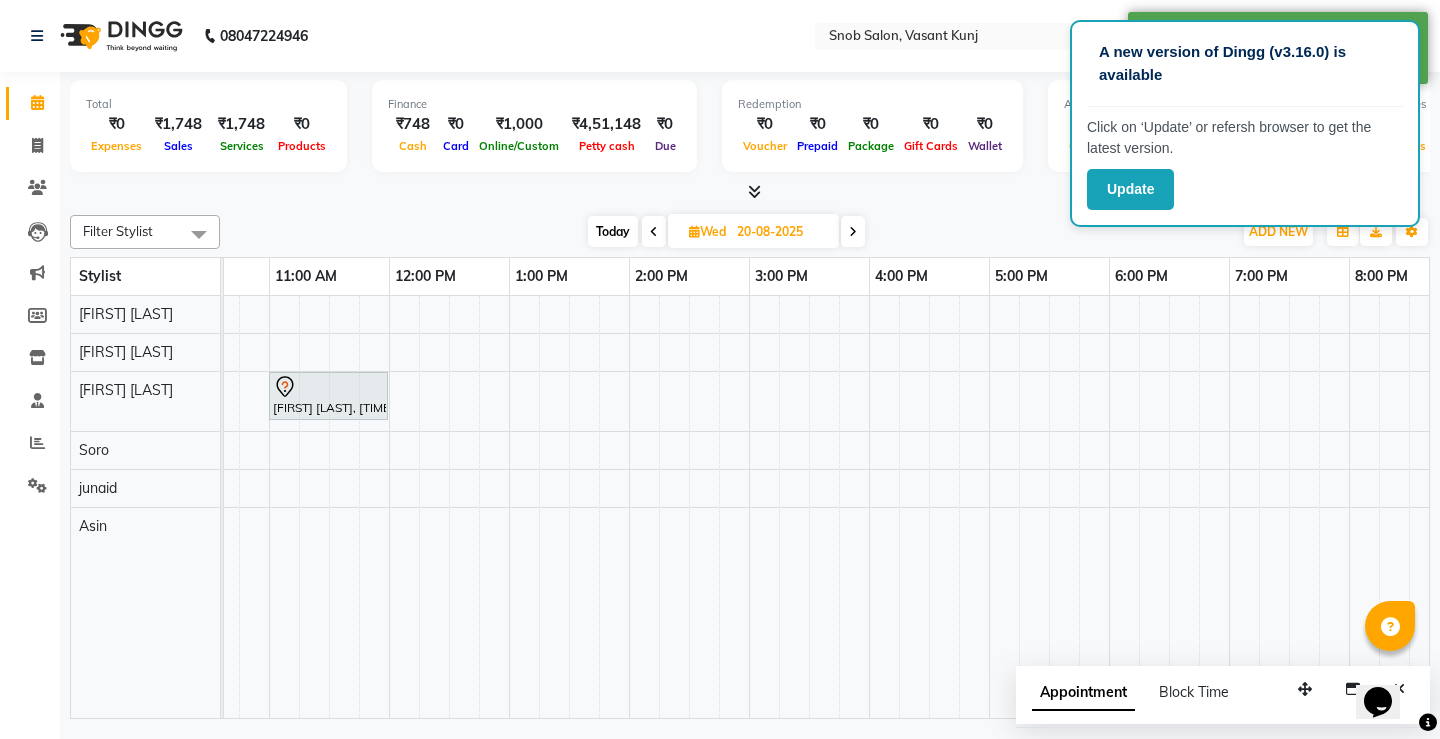 click on "Today" at bounding box center [613, 231] 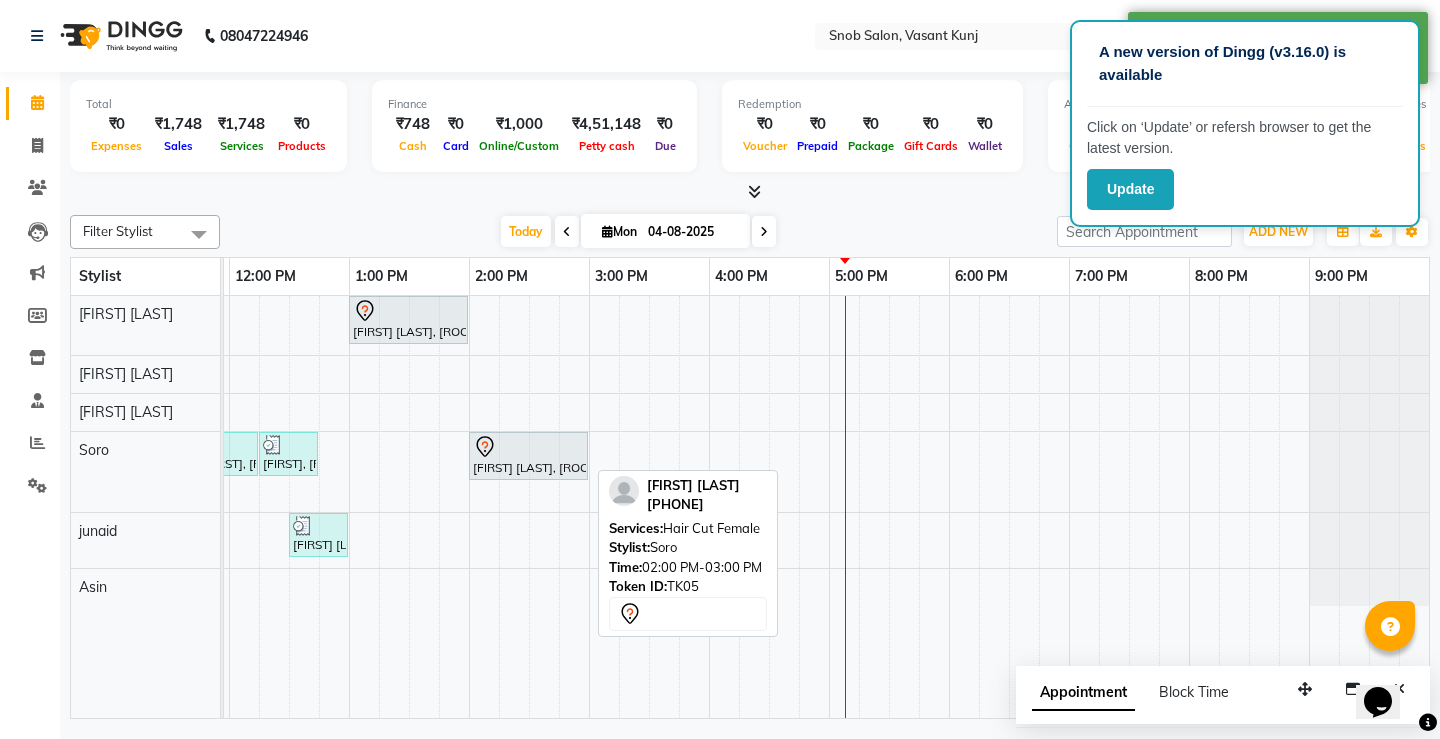 click on "Mala Prasad, TK05, 02:00 PM-03:00 PM, Hair Cut Female" at bounding box center (528, 456) 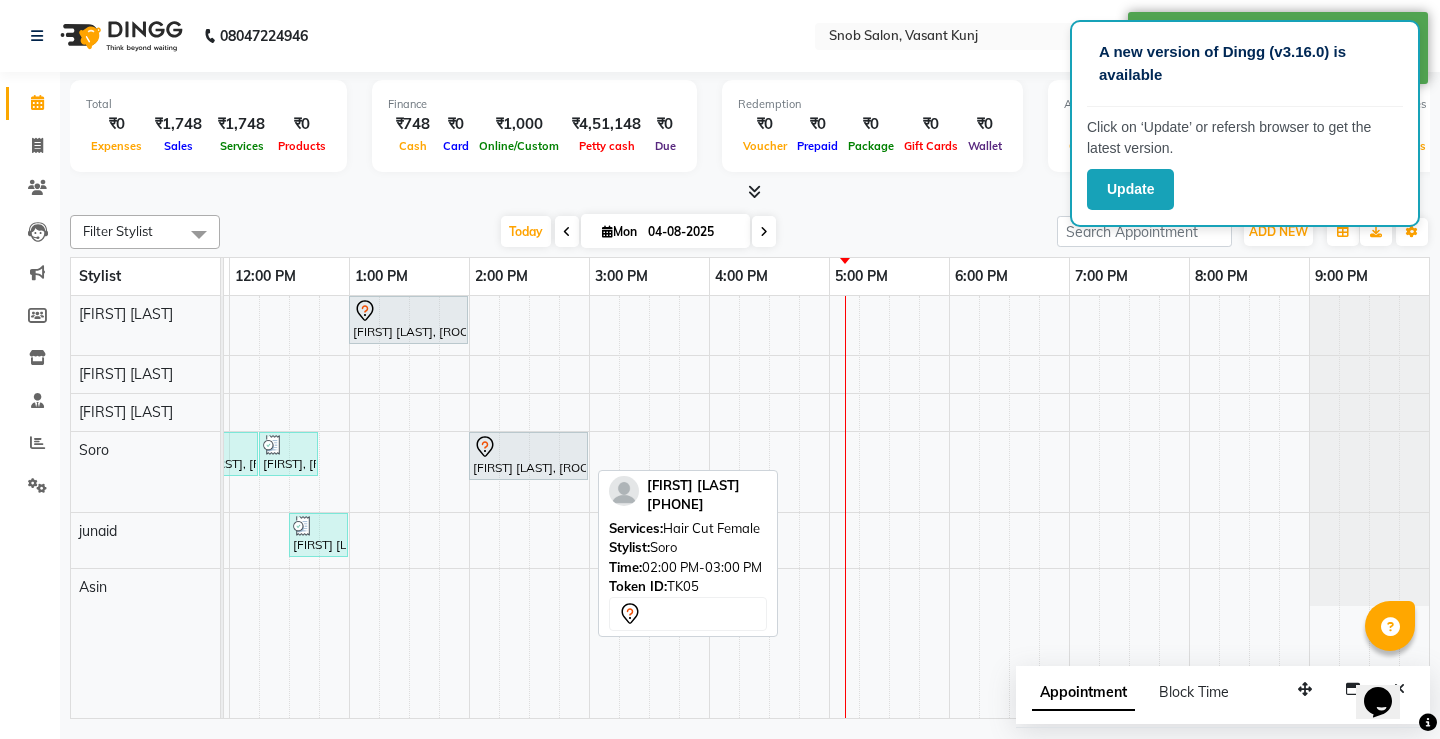 select on "7" 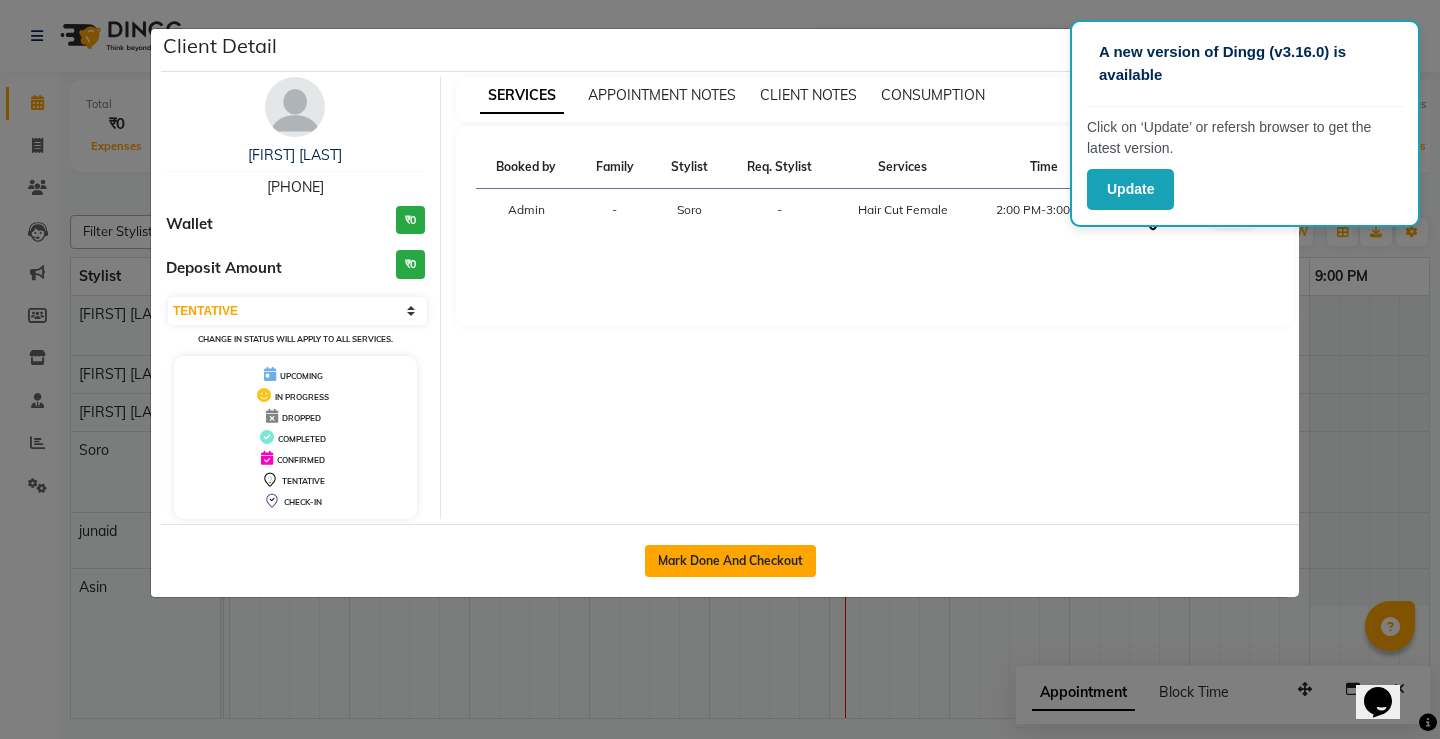 click on "Mark Done And Checkout" 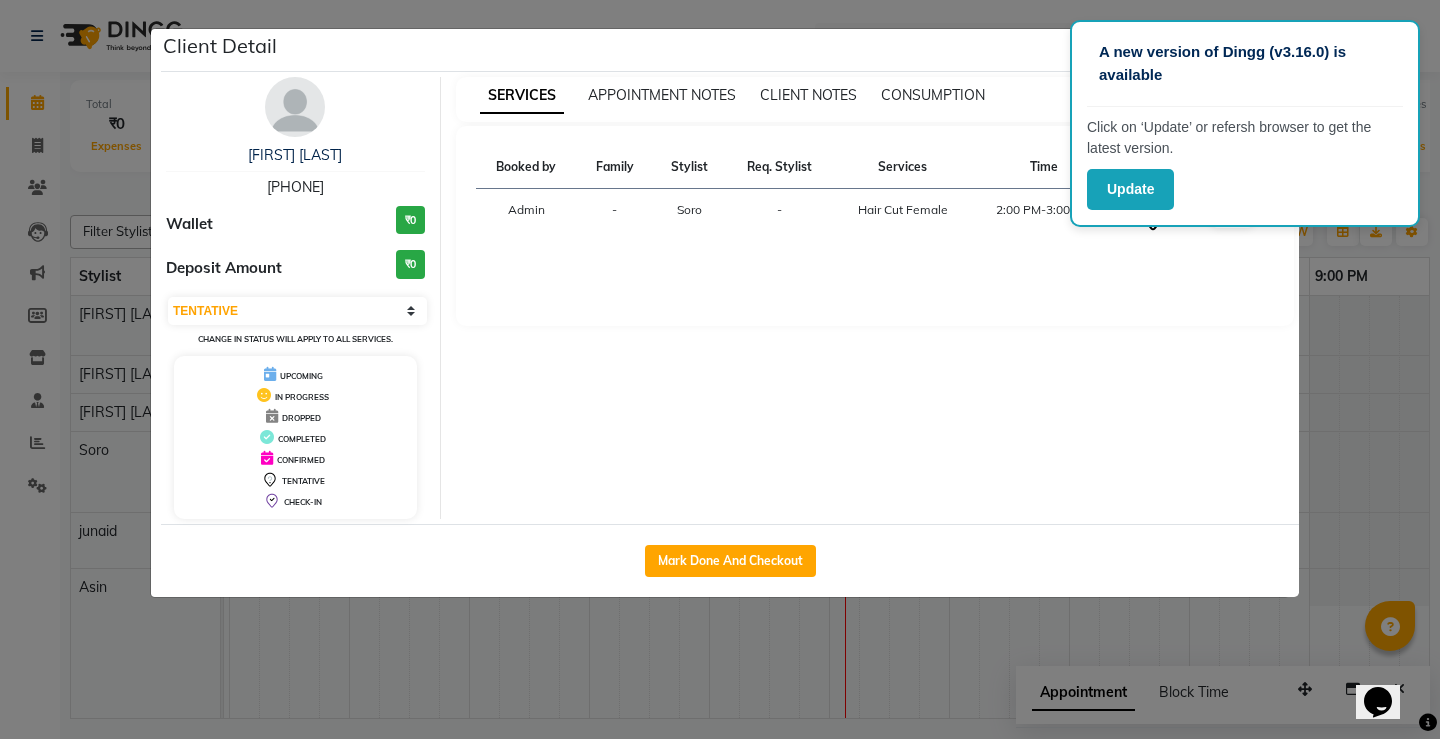 select on "service" 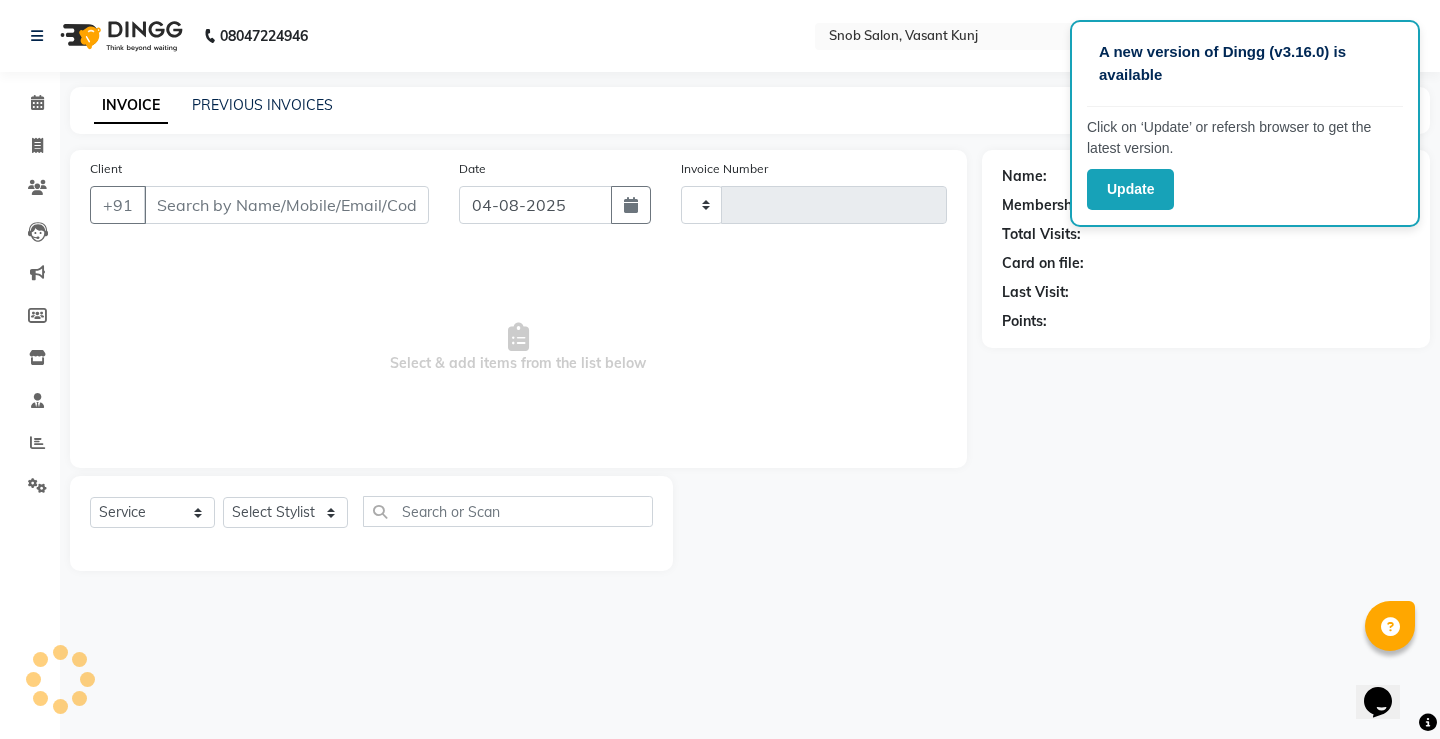type on "0556" 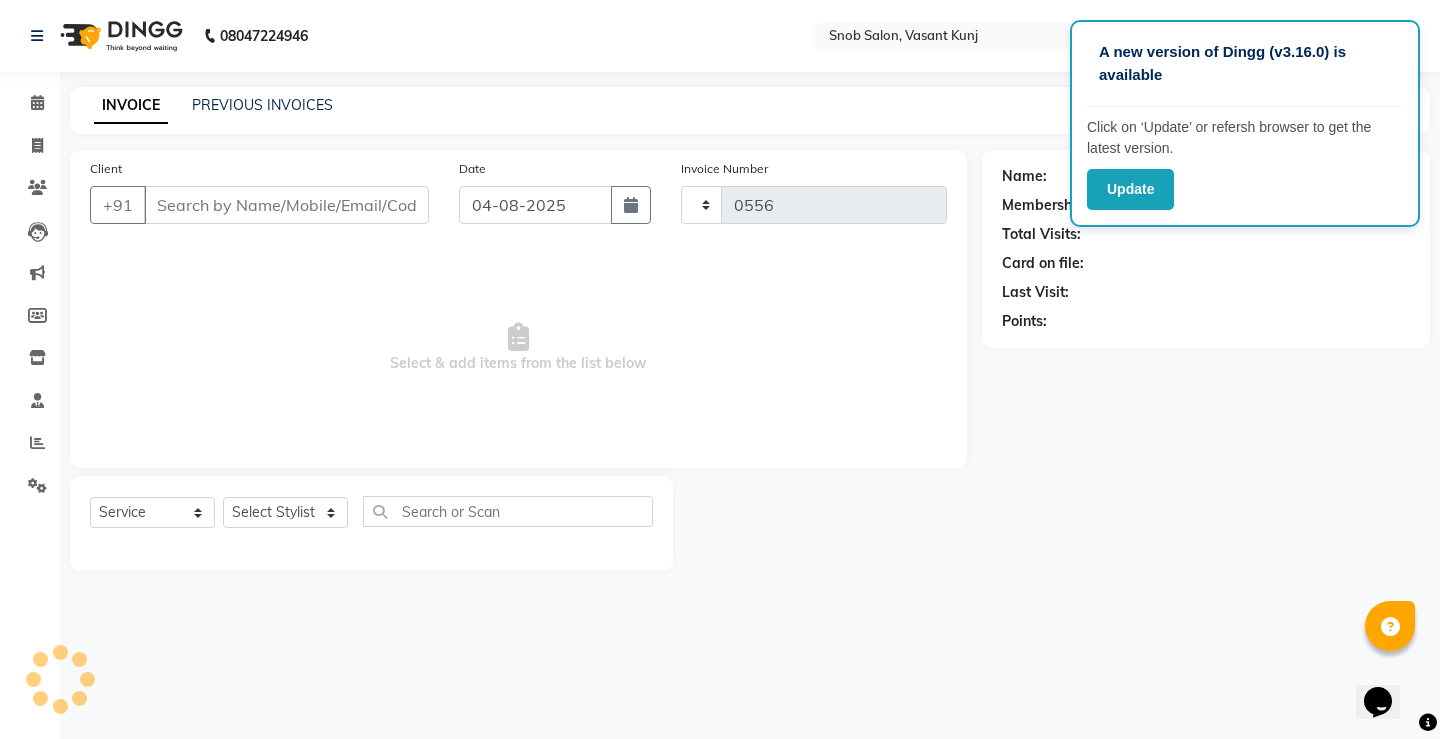 select on "7175" 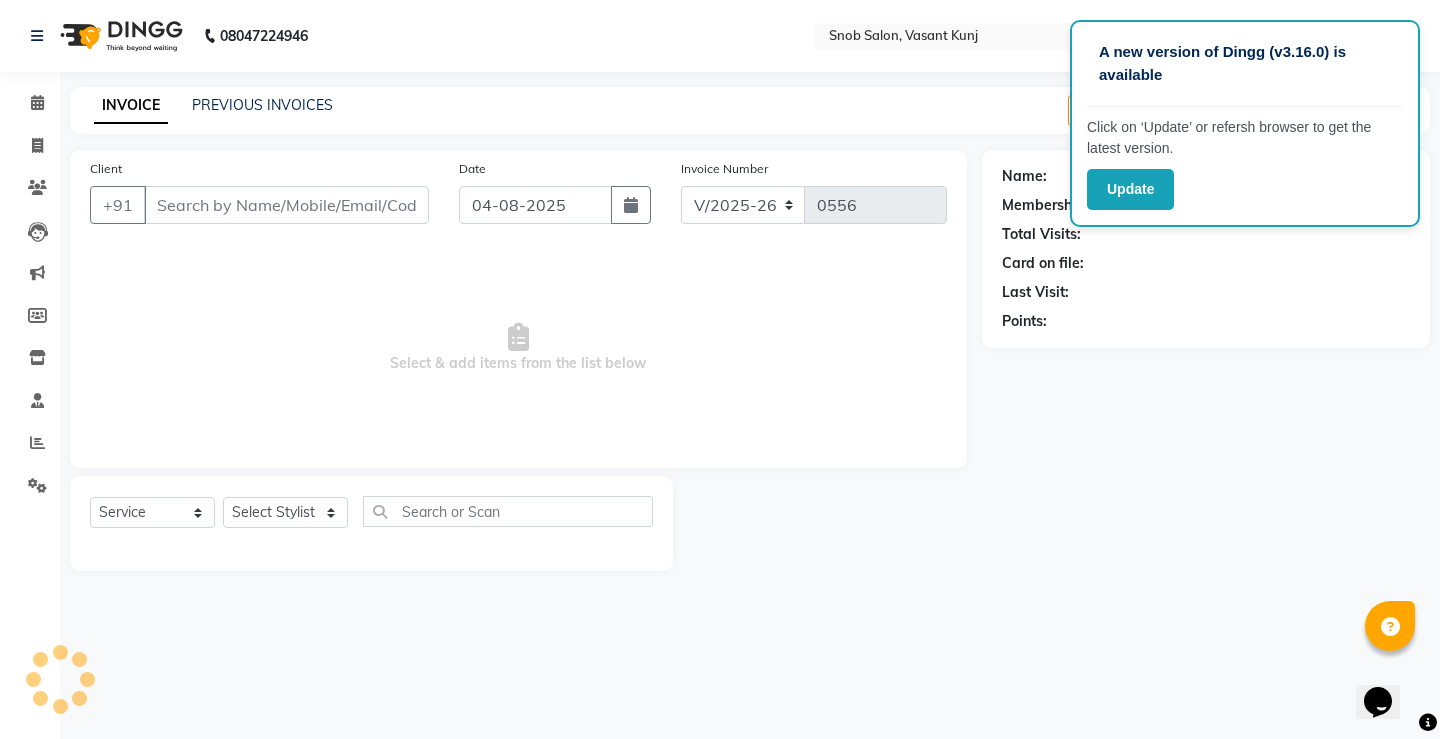 type on "[PHONE]" 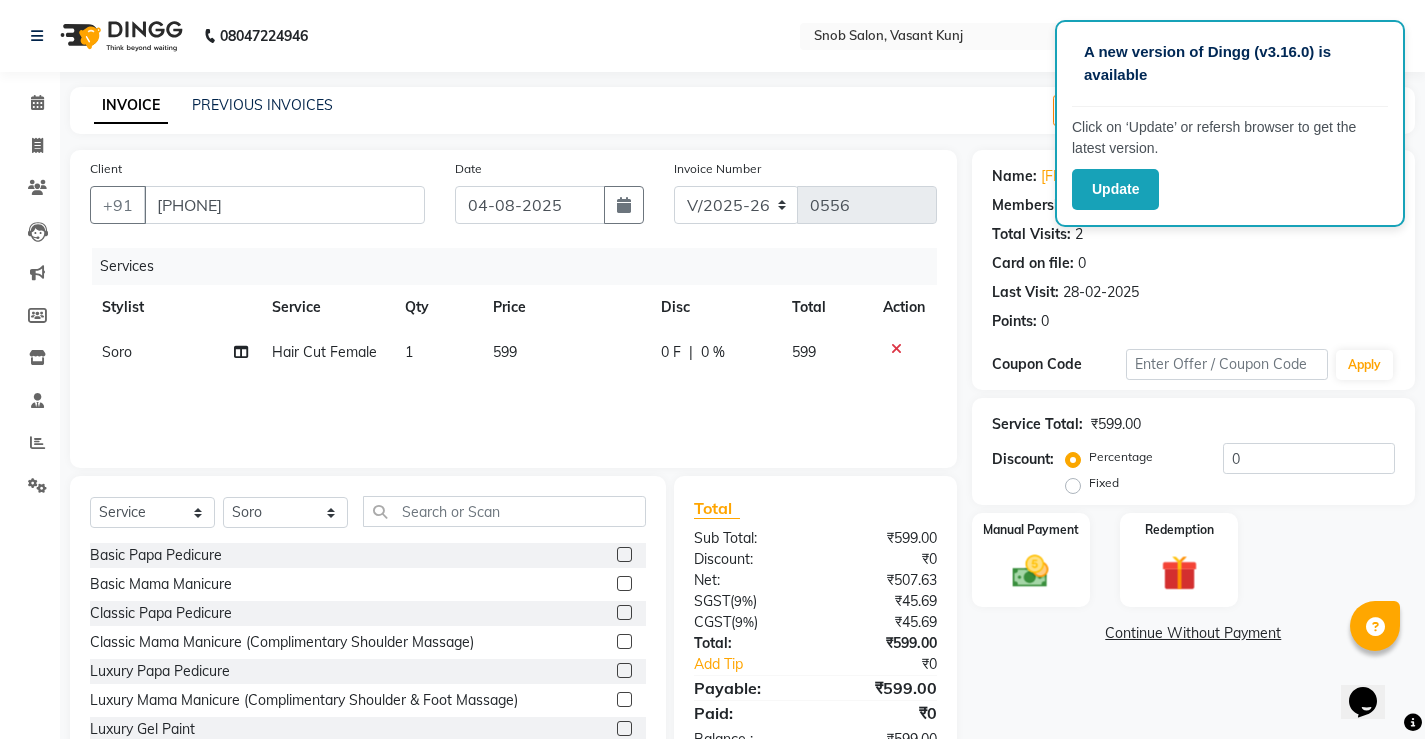 click on "599" 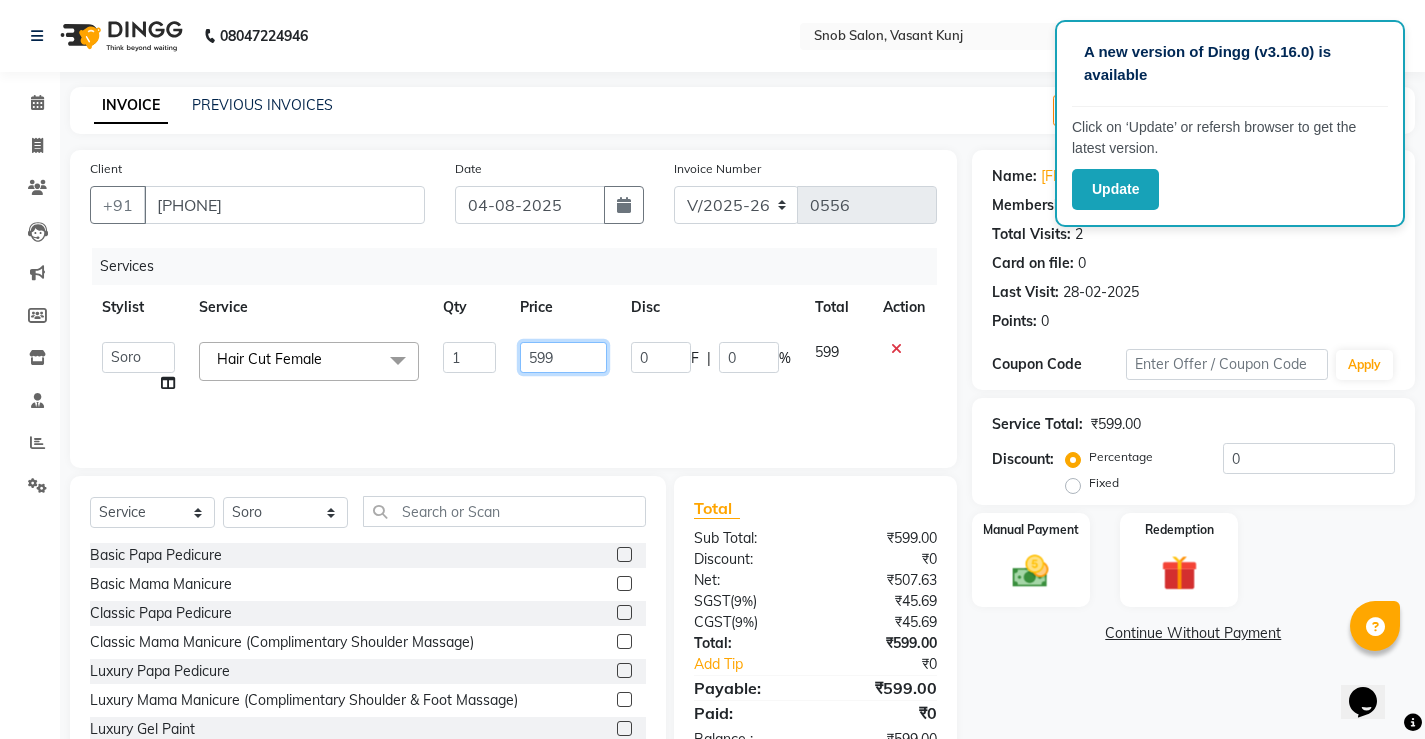 click on "599" 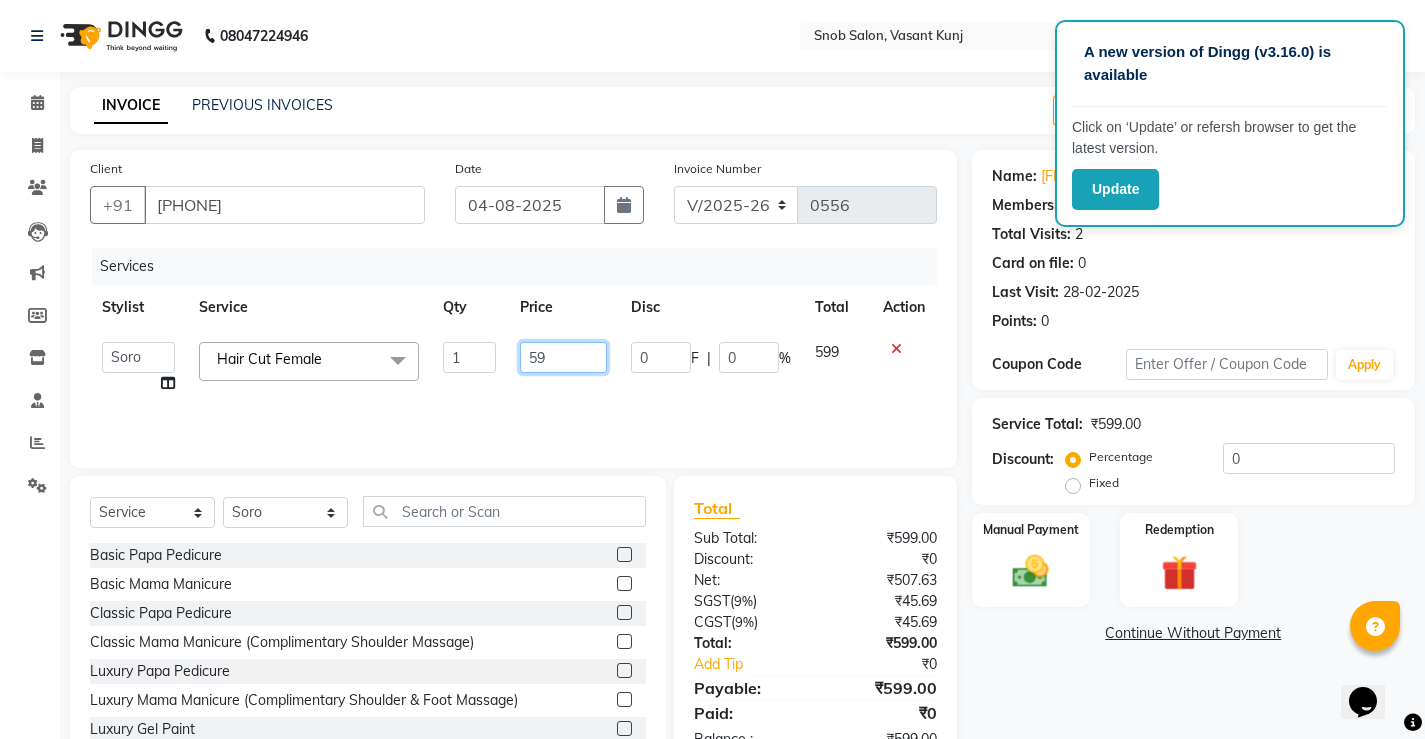 type on "5" 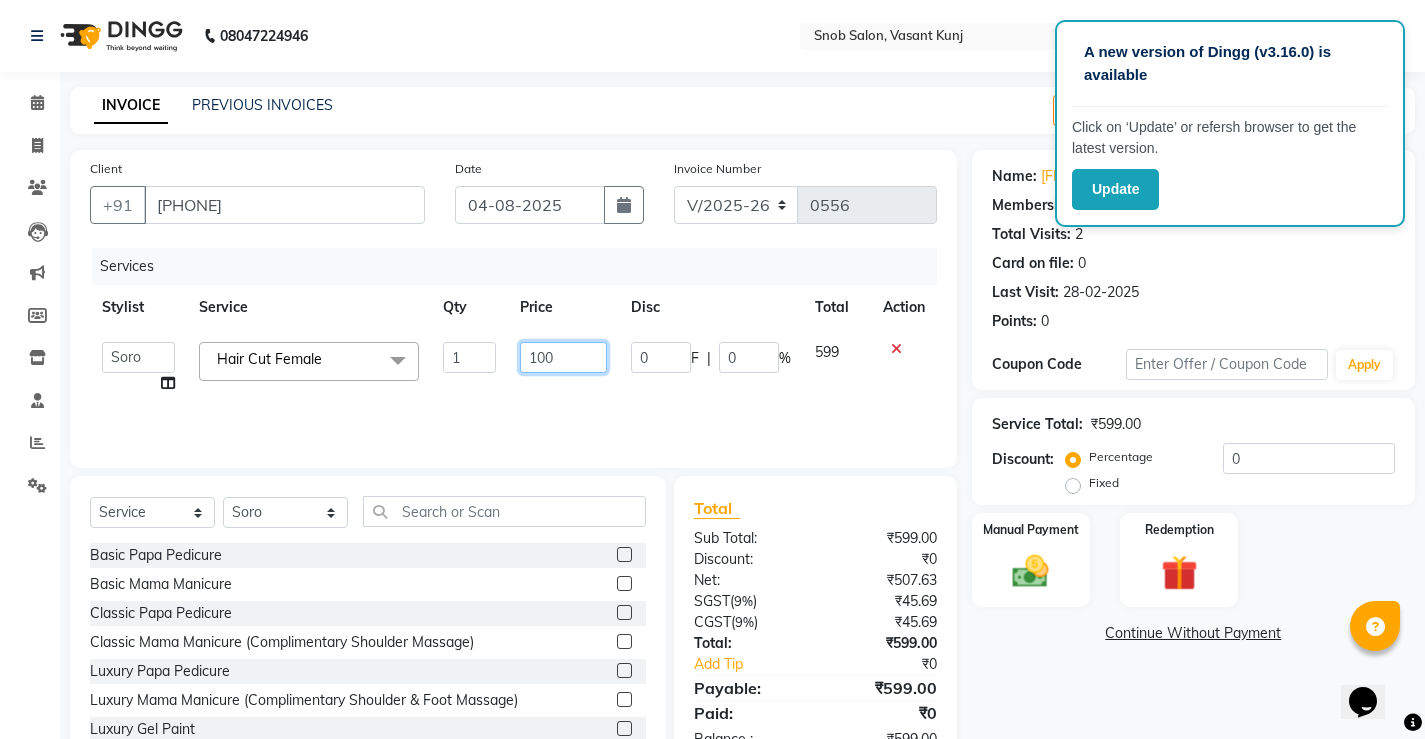 type on "1000" 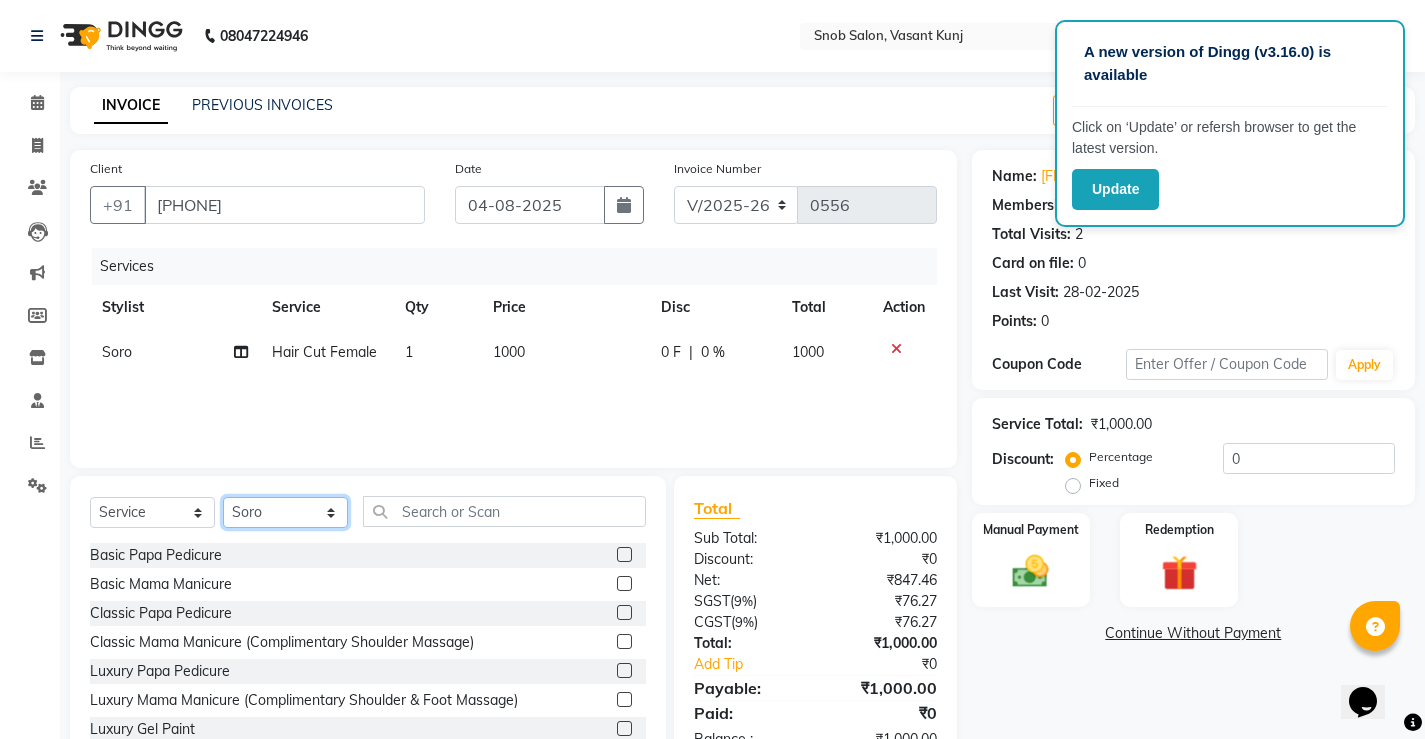 click on "Select Stylist Asin junaid Kajal Beniwal Mahek  Priyanka Tamang  Sabiya Nisha Soro" 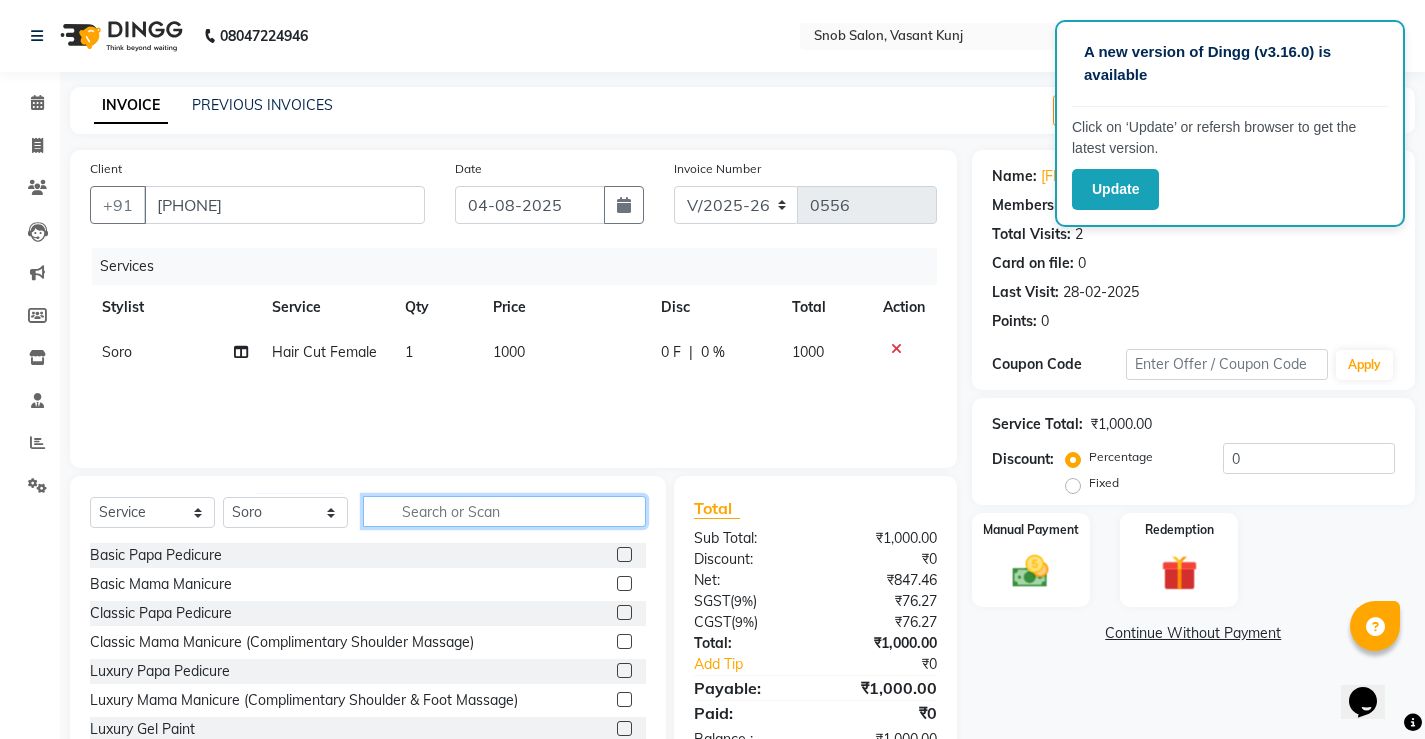 click 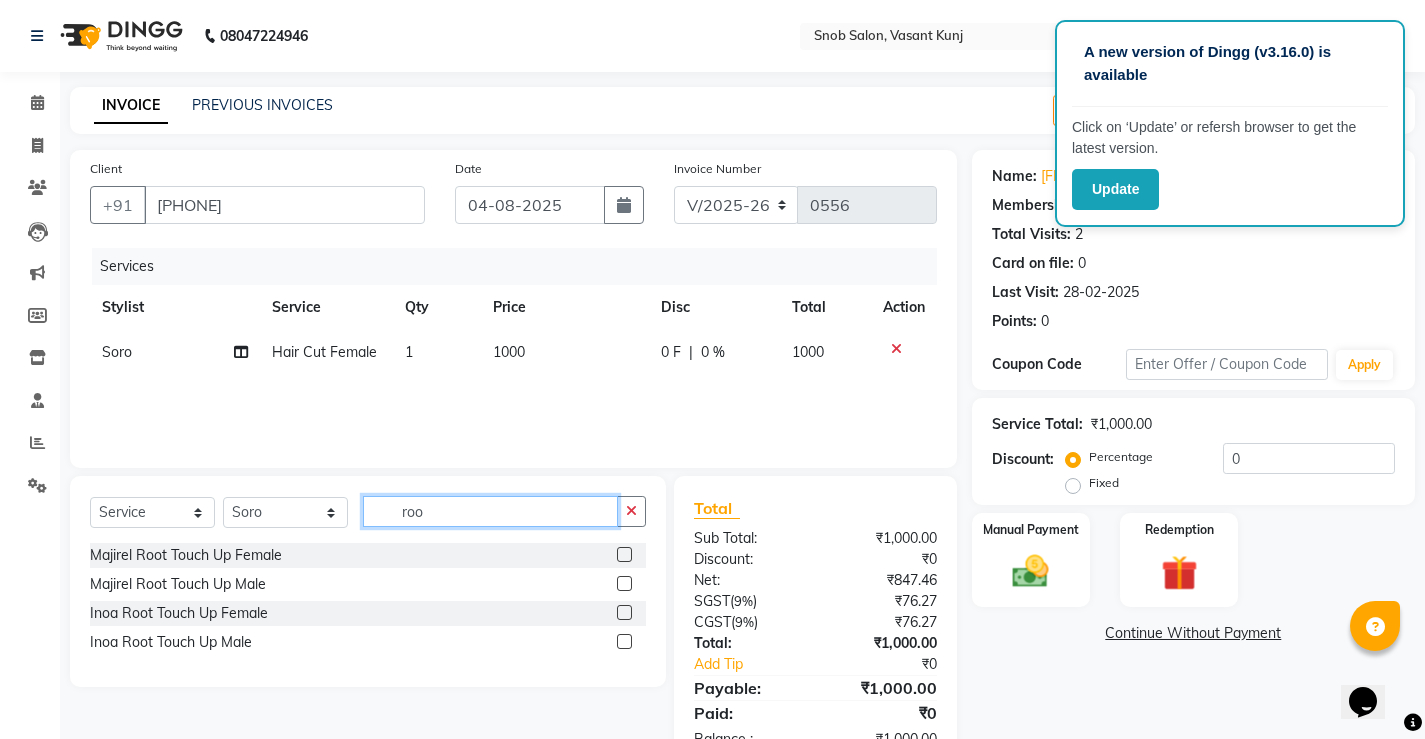 type on "roo" 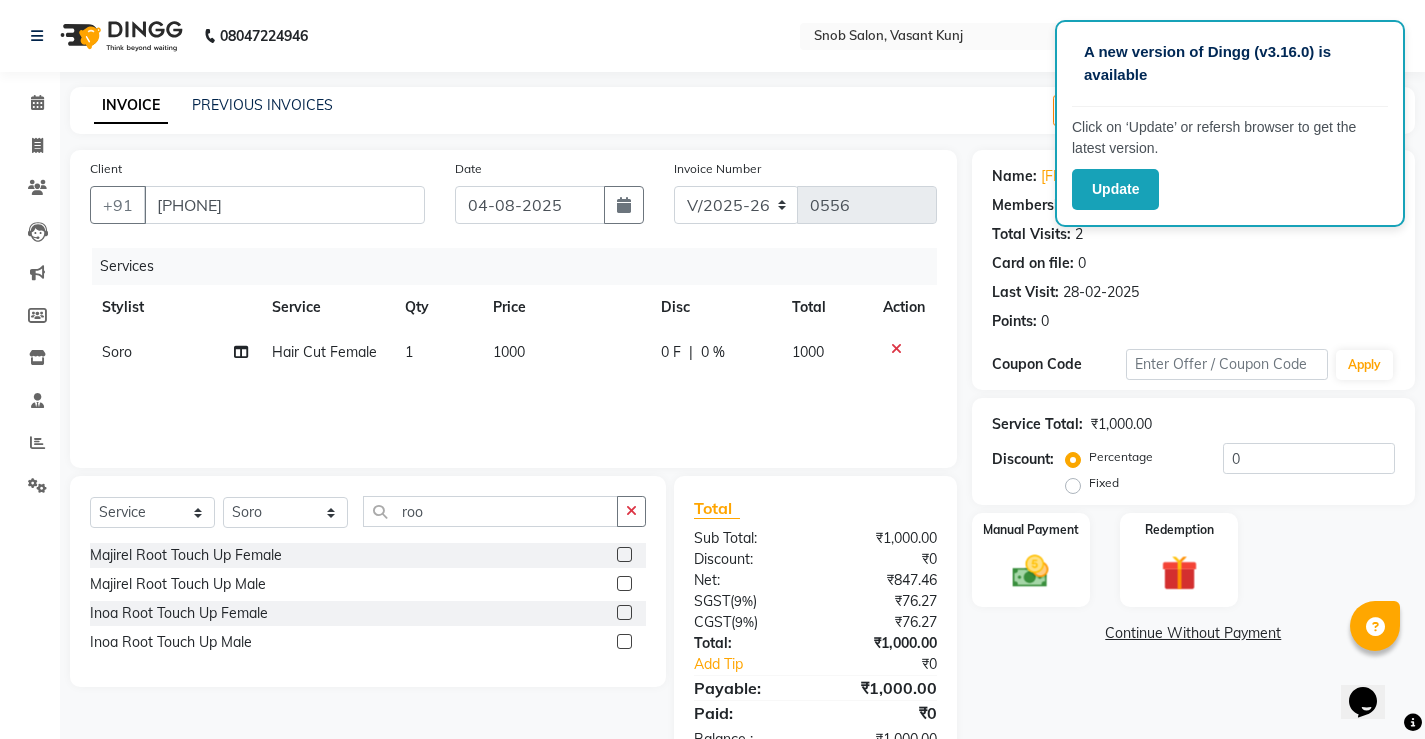 click 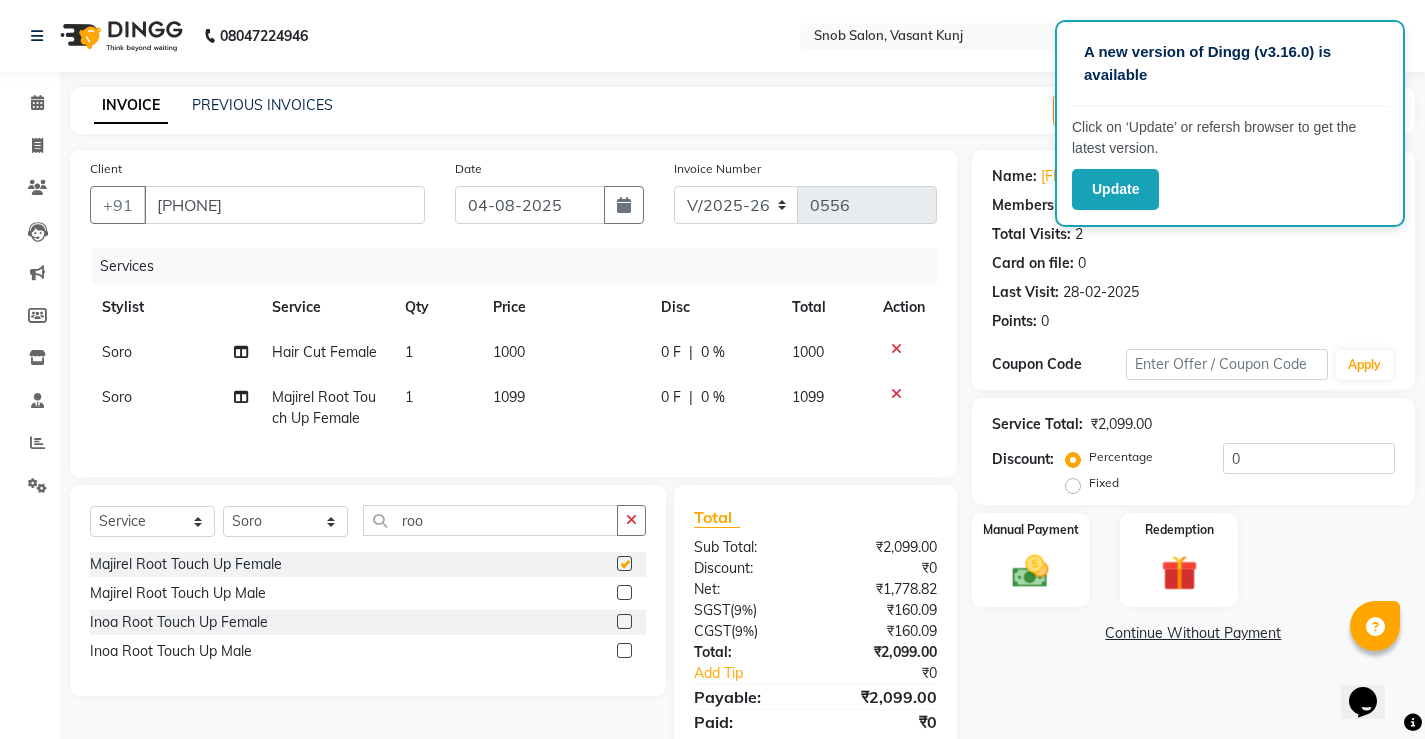 checkbox on "false" 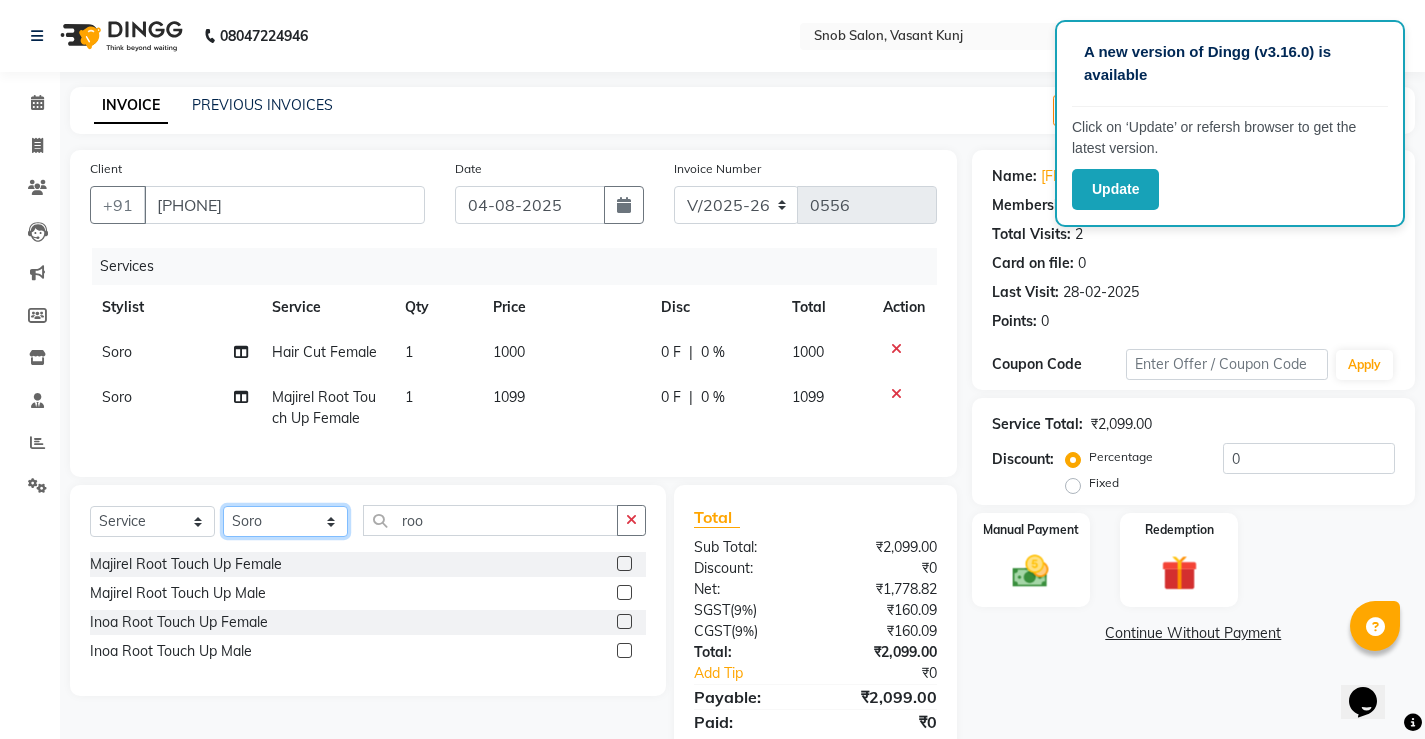 click on "Select Stylist Asin junaid Kajal Beniwal Mahek  Priyanka Tamang  Sabiya Nisha Soro" 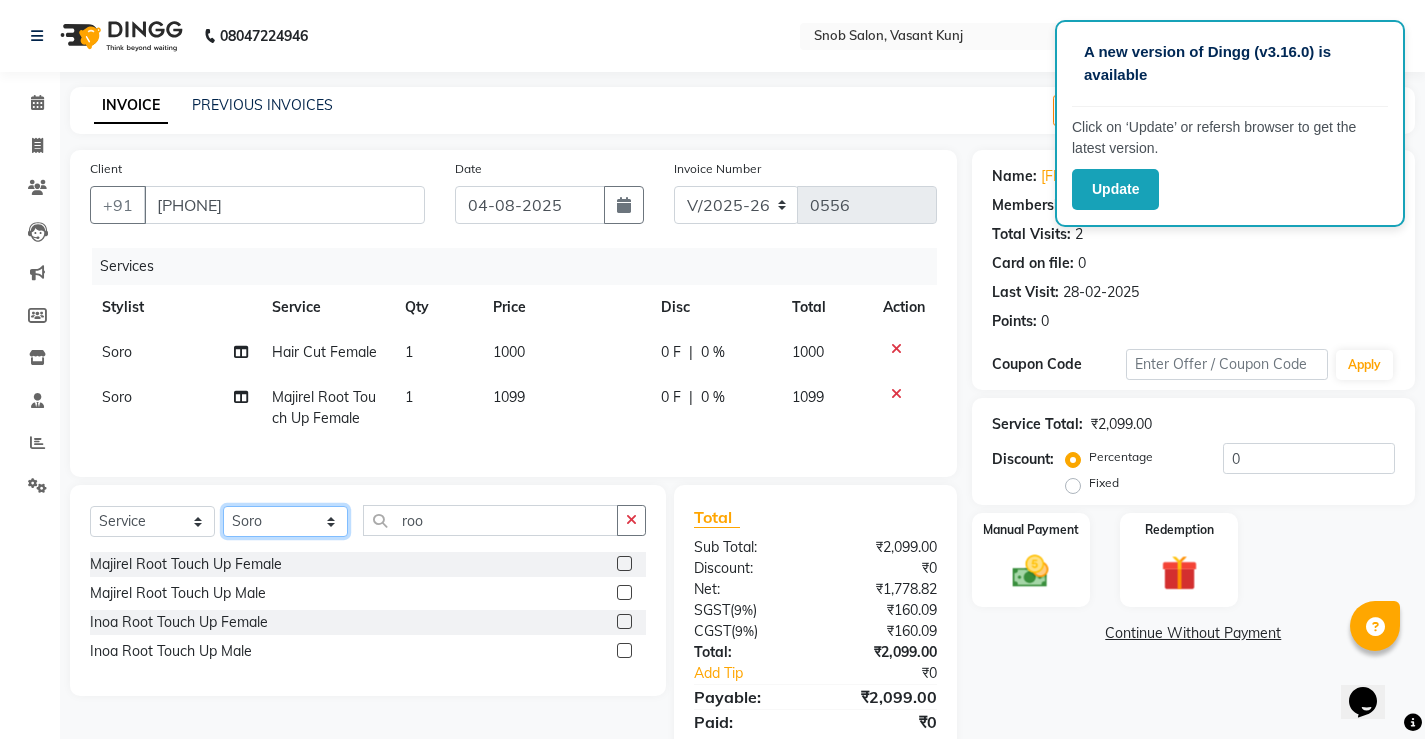 select on "62197" 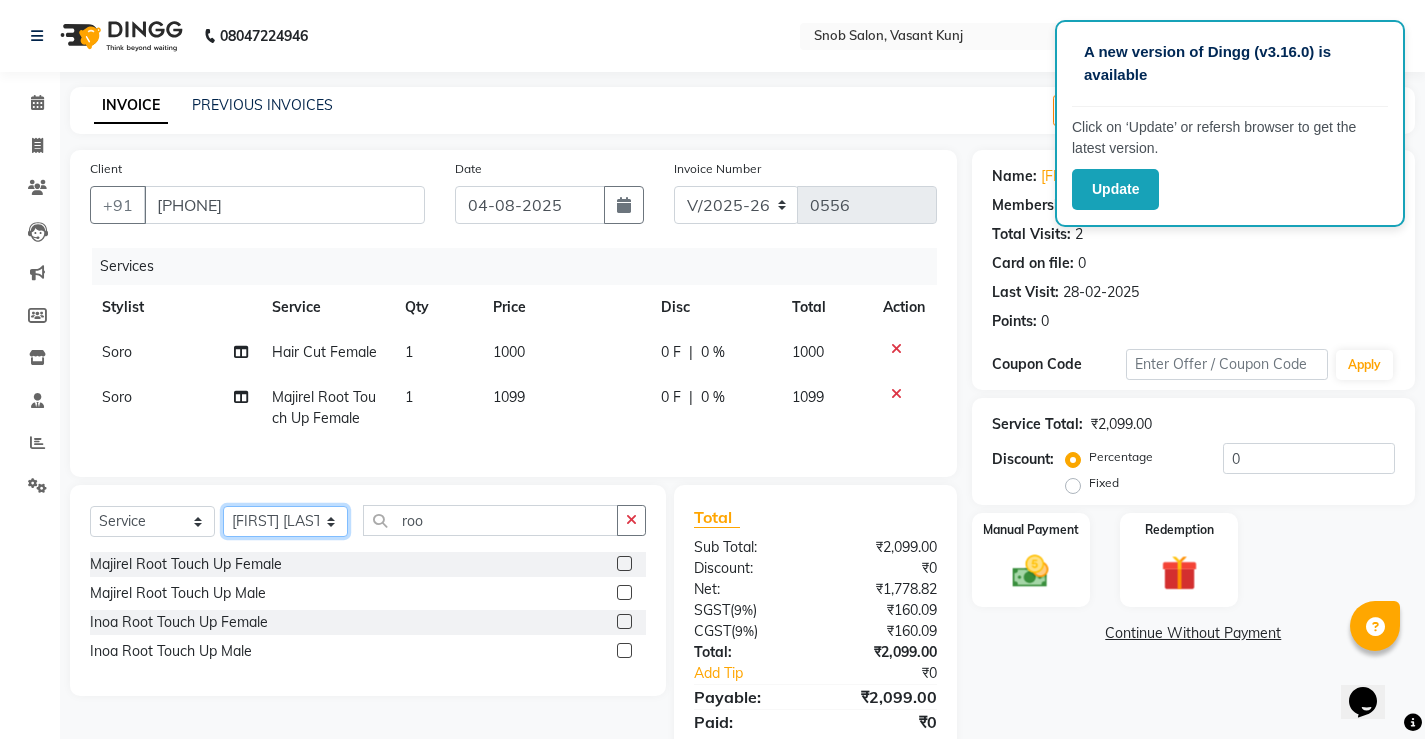 click on "Select Stylist Asin junaid Kajal Beniwal Mahek  Priyanka Tamang  Sabiya Nisha Soro" 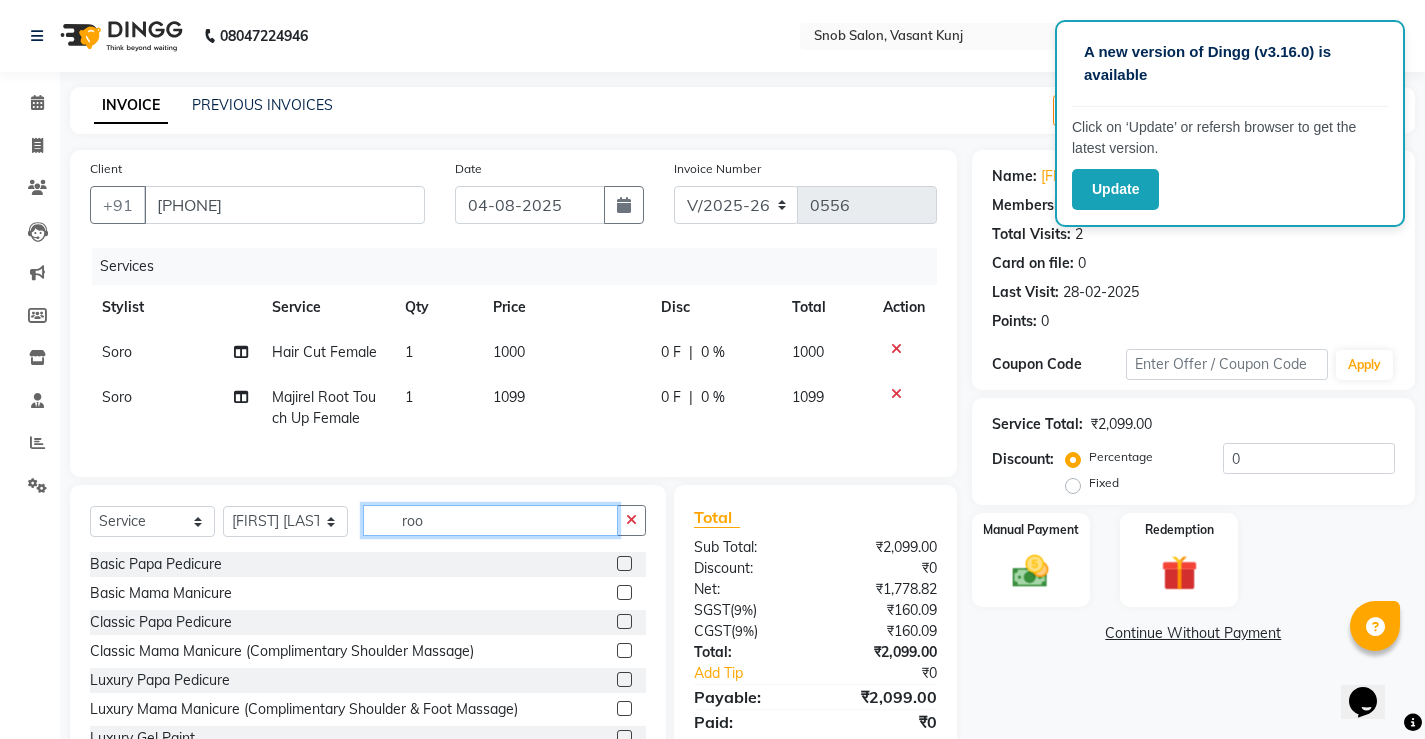 click on "roo" 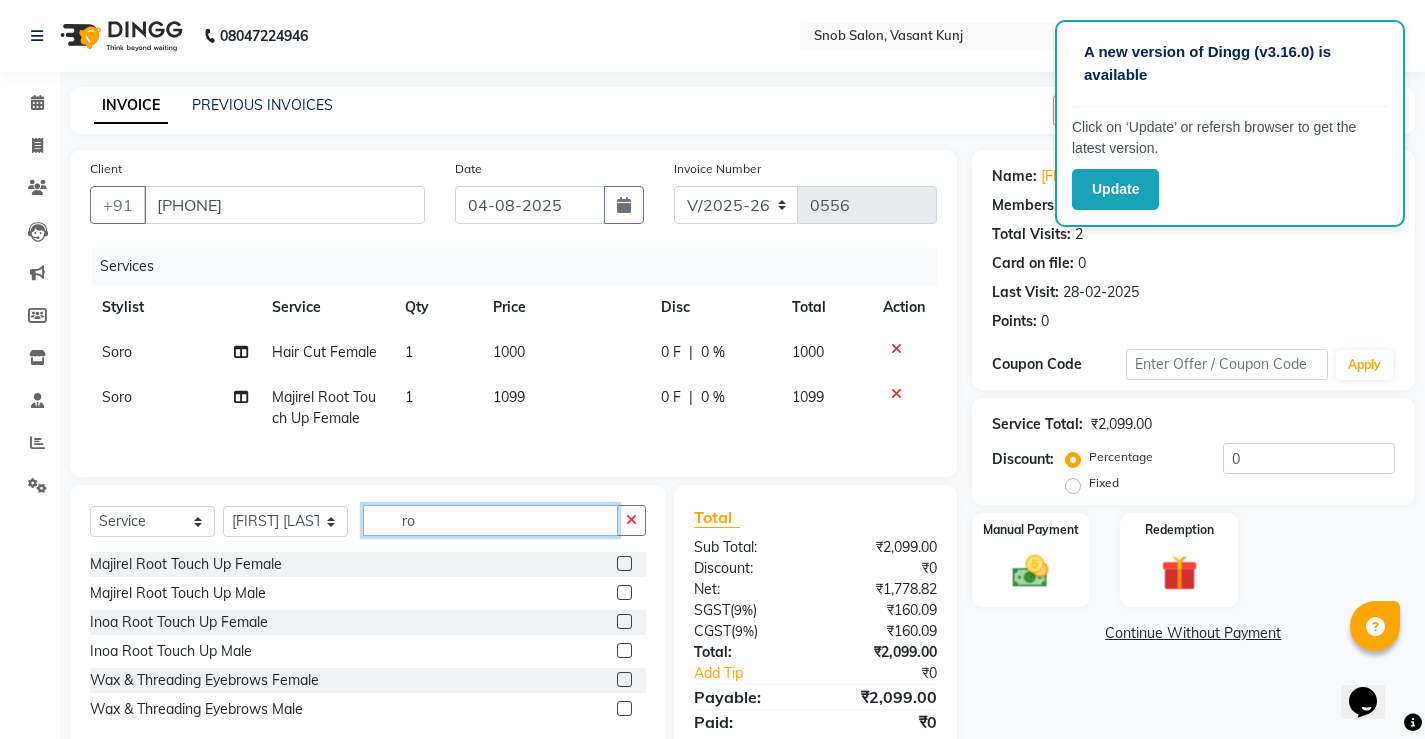 type on "r" 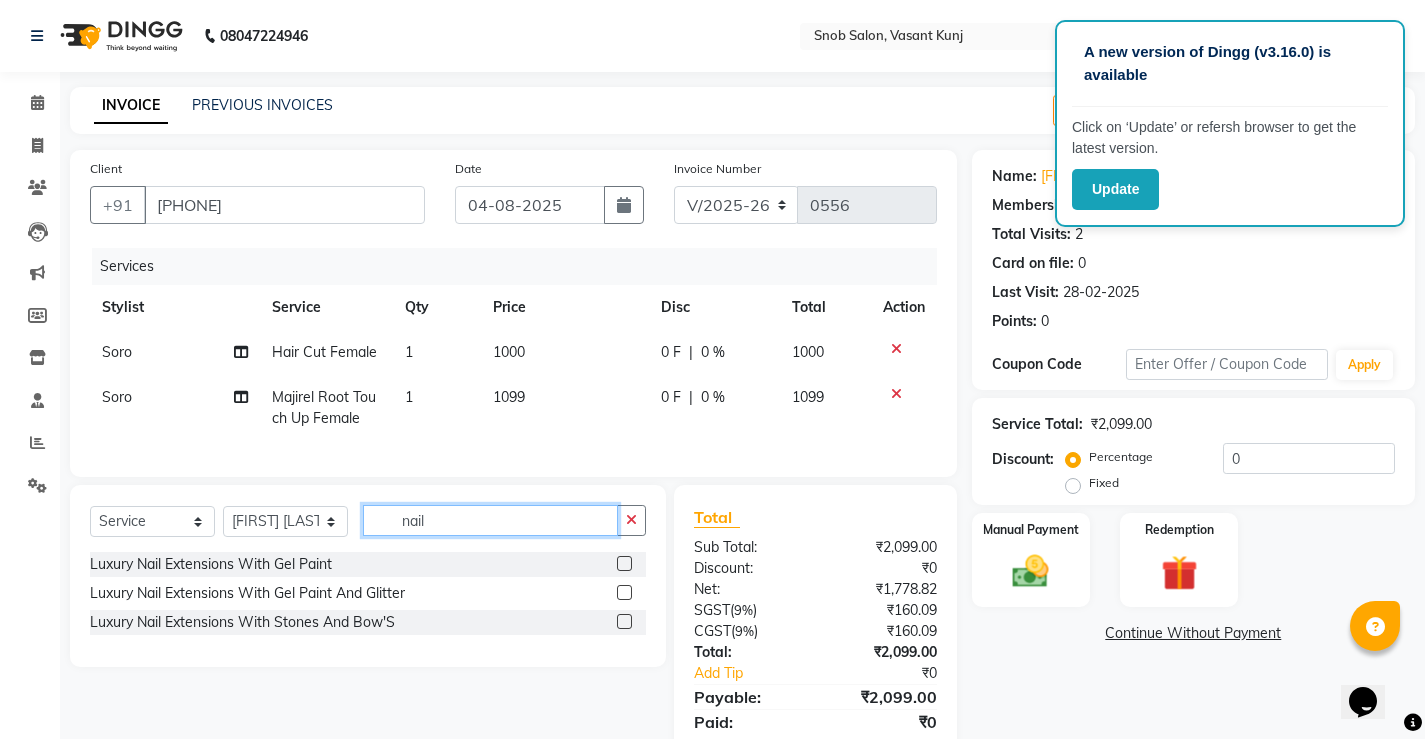 type on "nail" 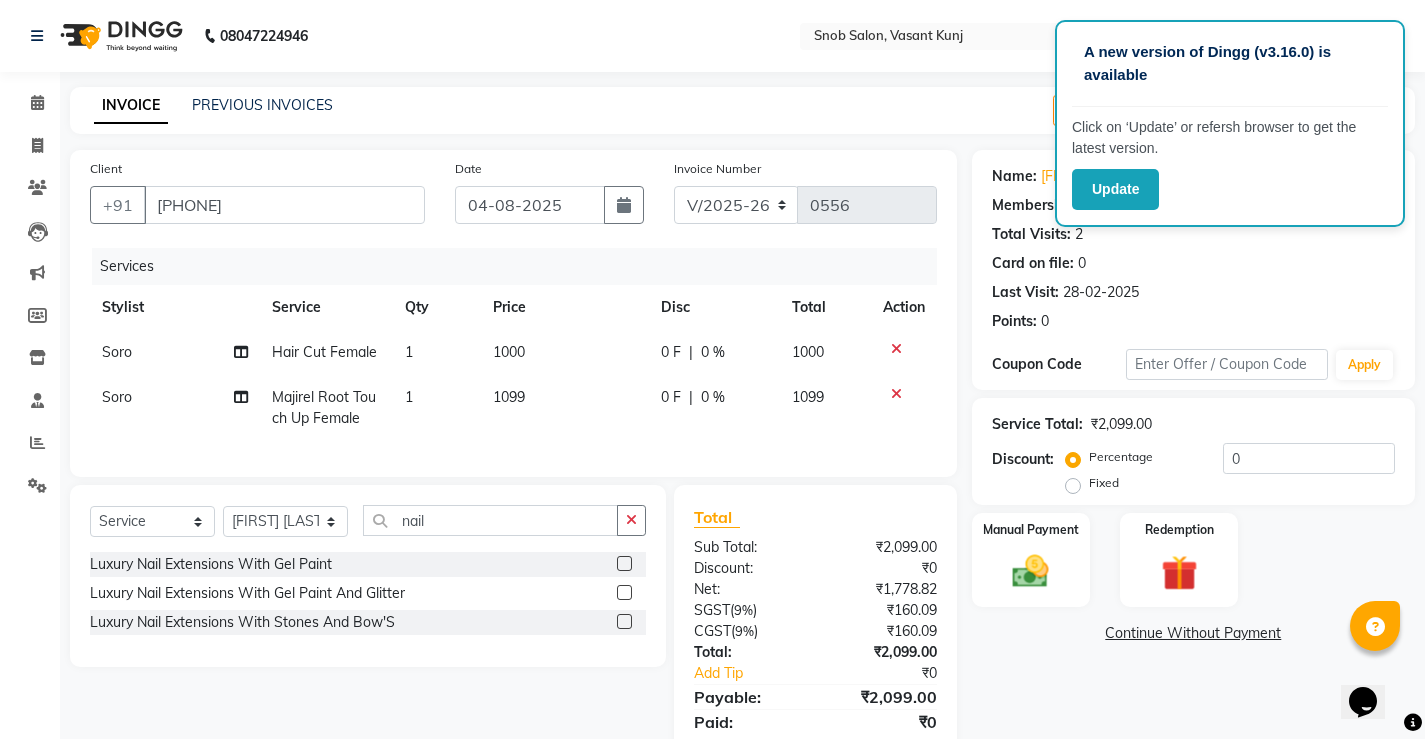 click 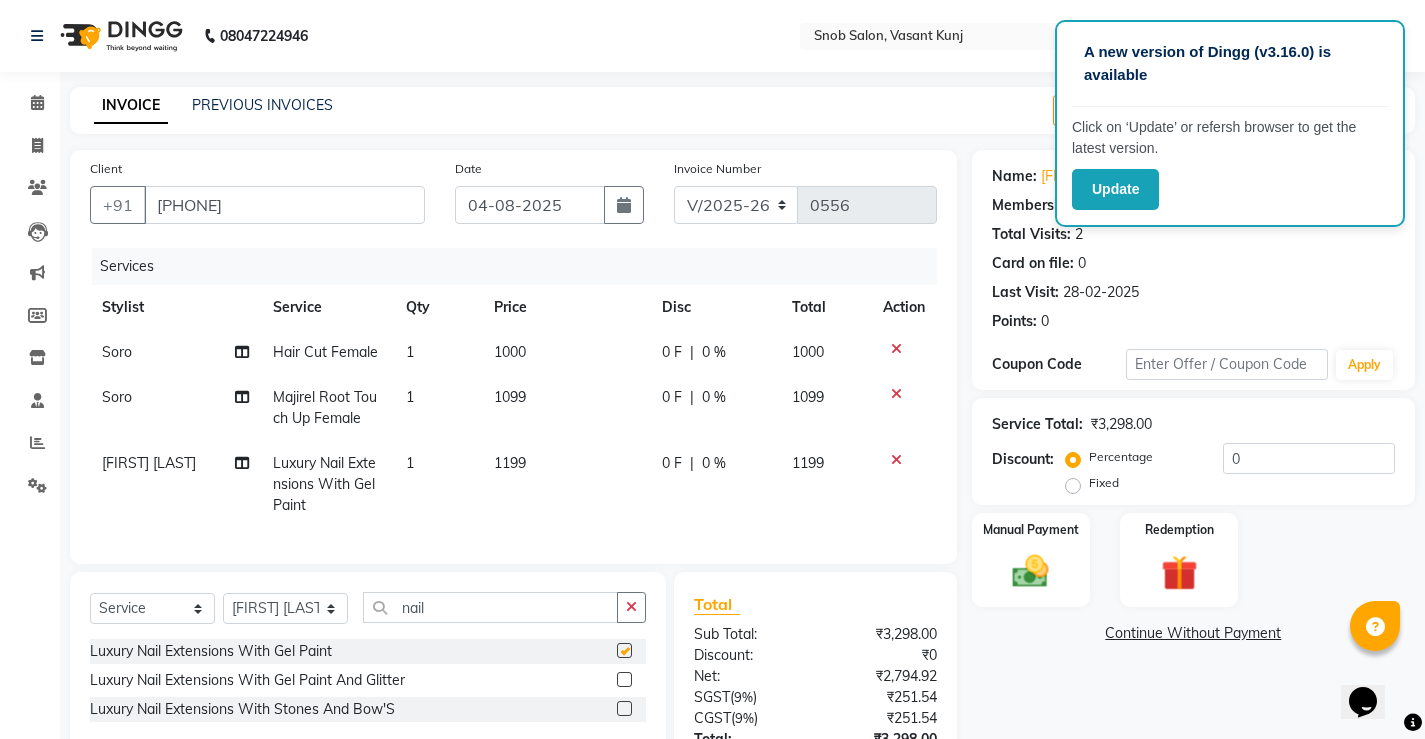 checkbox on "false" 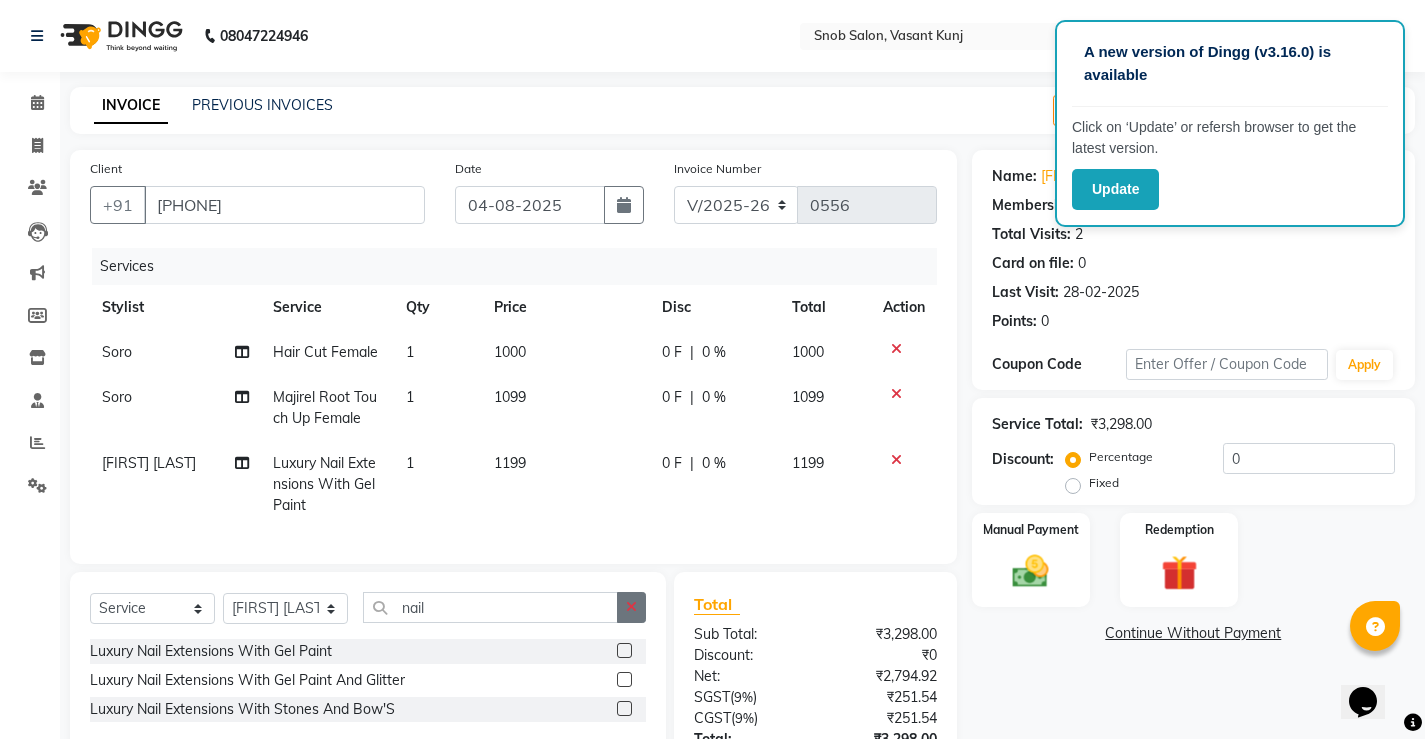 click 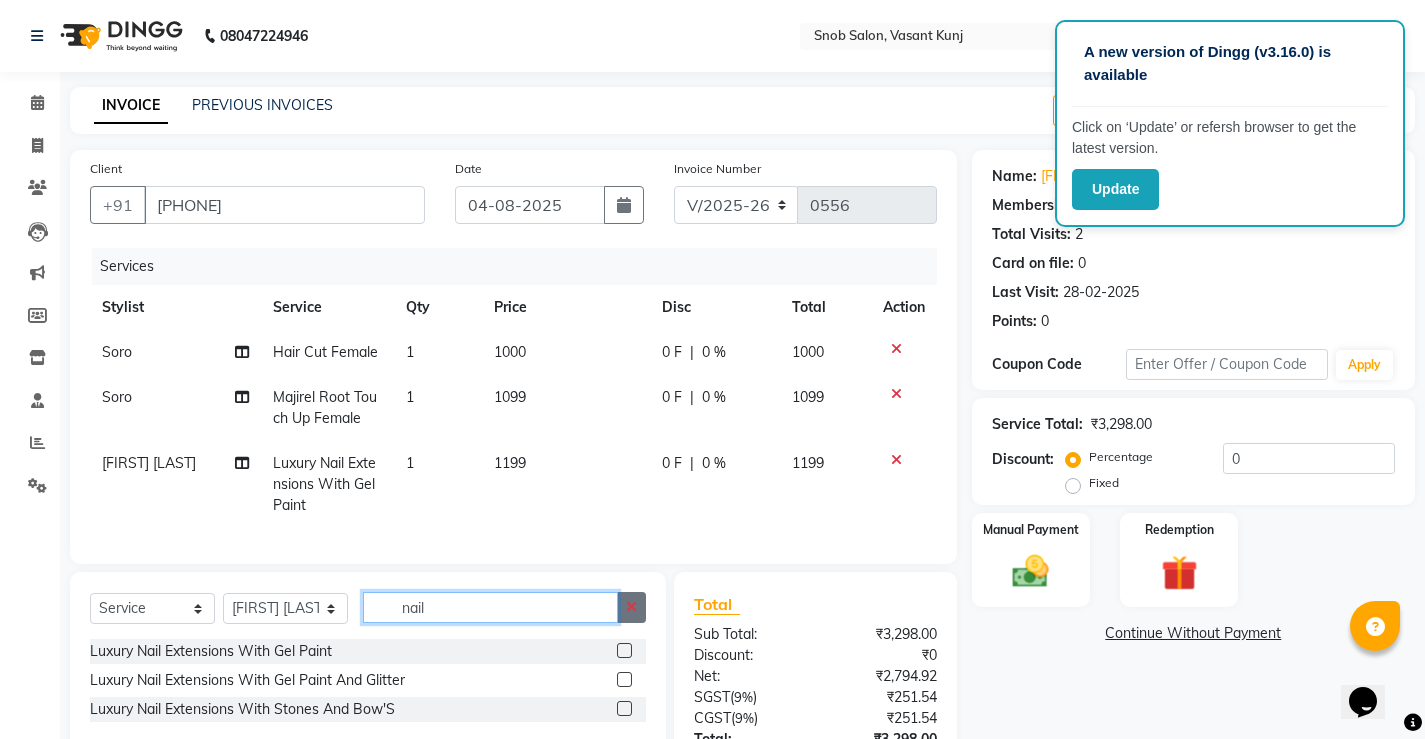 type 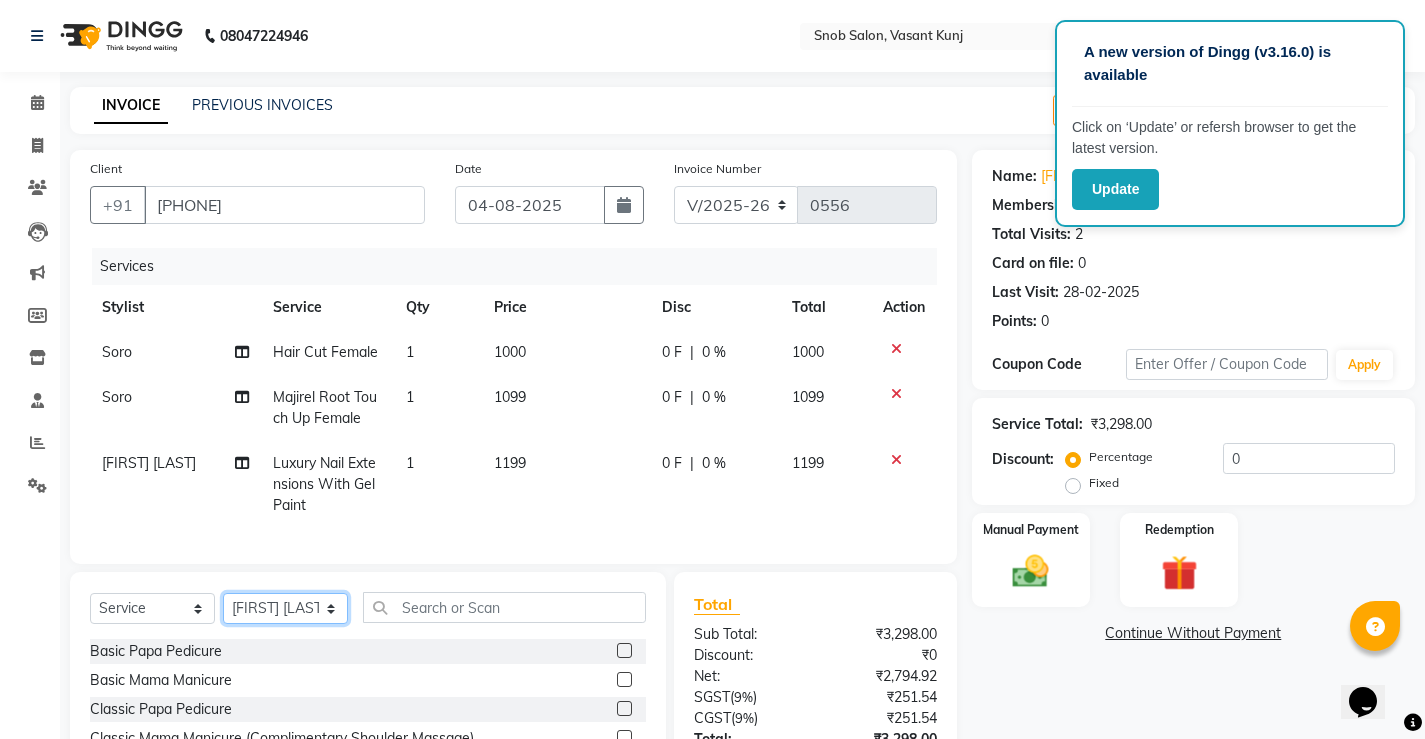 click on "Select Stylist Asin junaid Kajal Beniwal Mahek  Priyanka Tamang  Sabiya Nisha Soro" 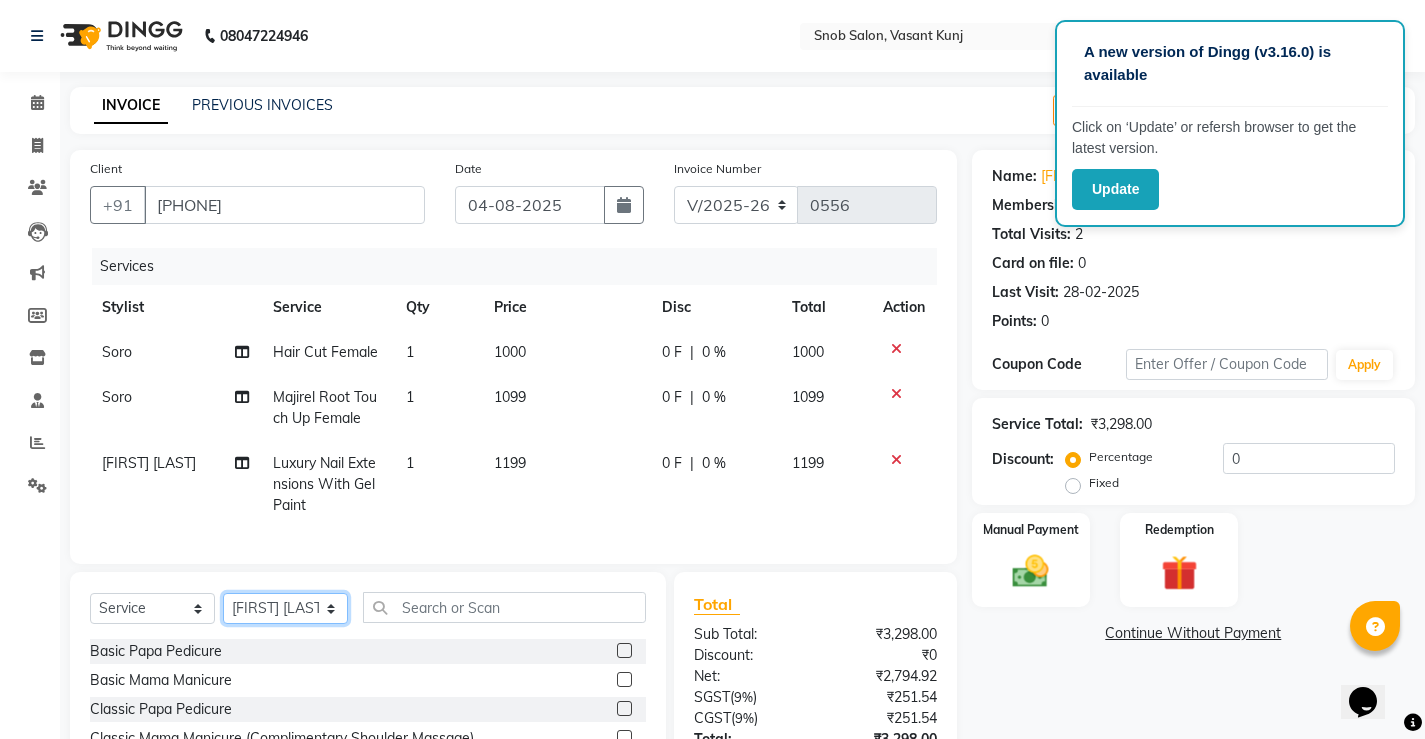 select on "82633" 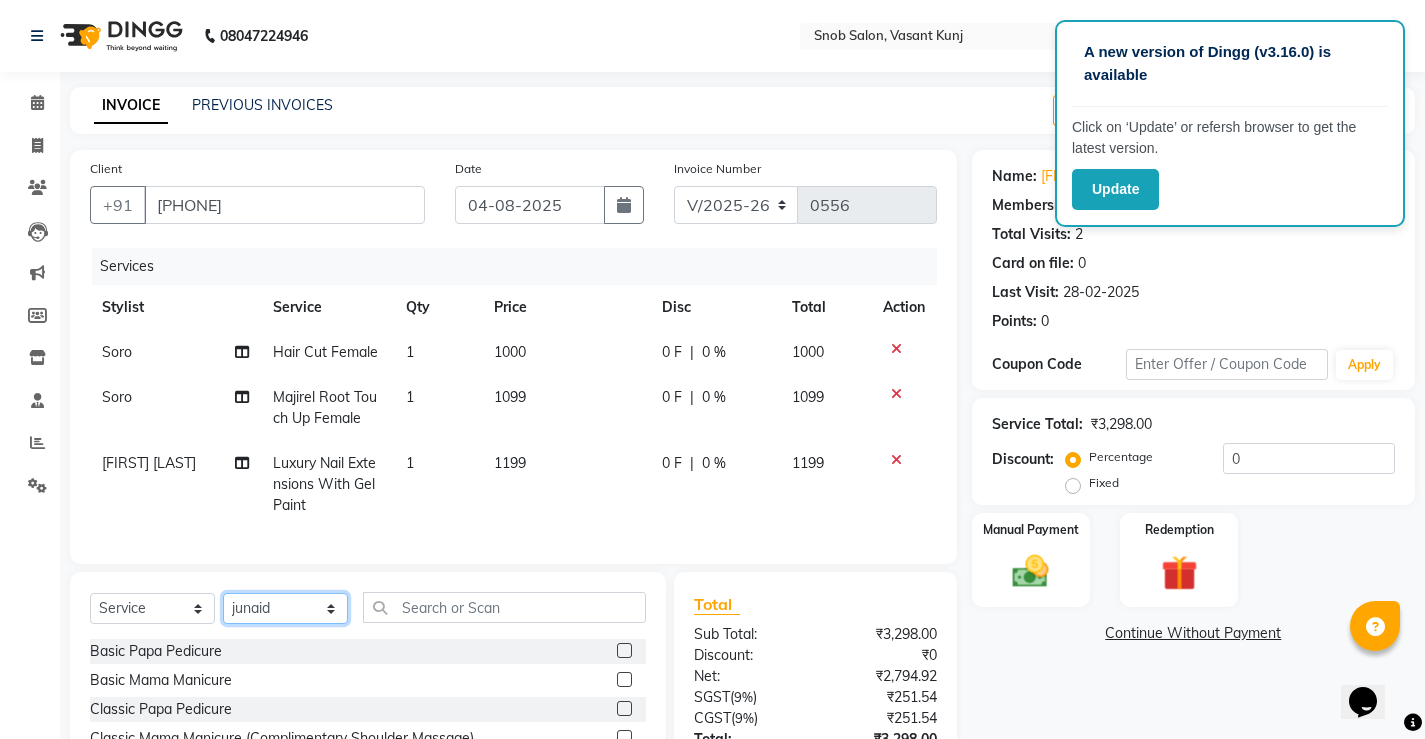 click on "Select Stylist Asin junaid Kajal Beniwal Mahek  Priyanka Tamang  Sabiya Nisha Soro" 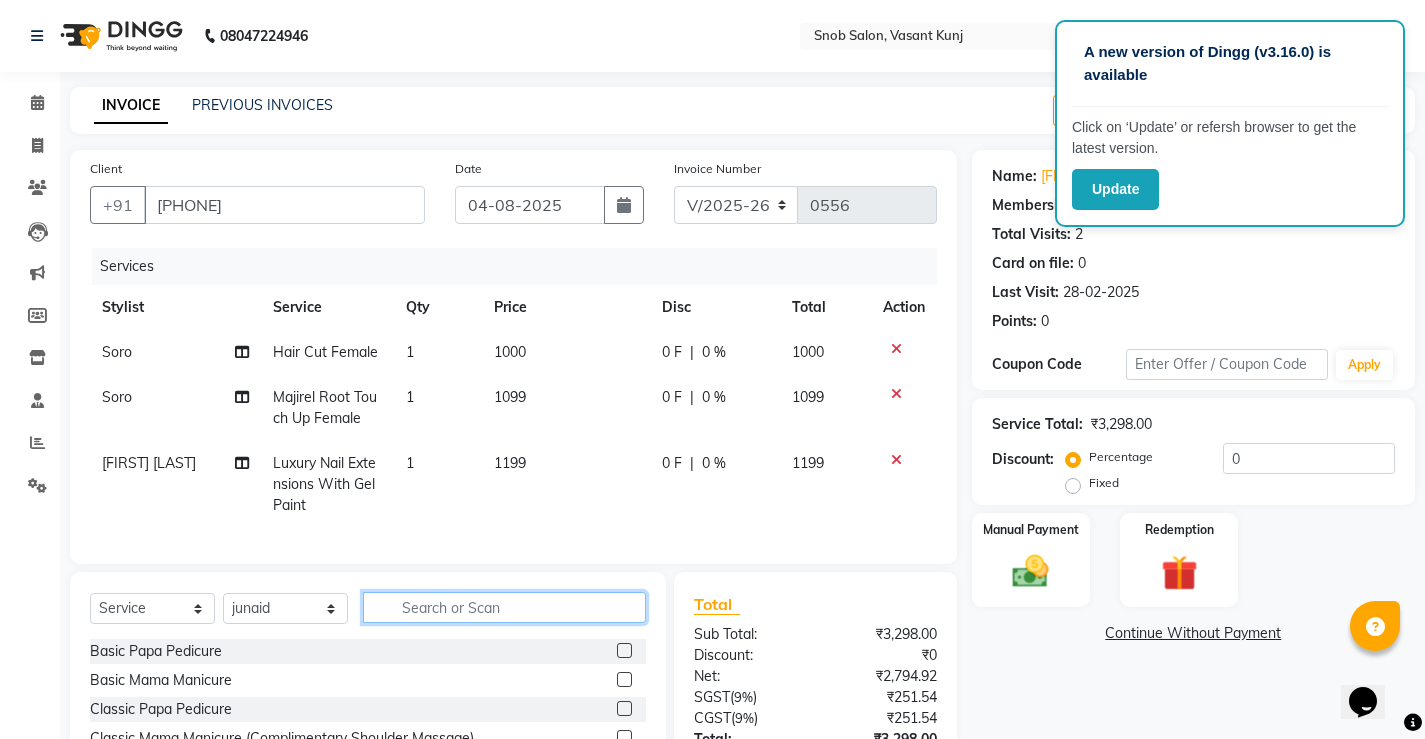 click 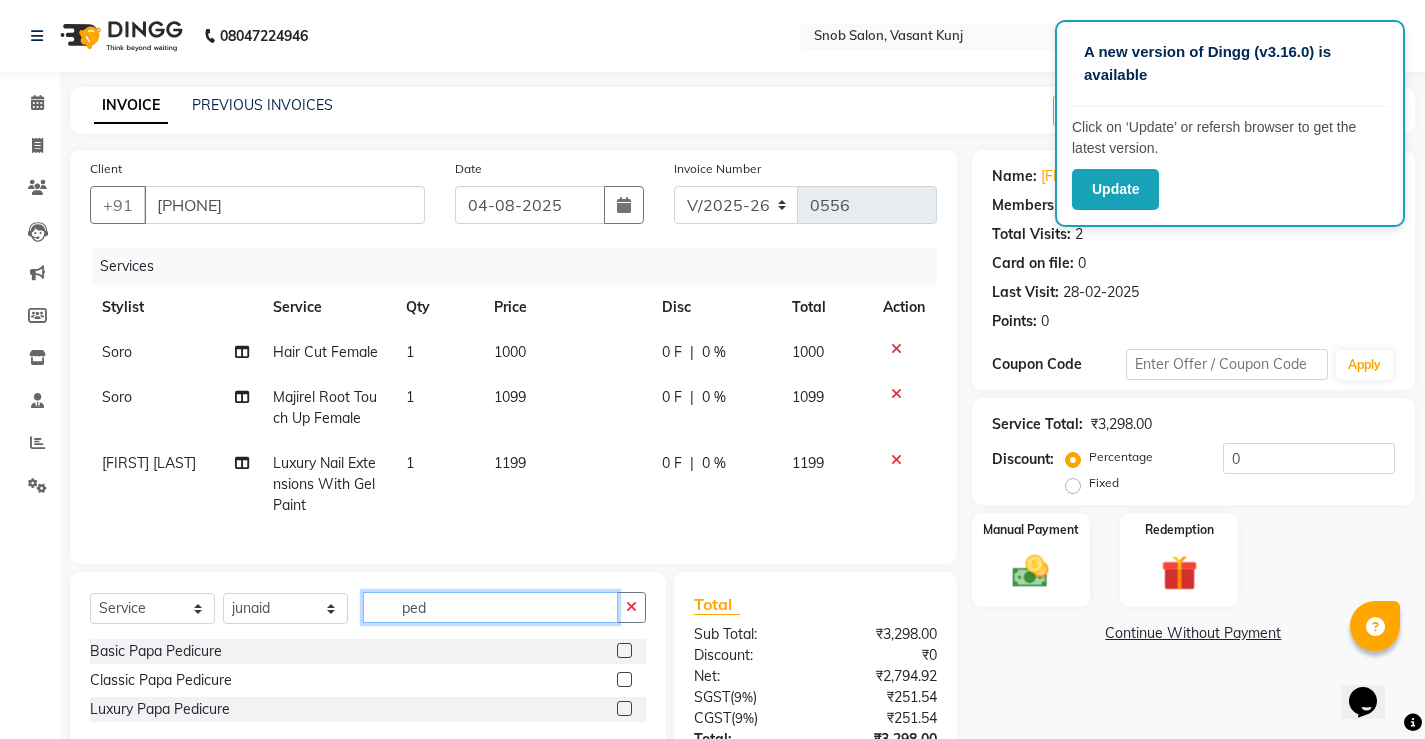 type on "ped" 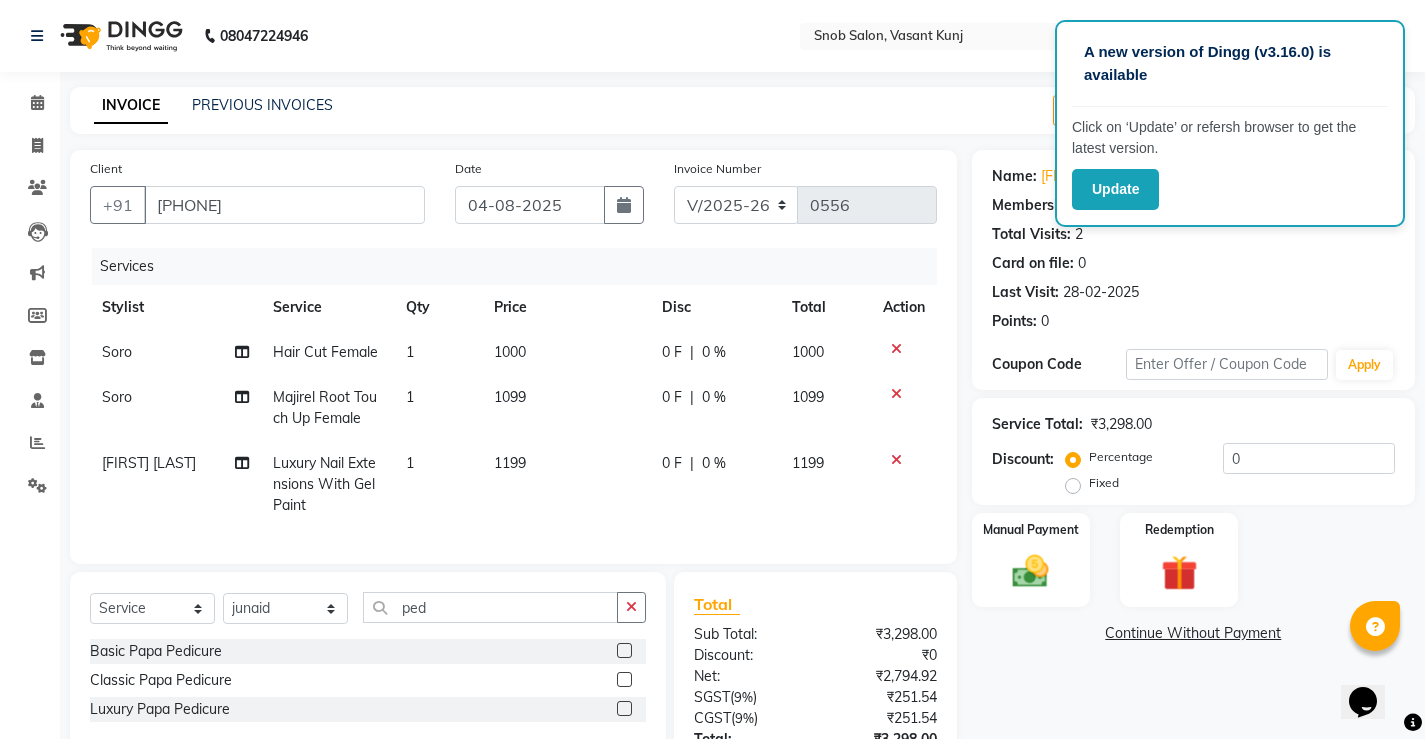 click 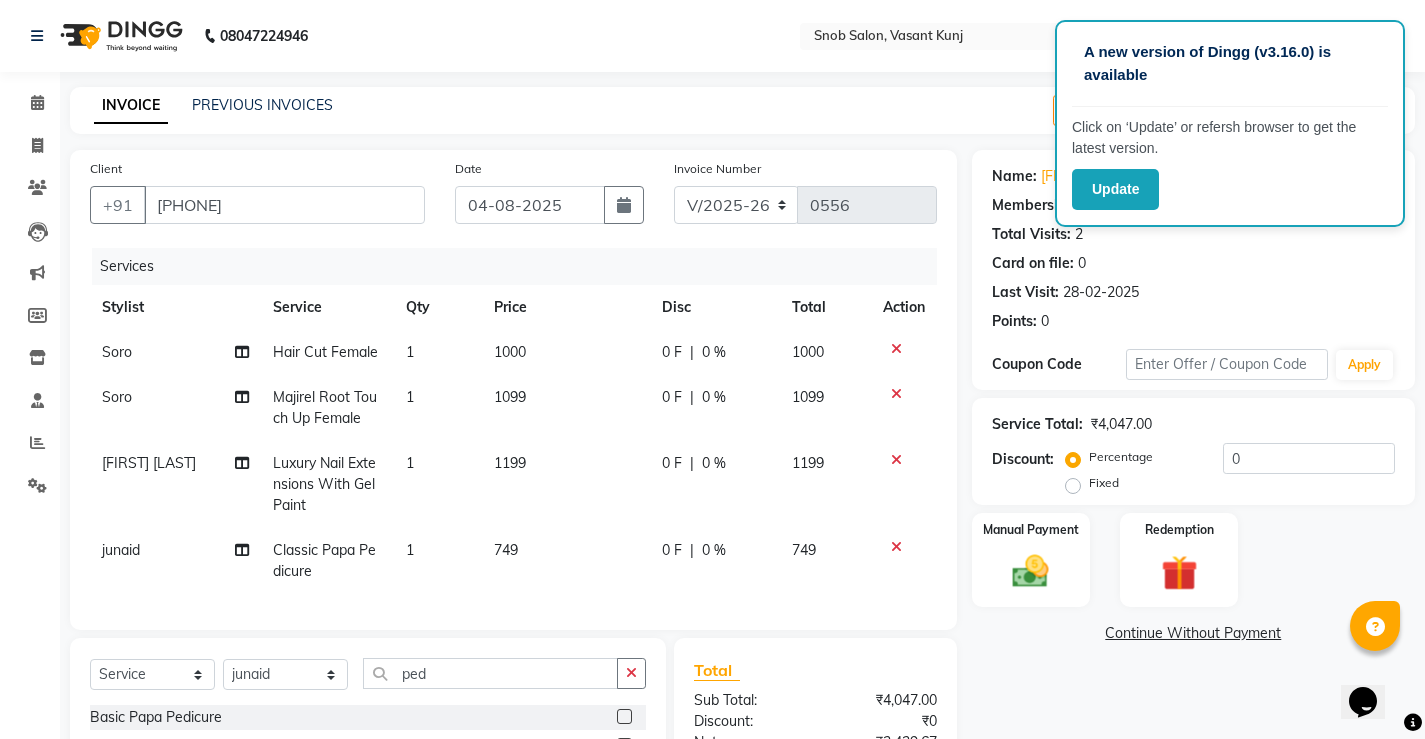 checkbox on "false" 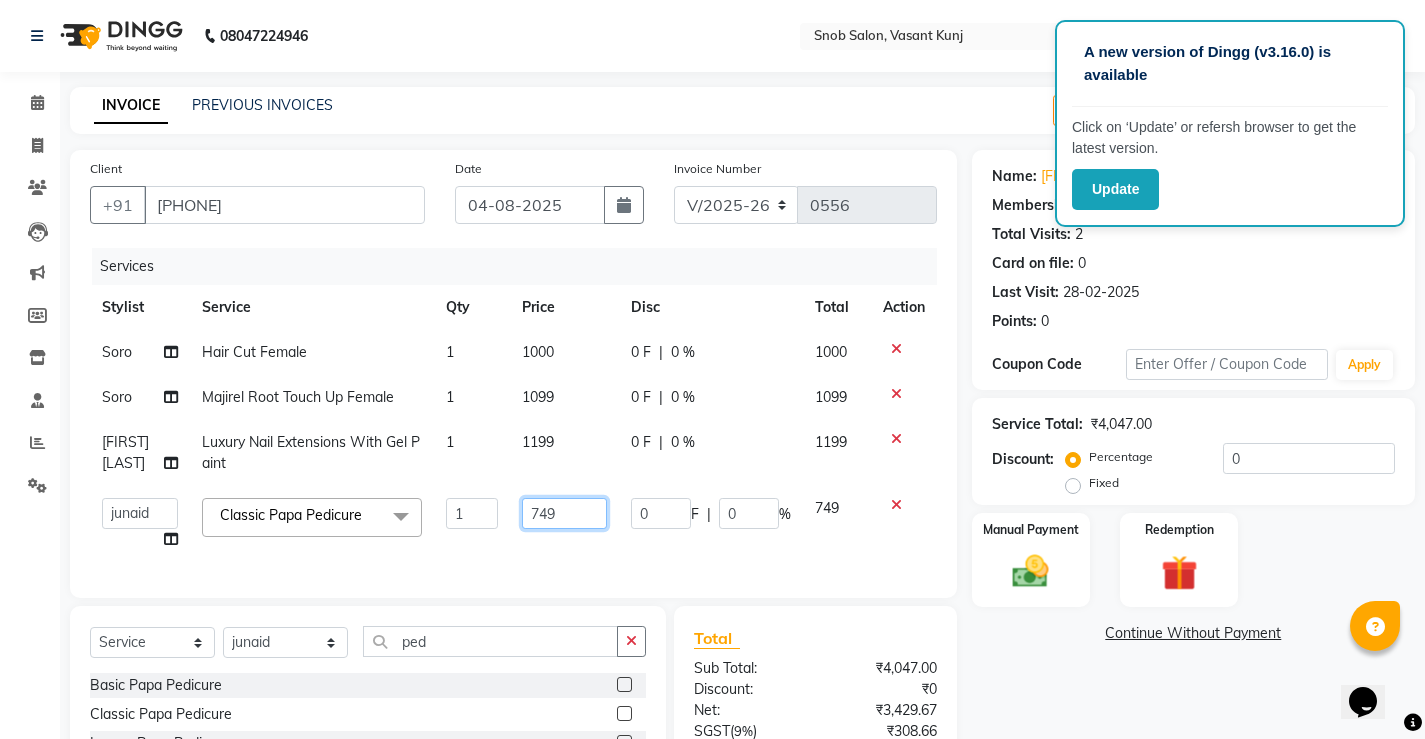 click on "749" 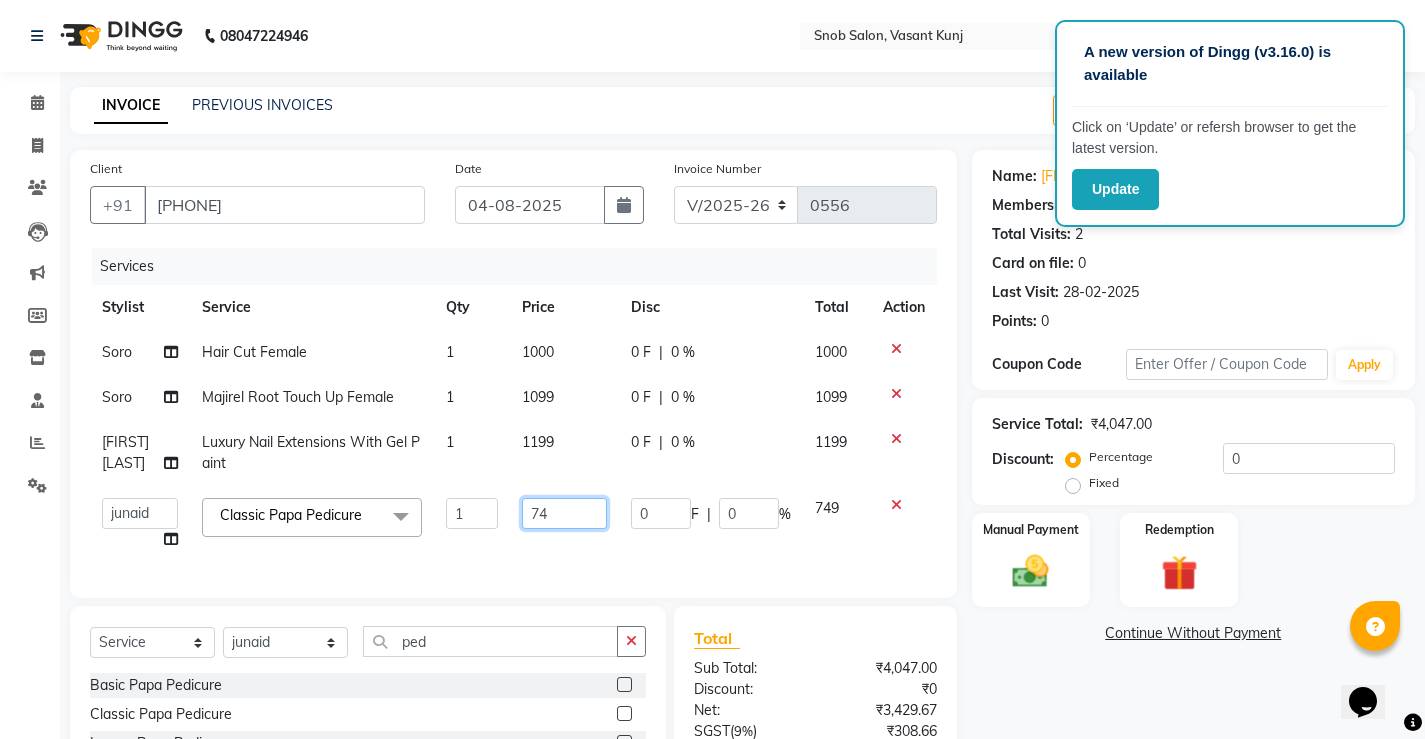 type on "7" 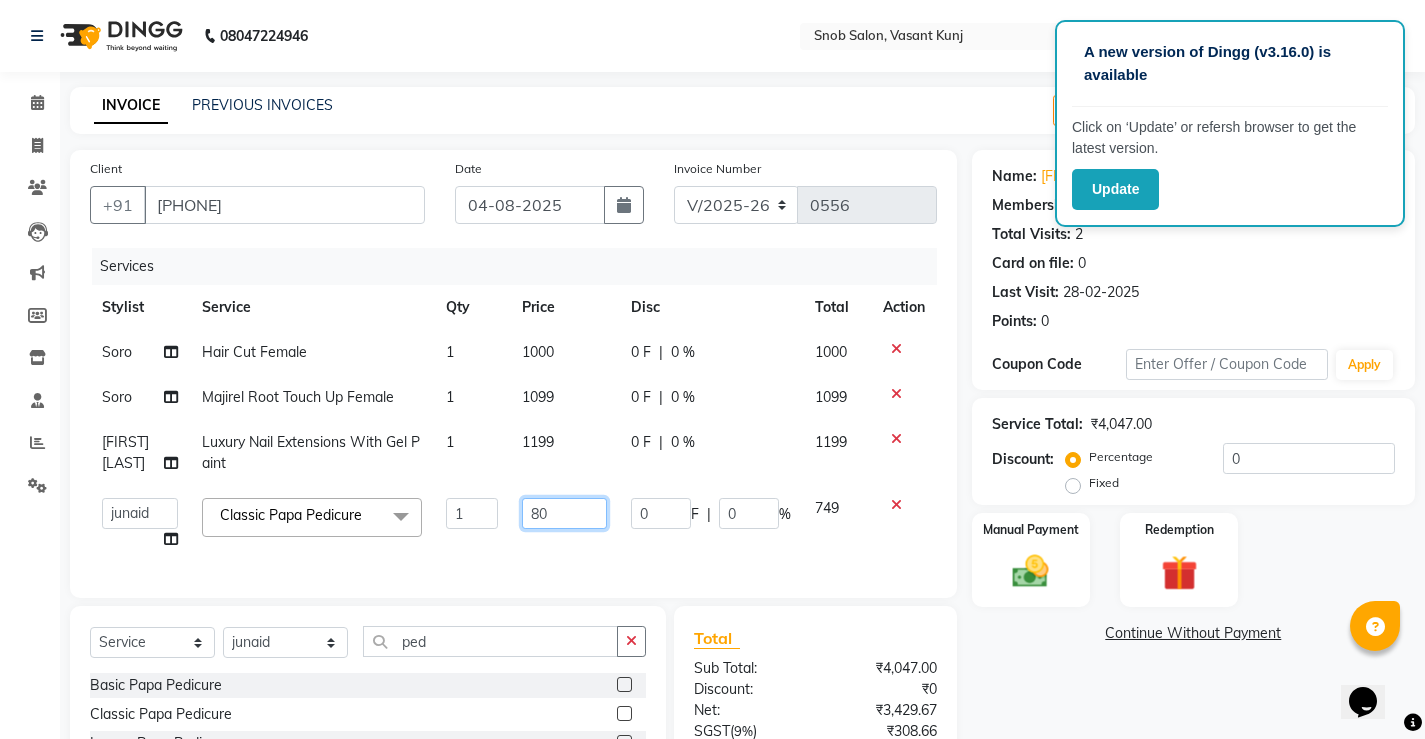 type on "800" 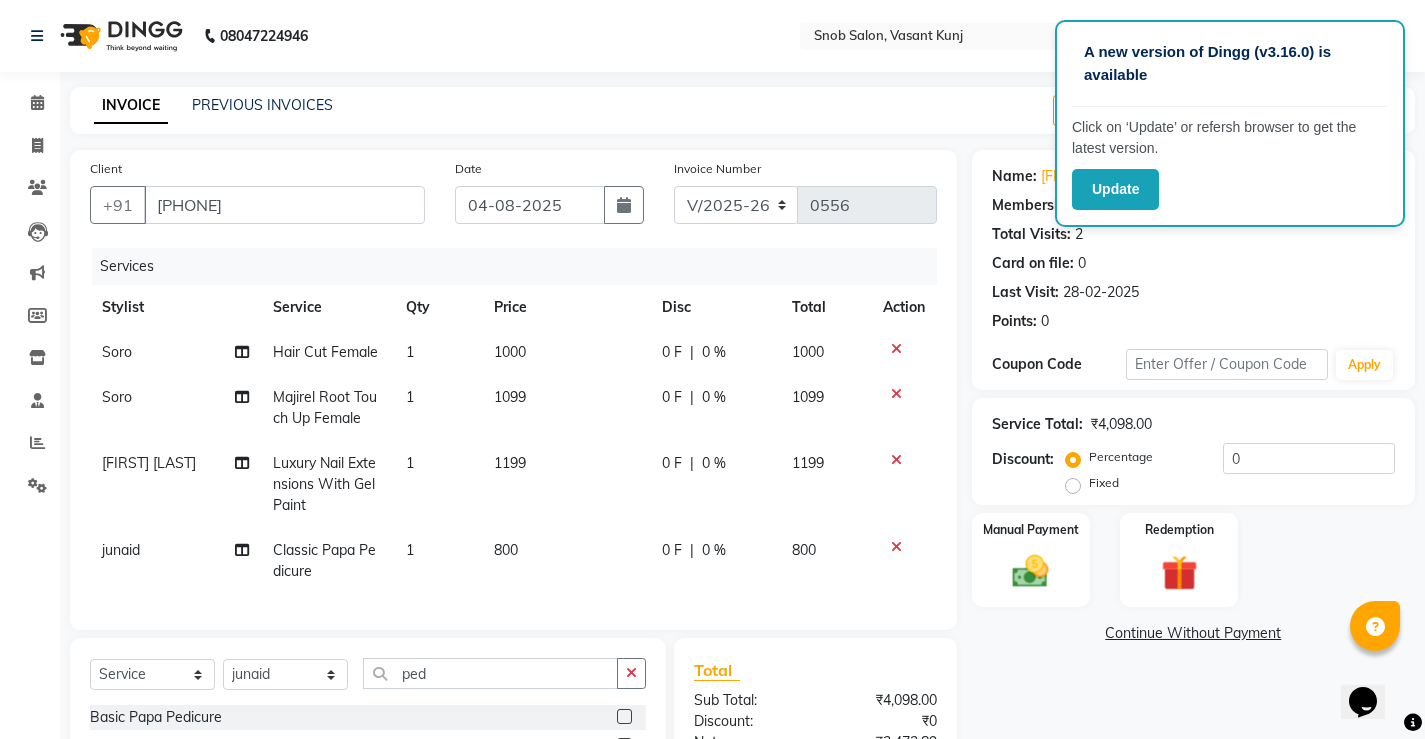 click on "Soro Hair Cut Female 1 1000 0 F | 0 % 1000 Soro Majirel Root Touch Up Female 1 1099 0 F | 0 % 1099 Sabiya Nisha Luxury Nail Extensions With Gel Paint 1 1199 0 F | 0 % 1199 junaid Classic Papa Pedicure 1 800 0 F | 0 % 800" 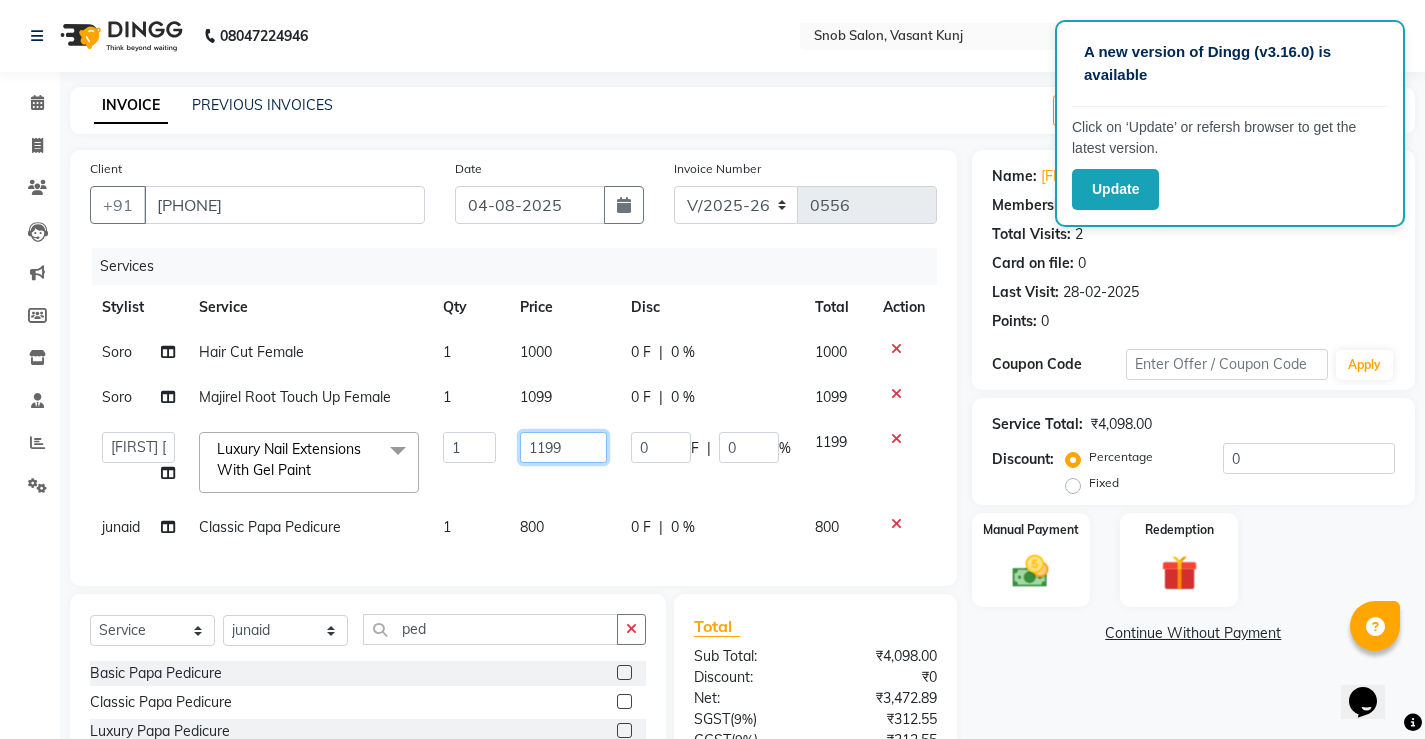 click on "1199" 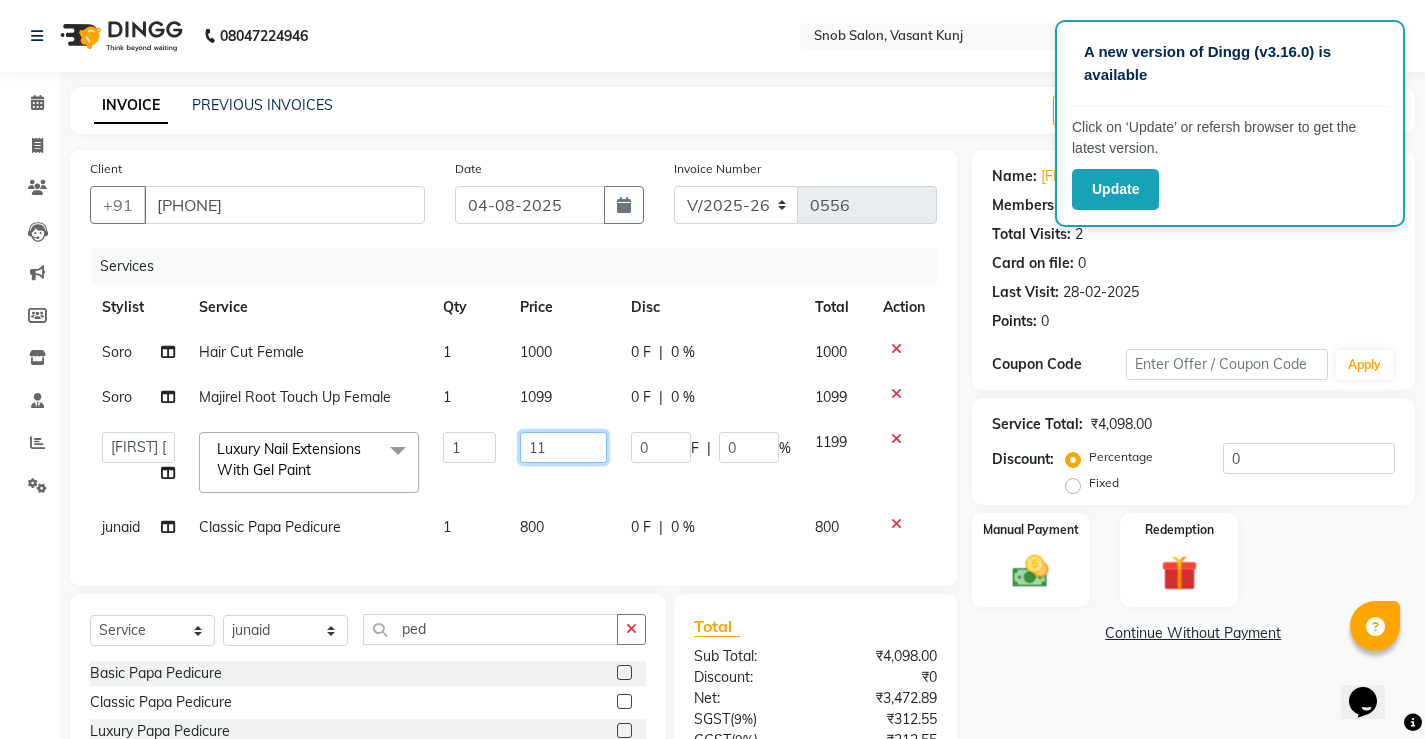 type on "1" 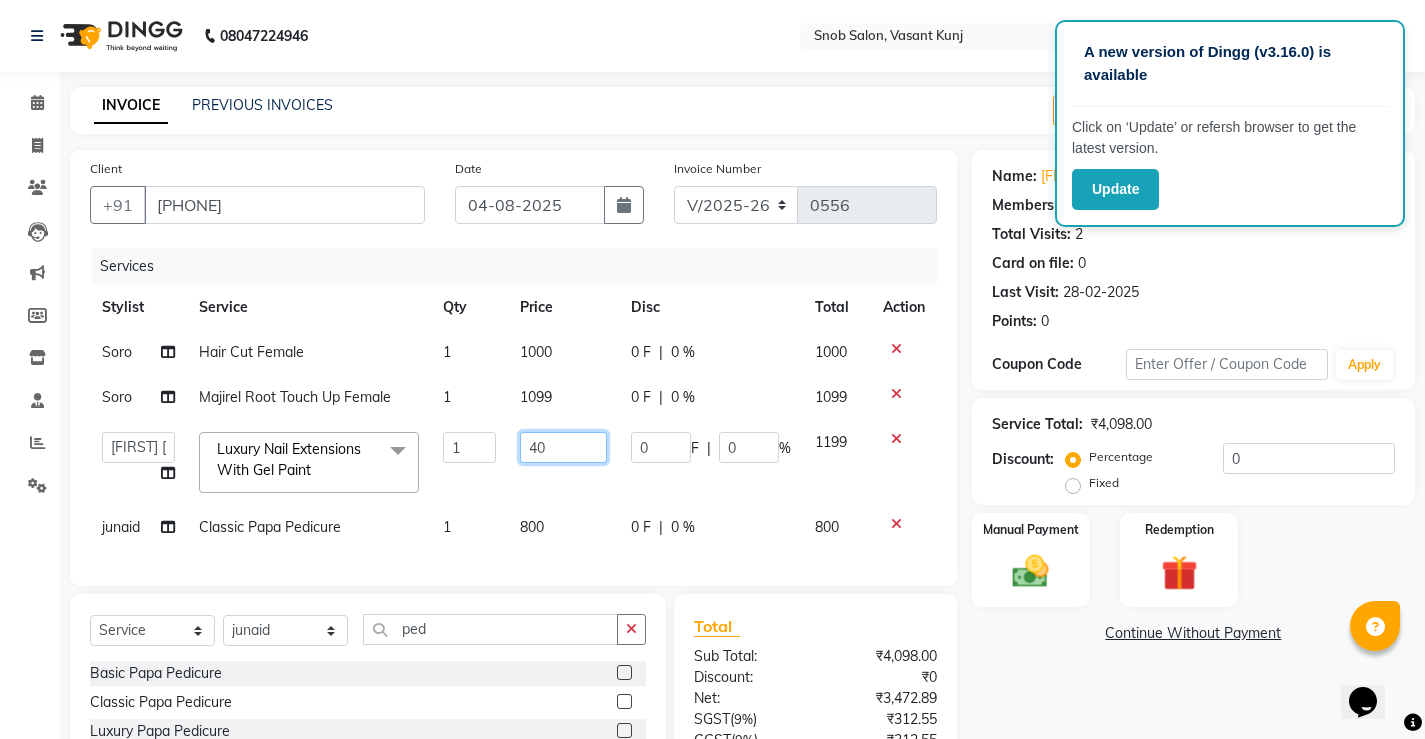 type on "400" 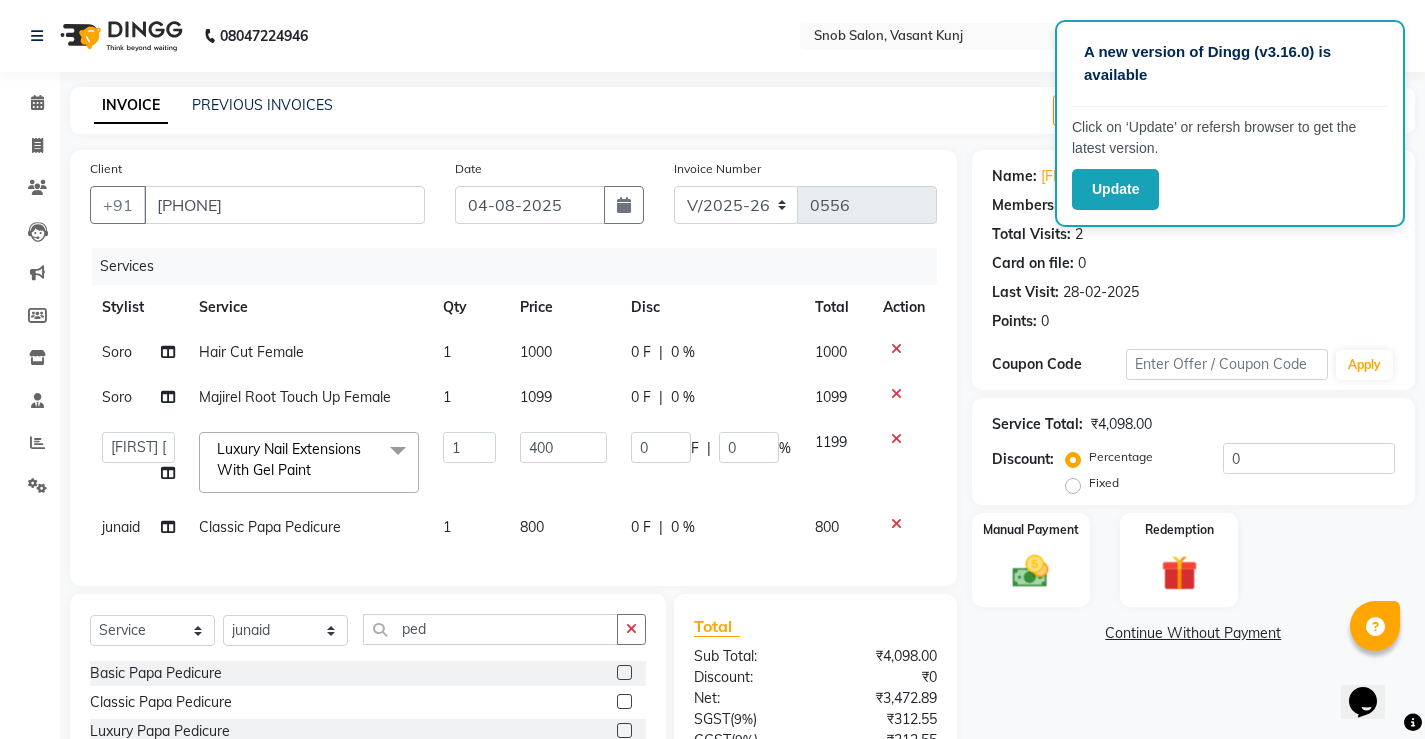 click on "1099" 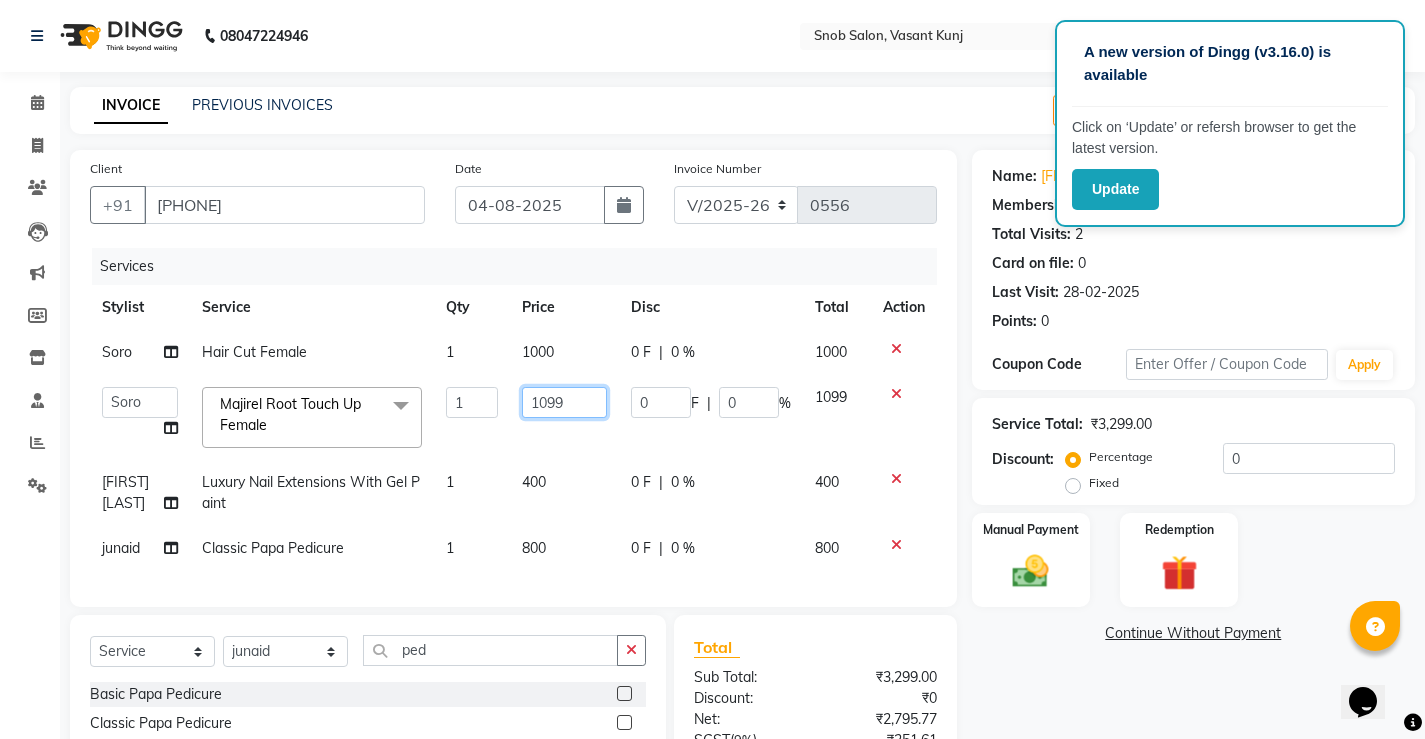 click on "1099" 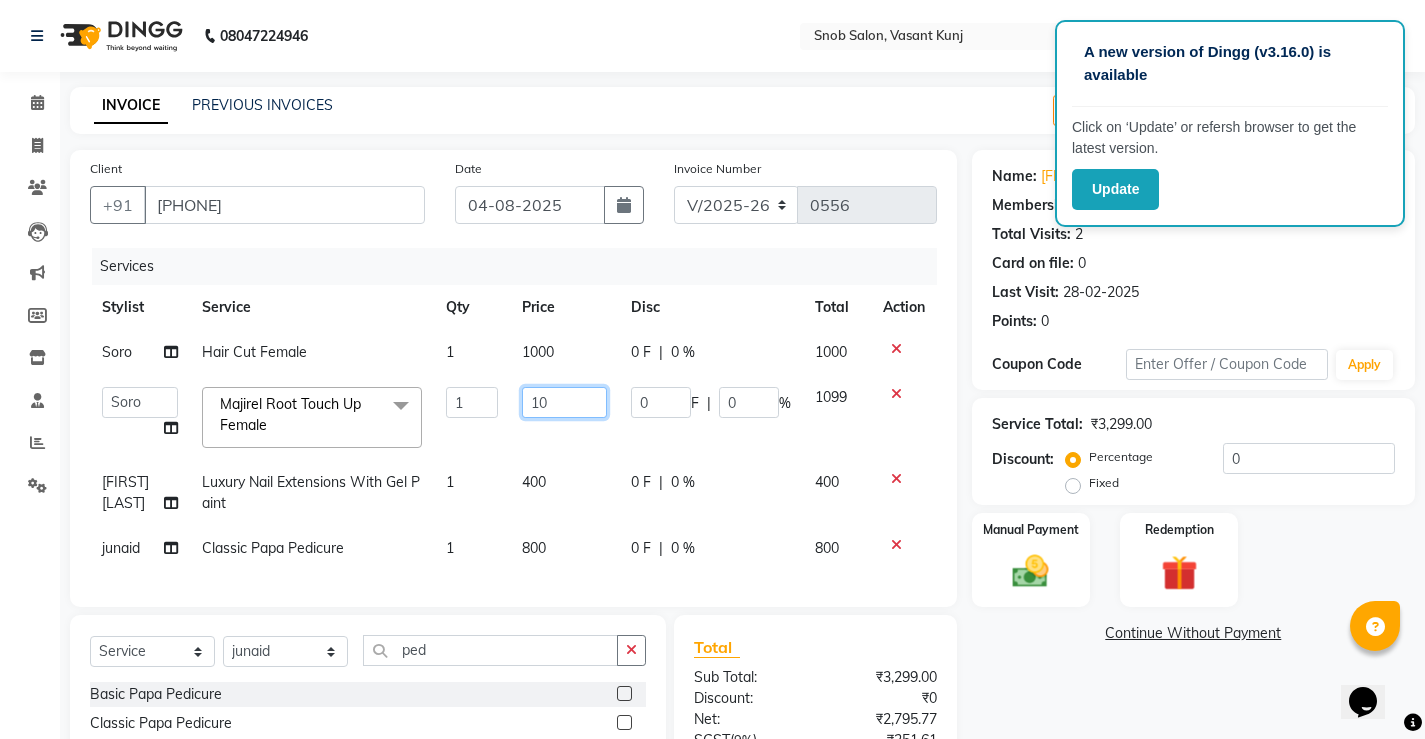 type on "1" 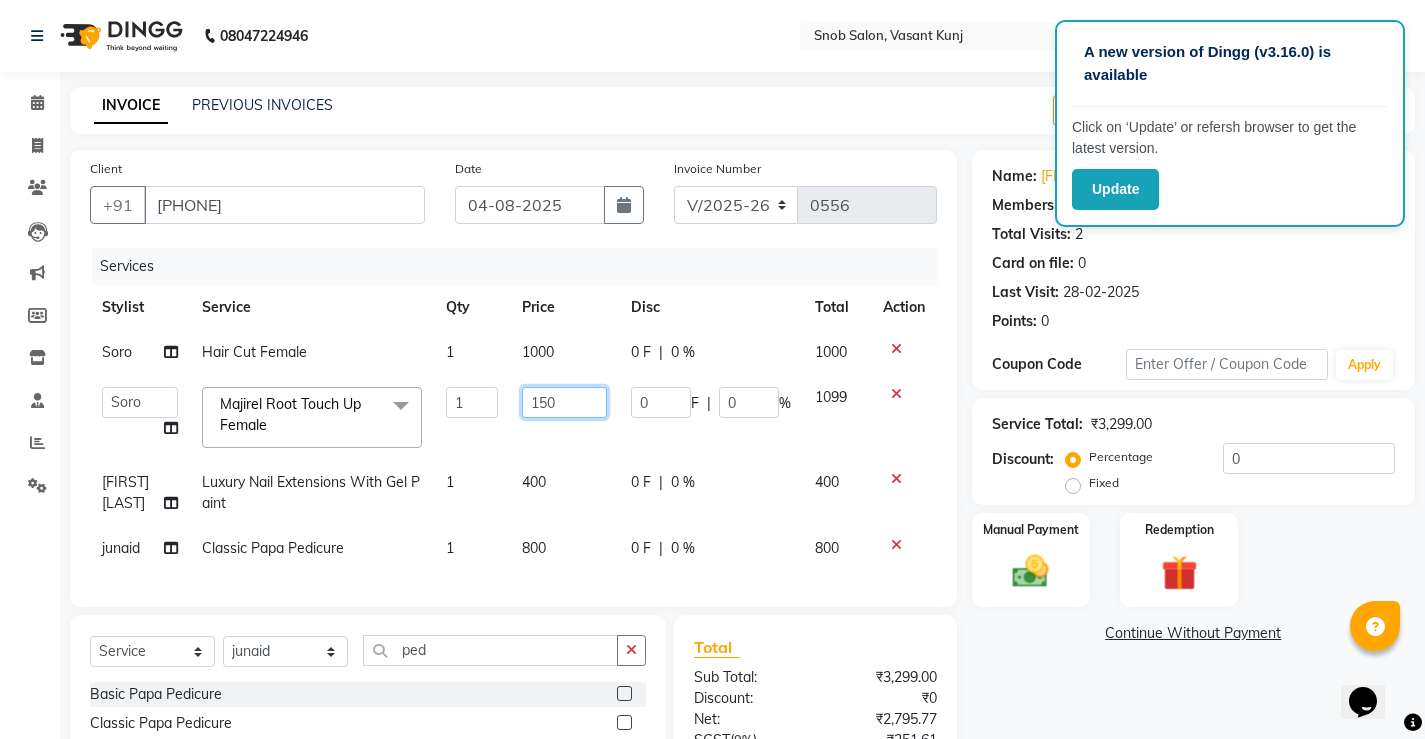 type on "1500" 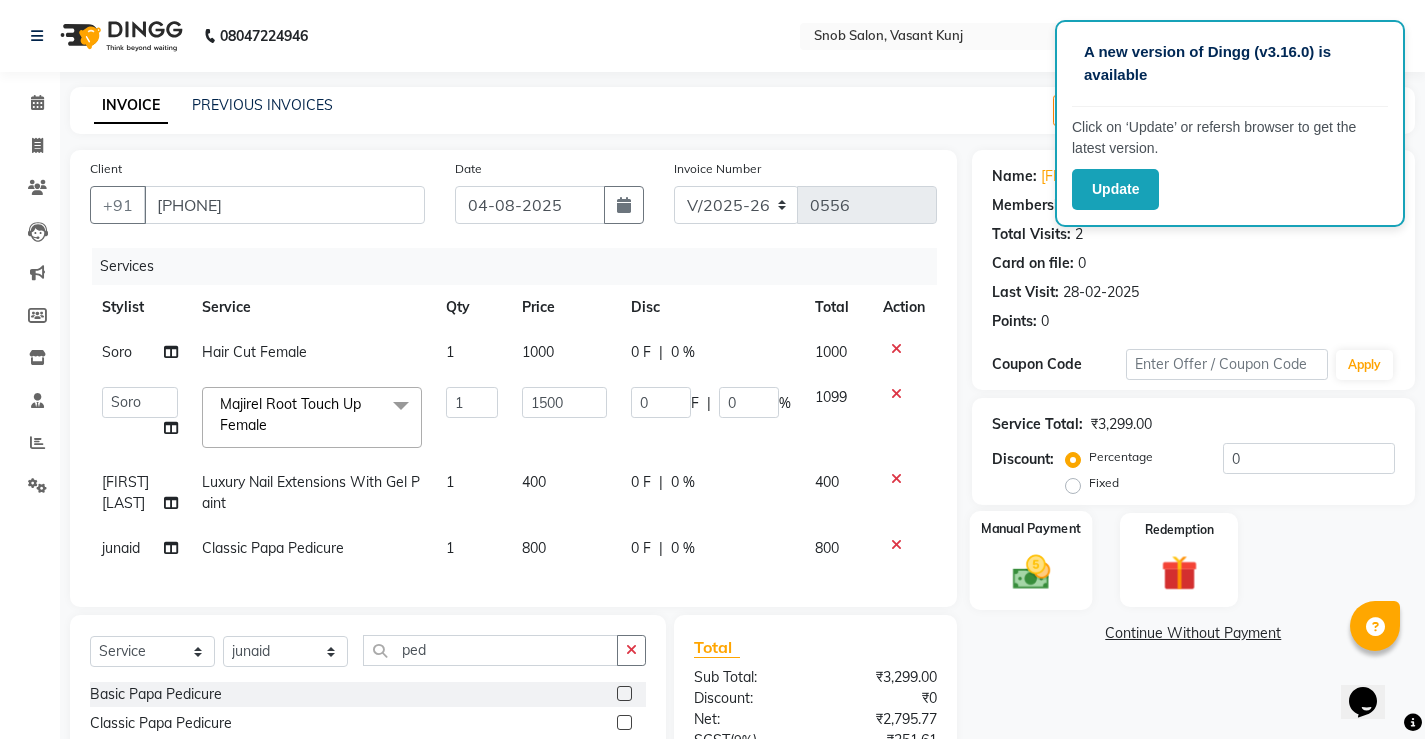 click 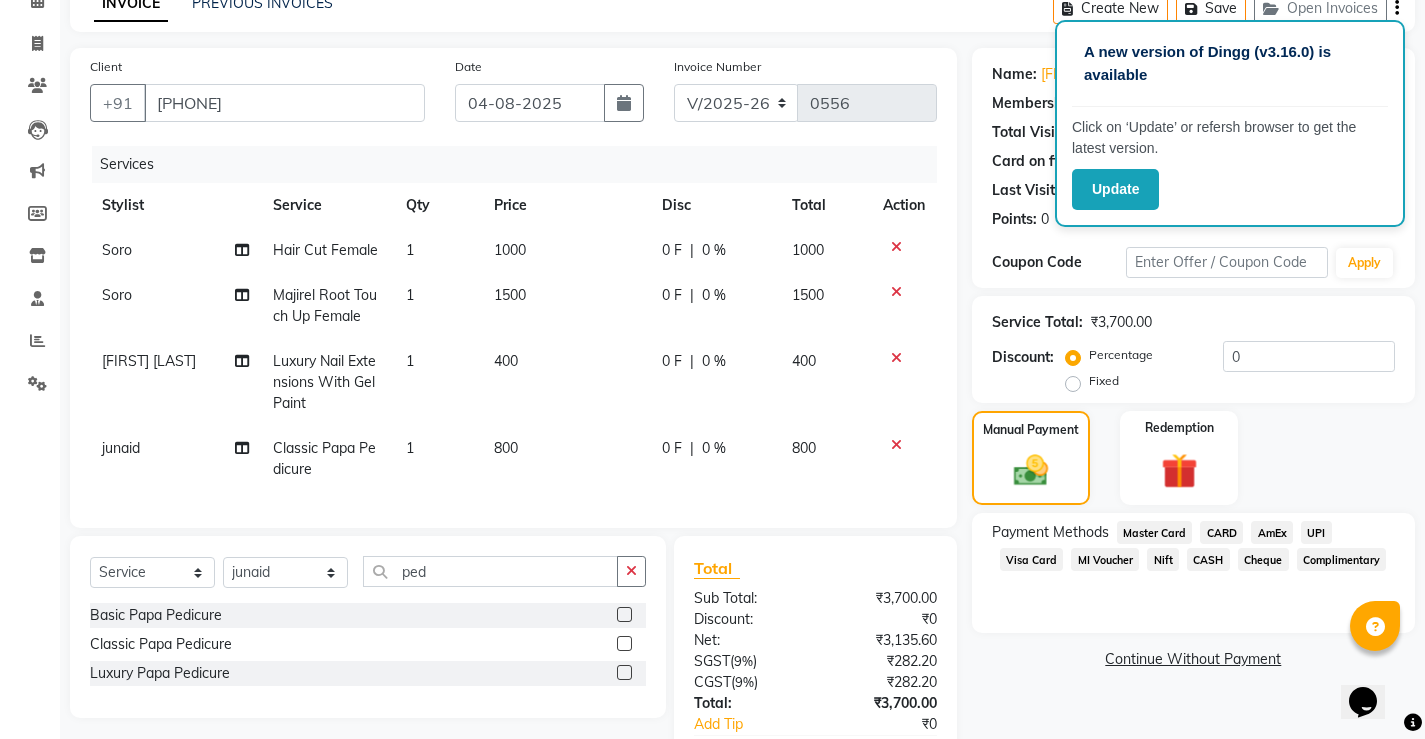 scroll, scrollTop: 238, scrollLeft: 0, axis: vertical 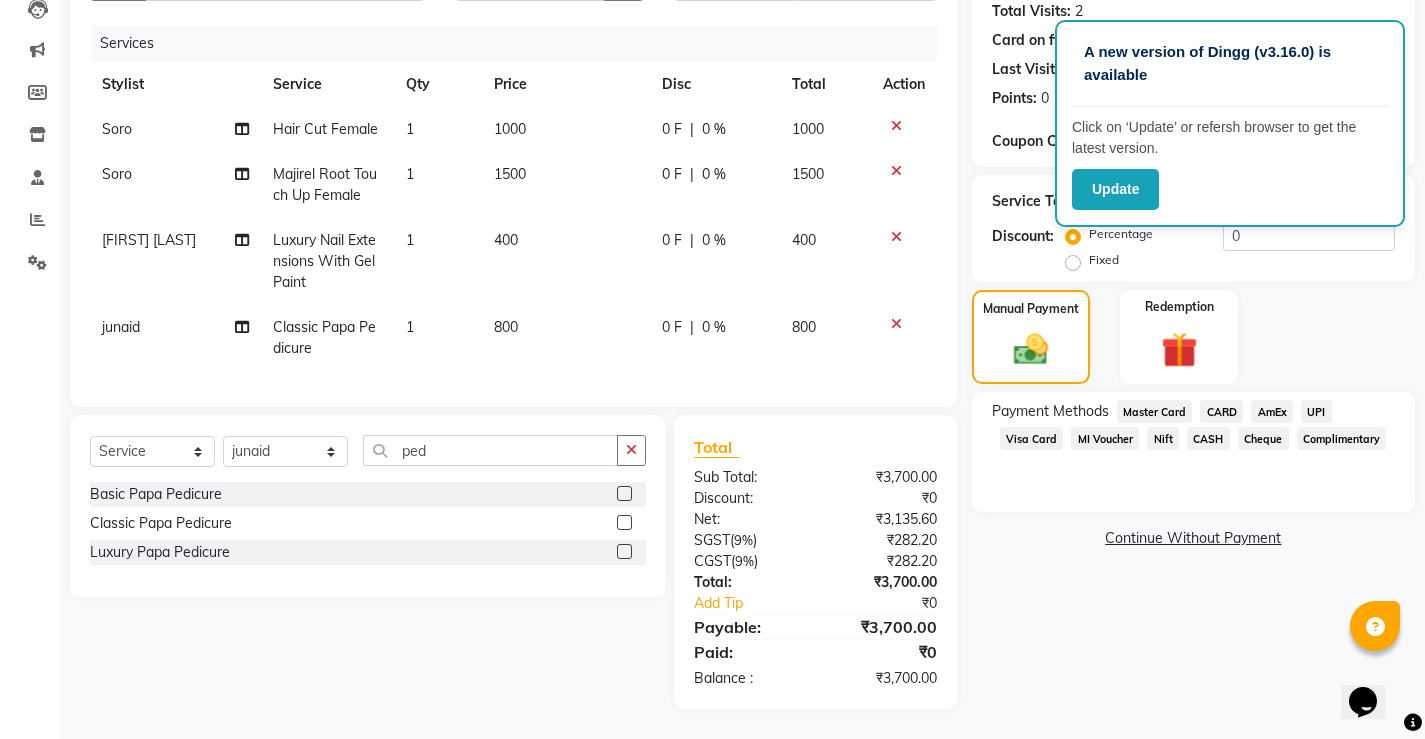 click on "CARD" 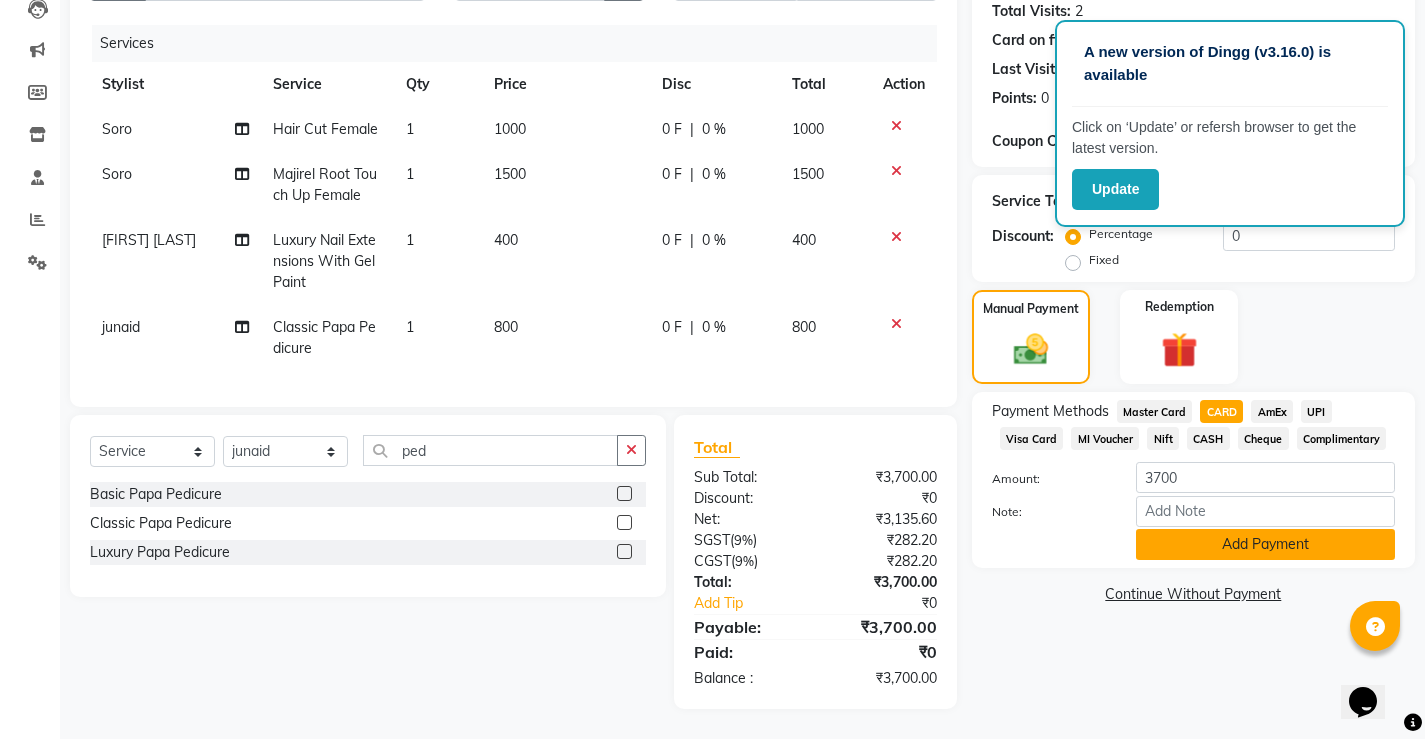 click on "Add Payment" 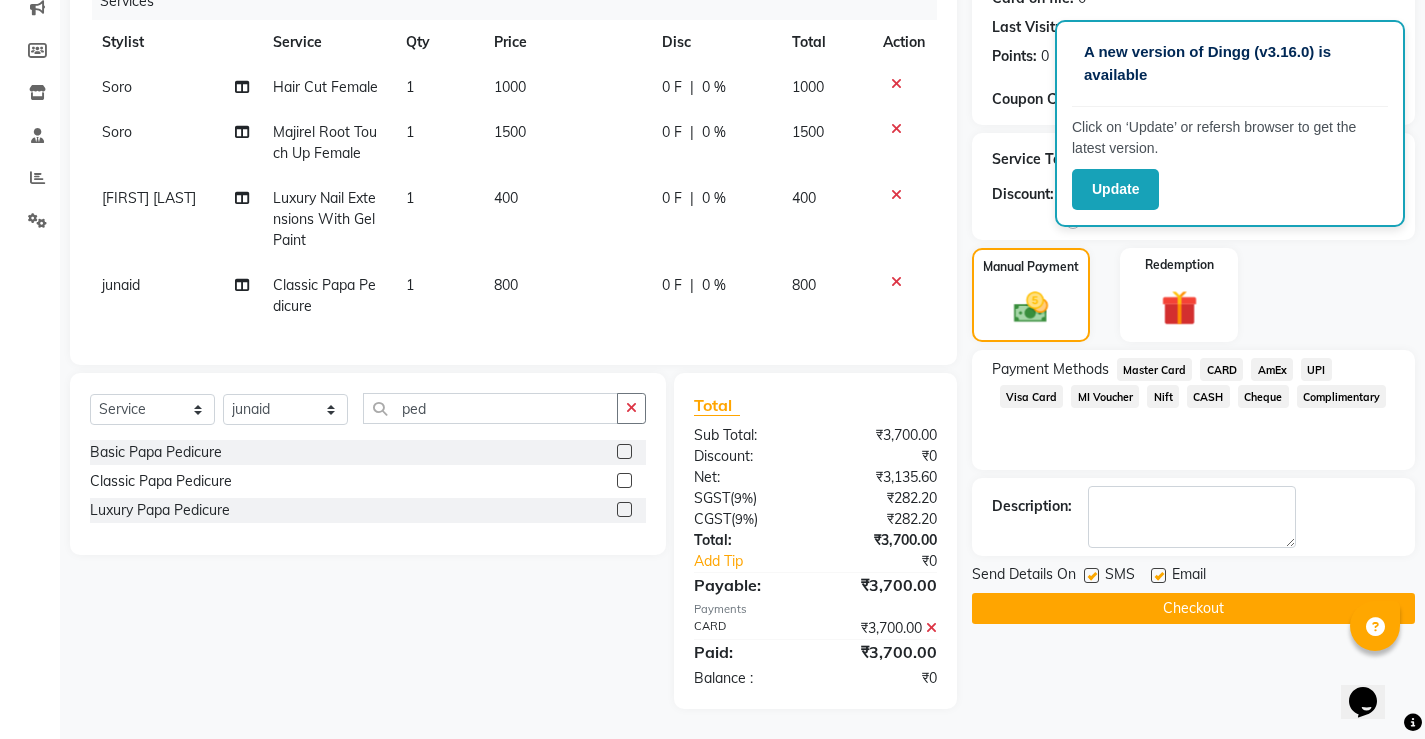 scroll, scrollTop: 280, scrollLeft: 0, axis: vertical 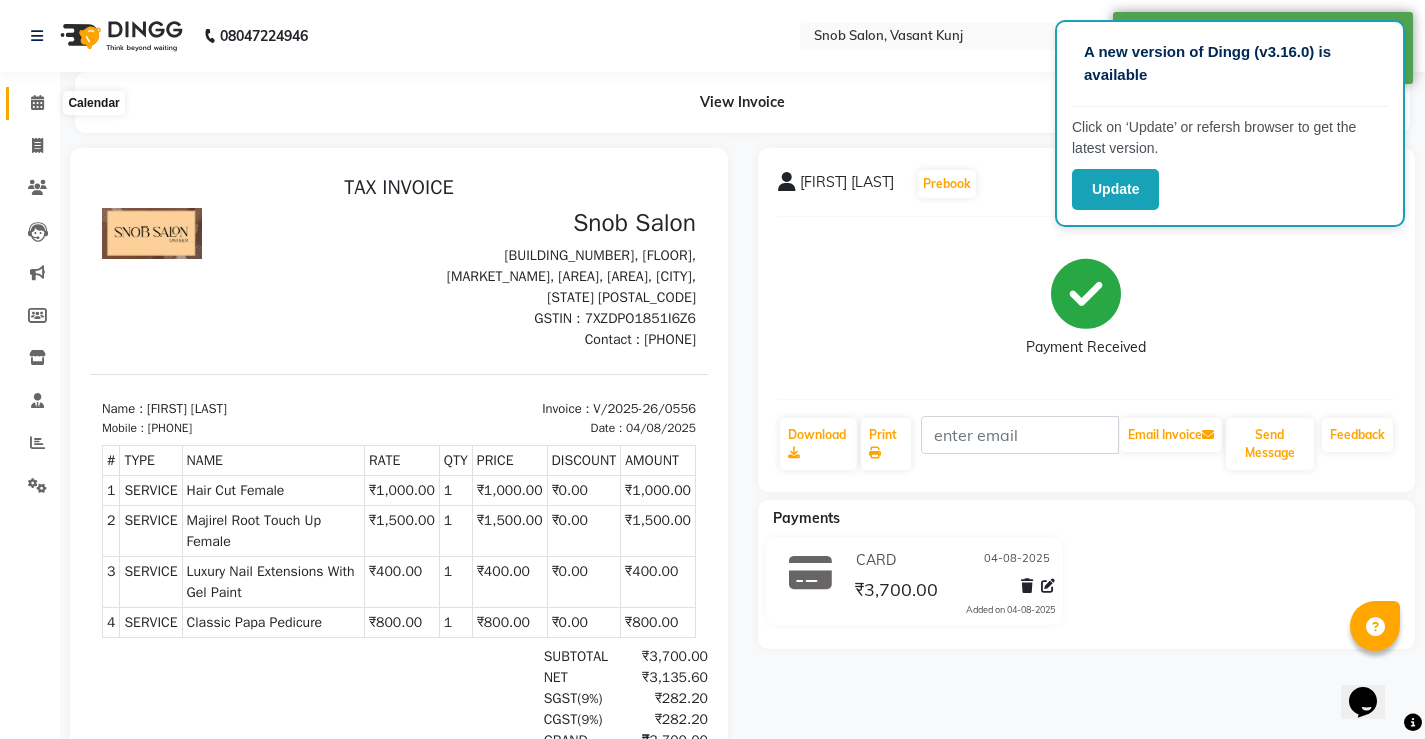 click 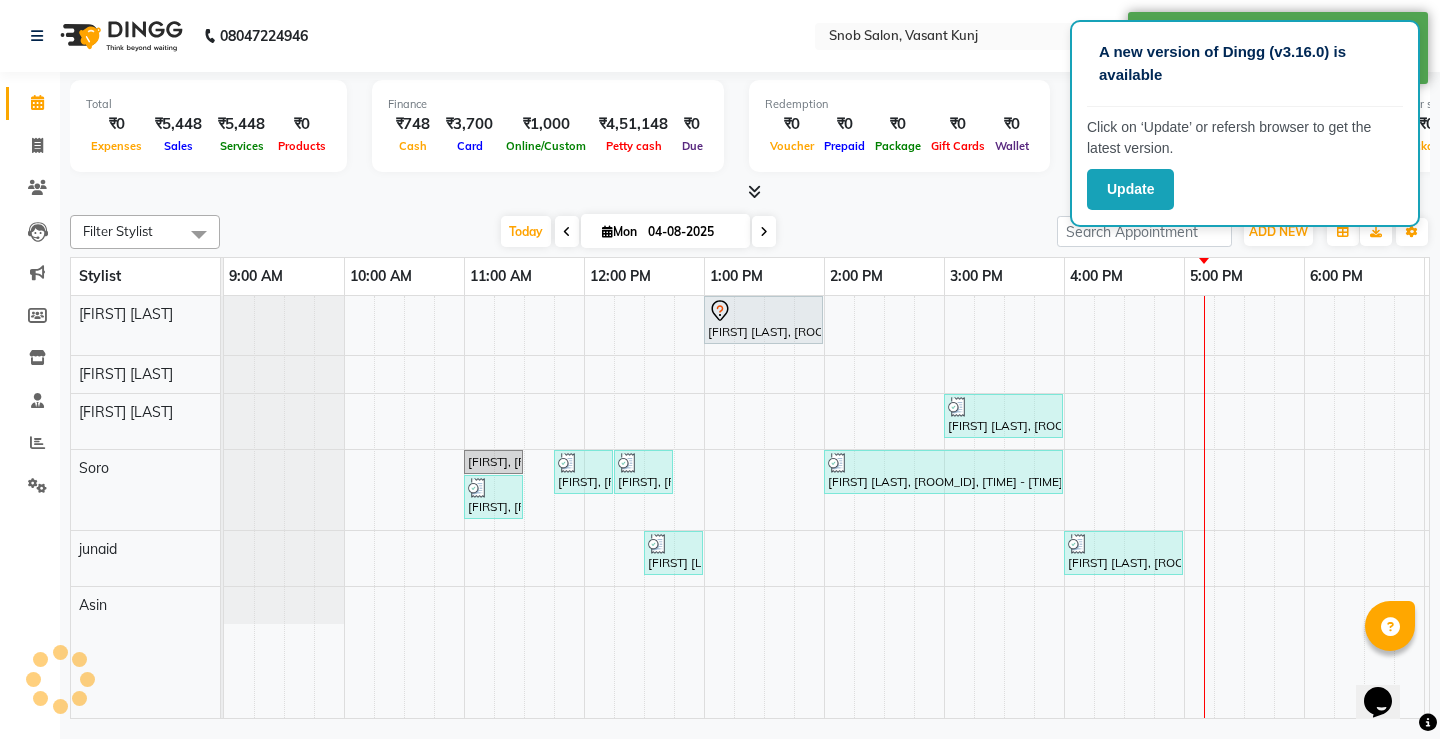 scroll, scrollTop: 0, scrollLeft: 0, axis: both 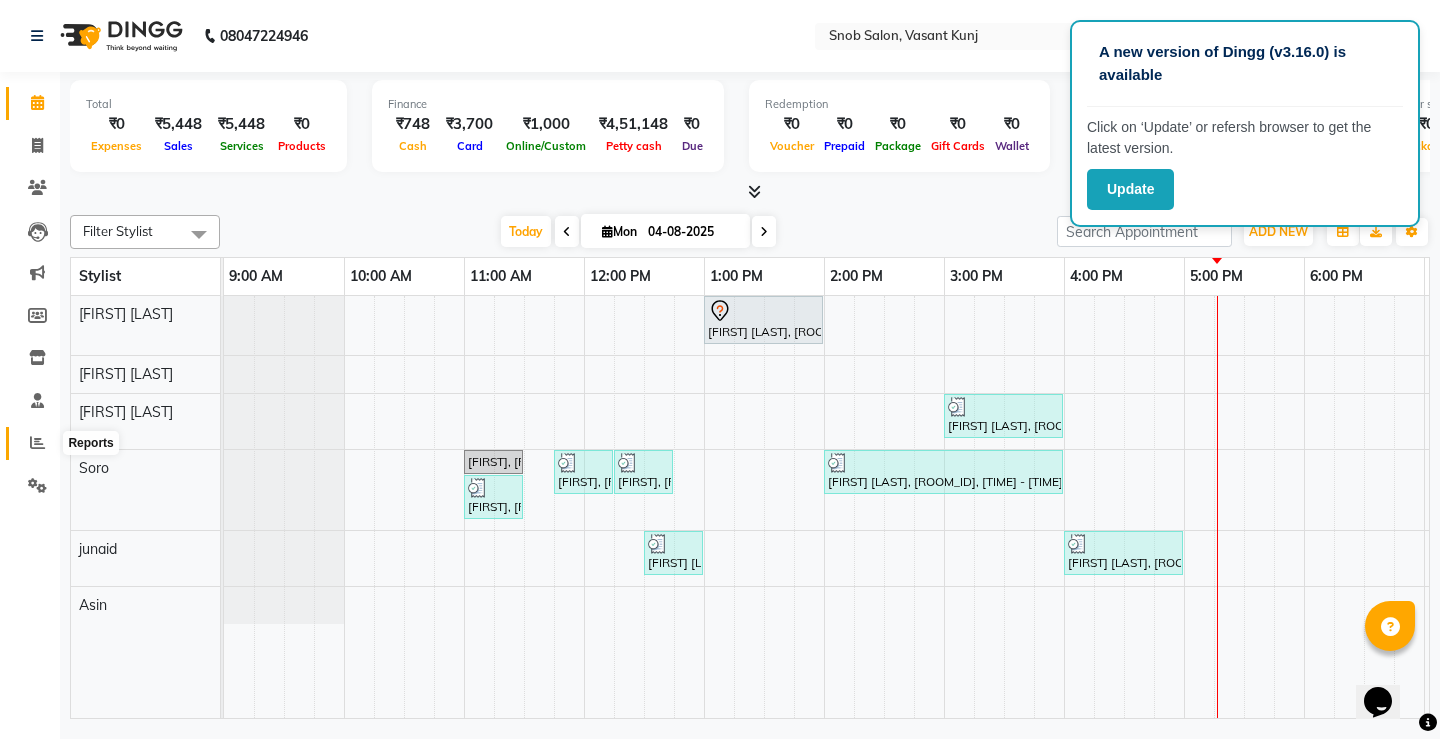 click 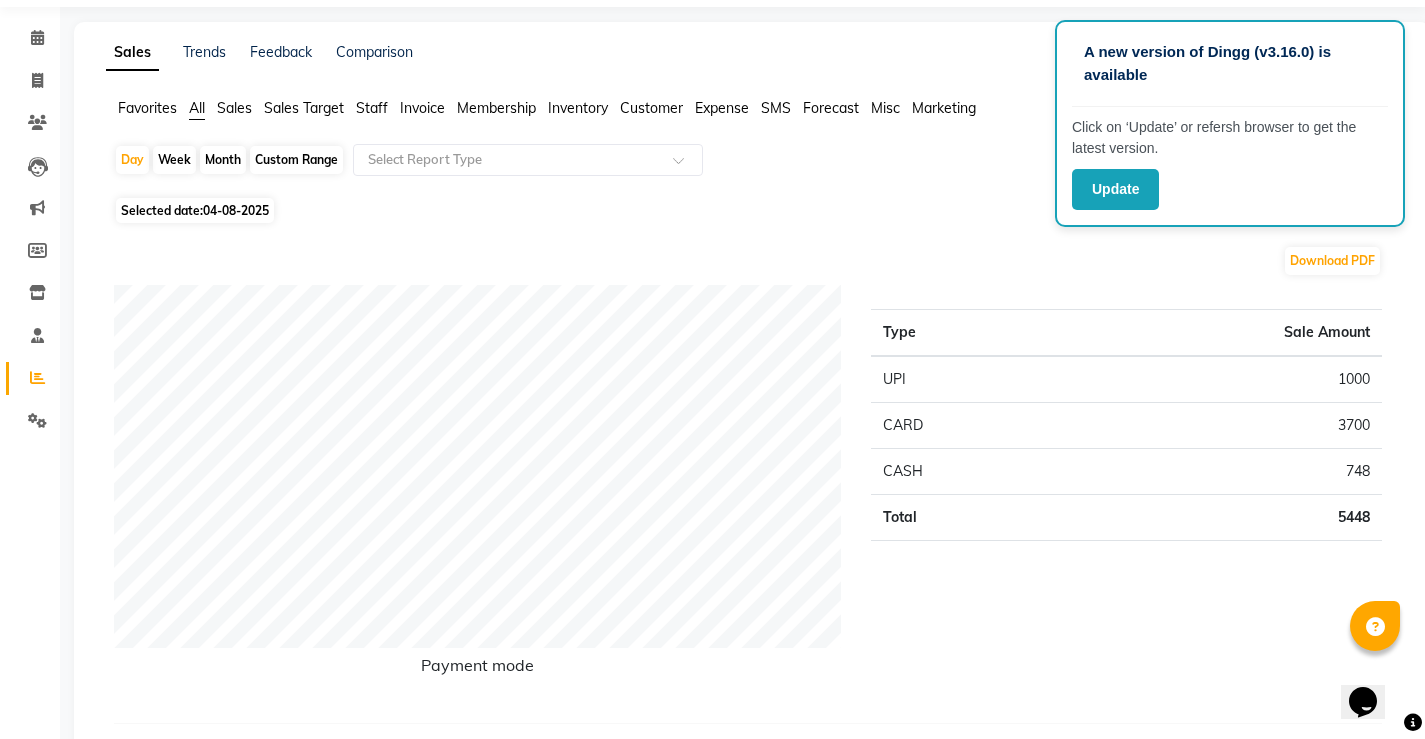 scroll, scrollTop: 0, scrollLeft: 0, axis: both 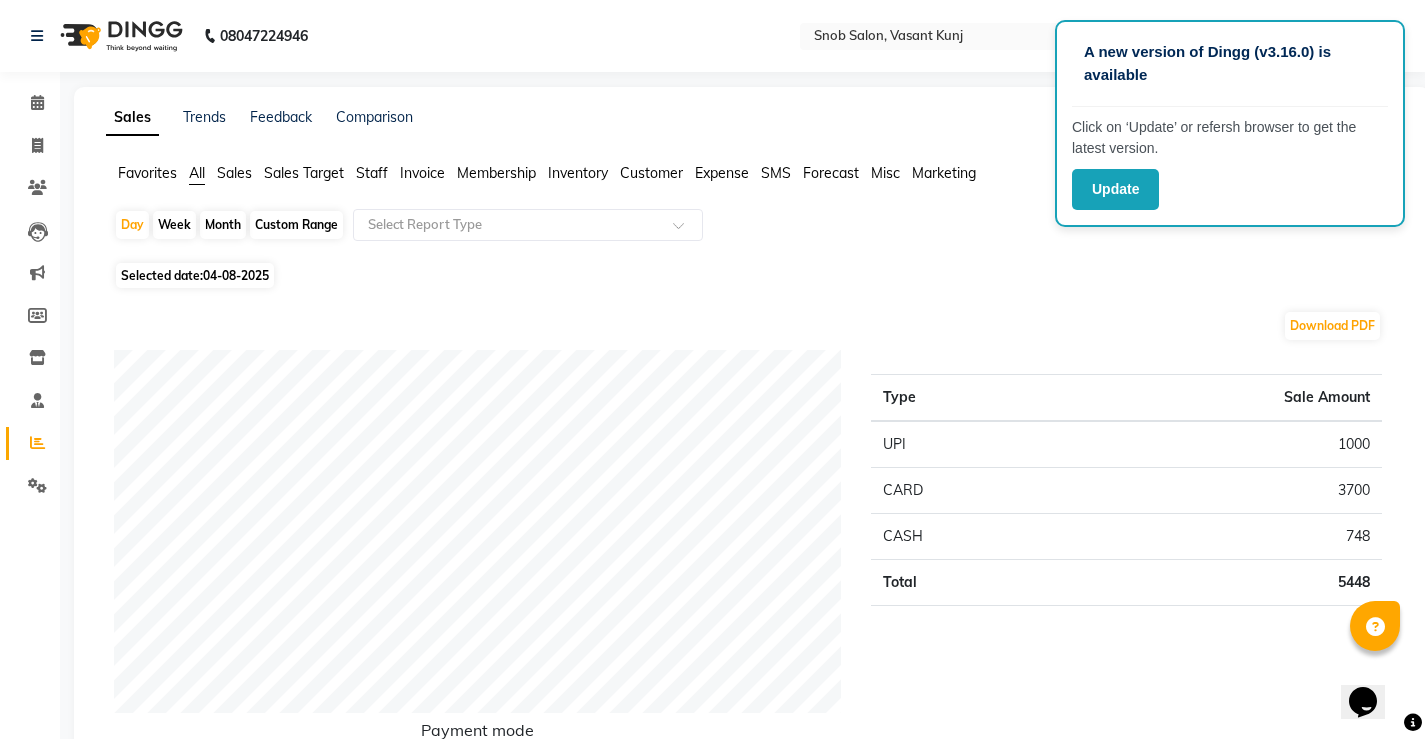 click on "Month" 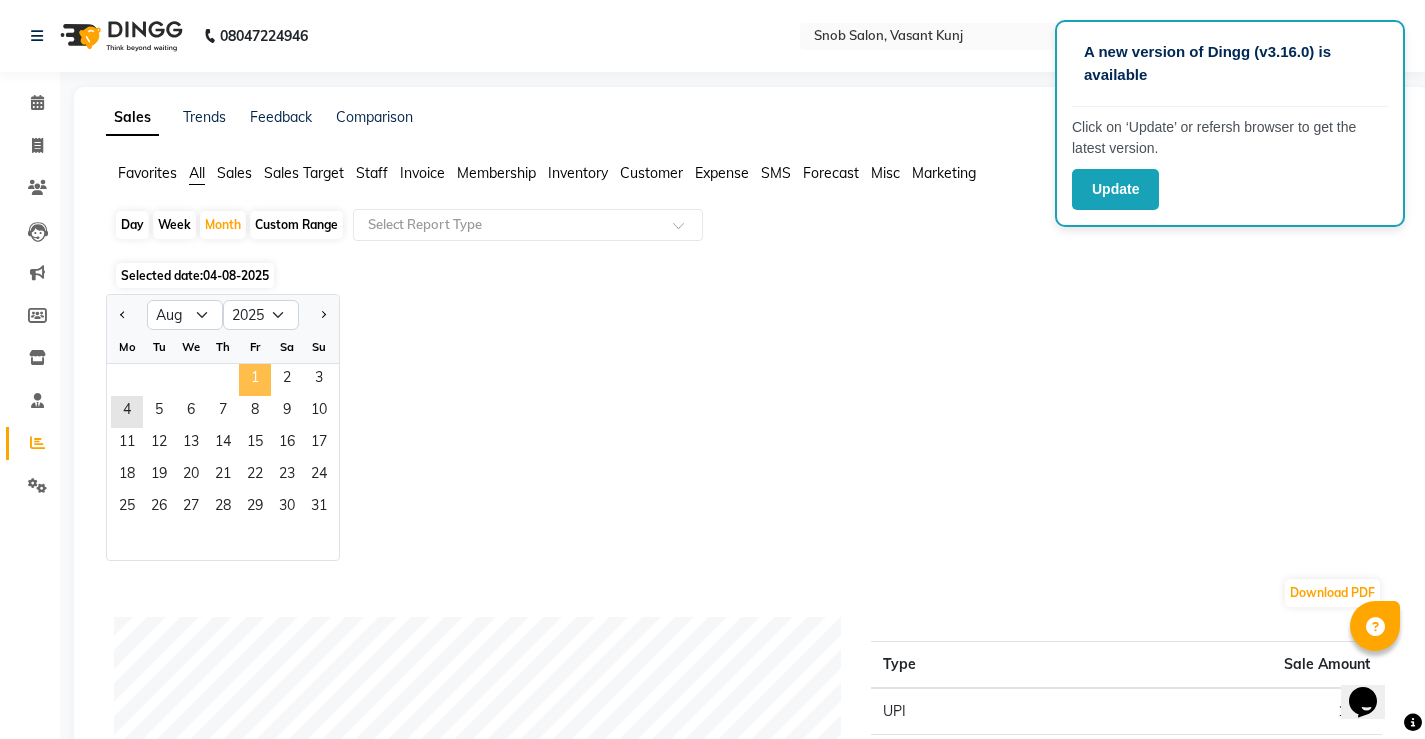 click on "1" 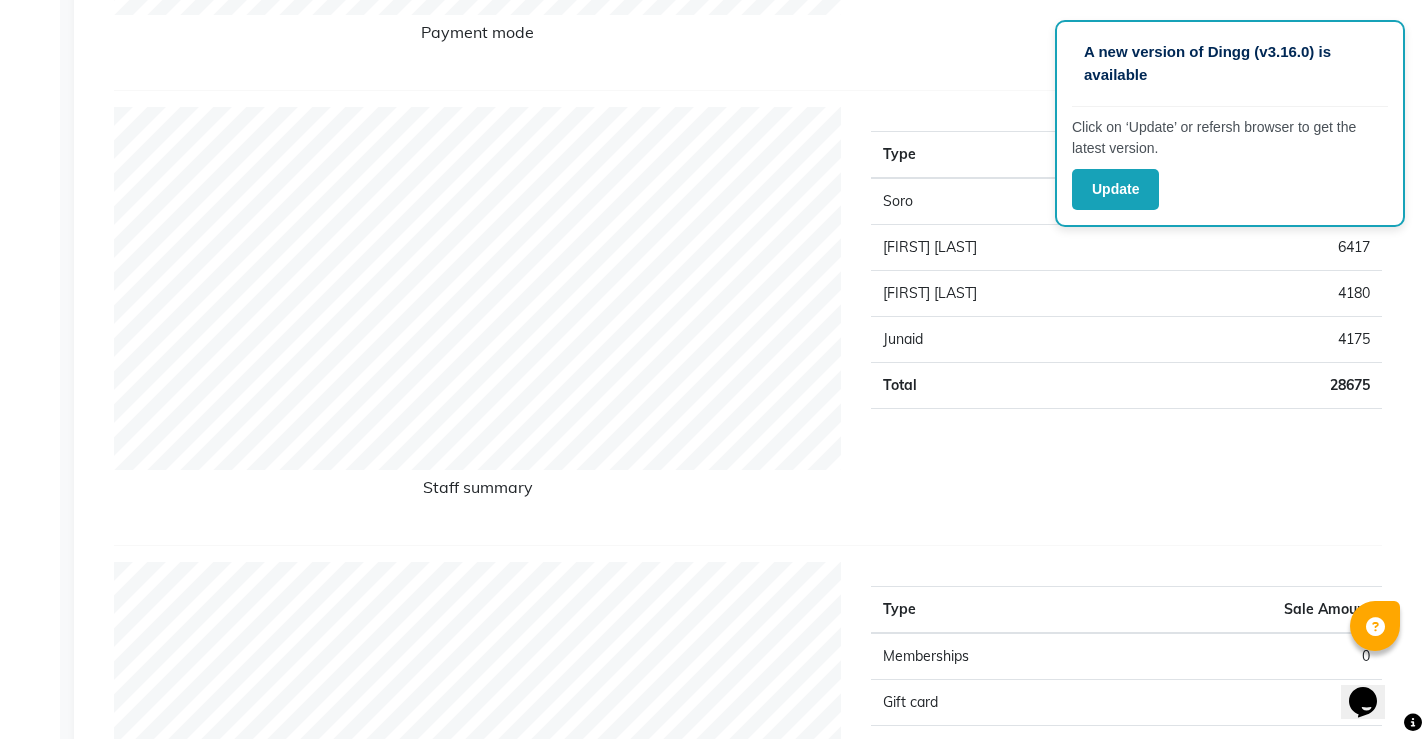 scroll, scrollTop: 600, scrollLeft: 0, axis: vertical 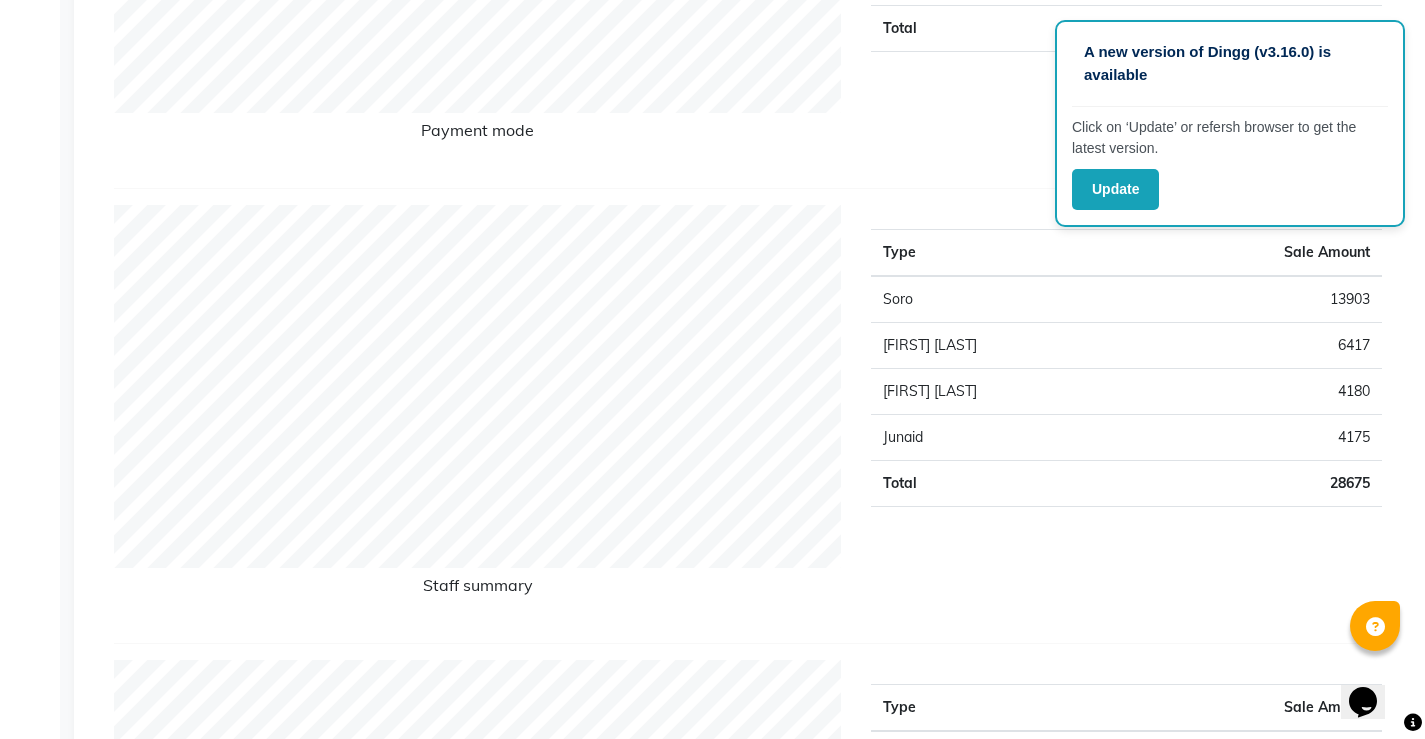click on "Type Sale Amount UPI 12887 CASH 3108 CARD 7020 MI VOUCHER 2910 Total 25925" 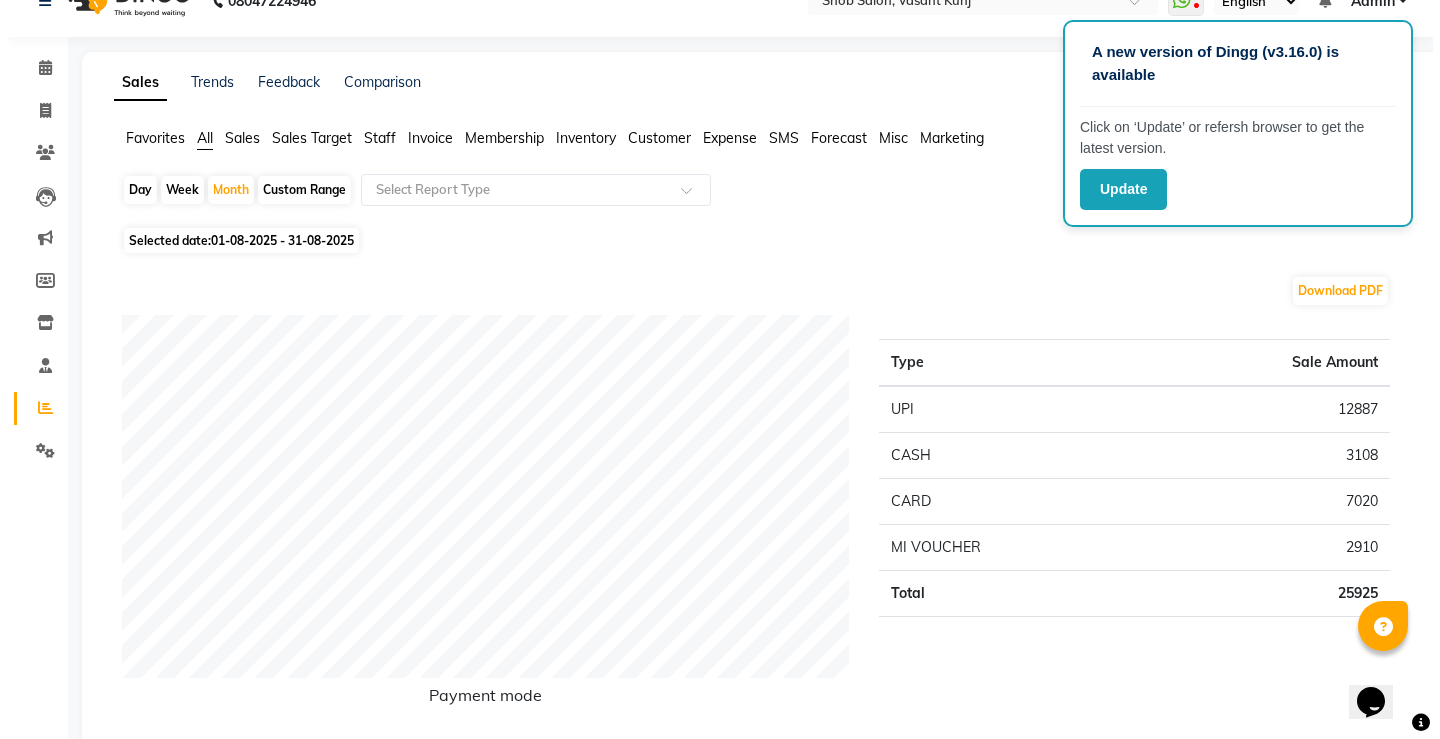 scroll, scrollTop: 0, scrollLeft: 0, axis: both 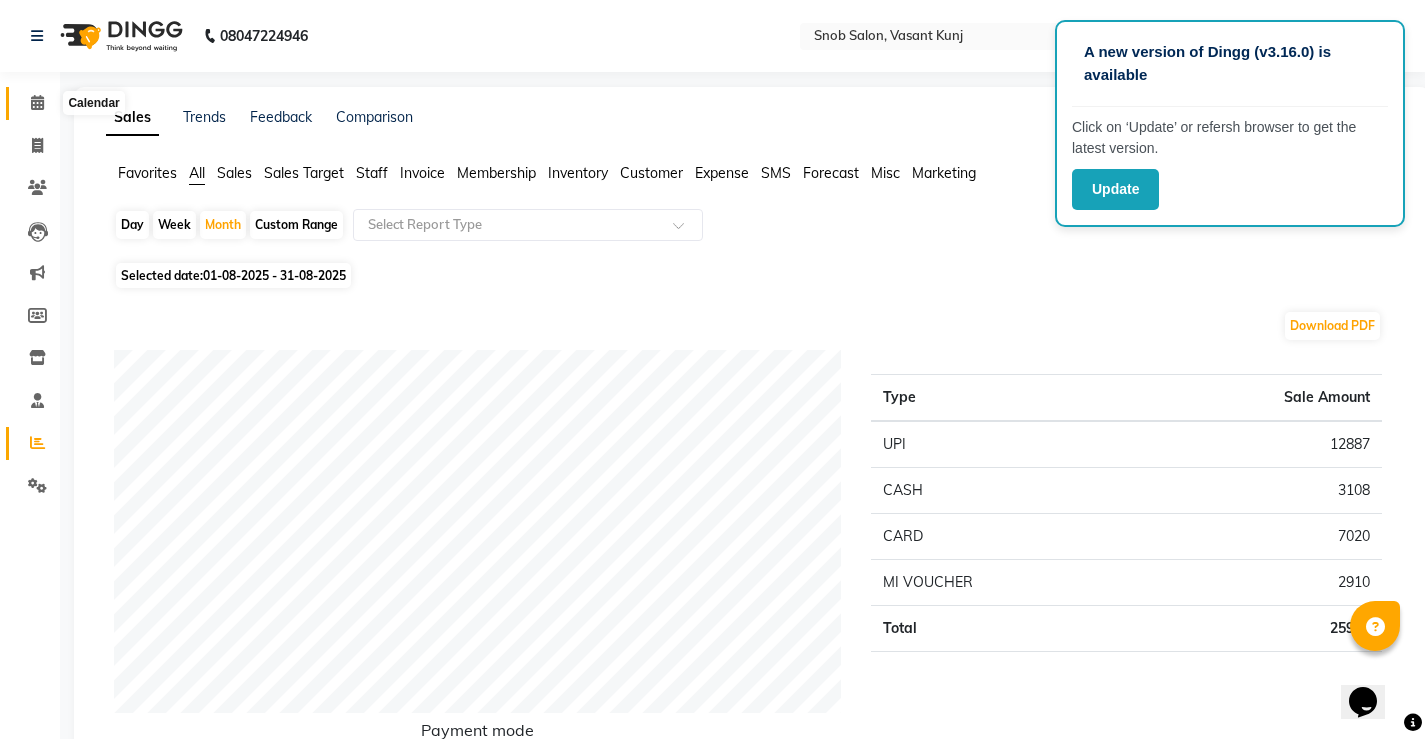 click 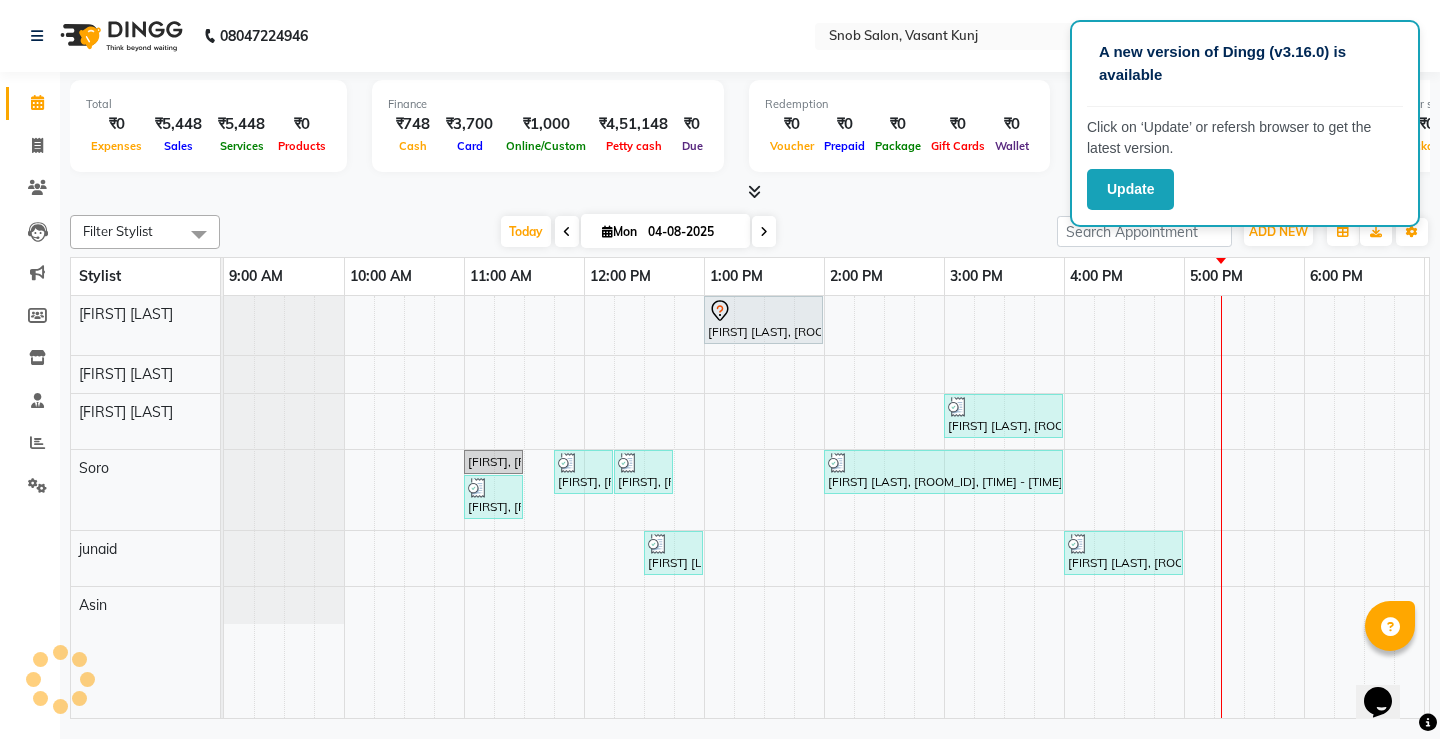 scroll, scrollTop: 0, scrollLeft: 355, axis: horizontal 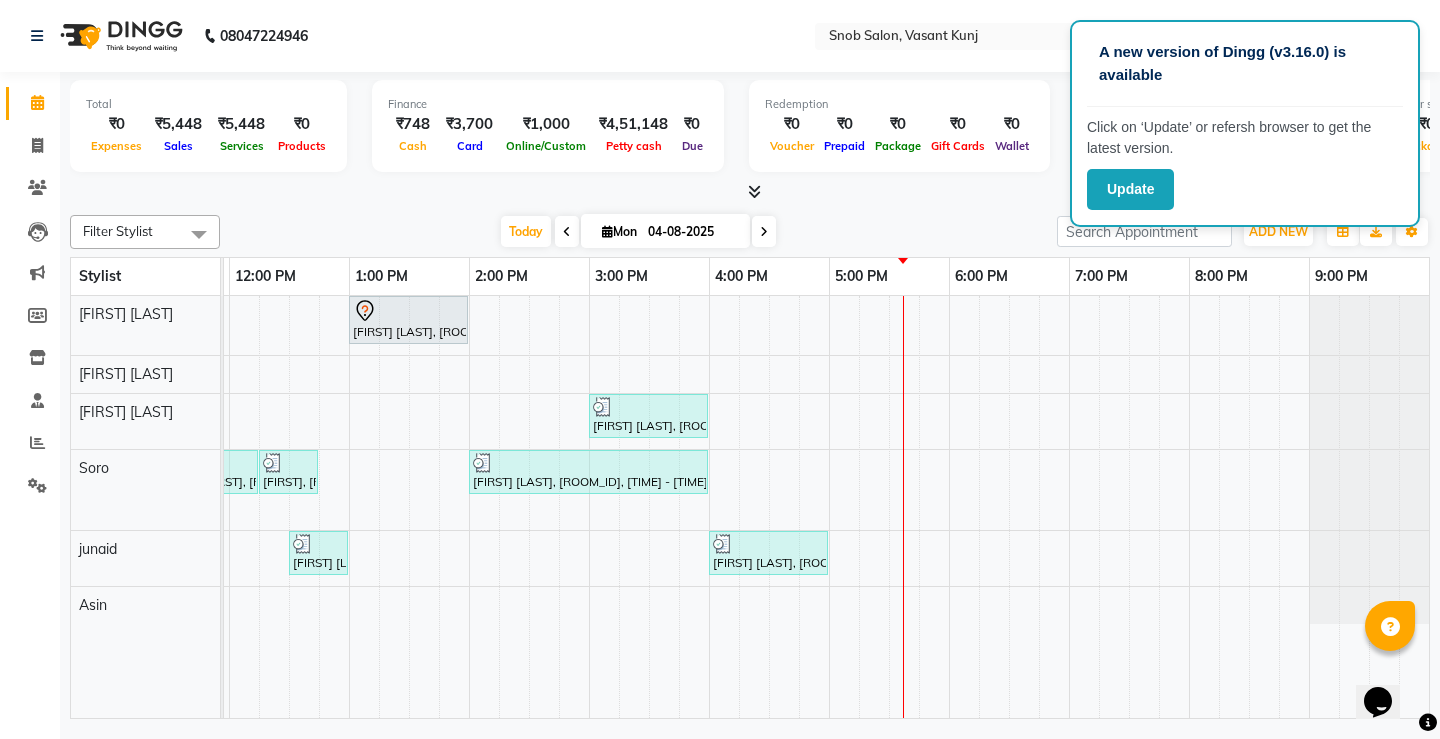 click on "₹0" at bounding box center [116, 124] 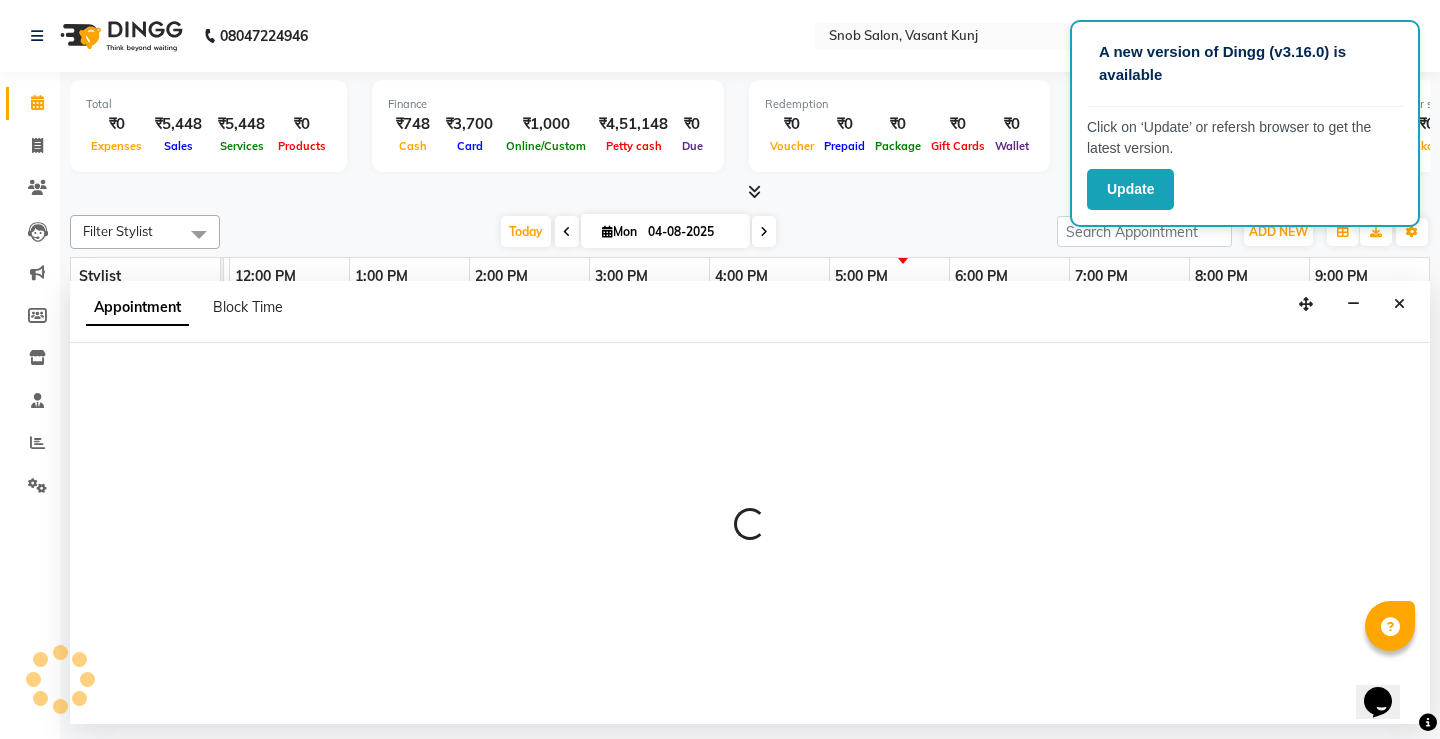 select on "60451" 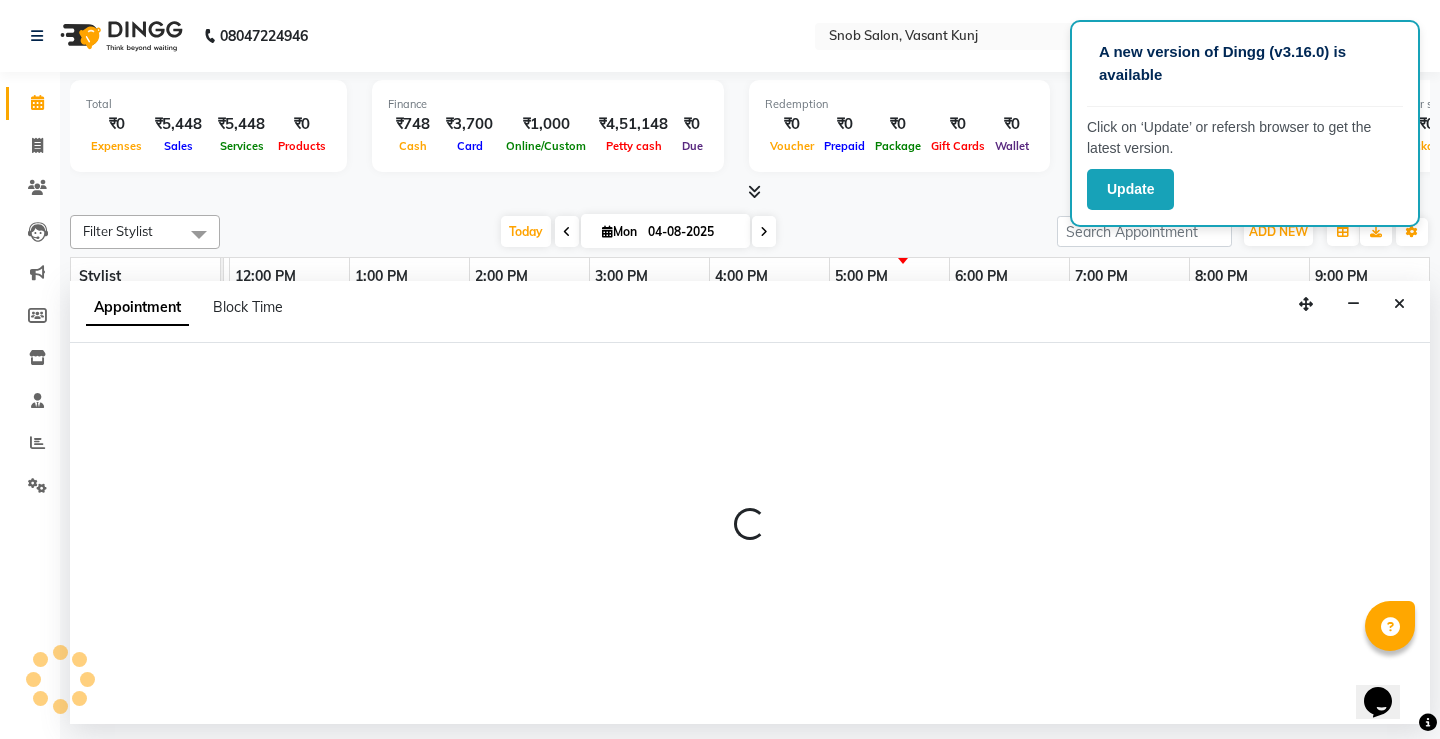 select on "tentative" 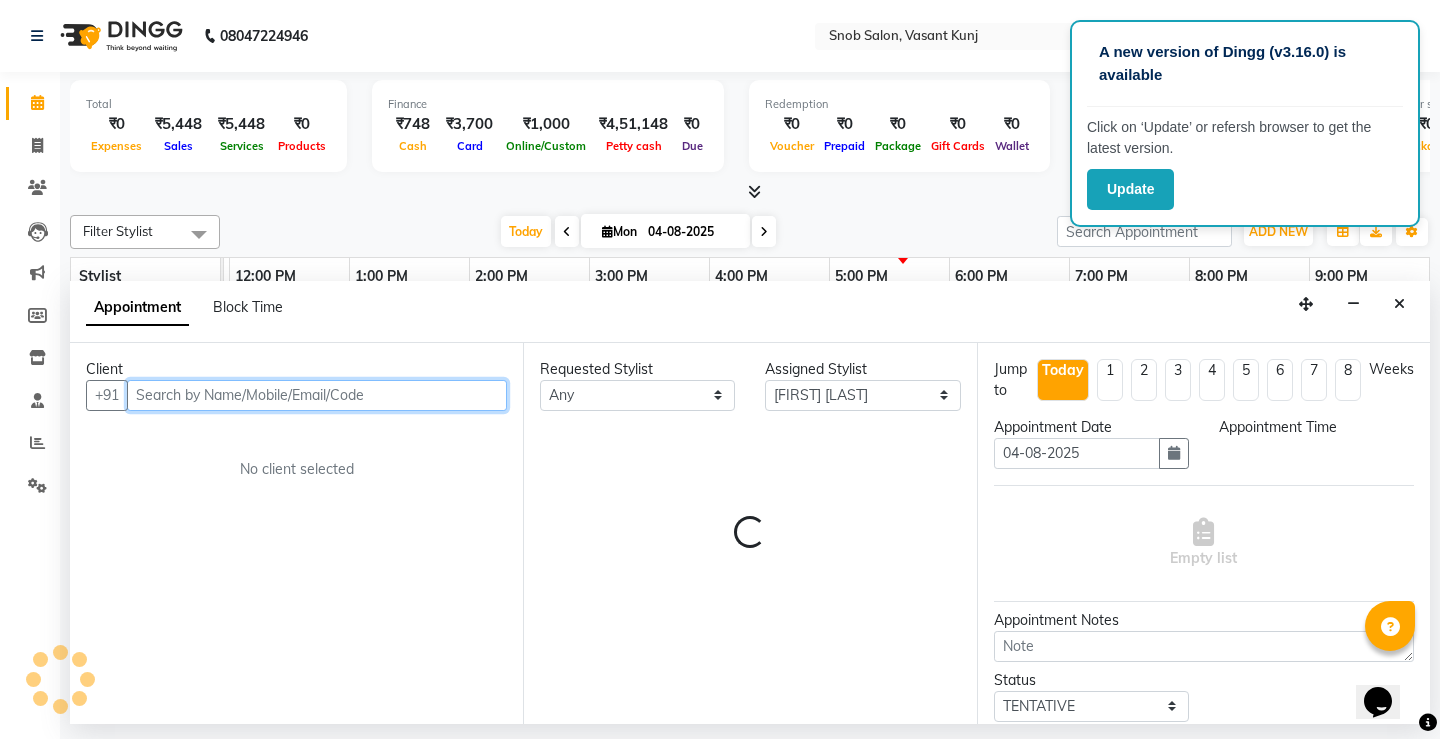 select on "1035" 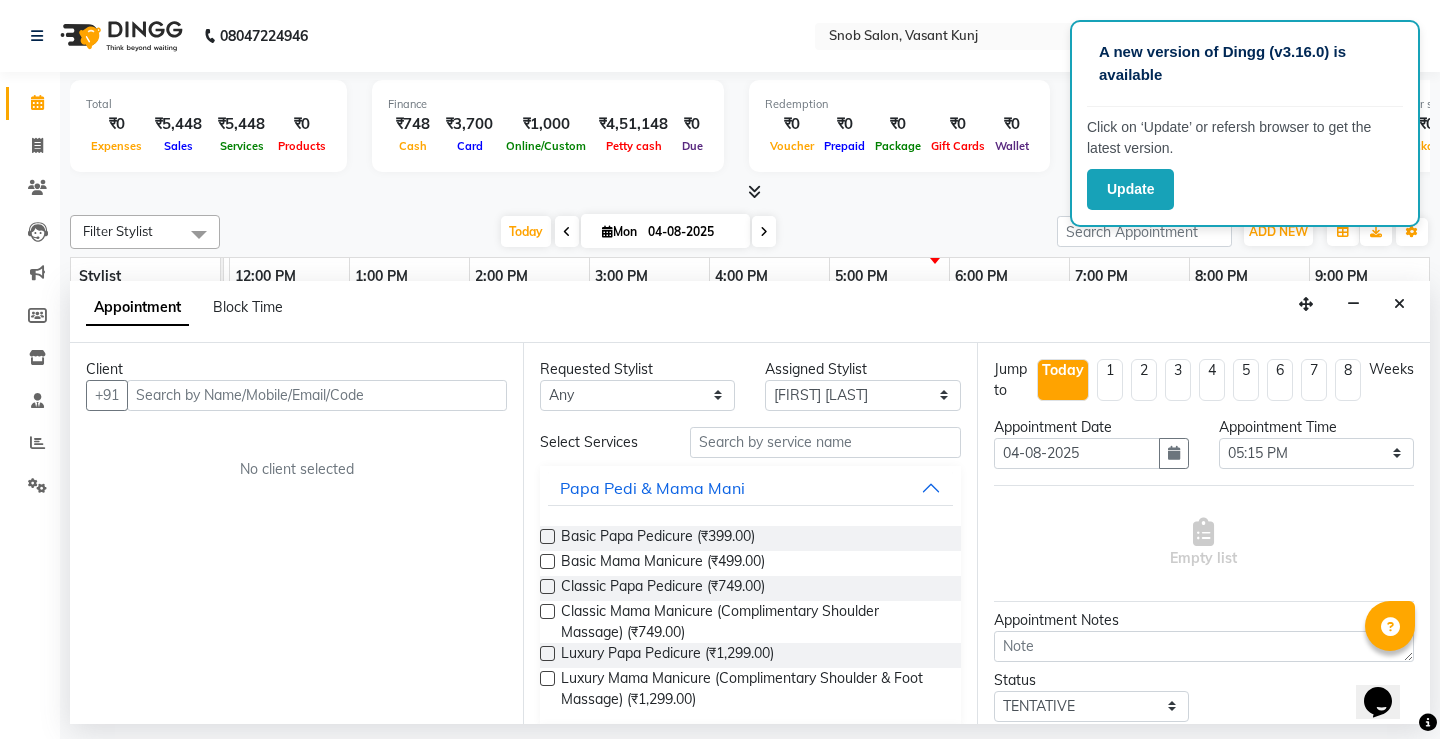 click on "Total  ₹0  Expenses ₹5,448  Sales ₹5,448  Services ₹0  Products Finance  ₹748  Cash ₹3,700  Card ₹1,000  Online/Custom ₹4,51,148 Petty cash ₹0 Due  Redemption  ₹0 Voucher ₹0 Prepaid ₹0 Package ₹0  Gift Cards ₹0  Wallet  Appointment  7 Completed 1 Upcoming 0 Ongoing 0 No show  Other sales  ₹0  Packages ₹0  Memberships ₹0  Vouchers ₹0  Prepaids ₹0  Gift Cards Filter Stylist Select All Asin junaid Kajal Beniwal Priyanka Tamang  Sabiya Nisha Soro Today  Mon 04-08-2025 Toggle Dropdown Add Appointment Add Invoice Add Expense Add Attendance Add Client Add Transaction Toggle Dropdown Add Appointment Add Invoice Add Expense Add Attendance Add Client ADD NEW Toggle Dropdown Add Appointment Add Invoice Add Expense Add Attendance Add Client Add Transaction Filter Stylist Select All Asin junaid Kajal Beniwal Priyanka Tamang  Sabiya Nisha Soro Group By  Staff View   Room View  View as Vertical  Vertical - Week View  Horizontal  Horizontal - Week View  List  Toggle Dropdown Manage Tags" 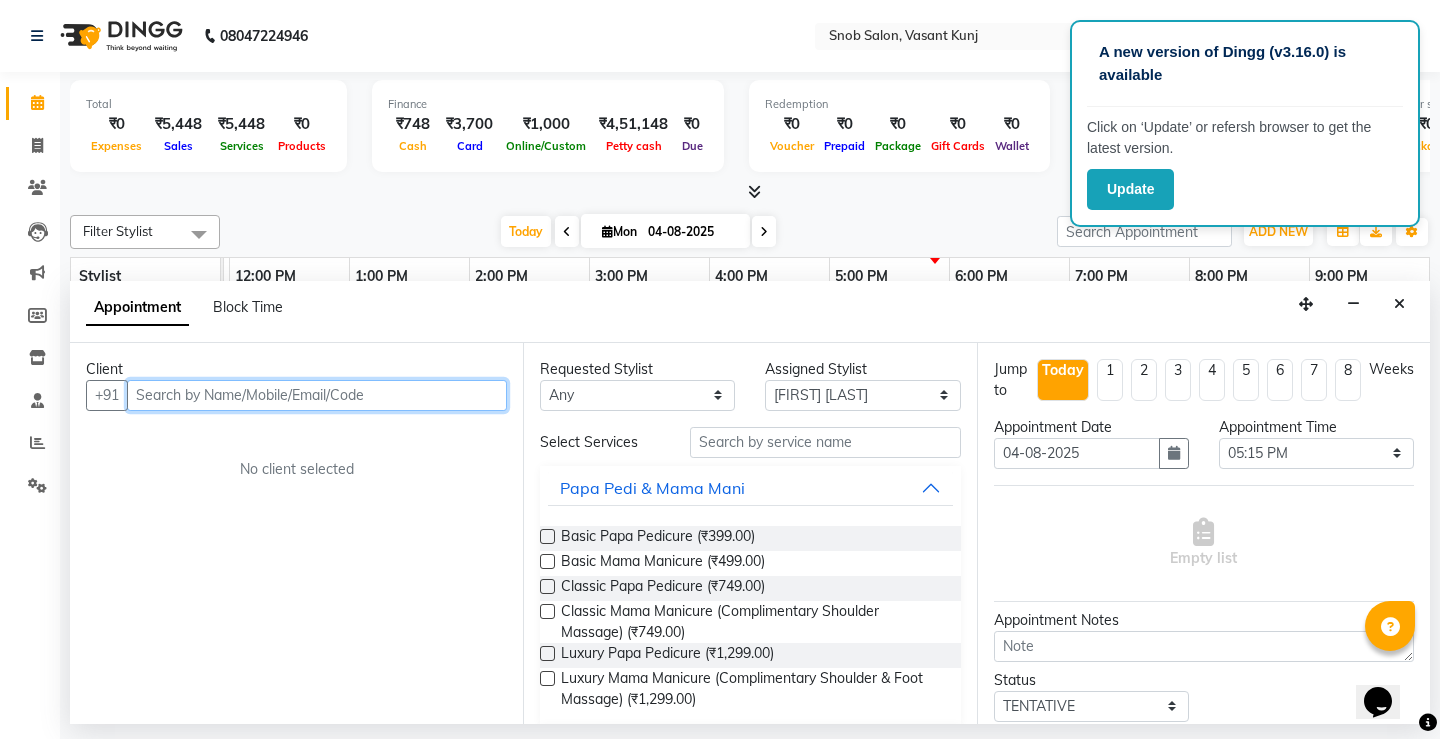 click at bounding box center (317, 395) 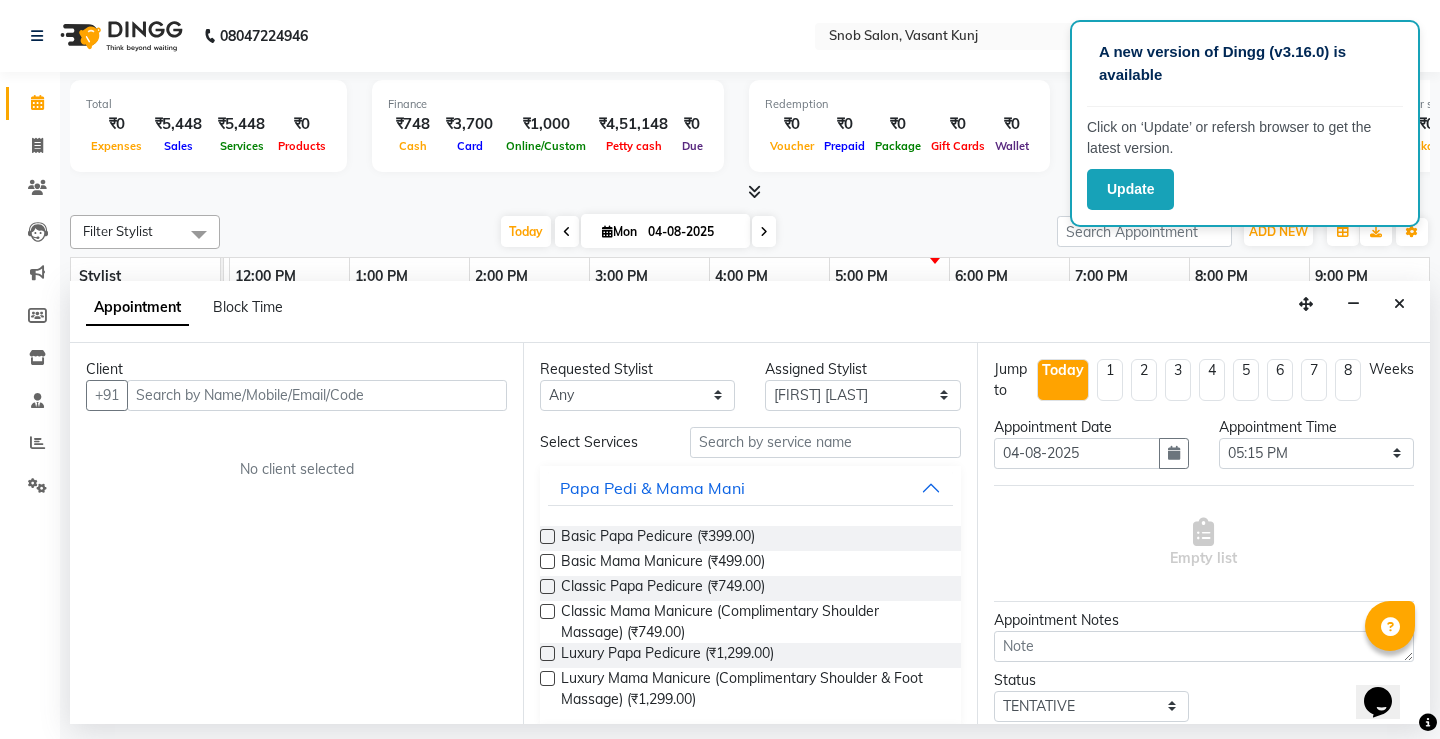 click at bounding box center (1399, 304) 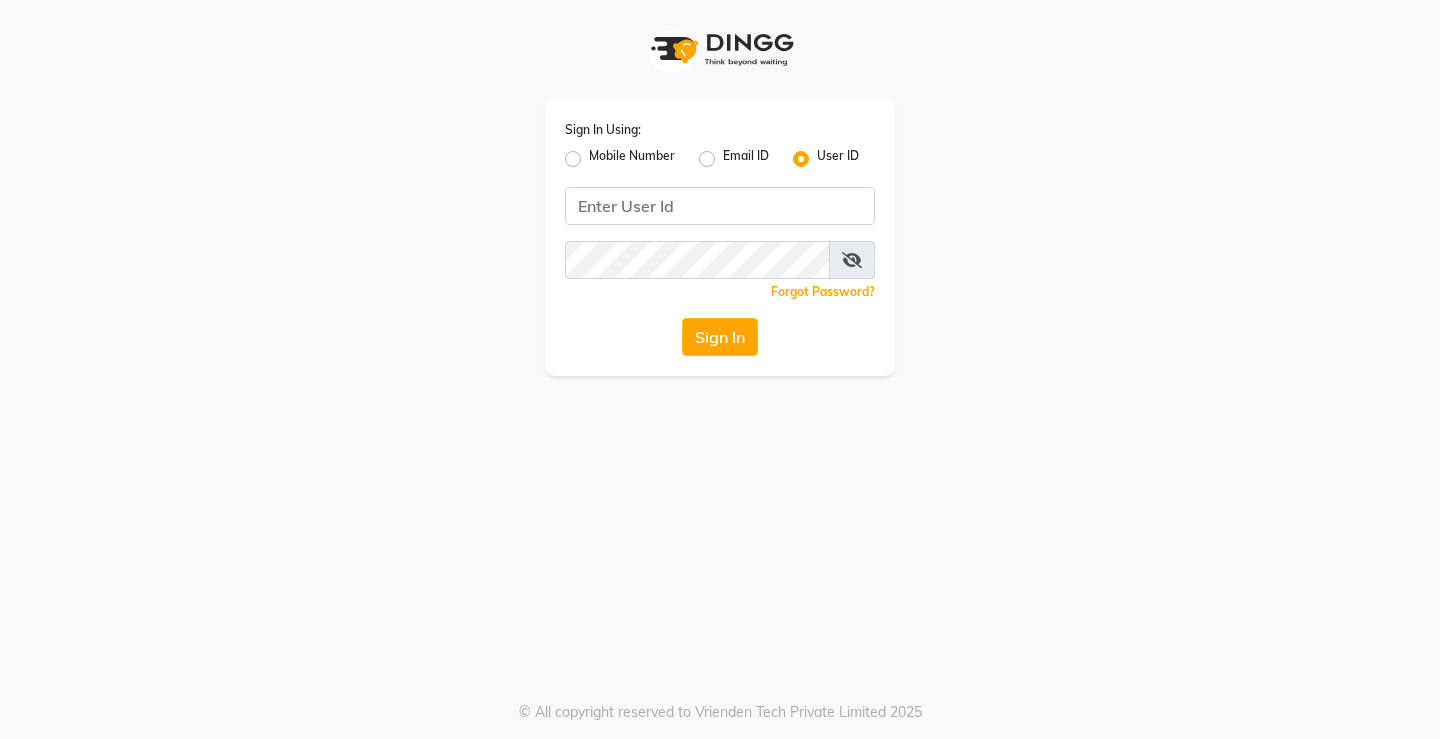 scroll, scrollTop: 0, scrollLeft: 0, axis: both 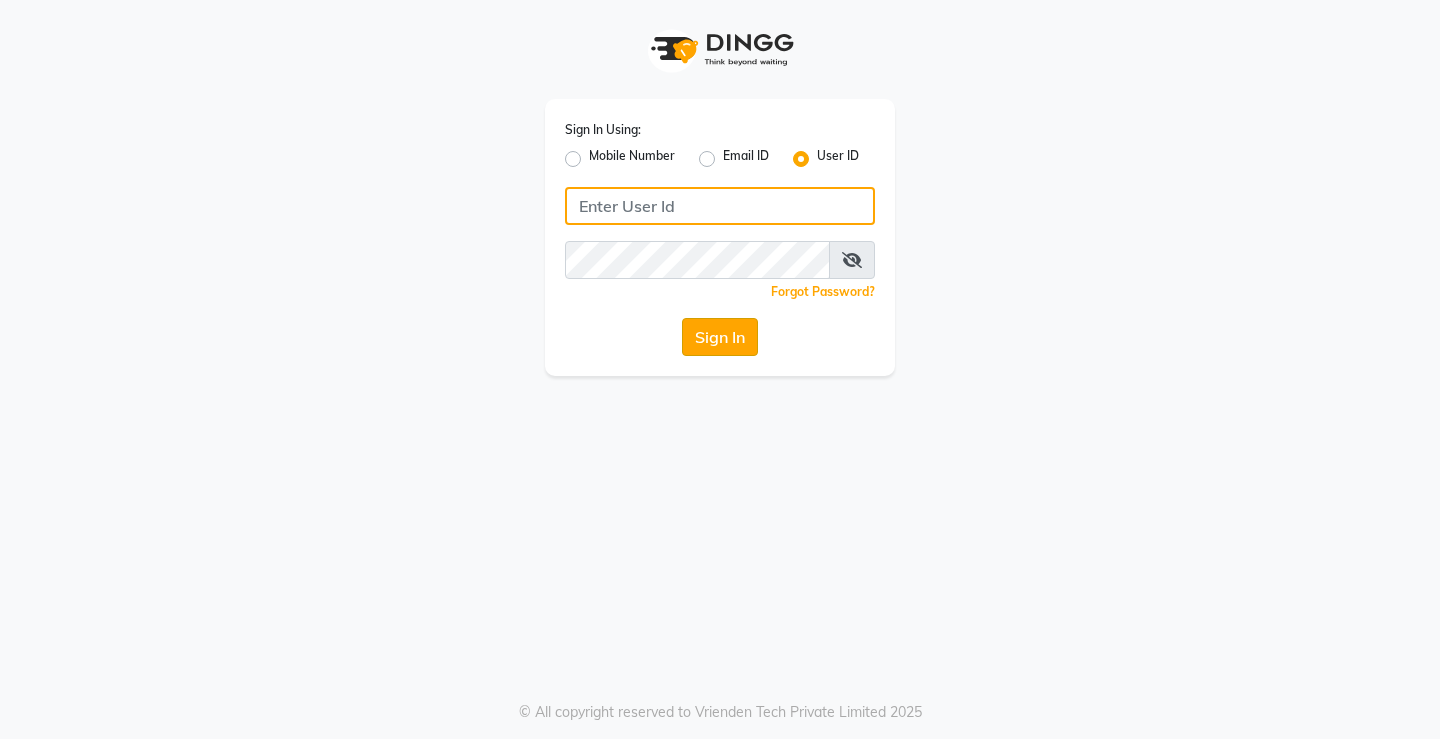 type on "snobsalon" 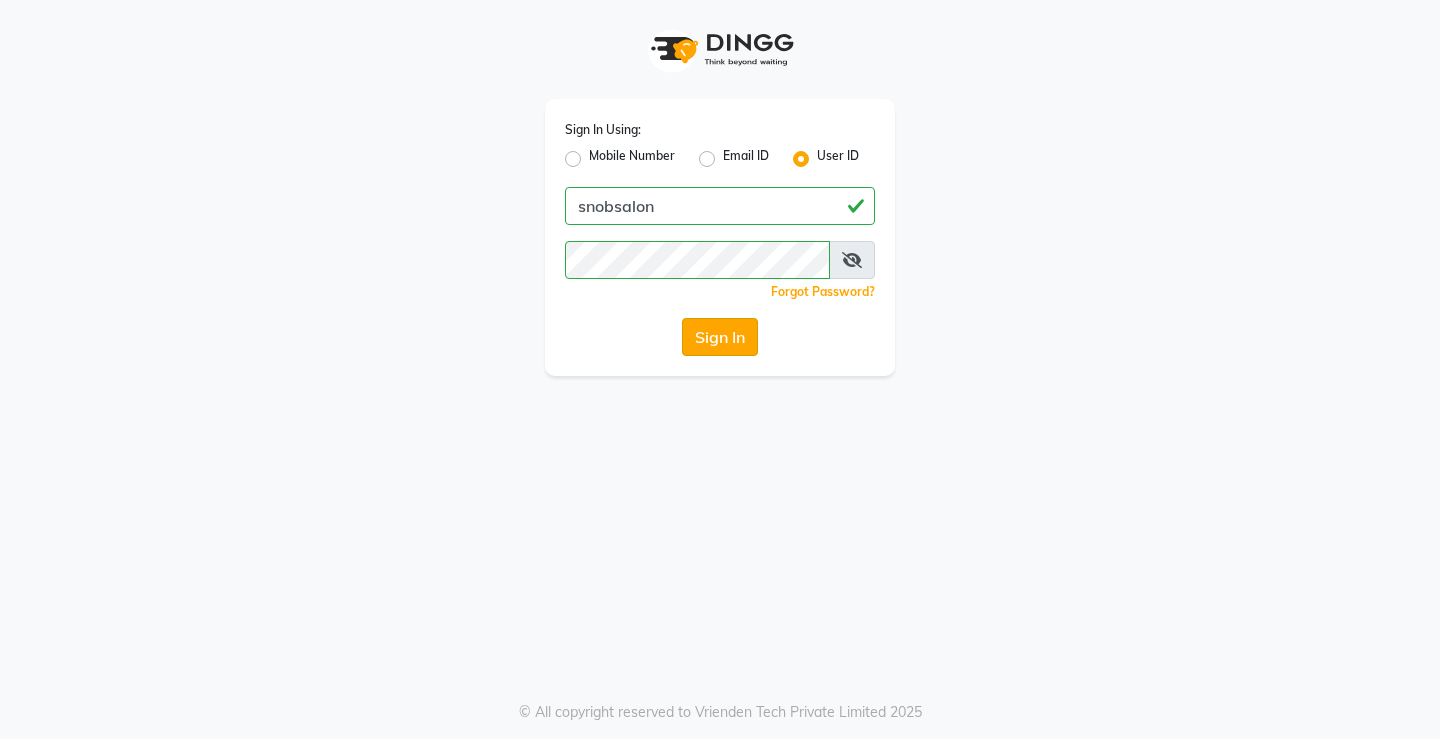 click on "Sign In" 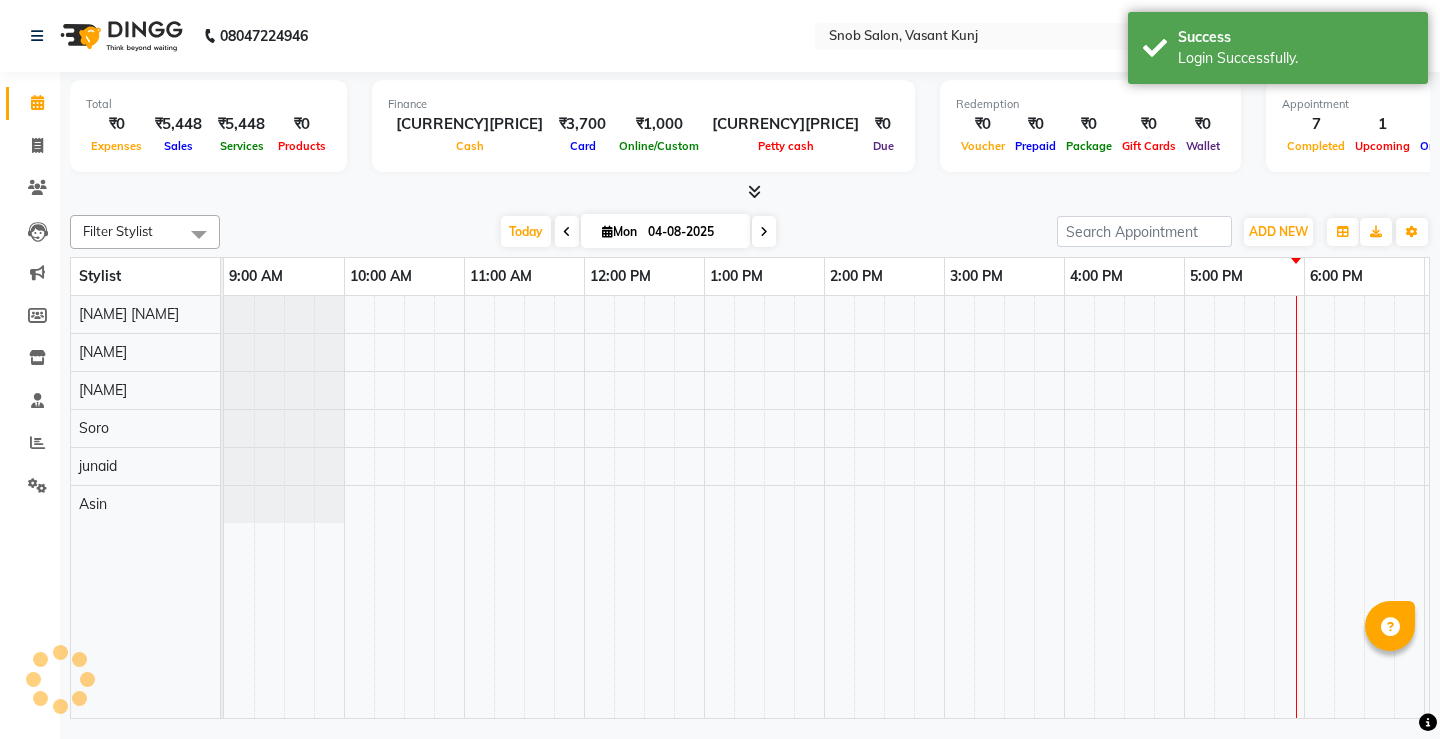 select on "en" 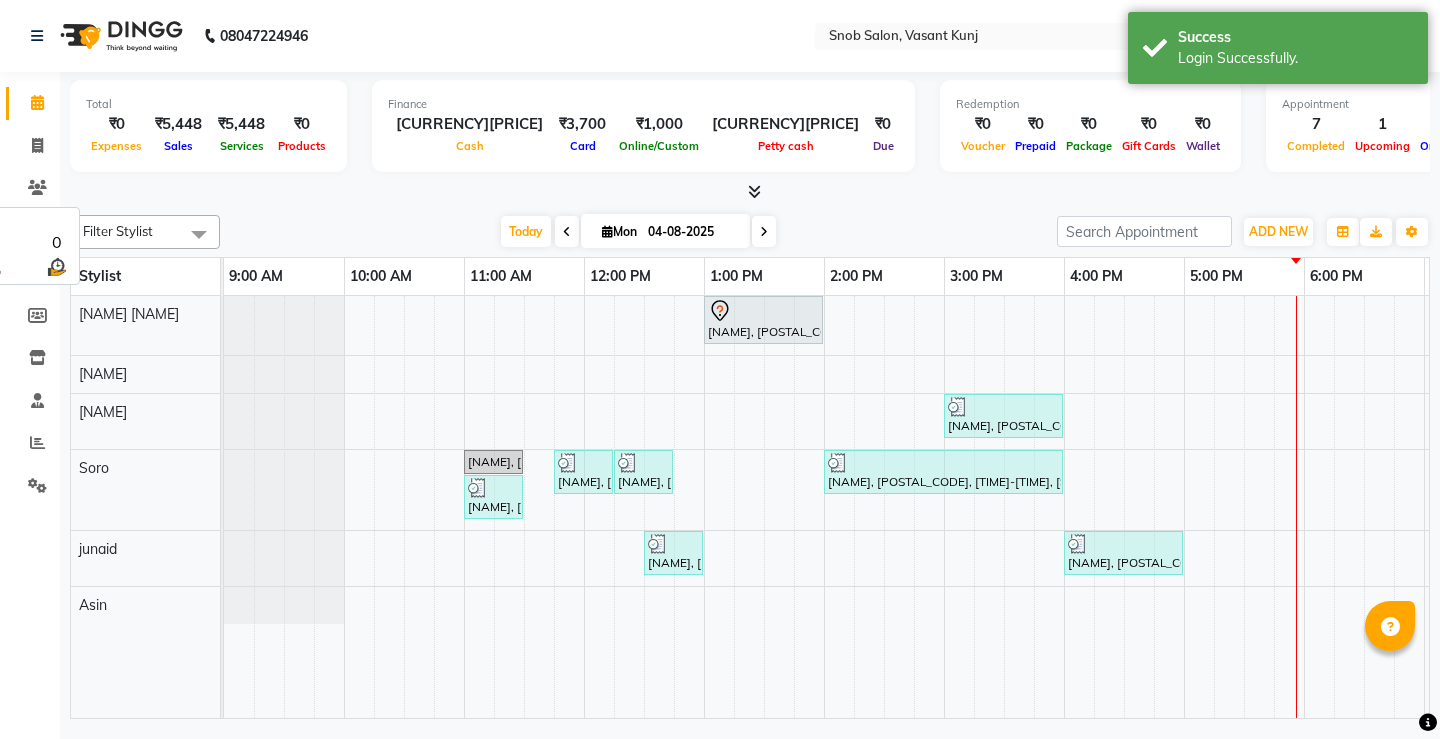 scroll, scrollTop: 0, scrollLeft: 0, axis: both 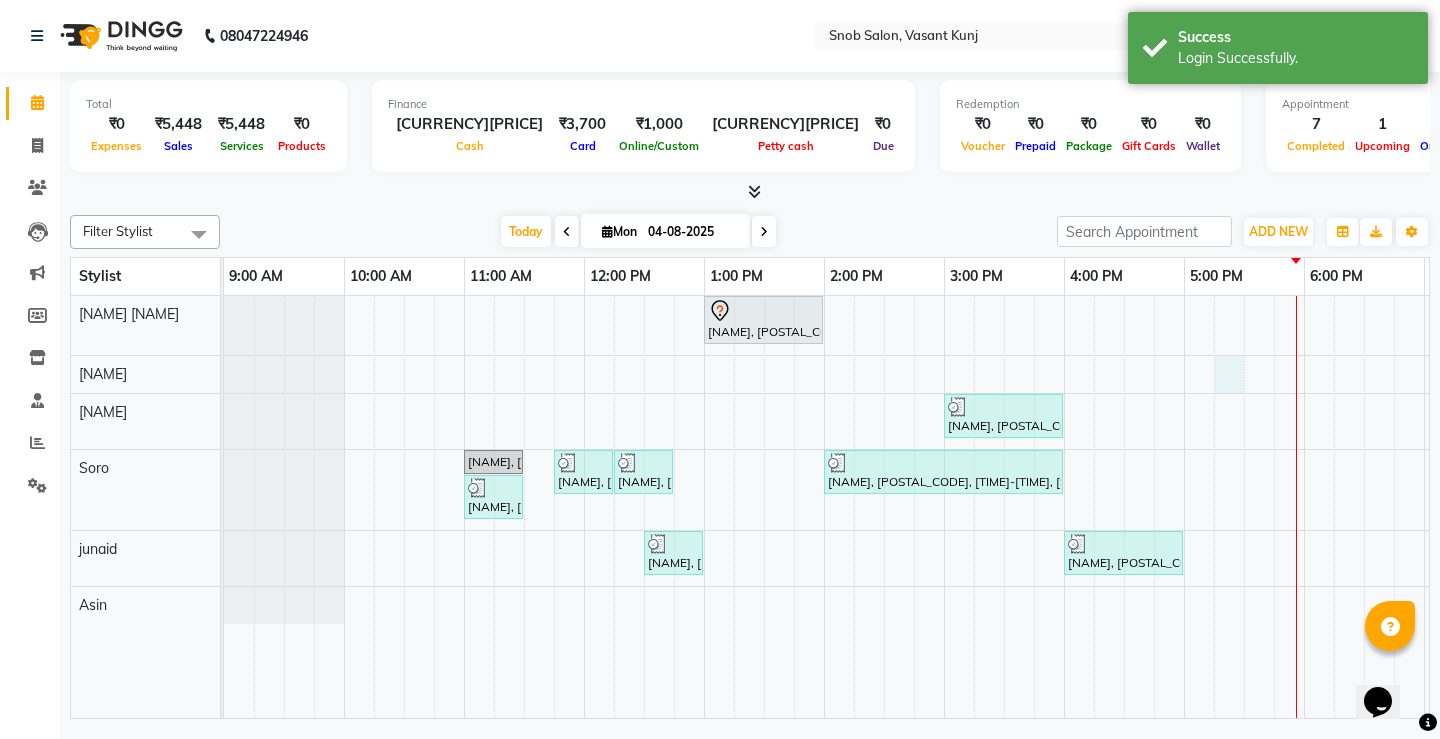 click on "[NAME], [POSTAL_CODE], [TIME]-[TIME], [SERVICE]     [NAME], [POSTAL_CODE], [TIME]-[TIME], [SERVICE]    [NAME], [POSTAL_CODE], [TIME]-[TIME], [SERVICE] [GENDER]     [NAME], [POSTAL_CODE], [TIME]-[TIME], [SERVICE] [GENDER]     [NAME], [POSTAL_CODE], [TIME]-[TIME], [SERVICE],[SERVICE]     [NAME], [POSTAL_CODE], [TIME]-[TIME], [SERVICE] [GENDER]     [NAME], [POSTAL_CODE], [TIME]-[TIME], [SERVICE]     [NAME], [POSTAL_CODE], [TIME]-[TIME], [SERVICE]" at bounding box center [1004, 507] 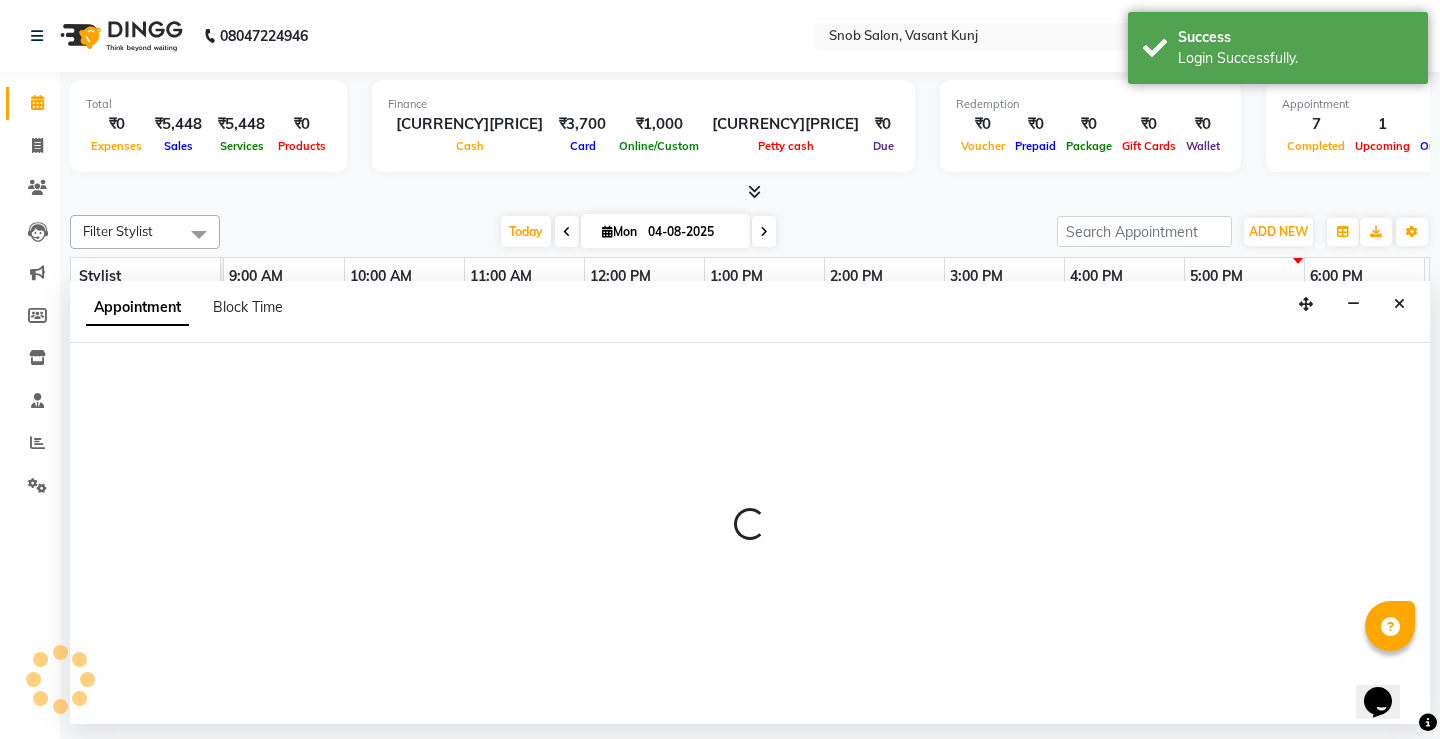 select on "60451" 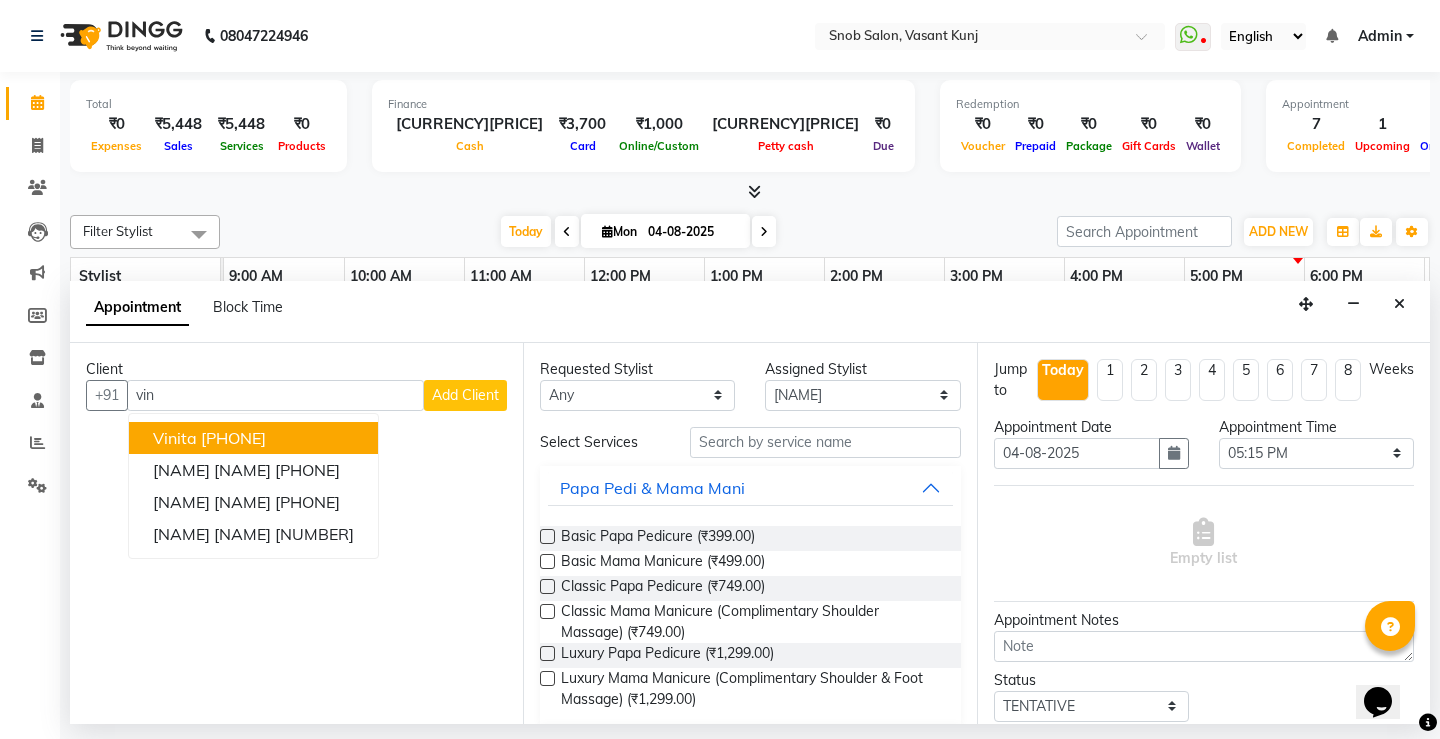 click on "[PHONE]" at bounding box center (233, 438) 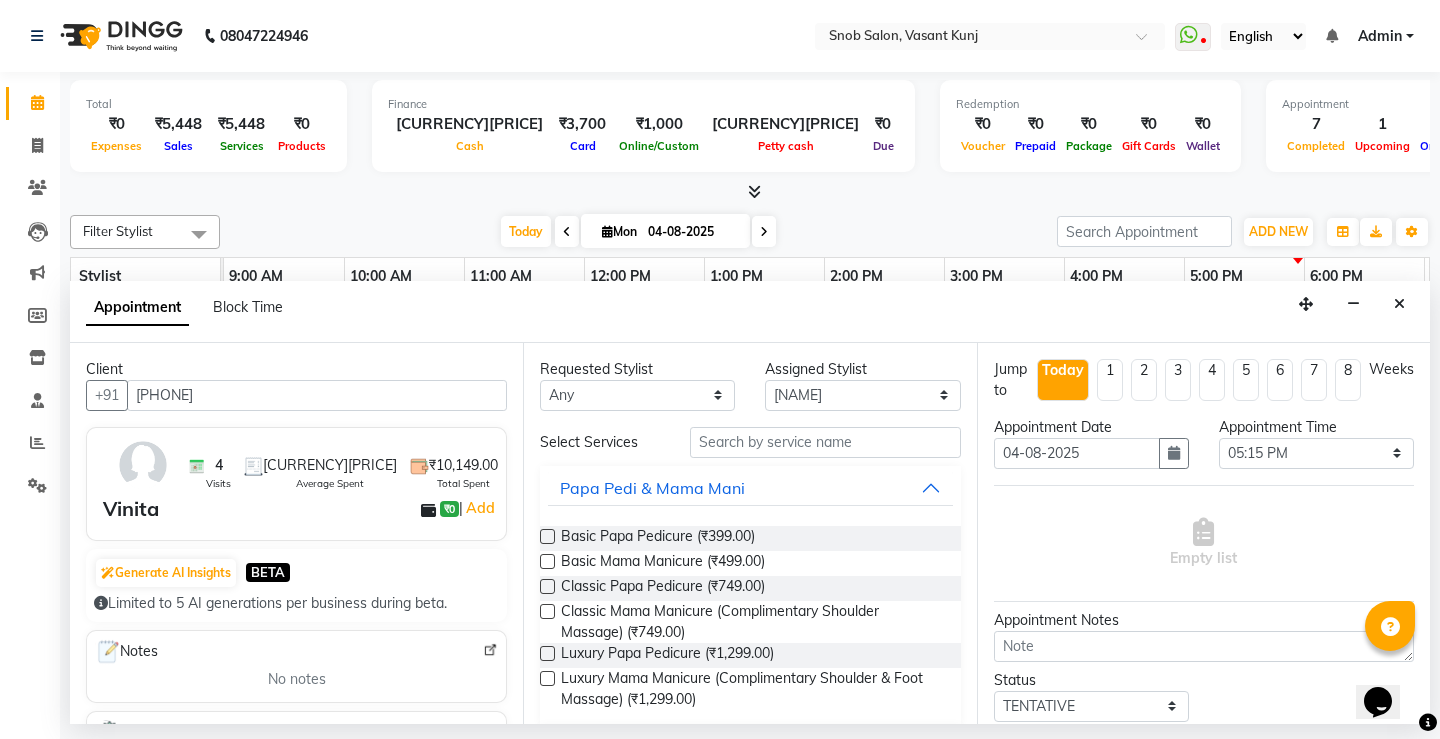 type on "[PHONE]" 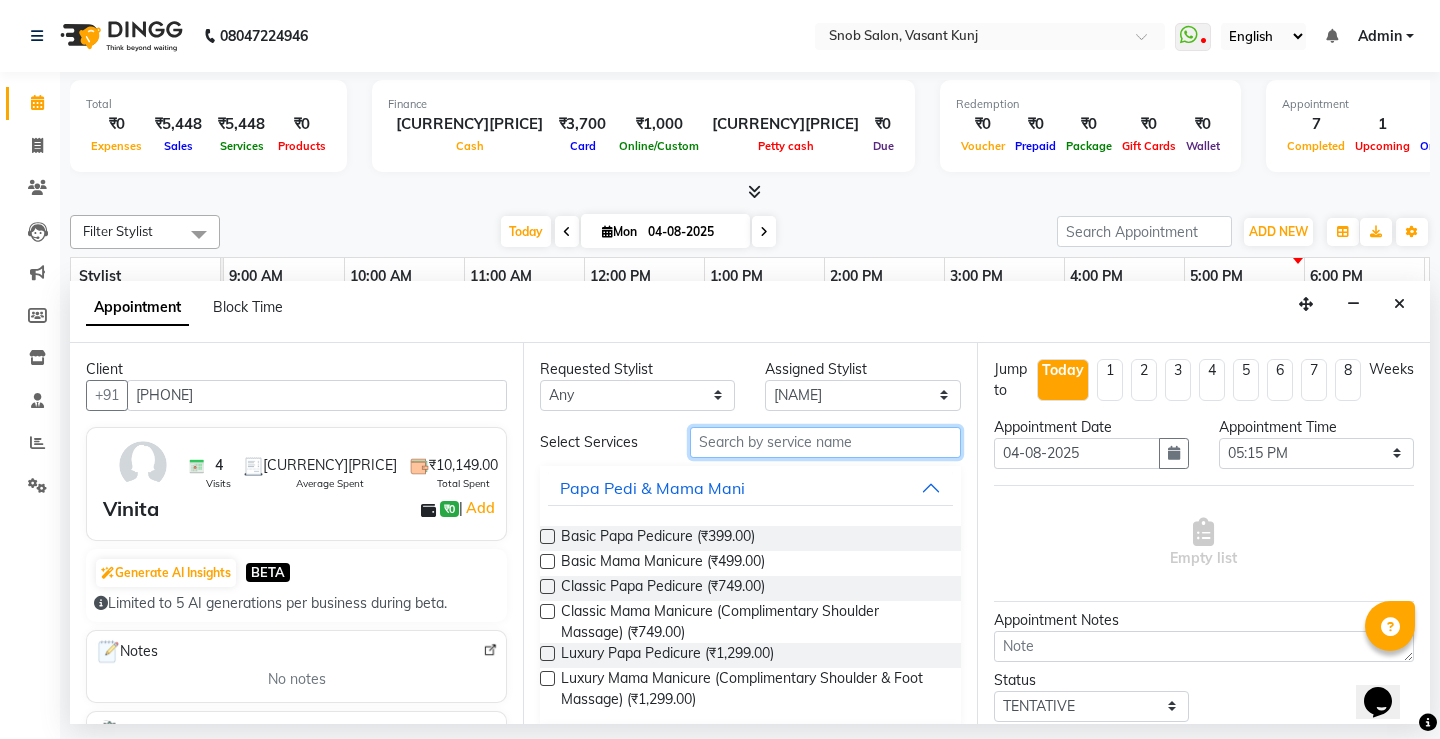 click at bounding box center [825, 442] 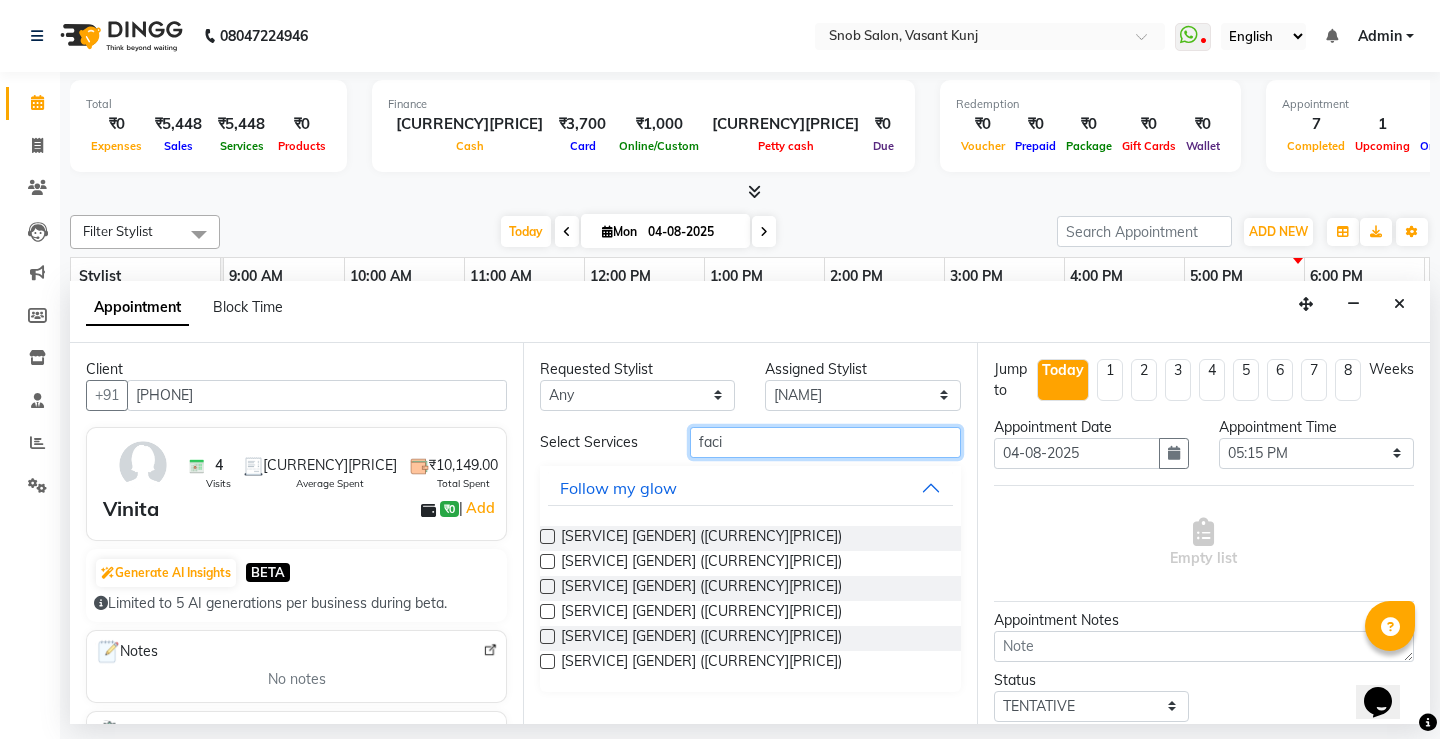 type on "faci" 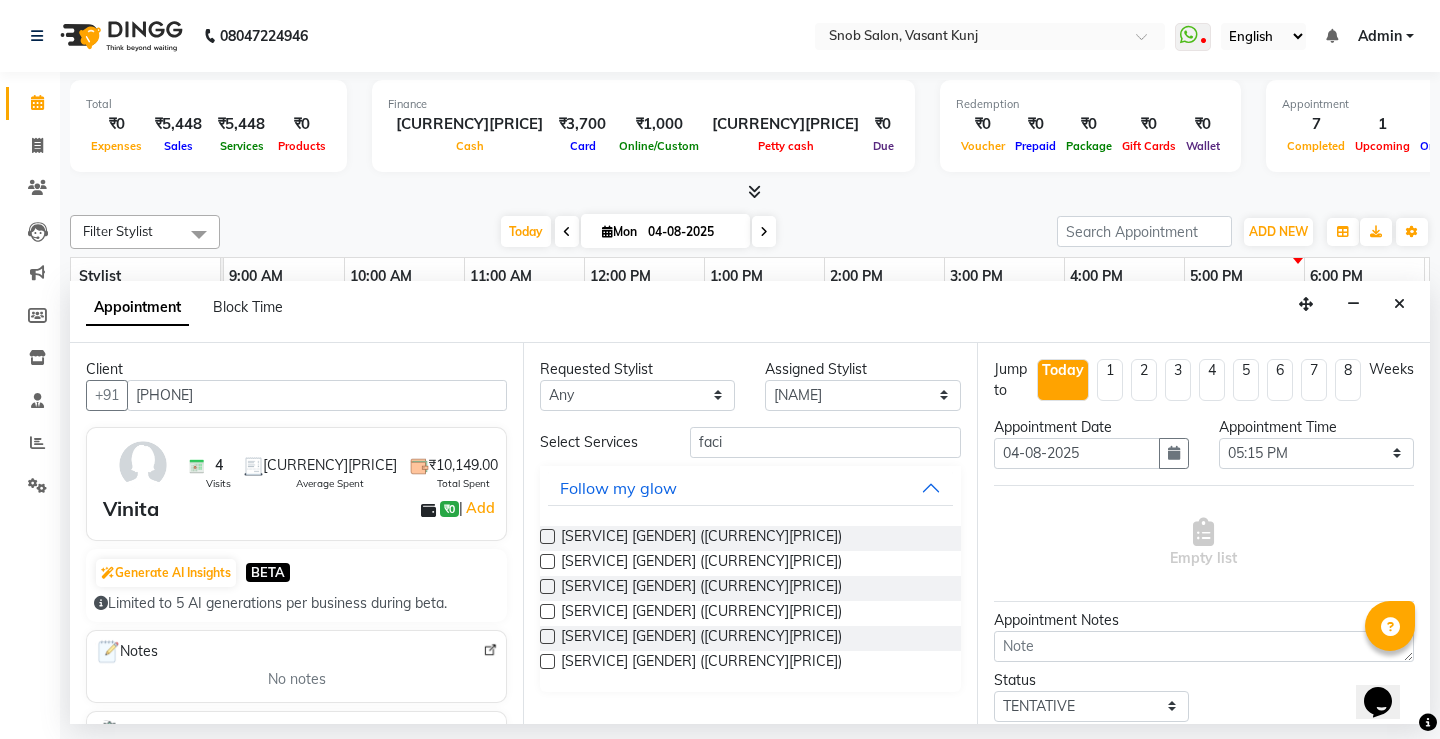 click at bounding box center [547, 536] 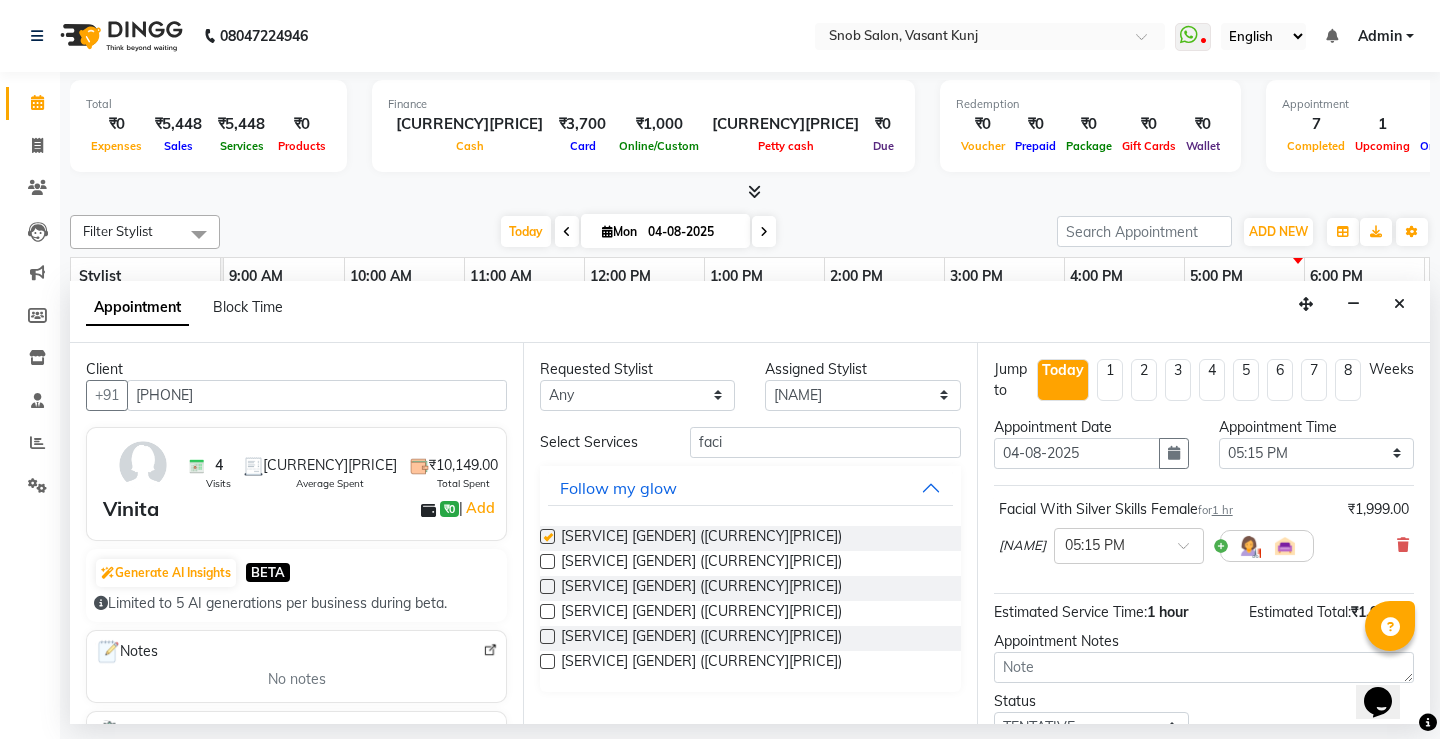 checkbox on "false" 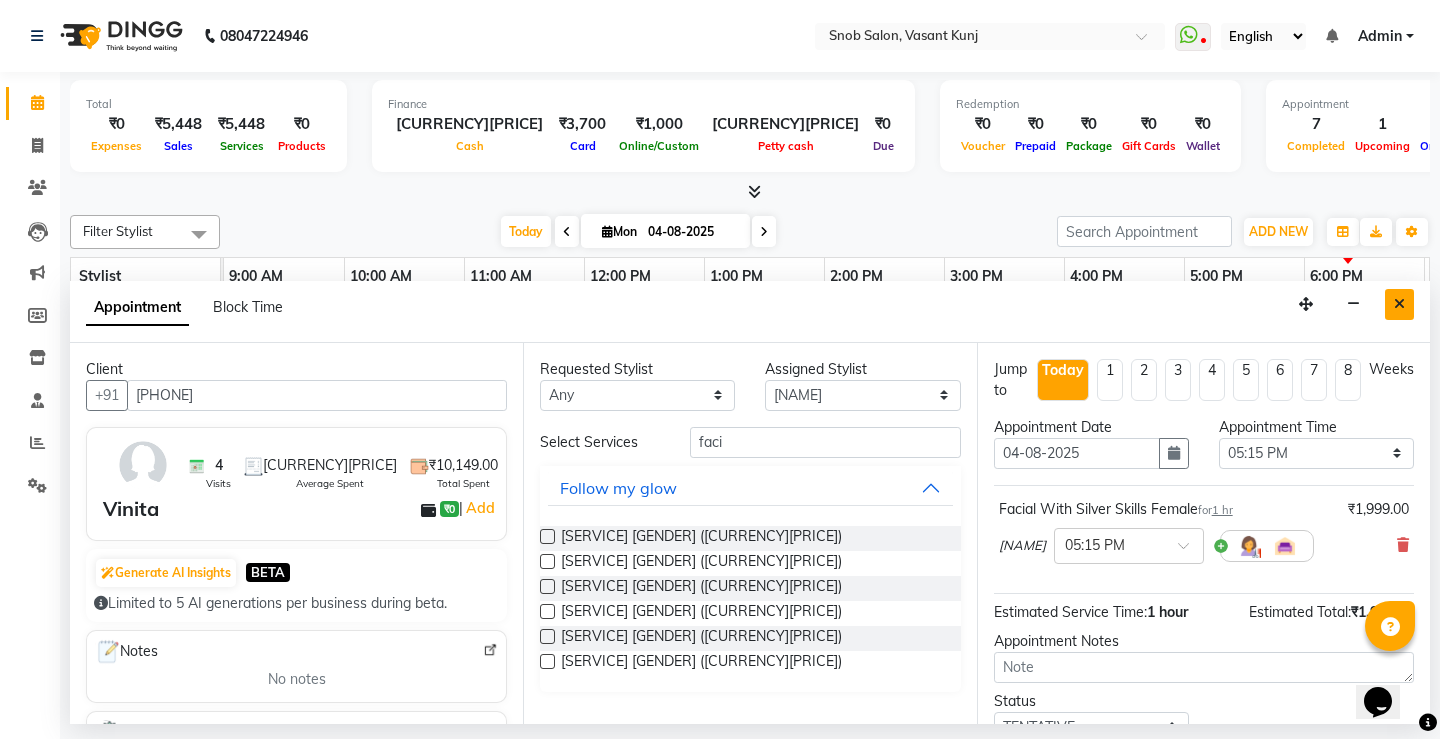 click at bounding box center (1399, 304) 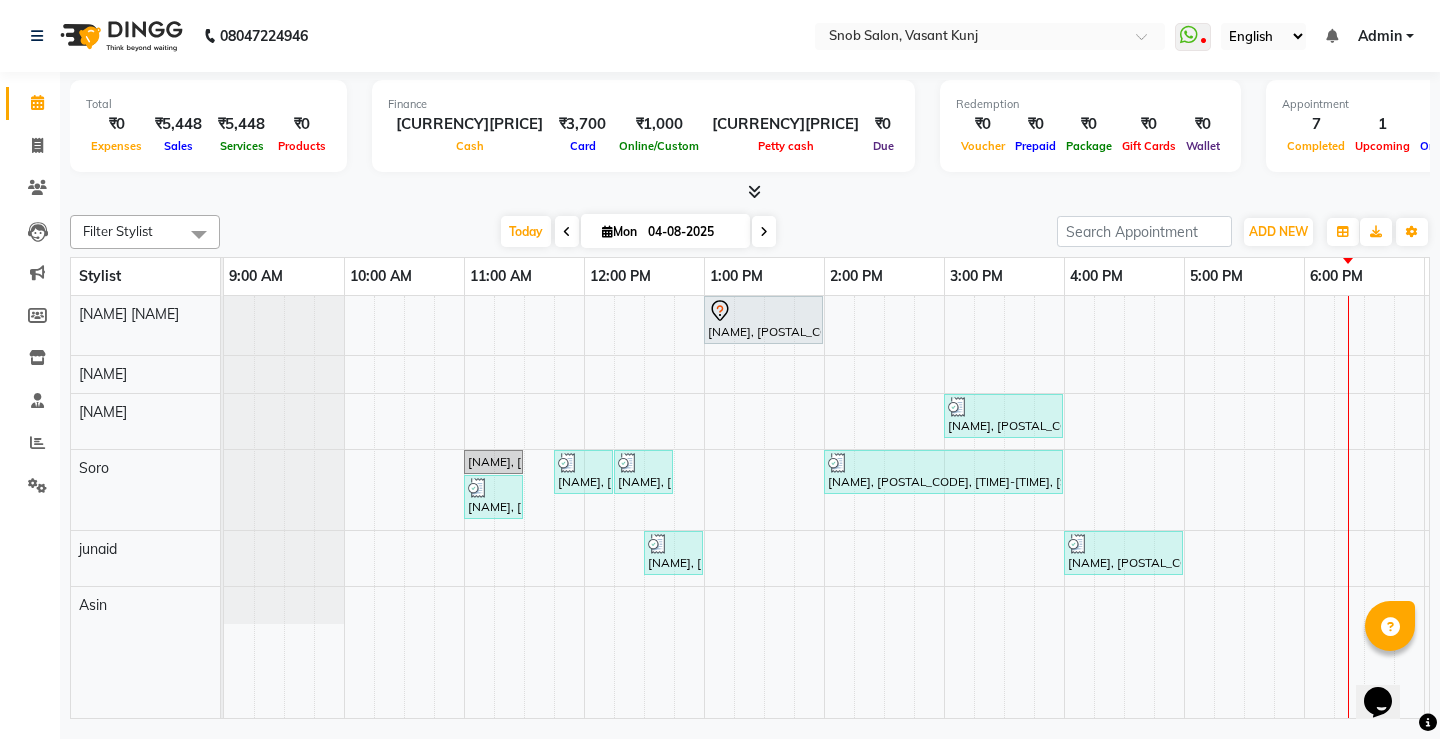 click at bounding box center [764, 232] 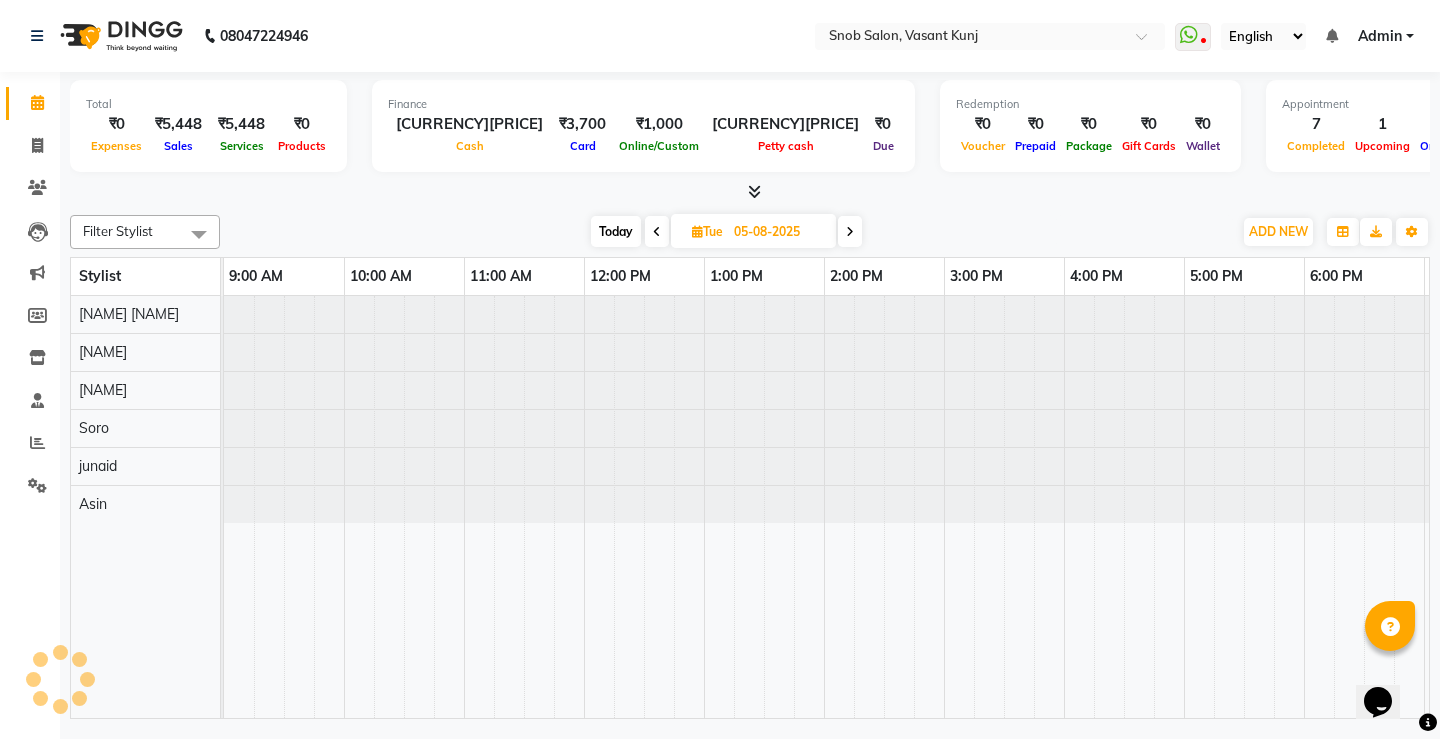 scroll, scrollTop: 0, scrollLeft: 355, axis: horizontal 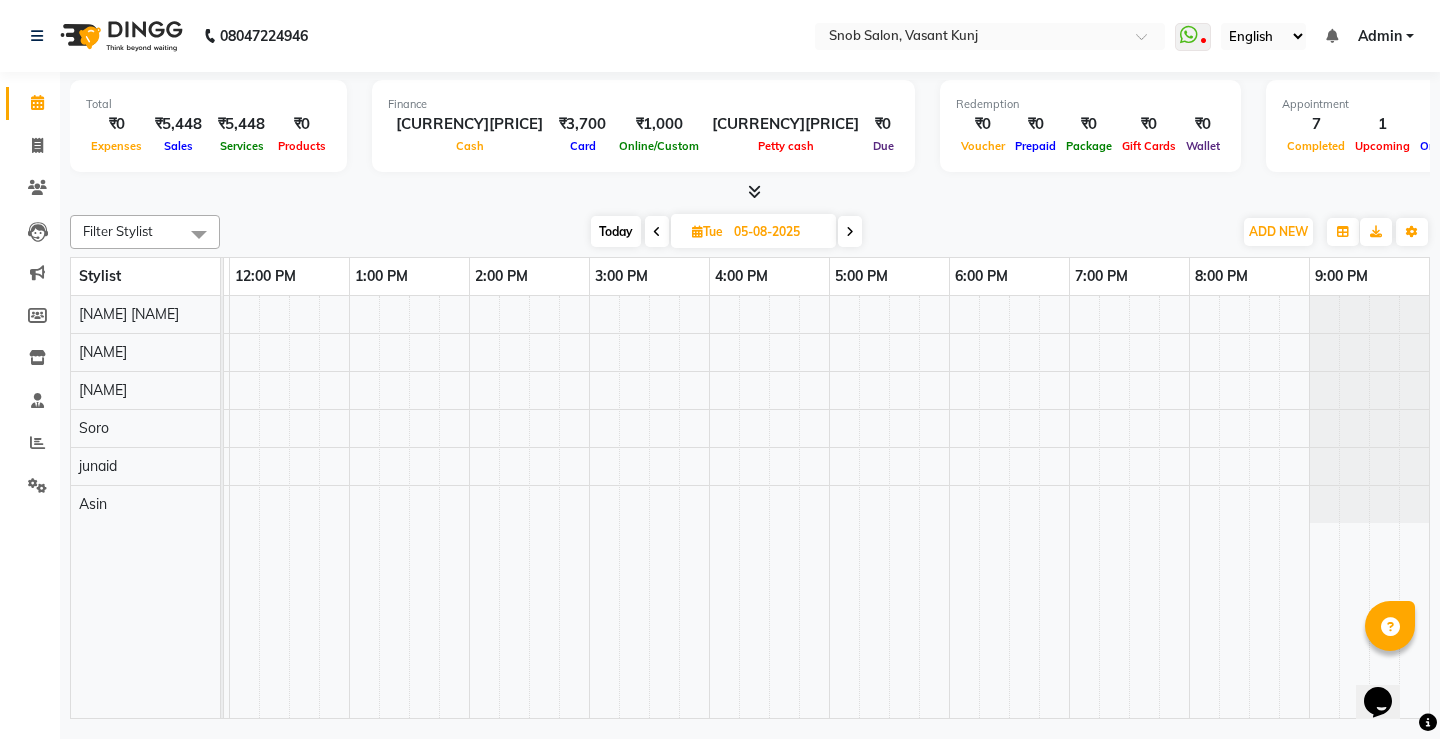 click at bounding box center (850, 232) 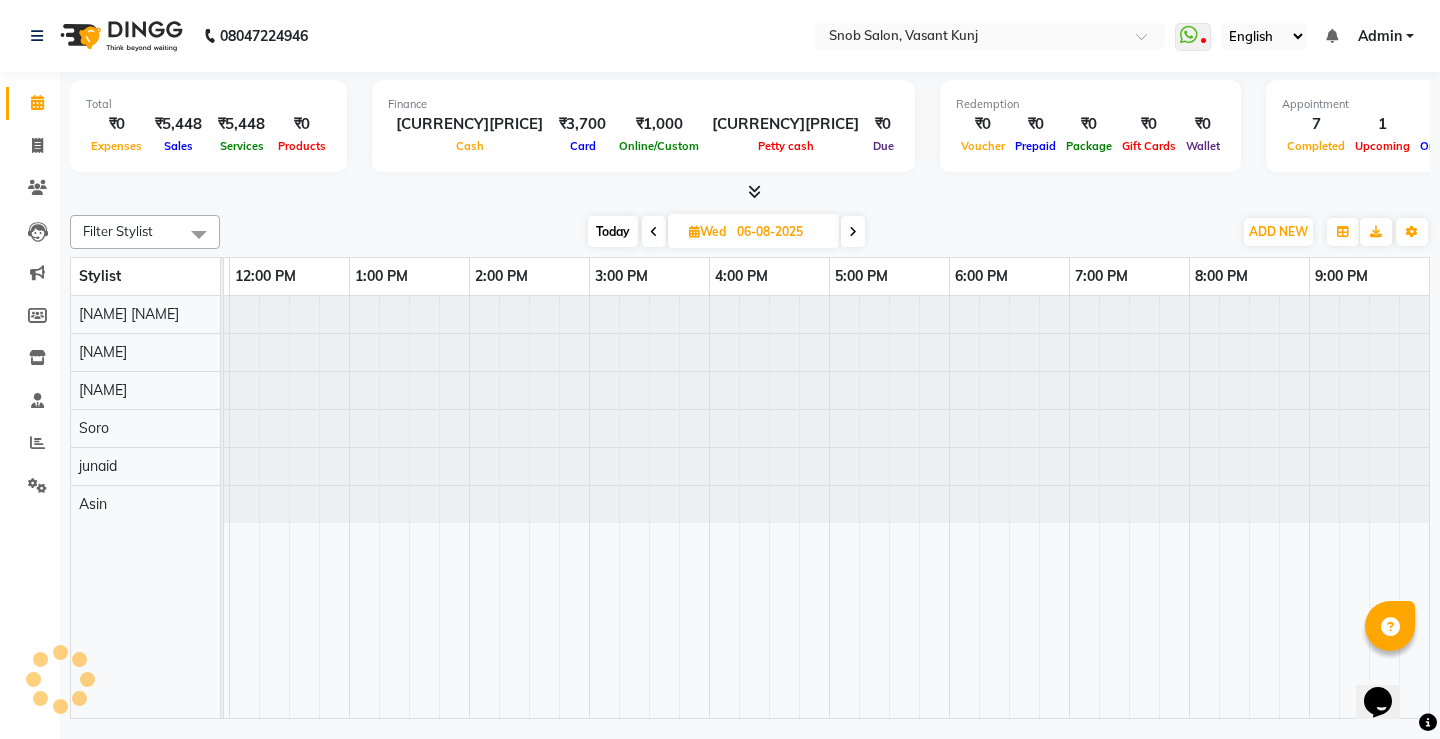 scroll, scrollTop: 0, scrollLeft: 0, axis: both 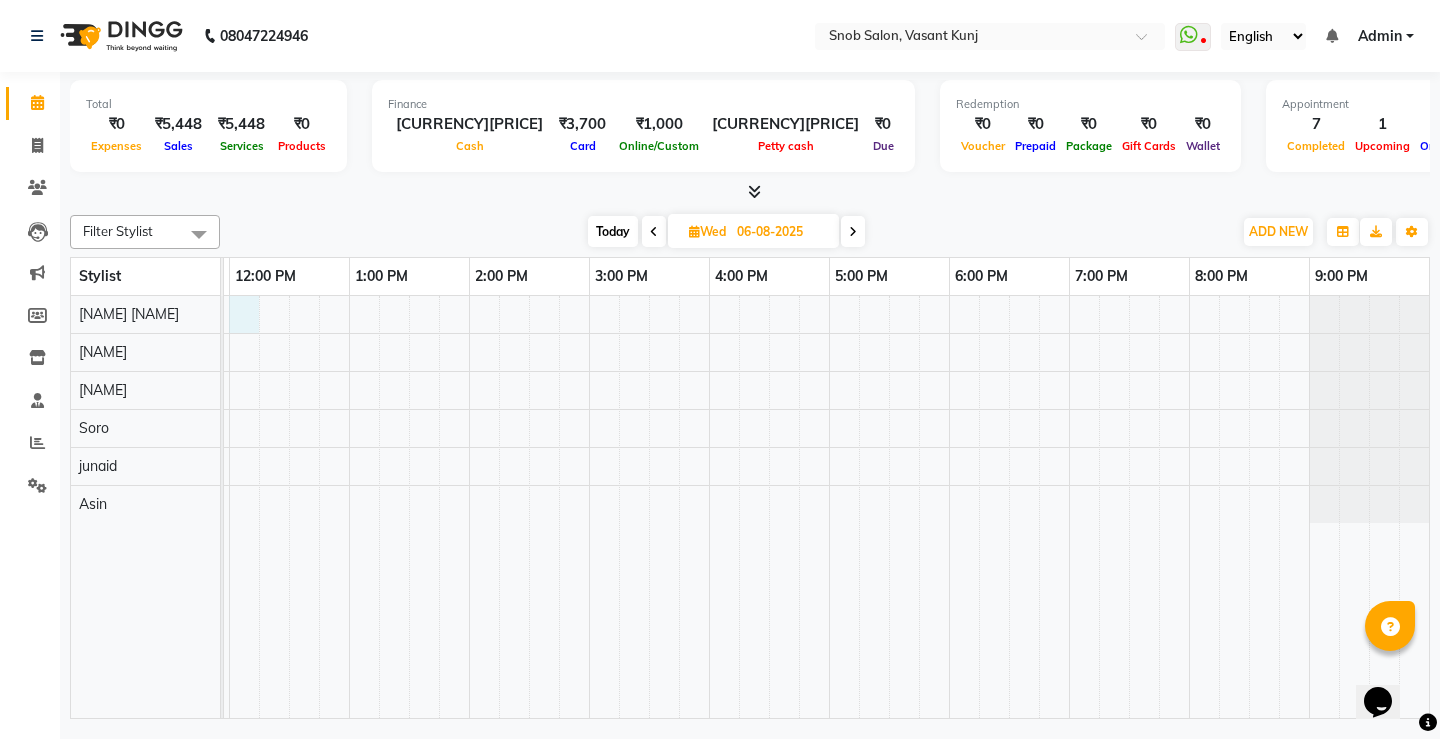 click at bounding box center [649, 507] 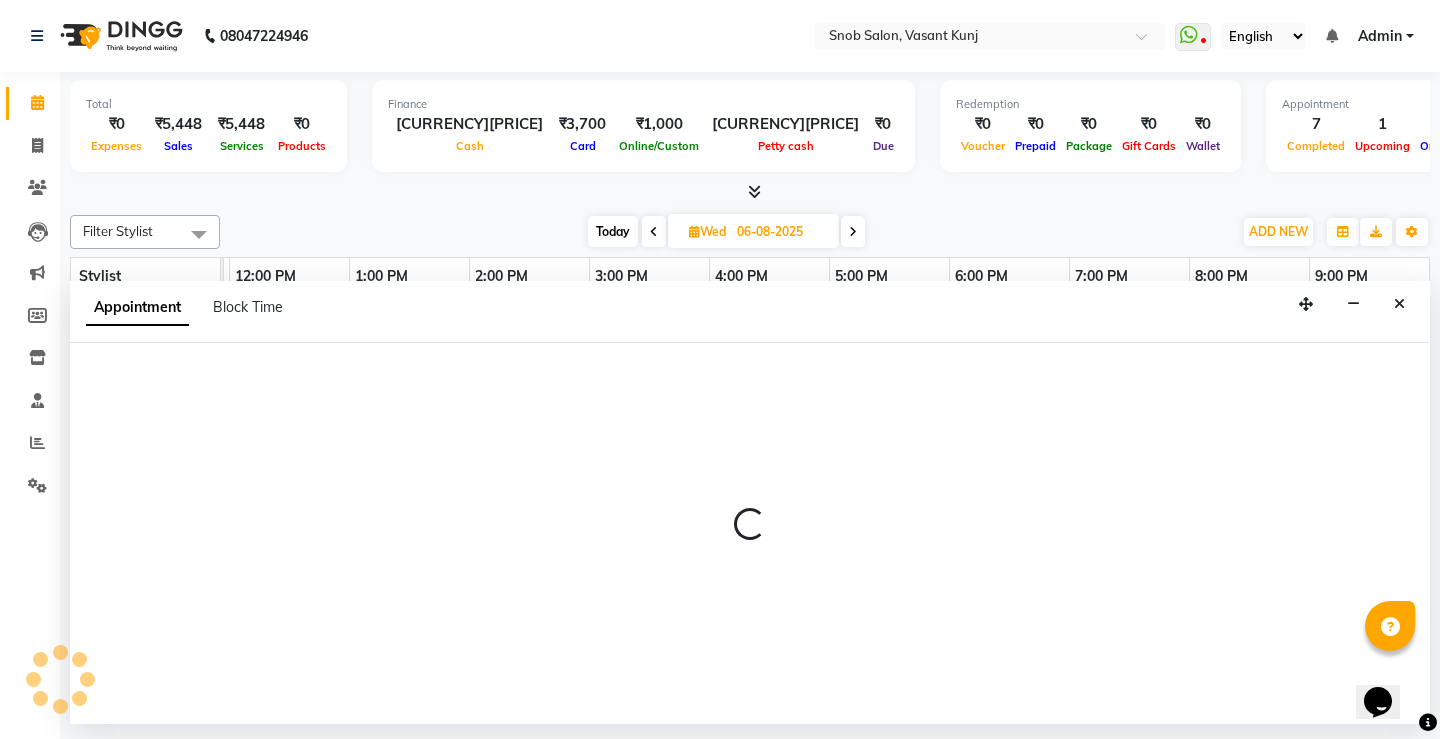 select on "60444" 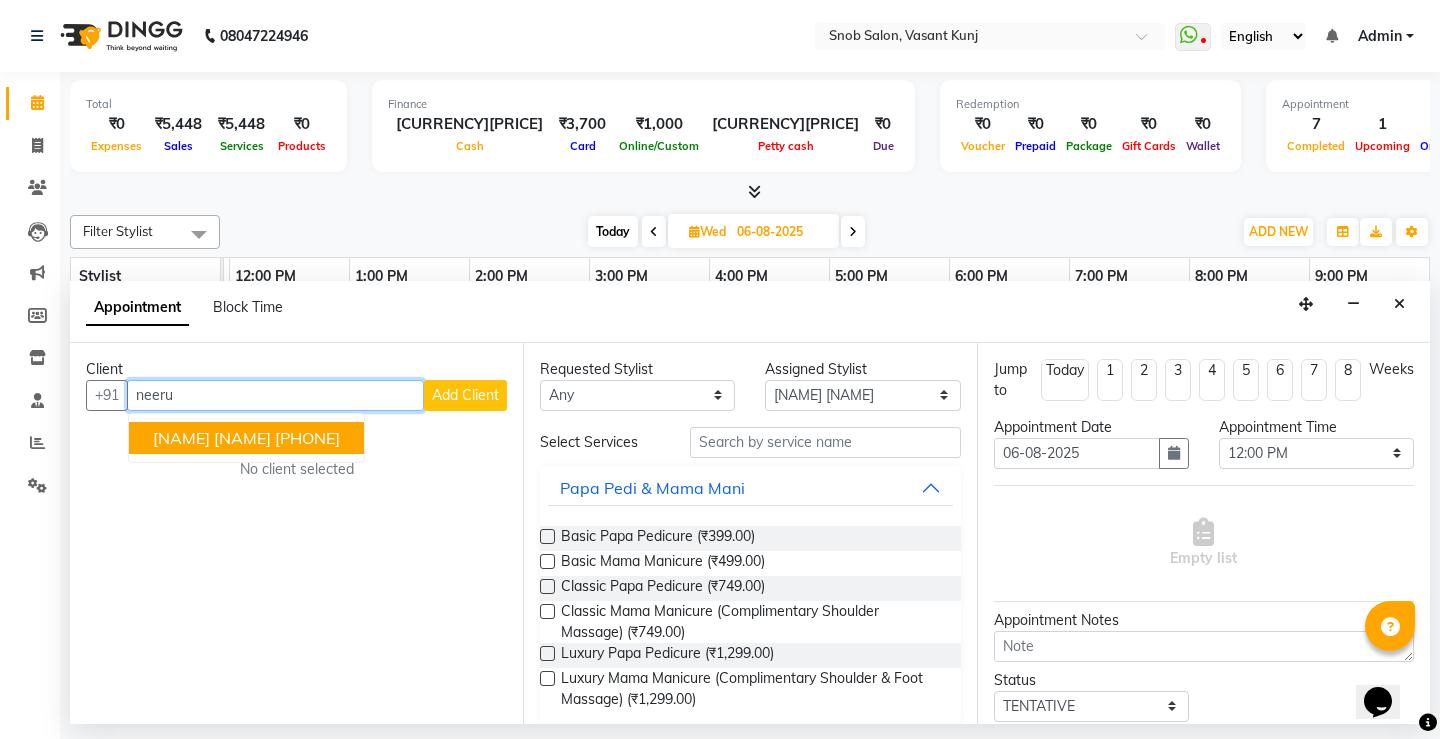 click on "[NAME] [NAME]" at bounding box center [212, 438] 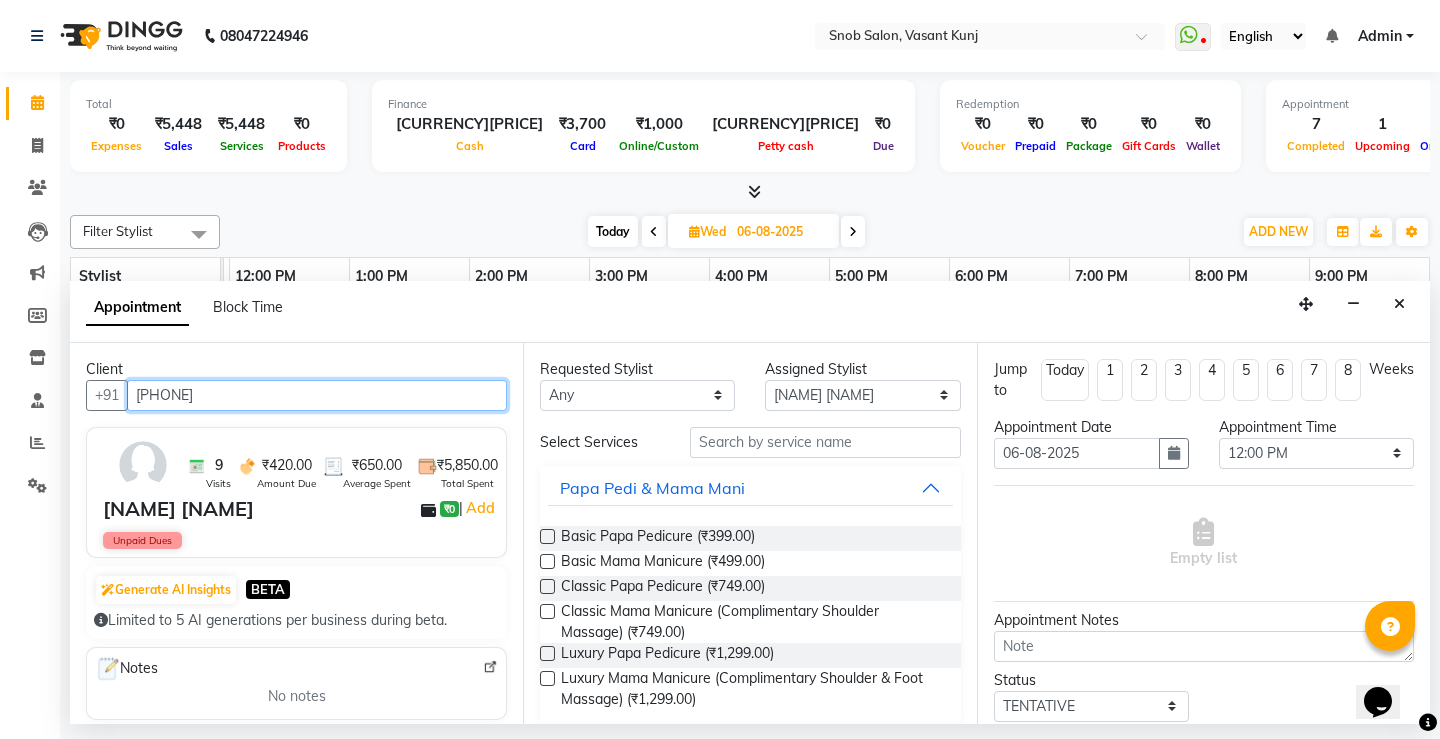 type on "[PHONE]" 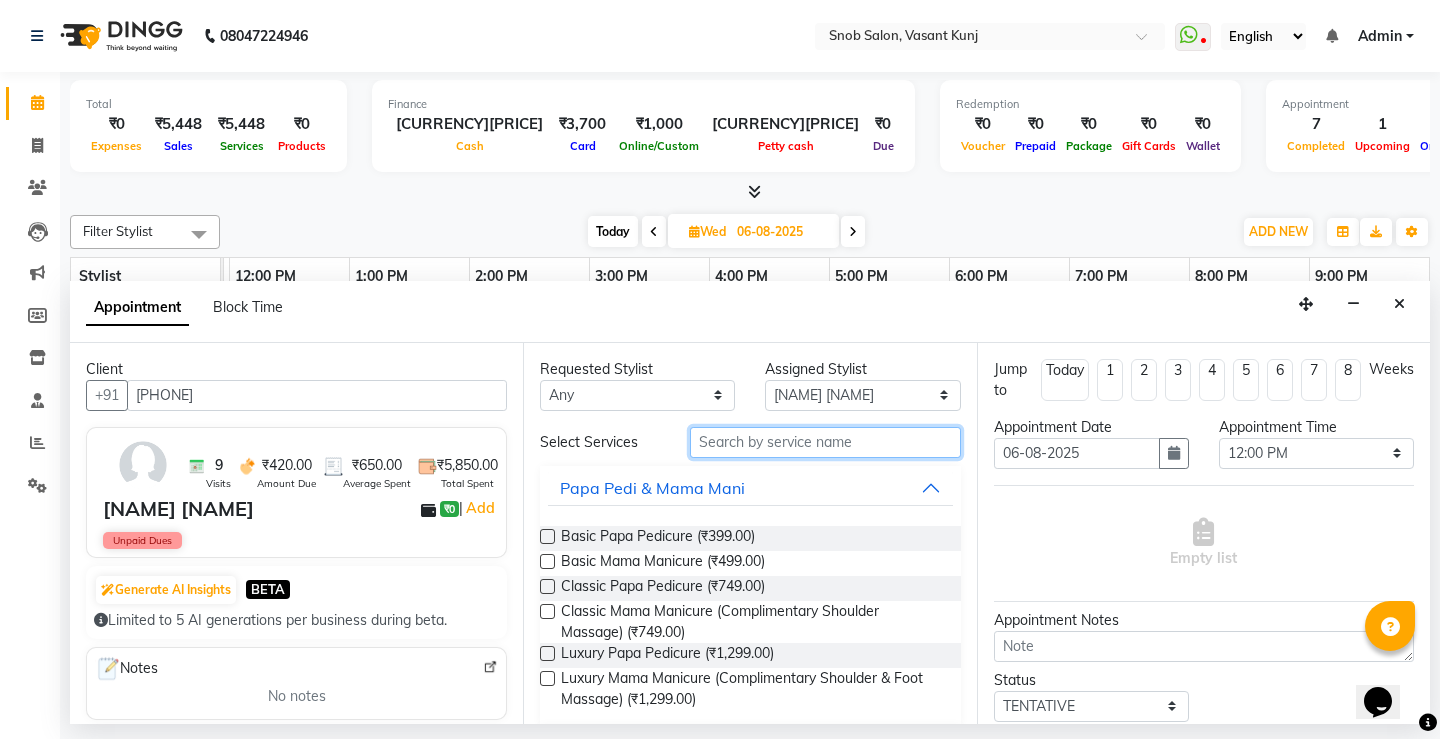 click at bounding box center (825, 442) 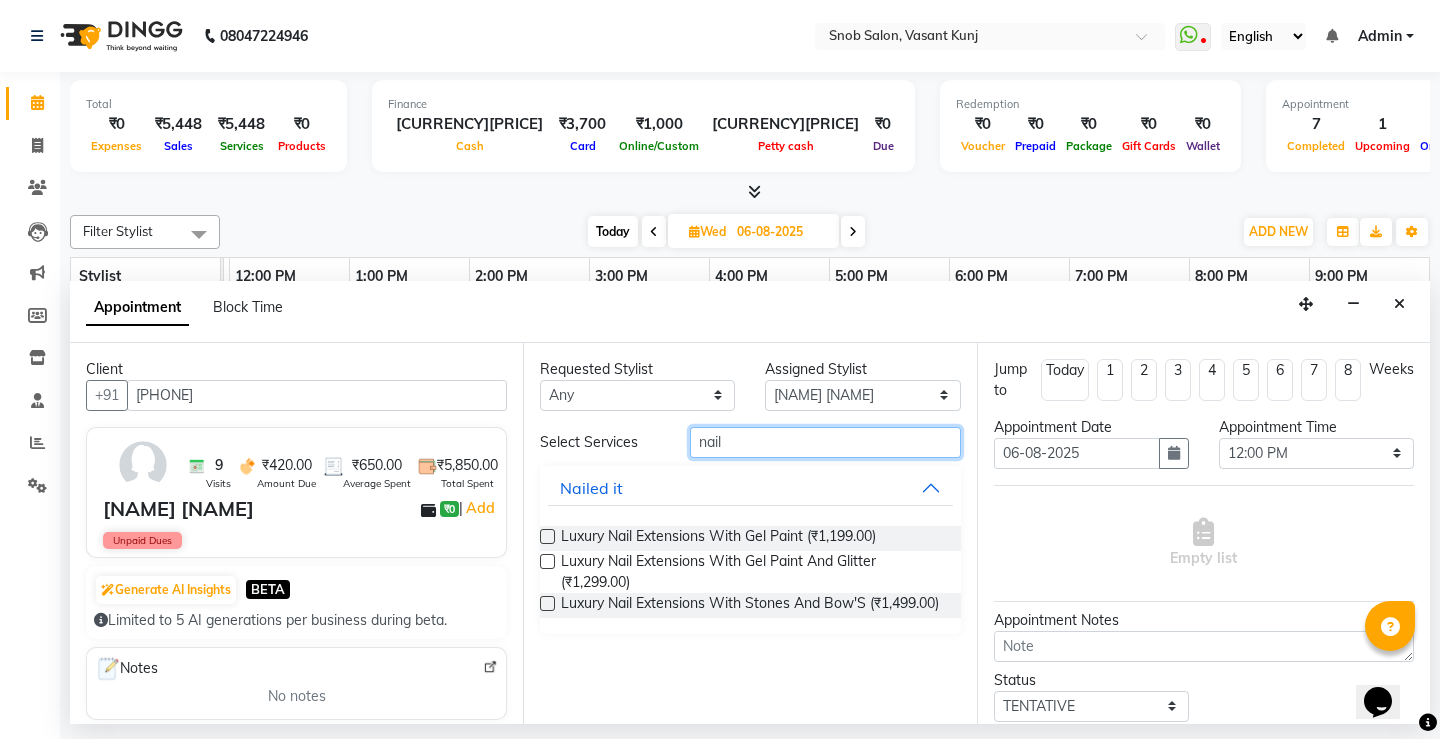 type on "nail" 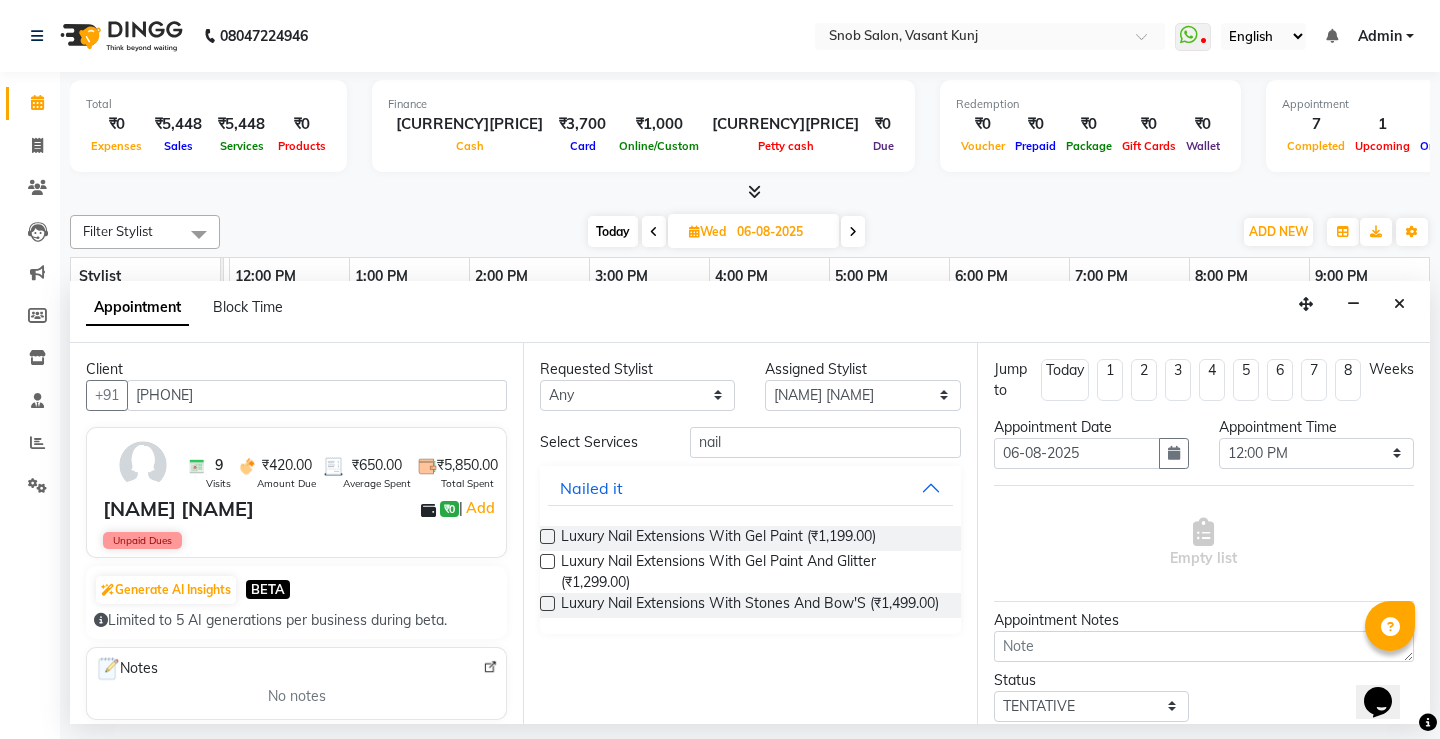 click at bounding box center (547, 536) 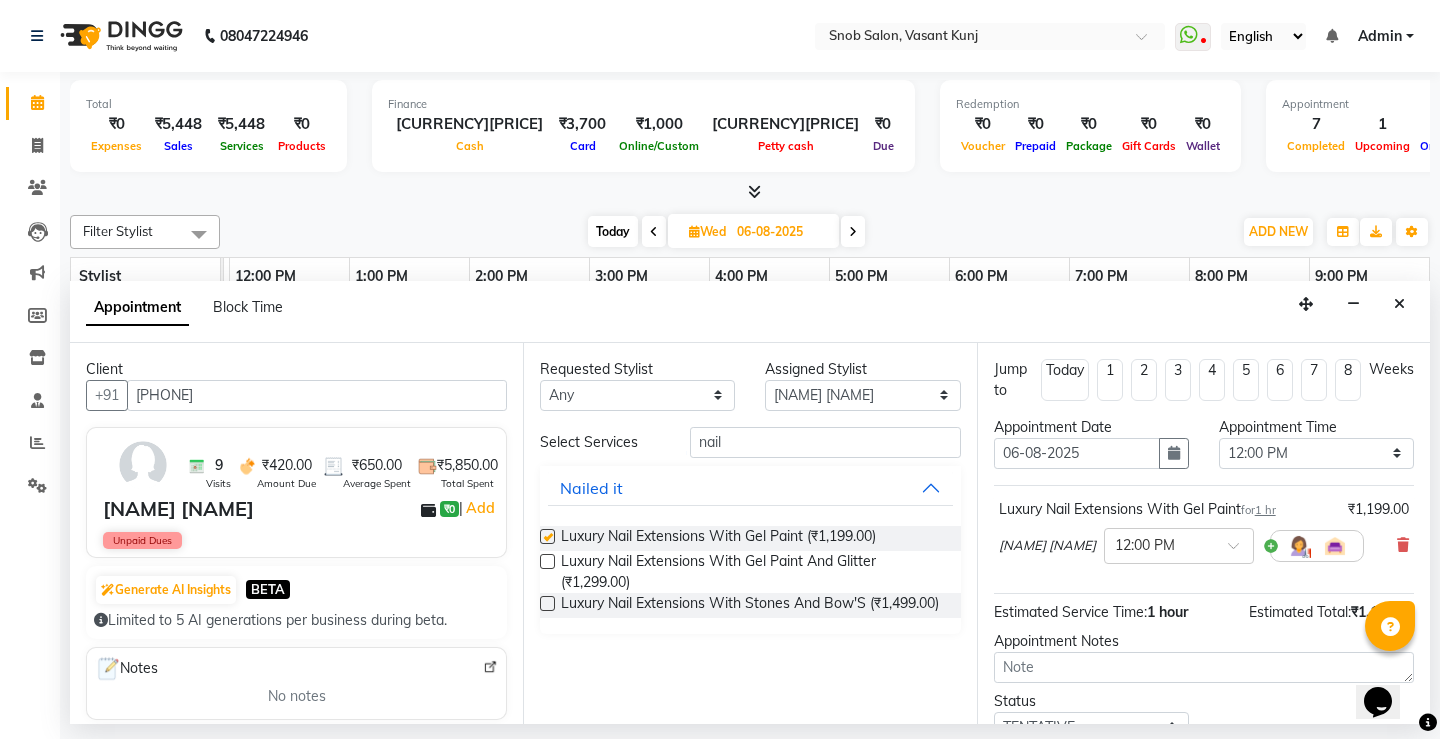 checkbox on "false" 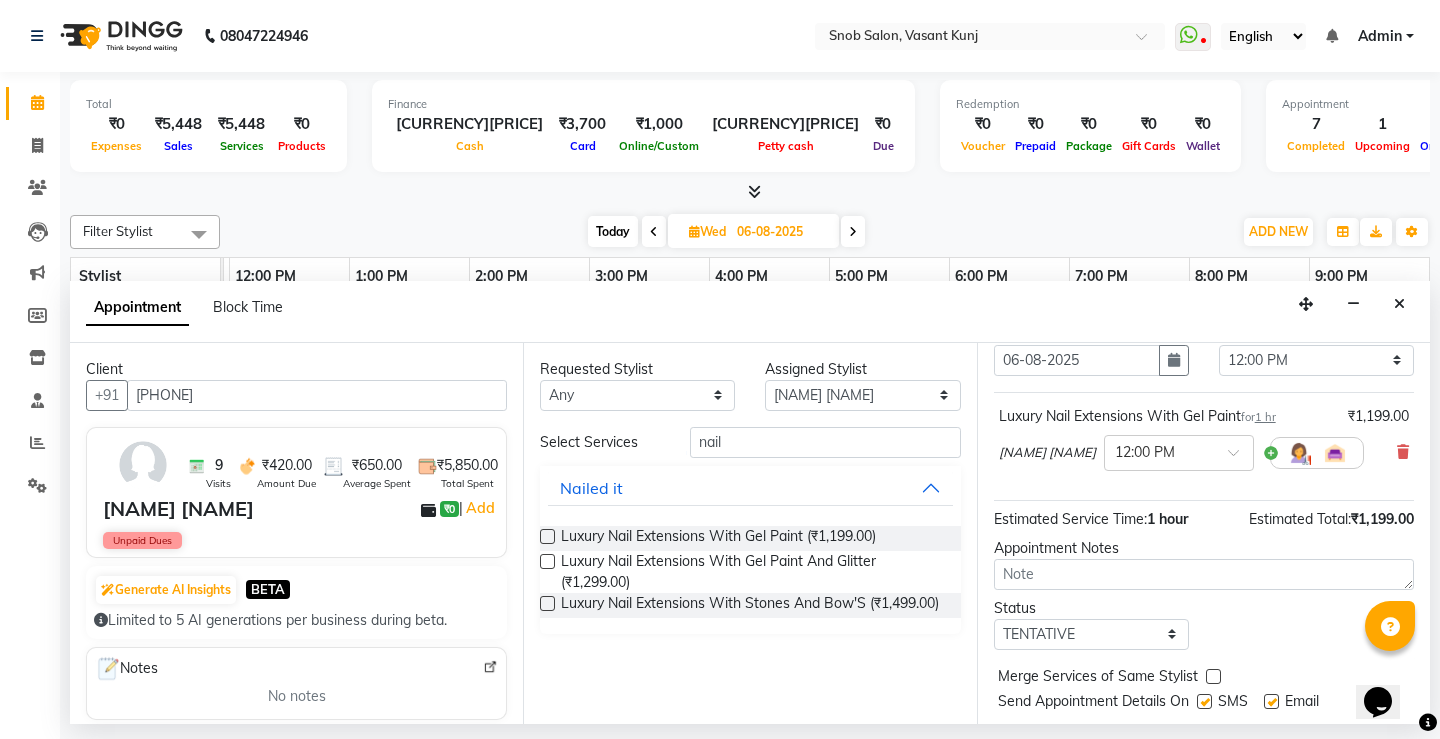 scroll, scrollTop: 145, scrollLeft: 0, axis: vertical 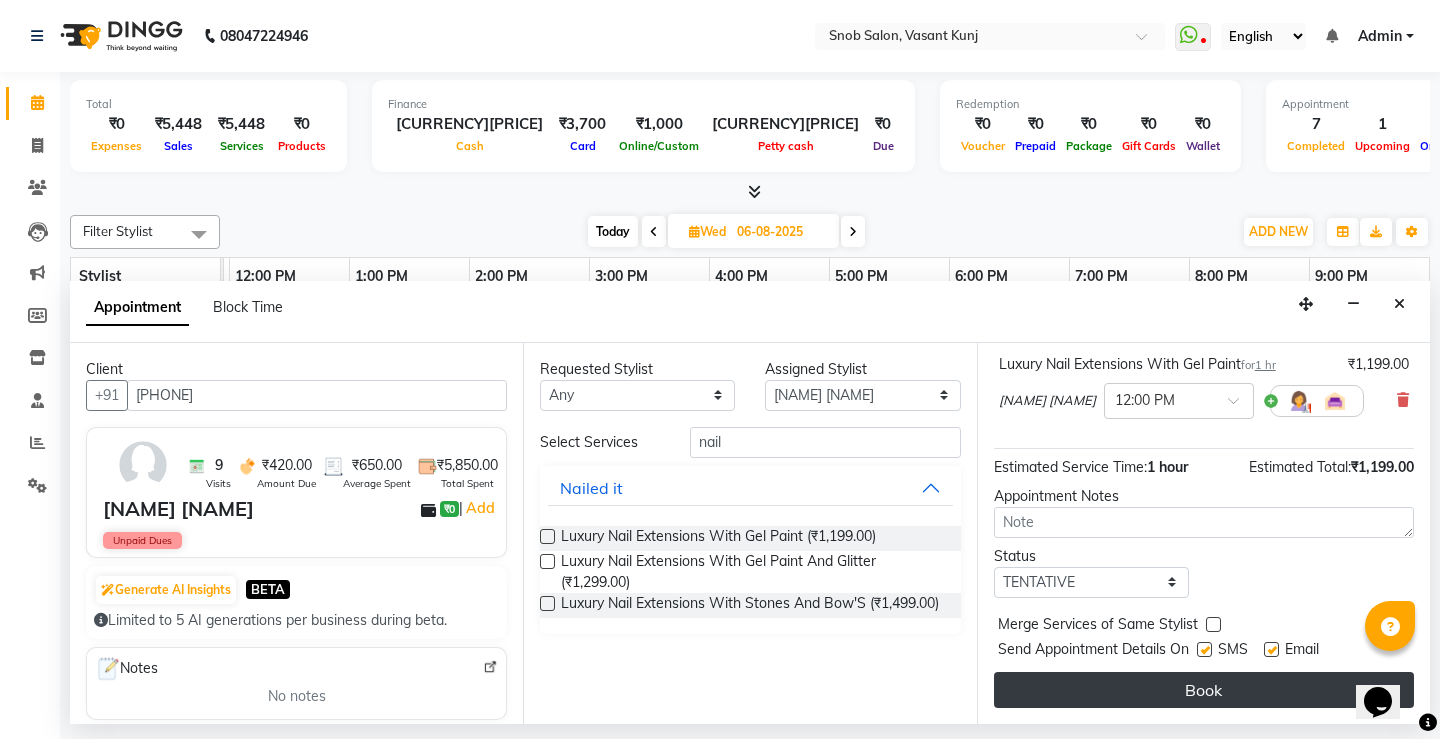 click on "Book" at bounding box center [1204, 690] 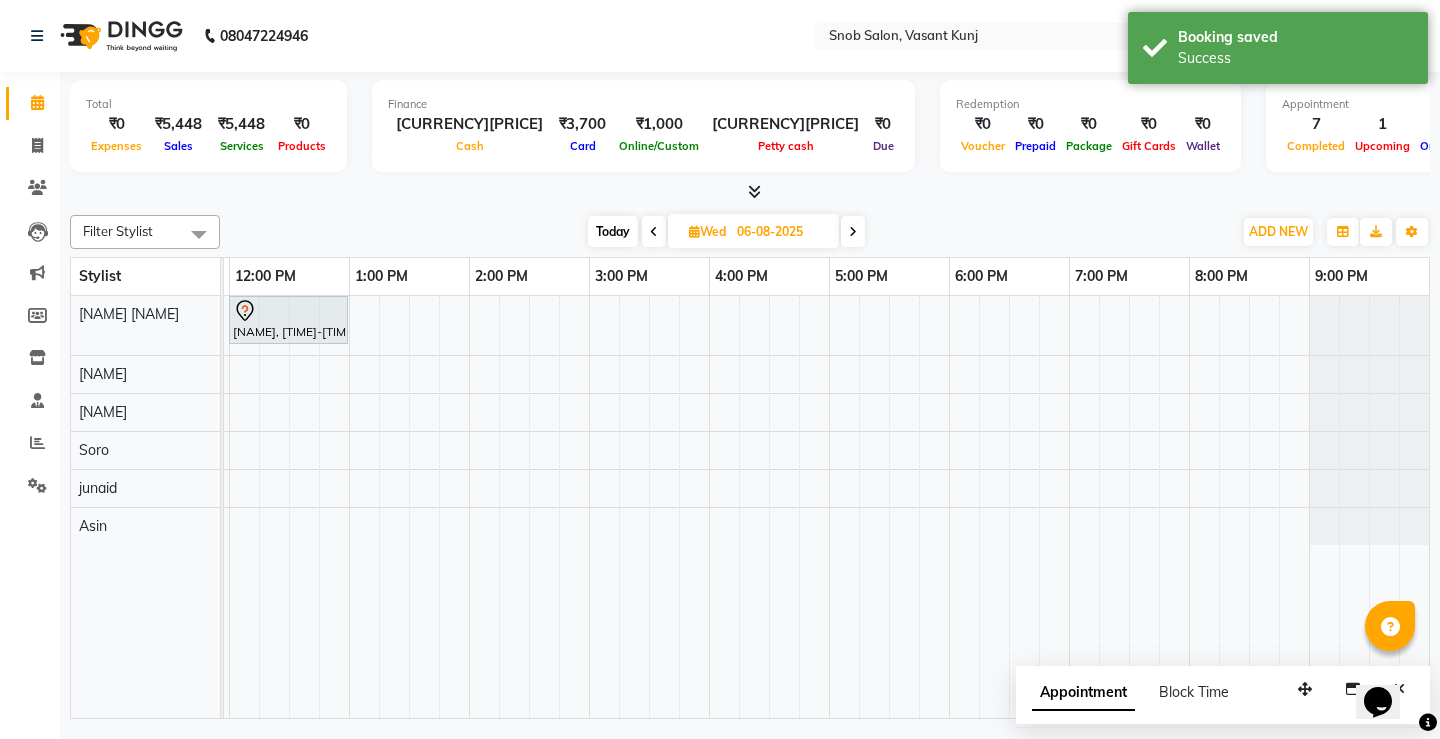 click on "Today" at bounding box center [613, 231] 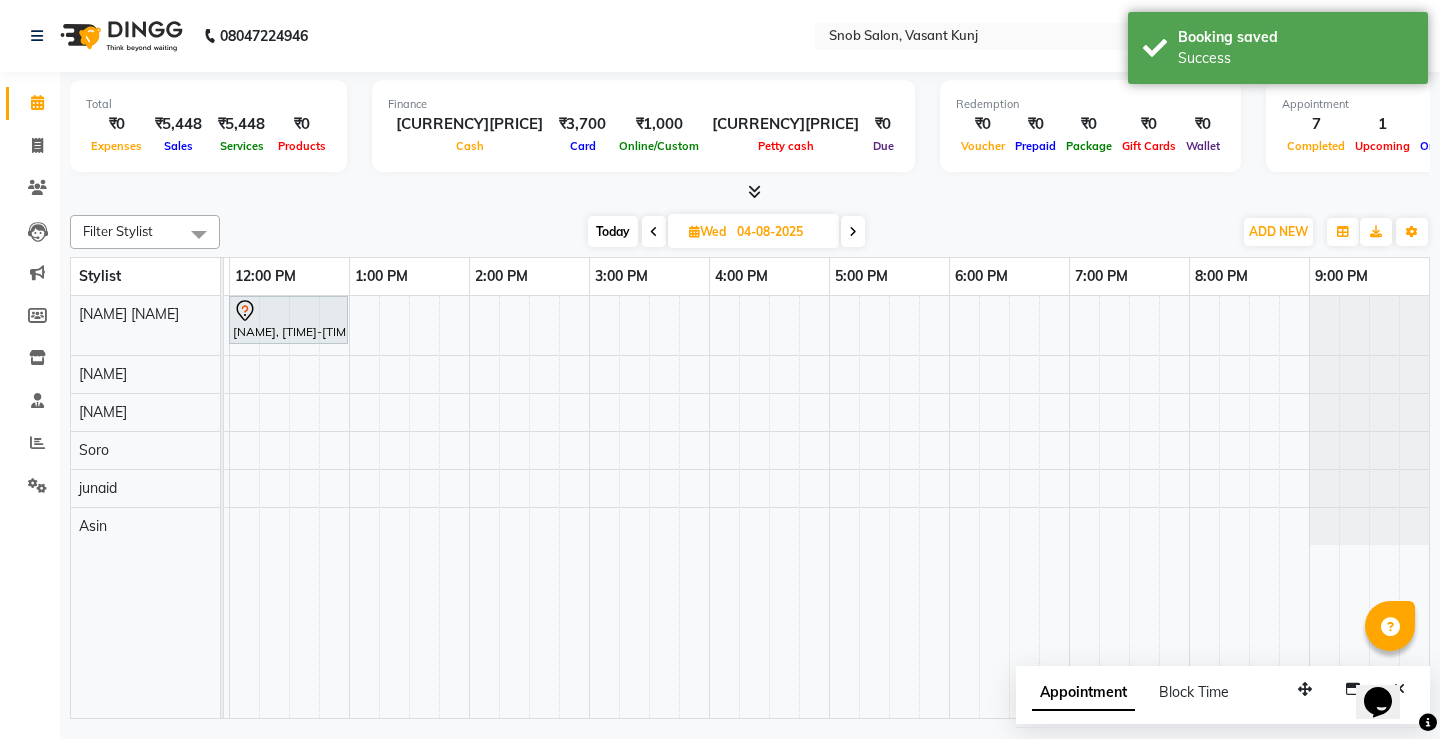 scroll, scrollTop: 0, scrollLeft: 0, axis: both 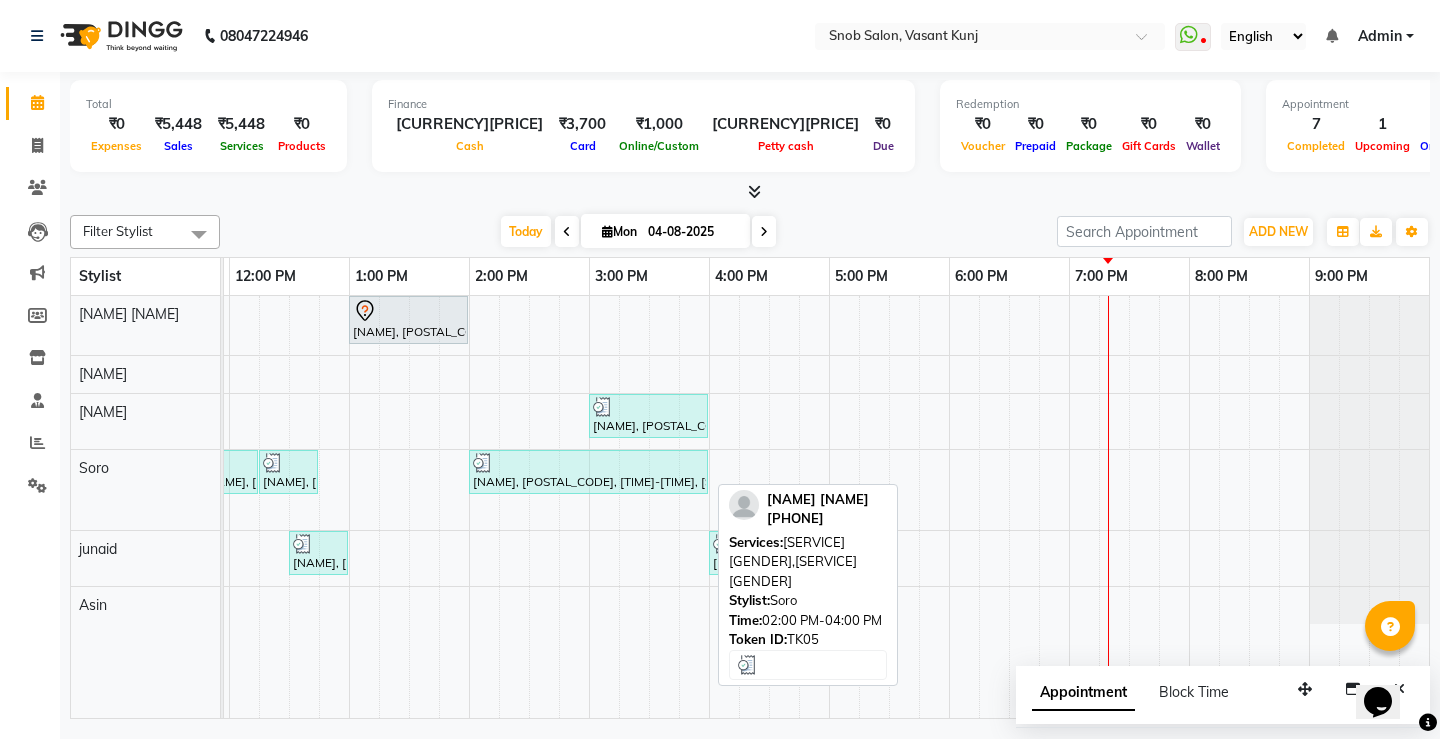 click on "[NAME], [POSTAL_CODE], [TIME]-[TIME], [SERVICE]     [NAME], [POSTAL_CODE], [TIME]-[TIME], [SERVICE]    [NAME], [POSTAL_CODE], [TIME]-[TIME], [SERVICE] [GENDER]     [NAME], [POSTAL_CODE], [TIME]-[TIME], [SERVICE] [GENDER]     [NAME], [POSTAL_CODE], [TIME]-[TIME], [SERVICE],[SERVICE]     [NAME], [POSTAL_CODE], [TIME]-[TIME], [SERVICE] [GENDER]     [NAME], [POSTAL_CODE], [TIME]-[TIME], [SERVICE]     [NAME], [POSTAL_CODE], [TIME]-[TIME], [SERVICE]" at bounding box center [649, 507] 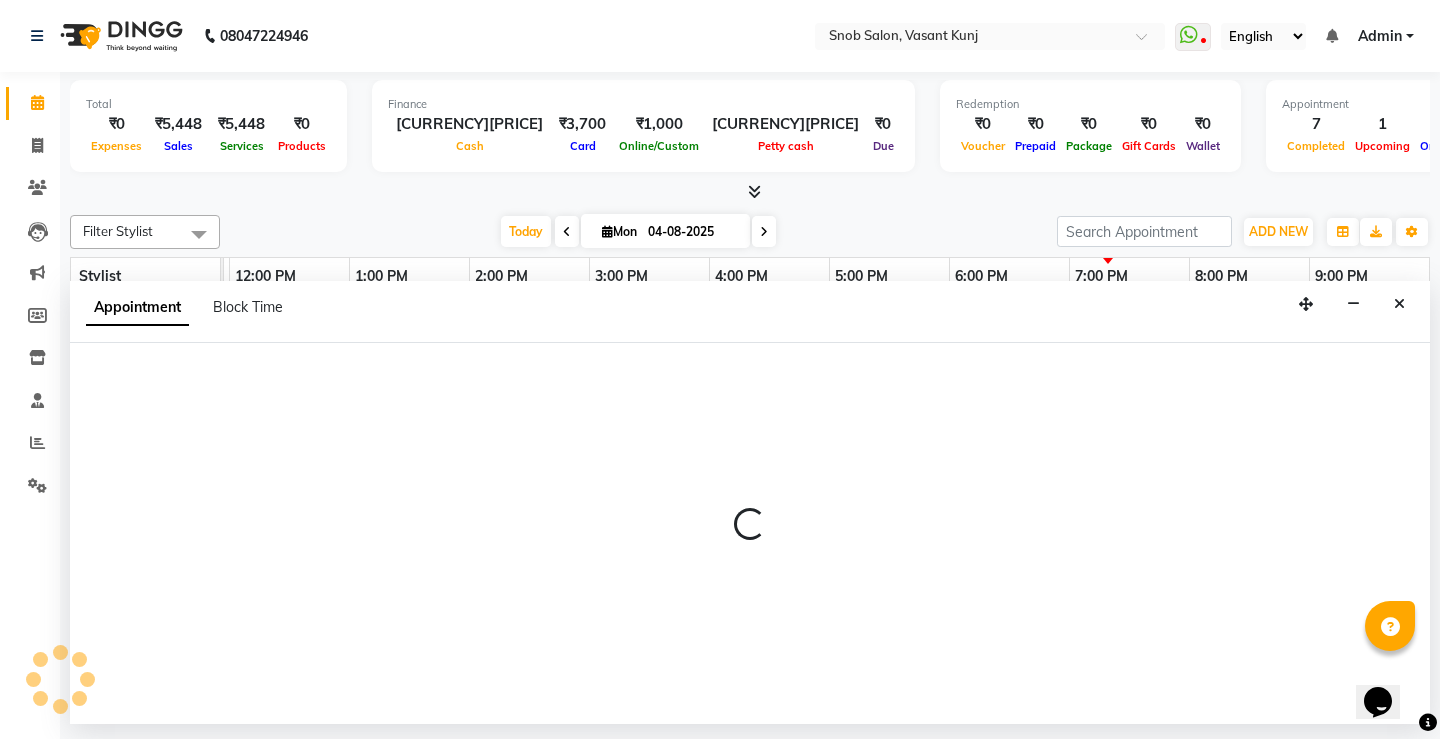 select on "60451" 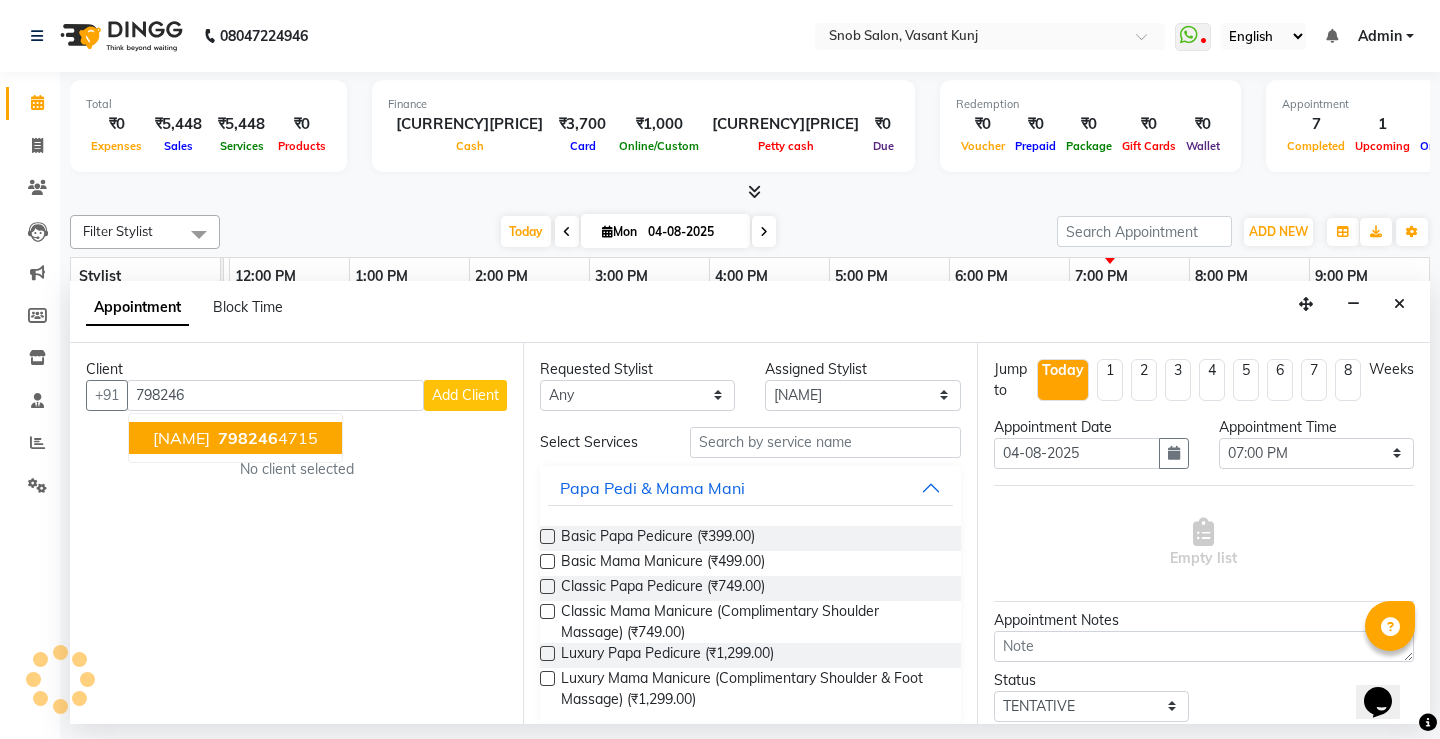 click on "[PHONE]" at bounding box center (266, 438) 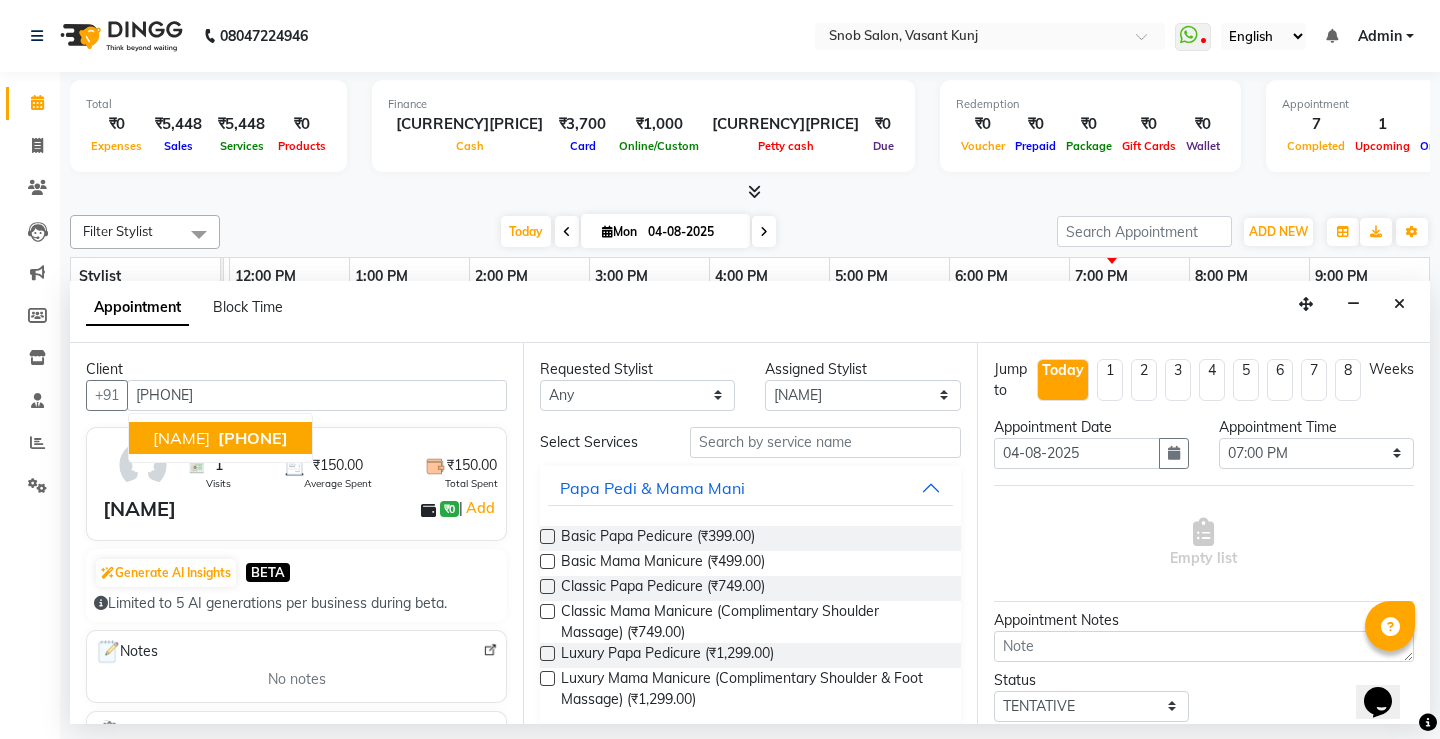 click on "[PHONE]" at bounding box center [253, 438] 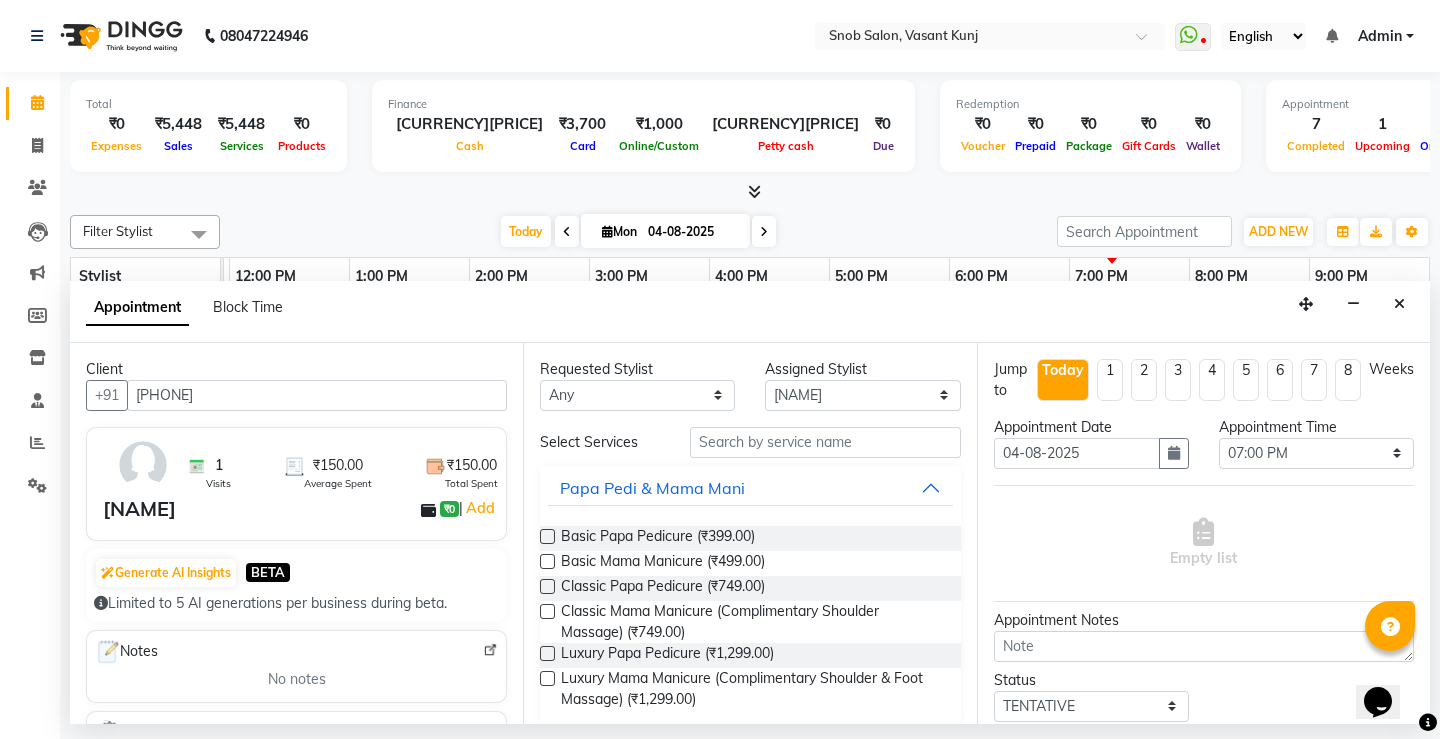 type on "[PHONE]" 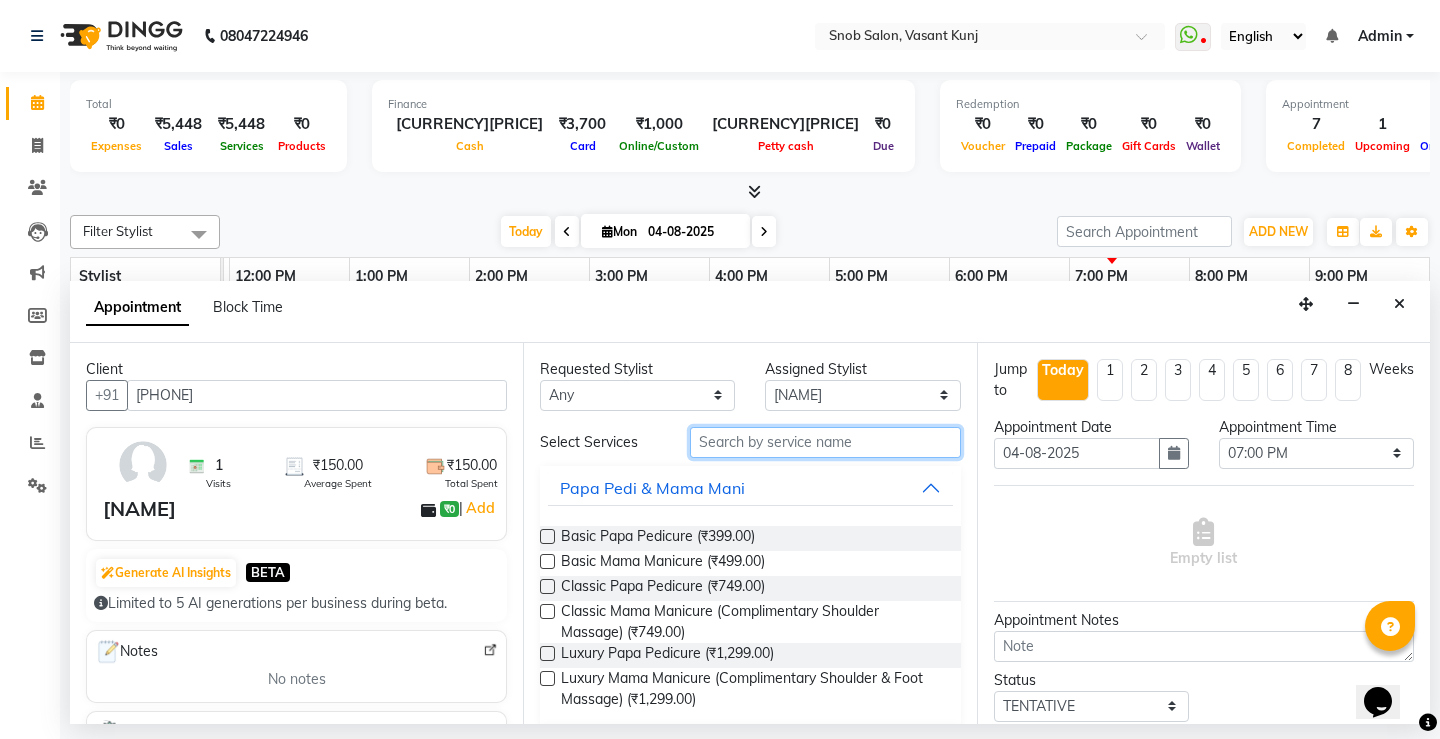 click at bounding box center (825, 442) 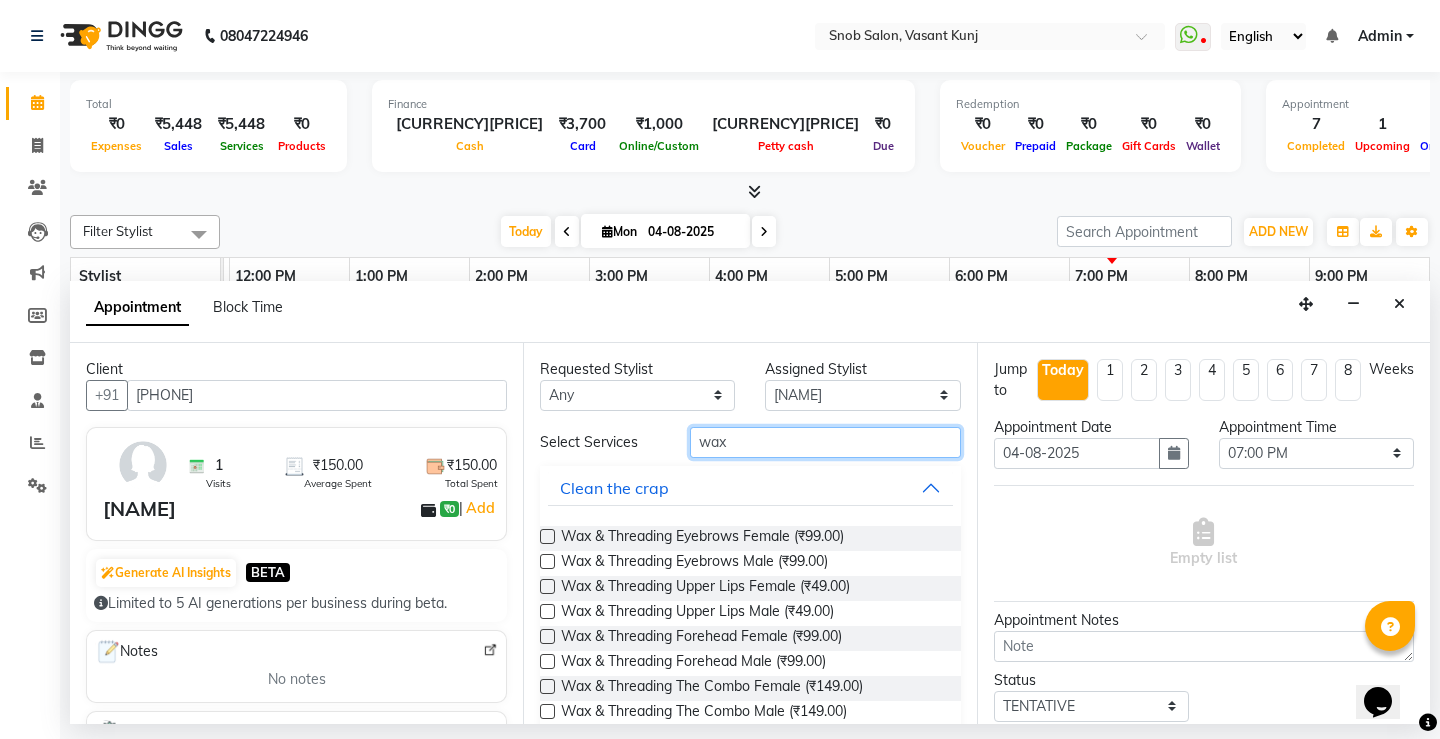 type on "wax" 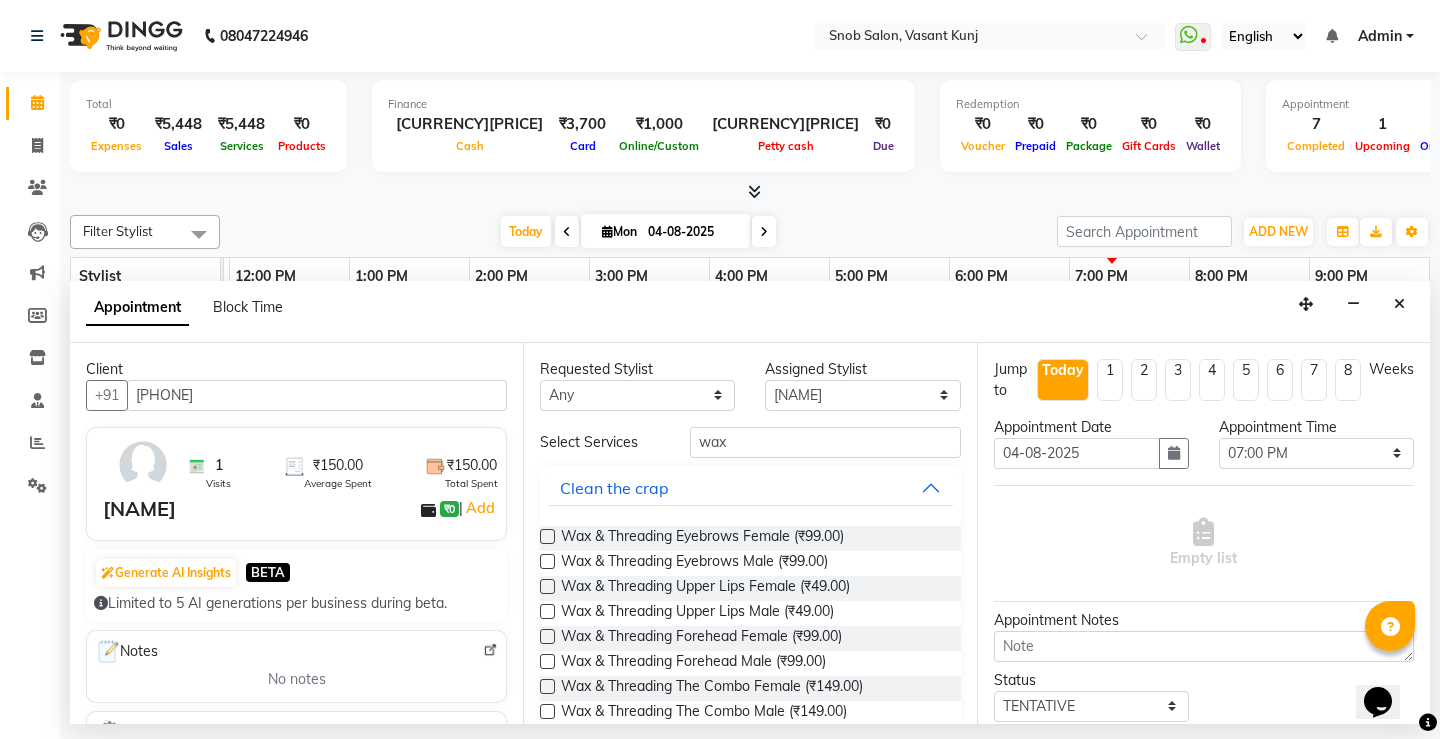 click at bounding box center (547, 536) 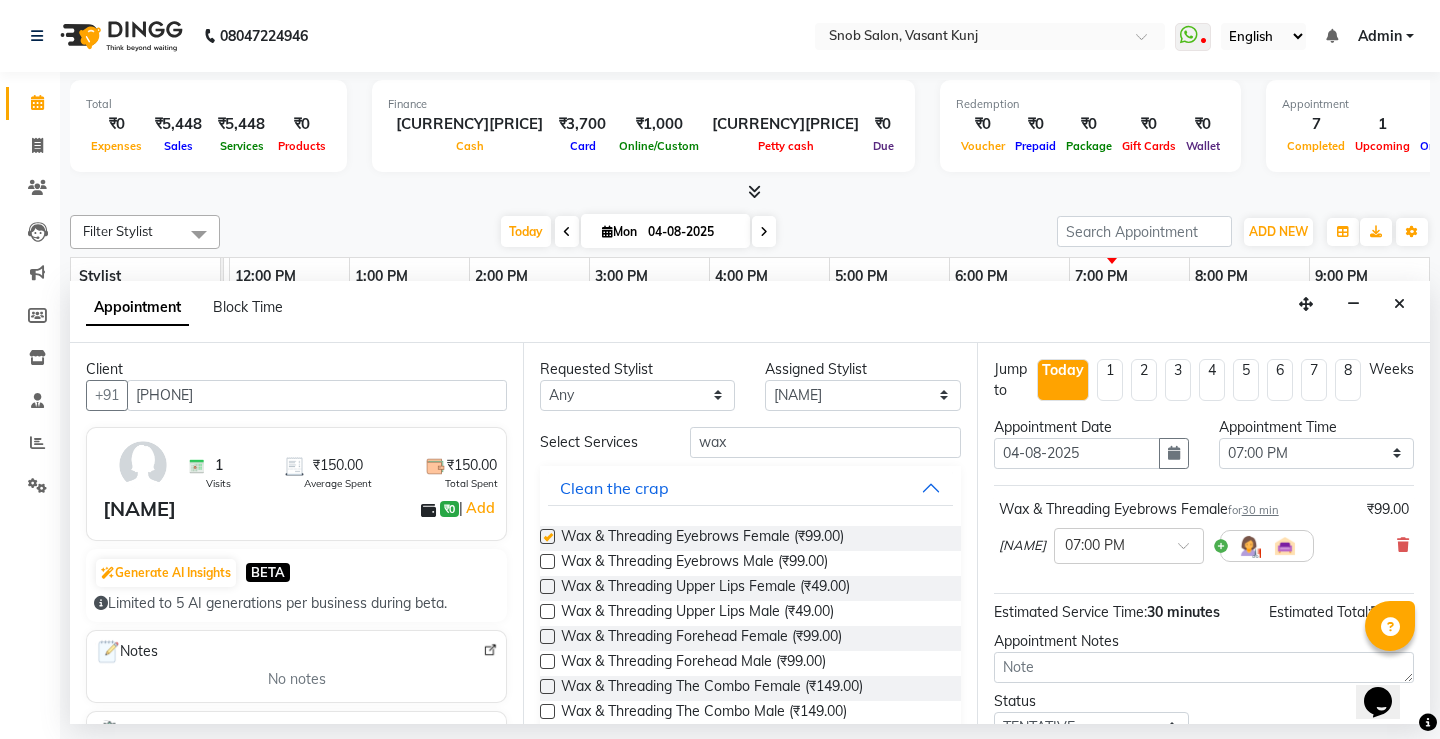 checkbox on "false" 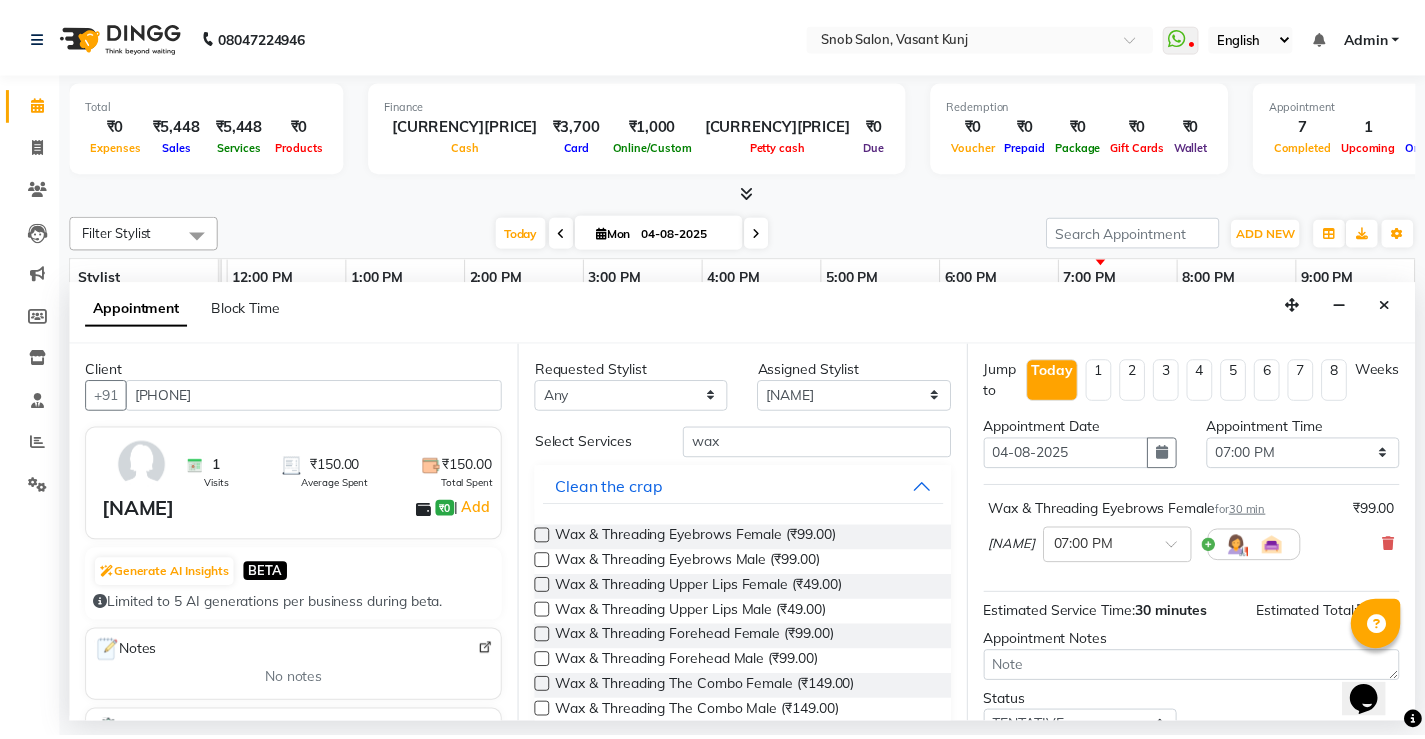 scroll, scrollTop: 145, scrollLeft: 0, axis: vertical 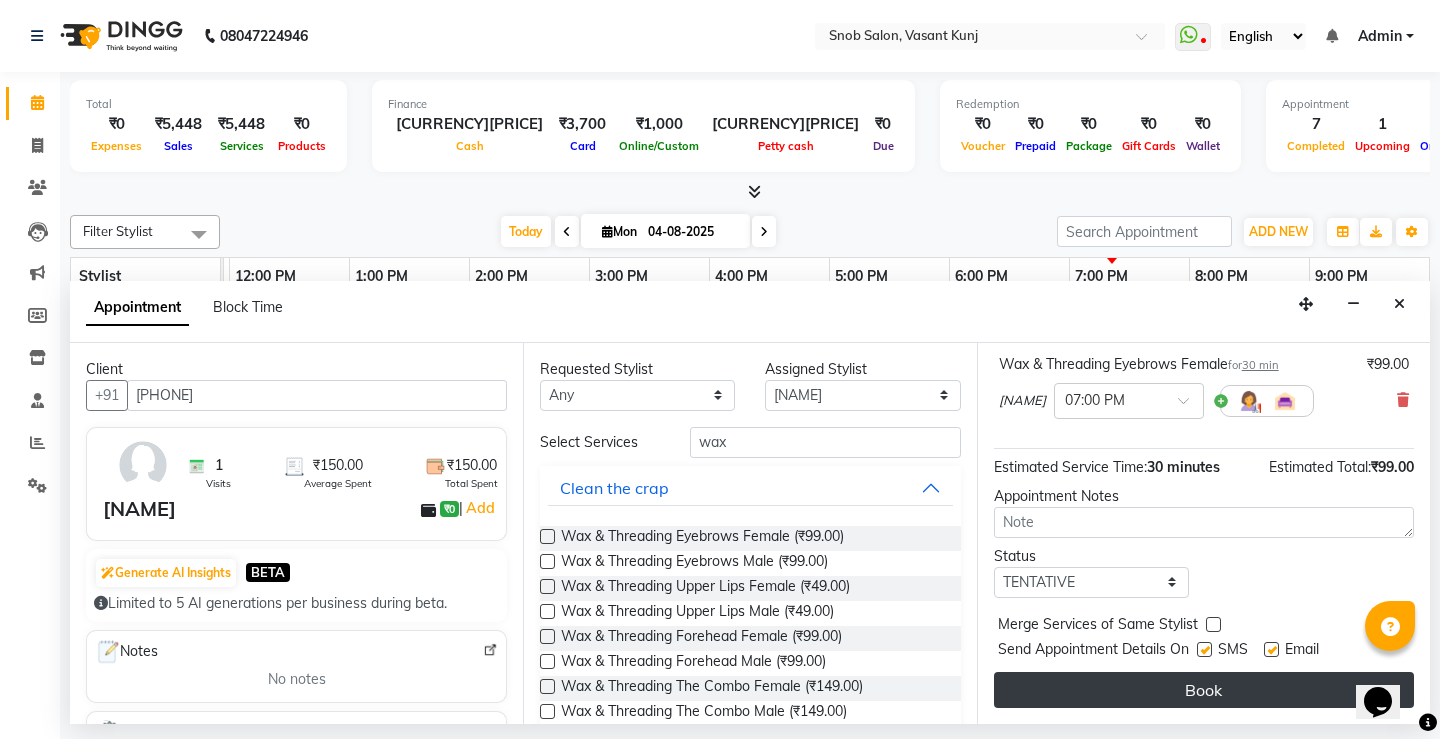 click on "Book" at bounding box center (1204, 690) 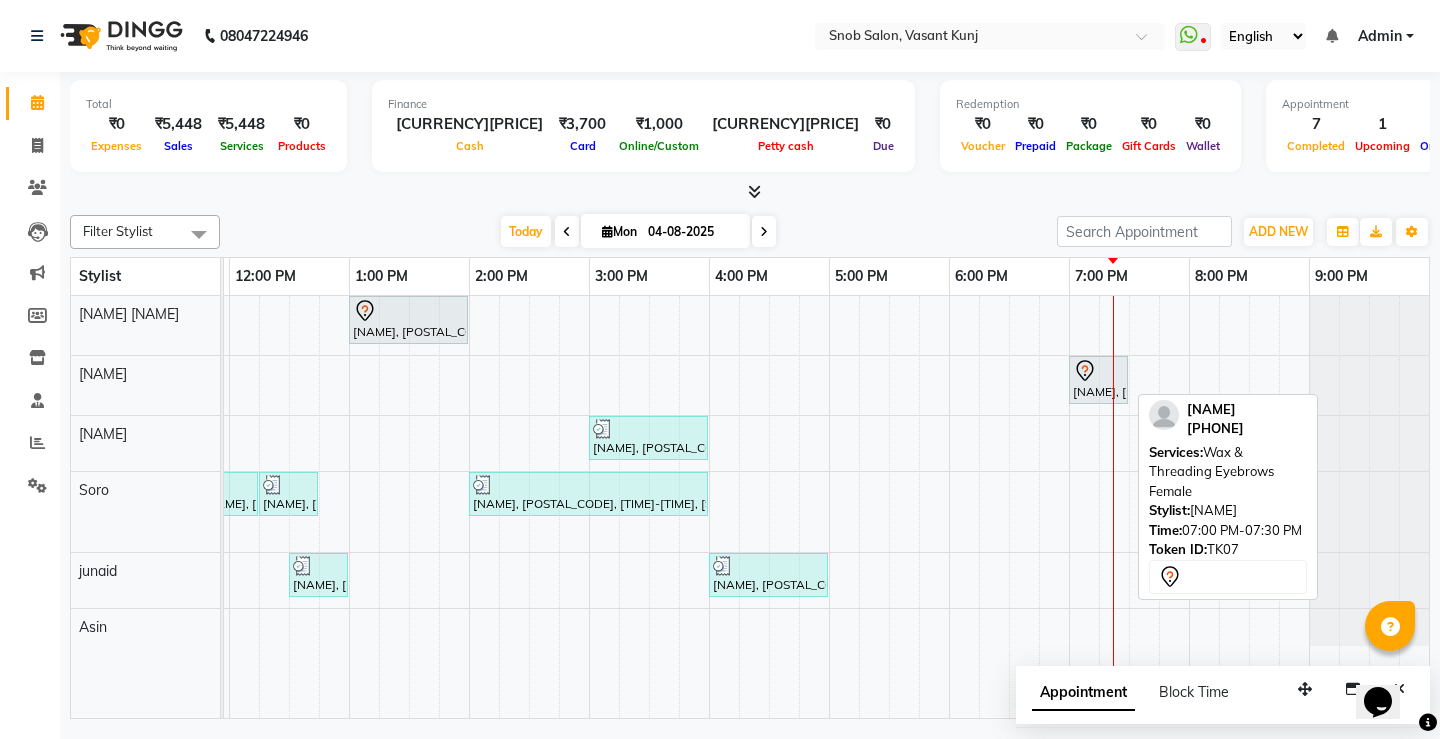 click on "[NAME], [POSTAL_CODE], [TIME]-[TIME], [SERVICE] [GENDER]" at bounding box center (1098, 380) 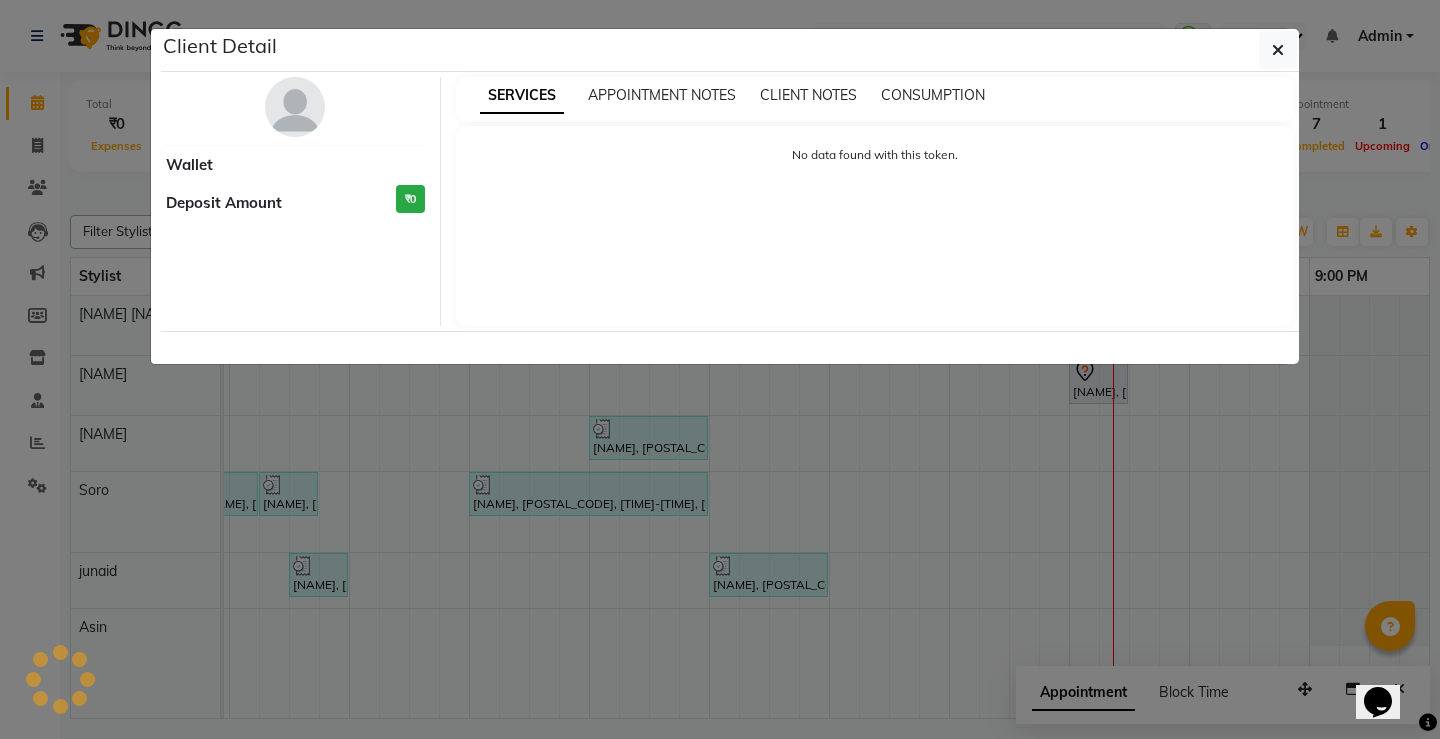 select on "7" 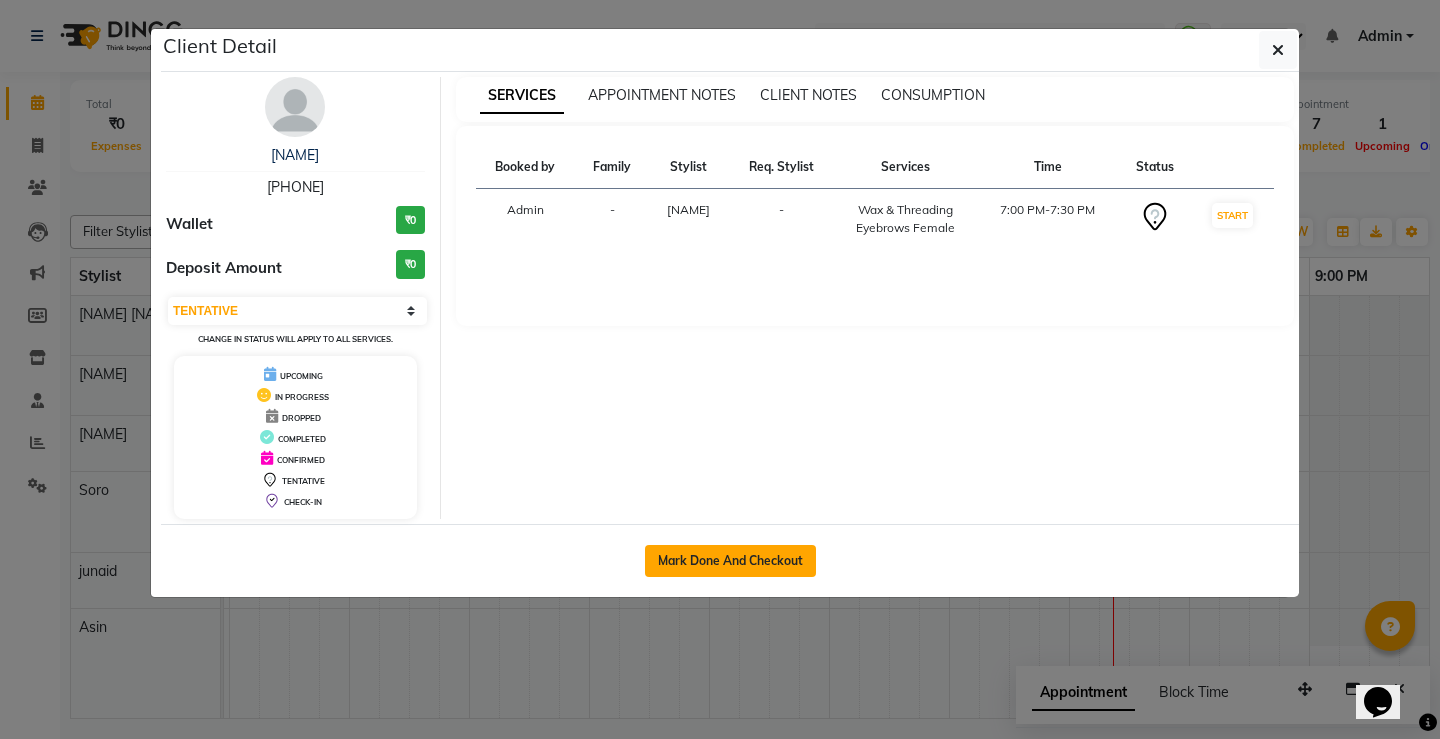 click on "Mark Done And Checkout" 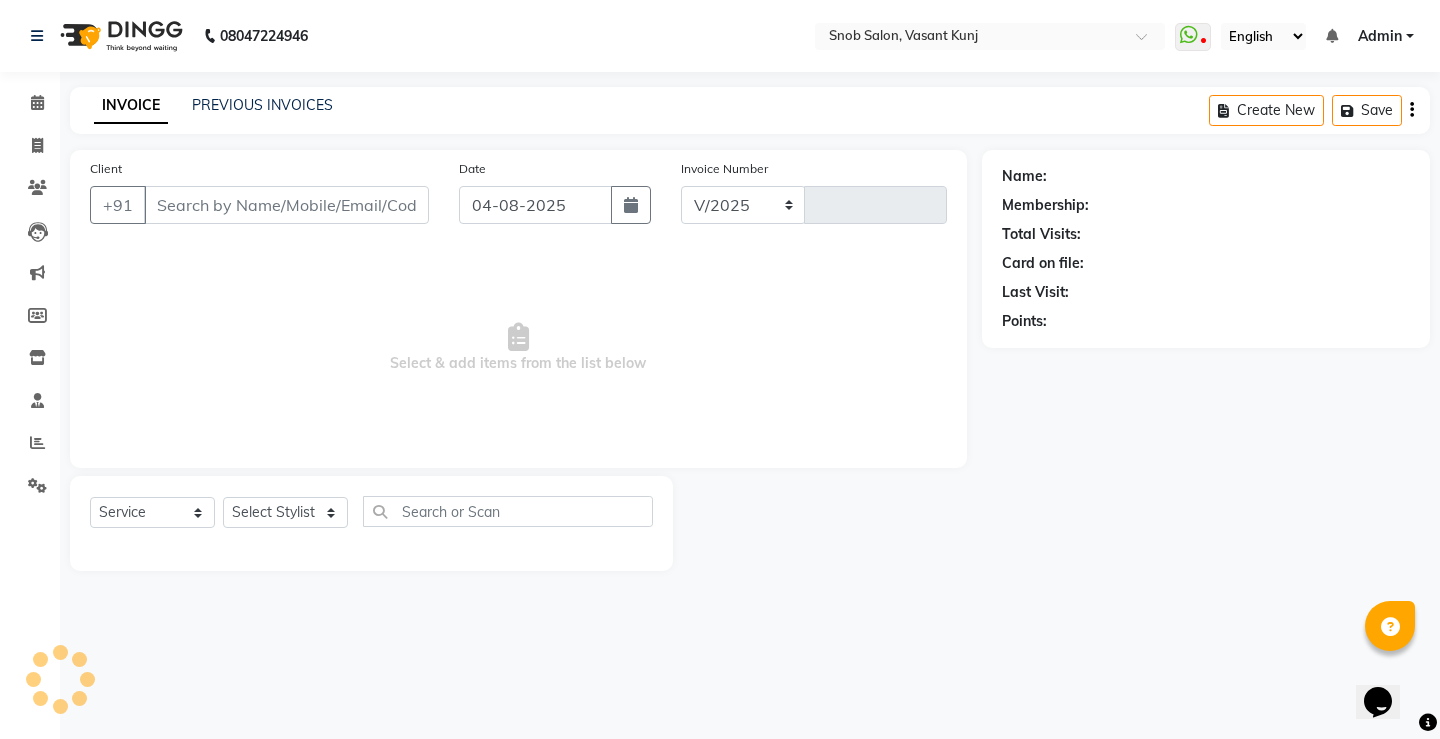 select on "7175" 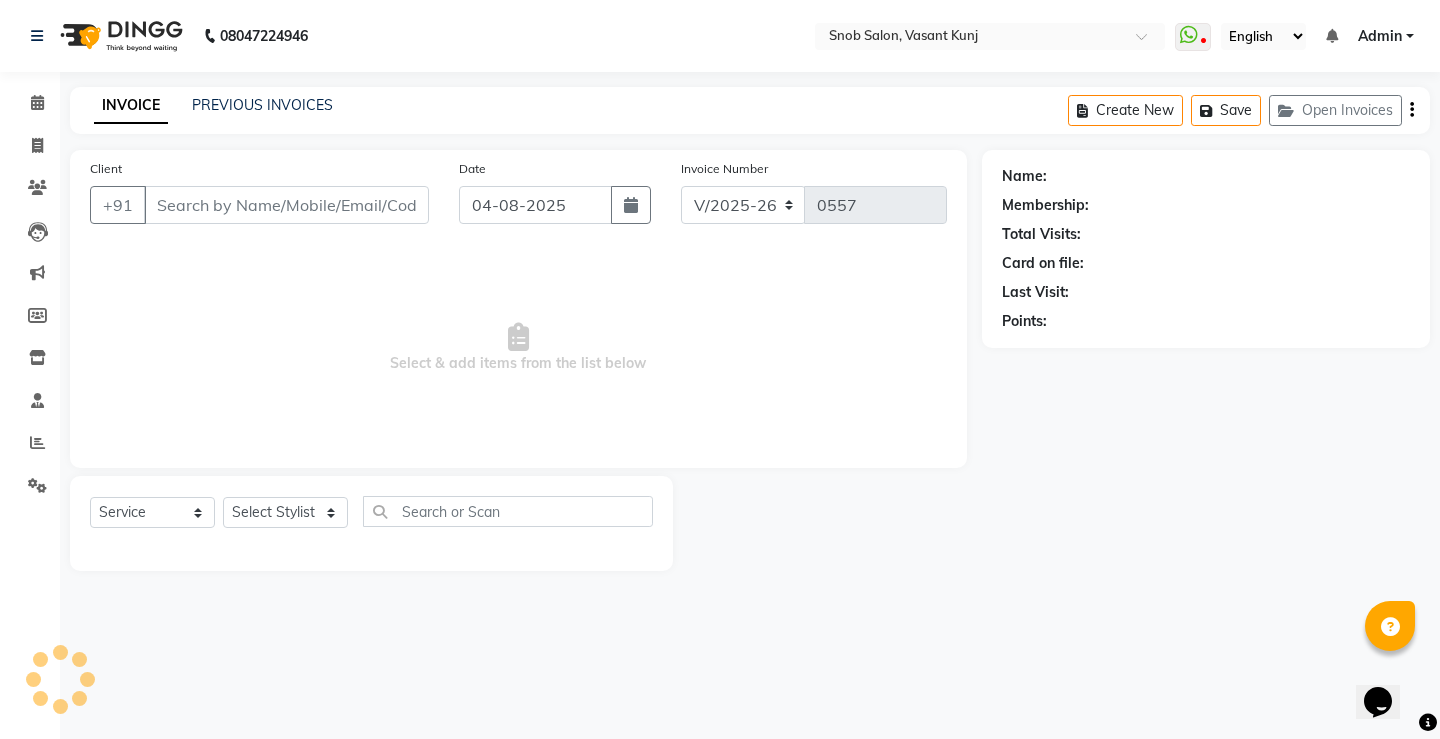 type on "[PHONE]" 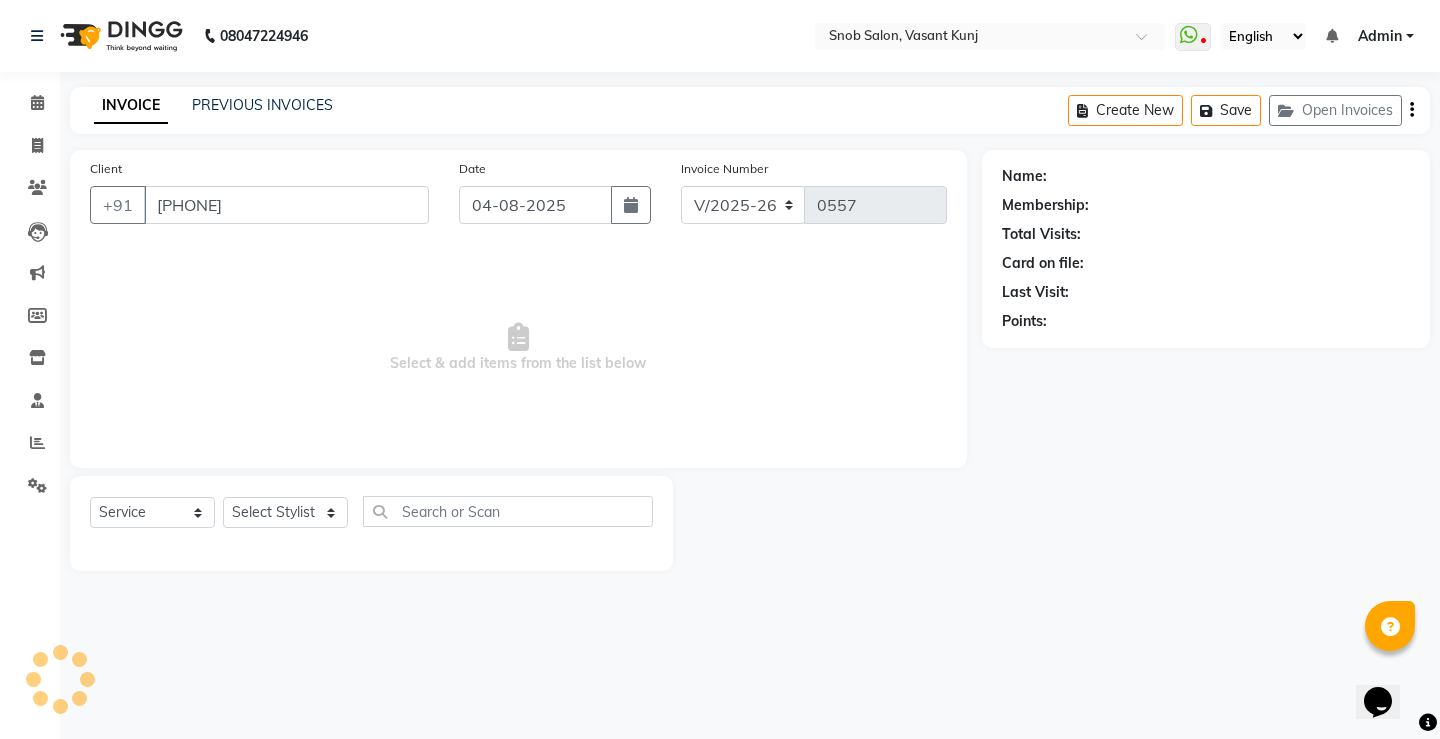 select on "60451" 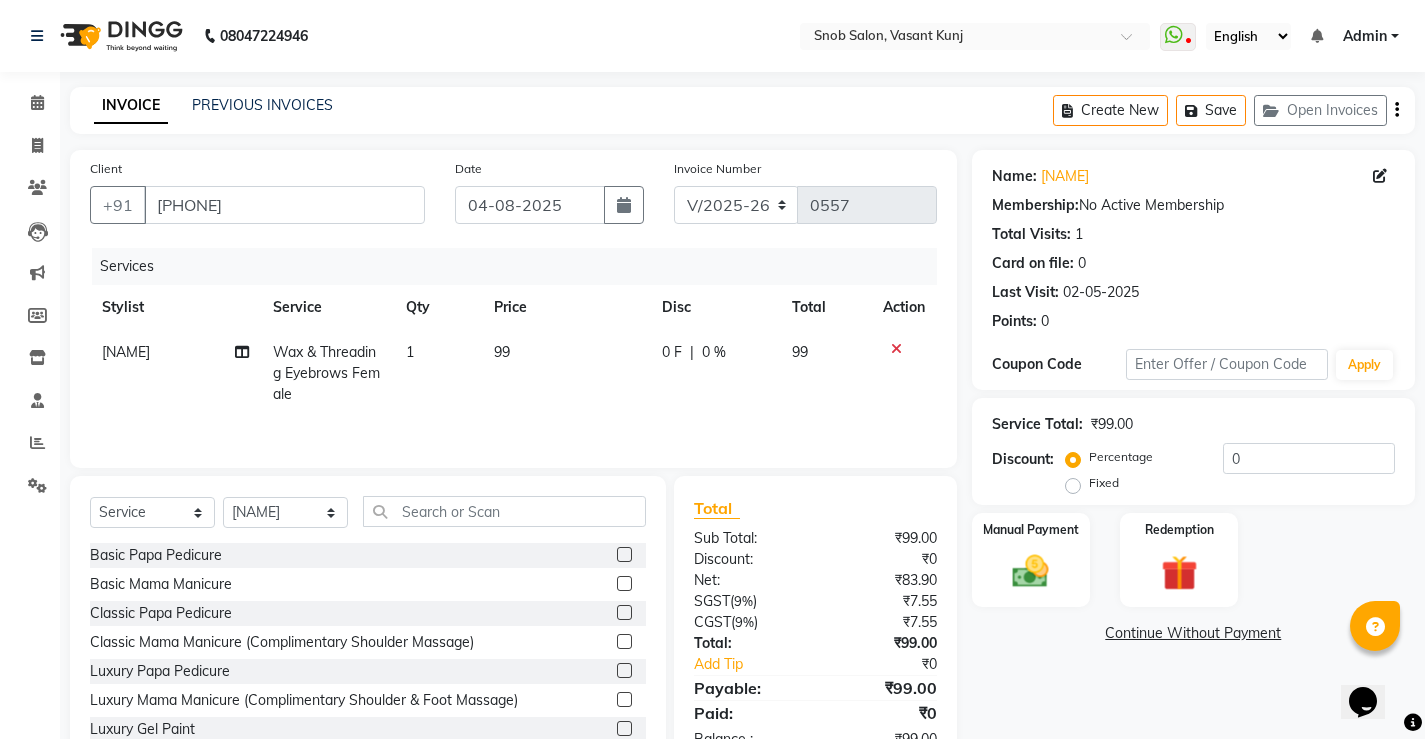 click on "99" 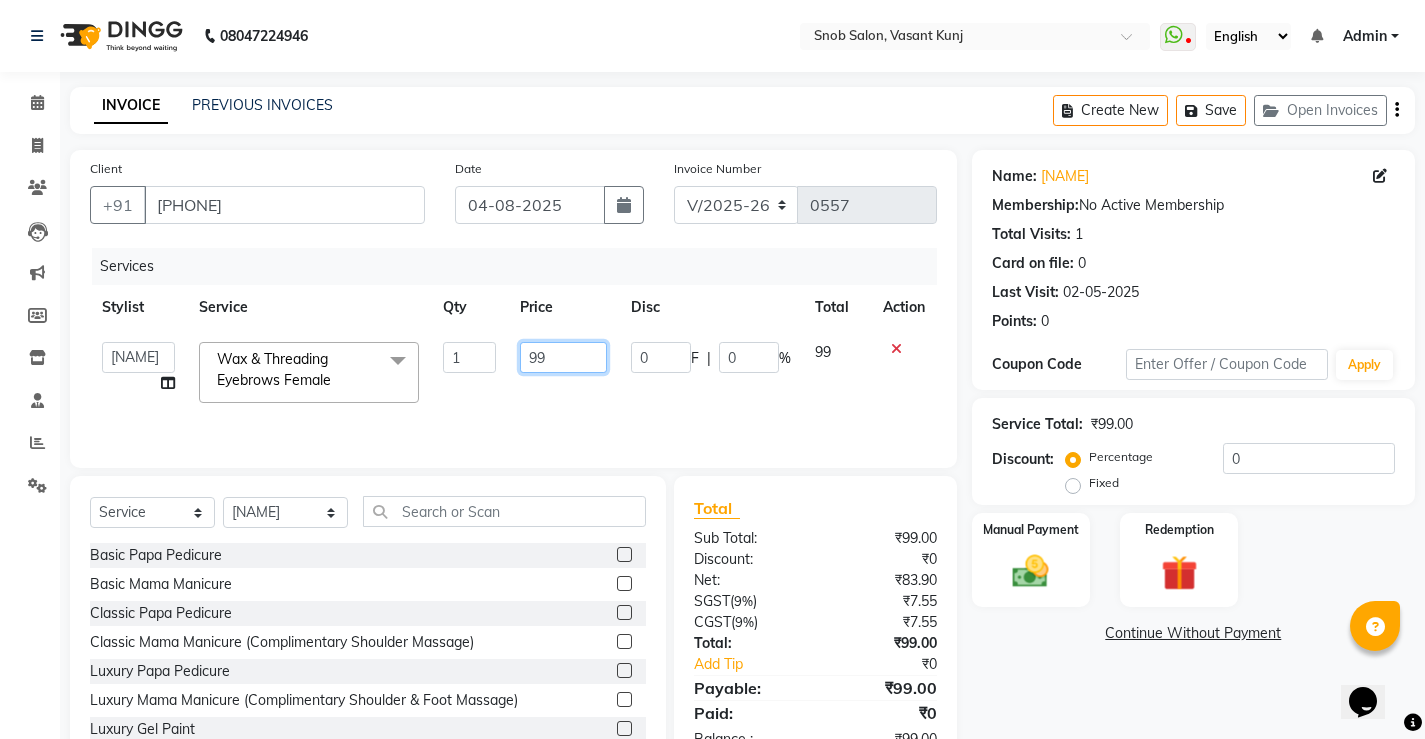 click on "99" 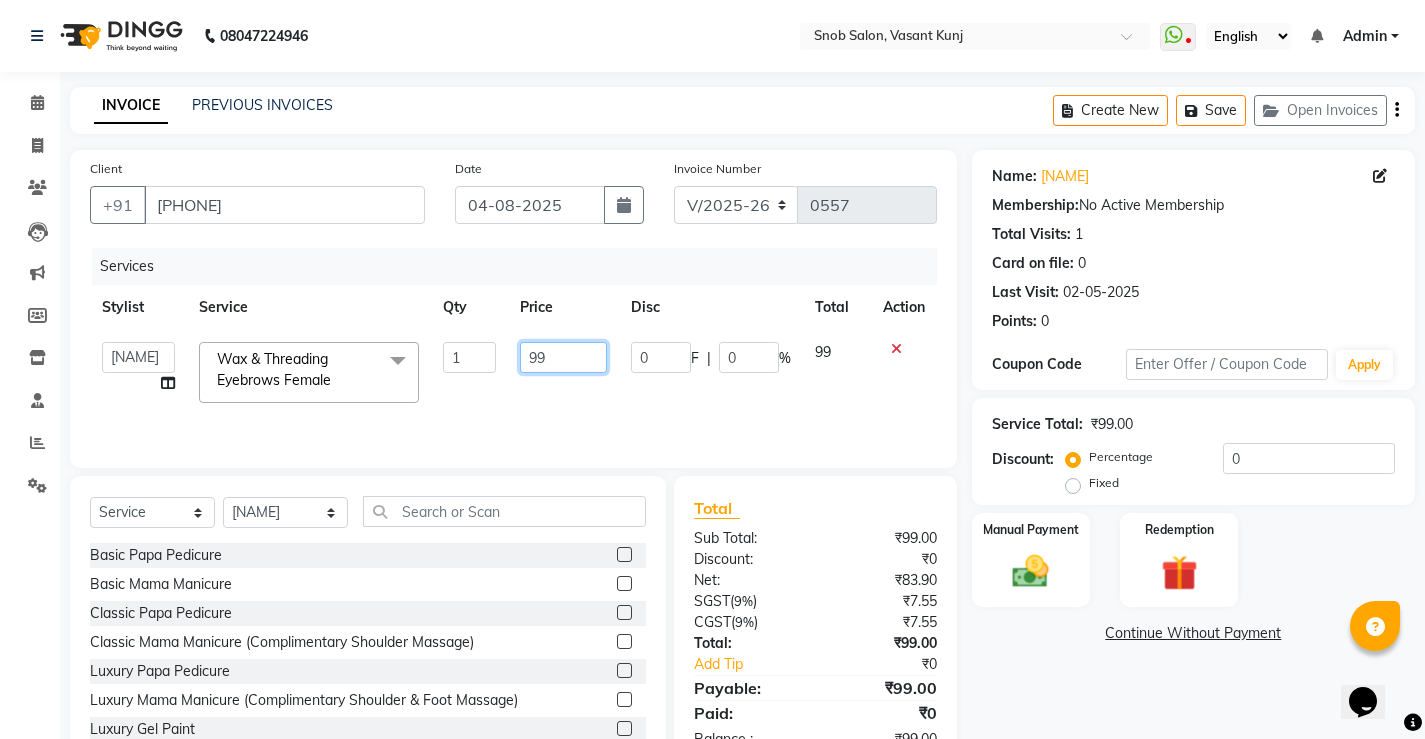type on "9" 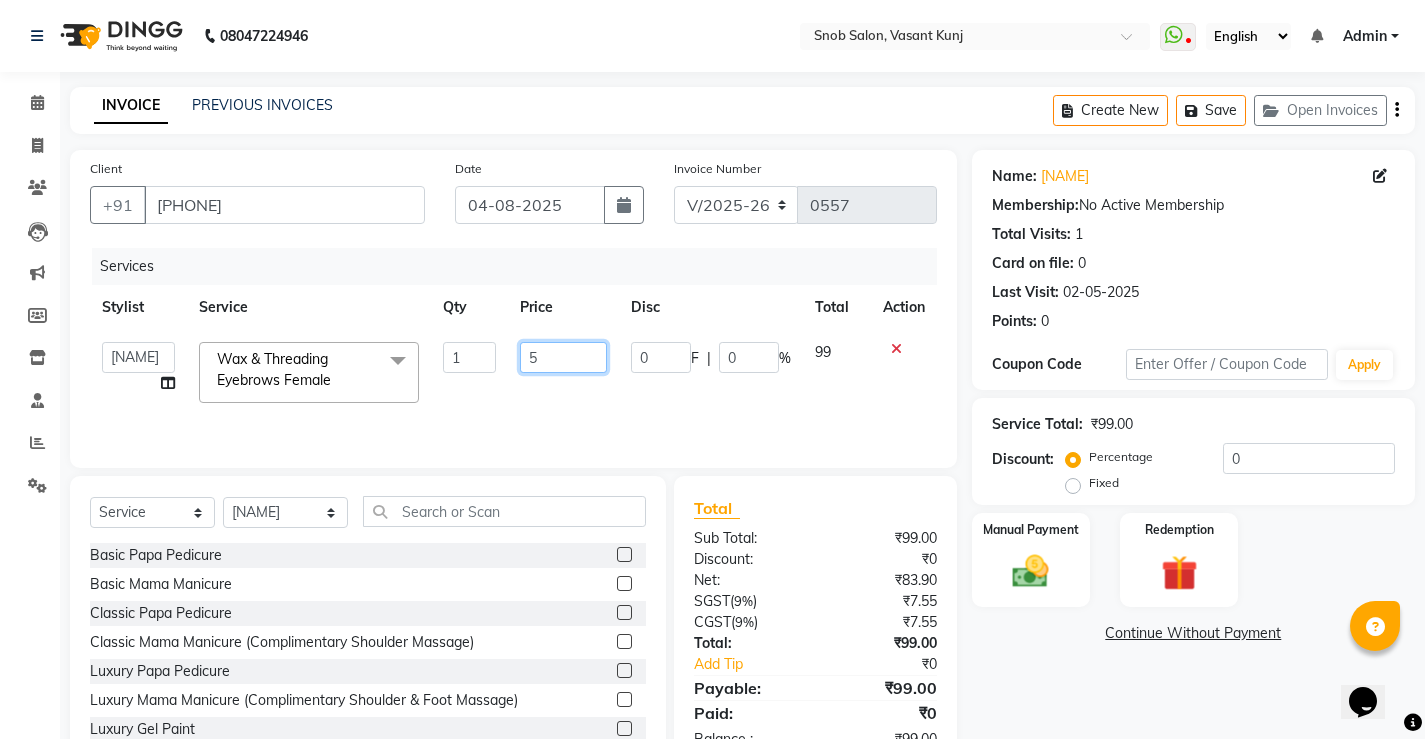 type on "50" 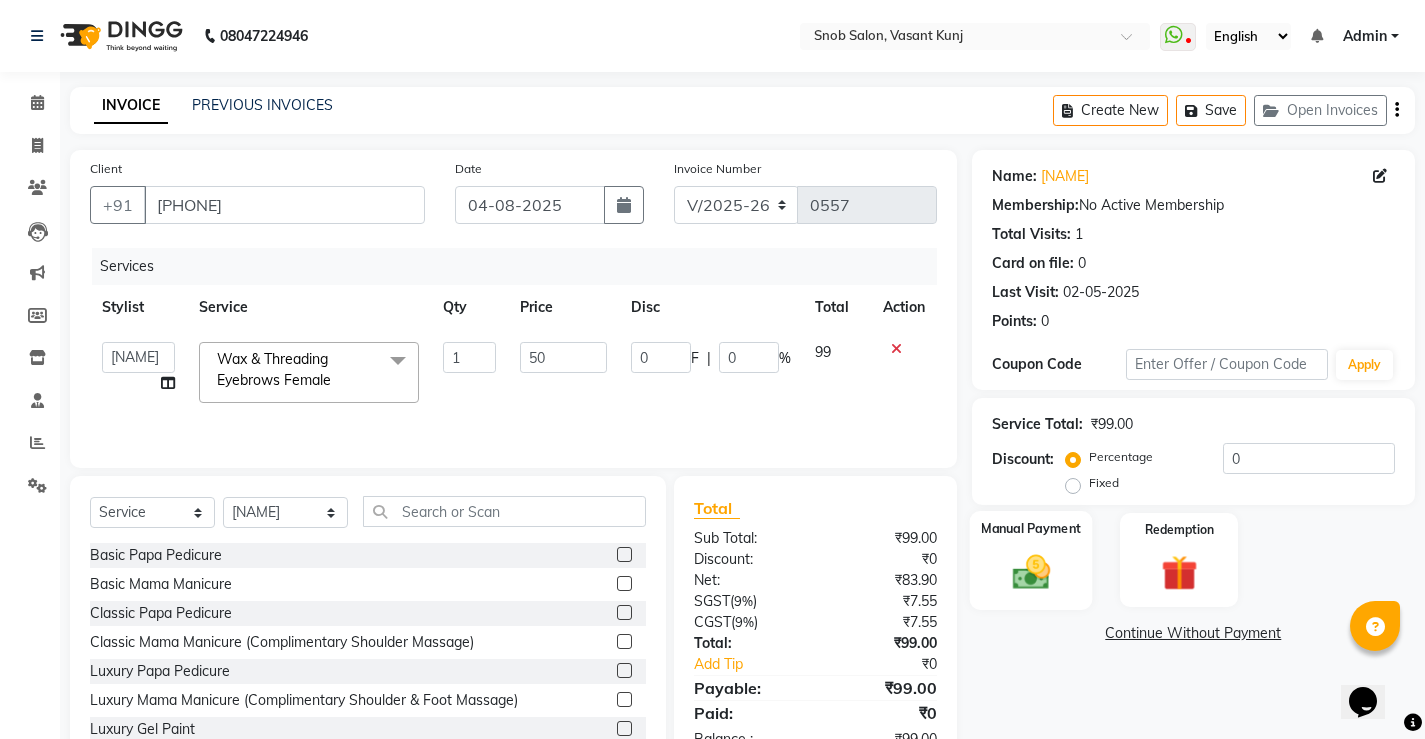 click on "Manual Payment" 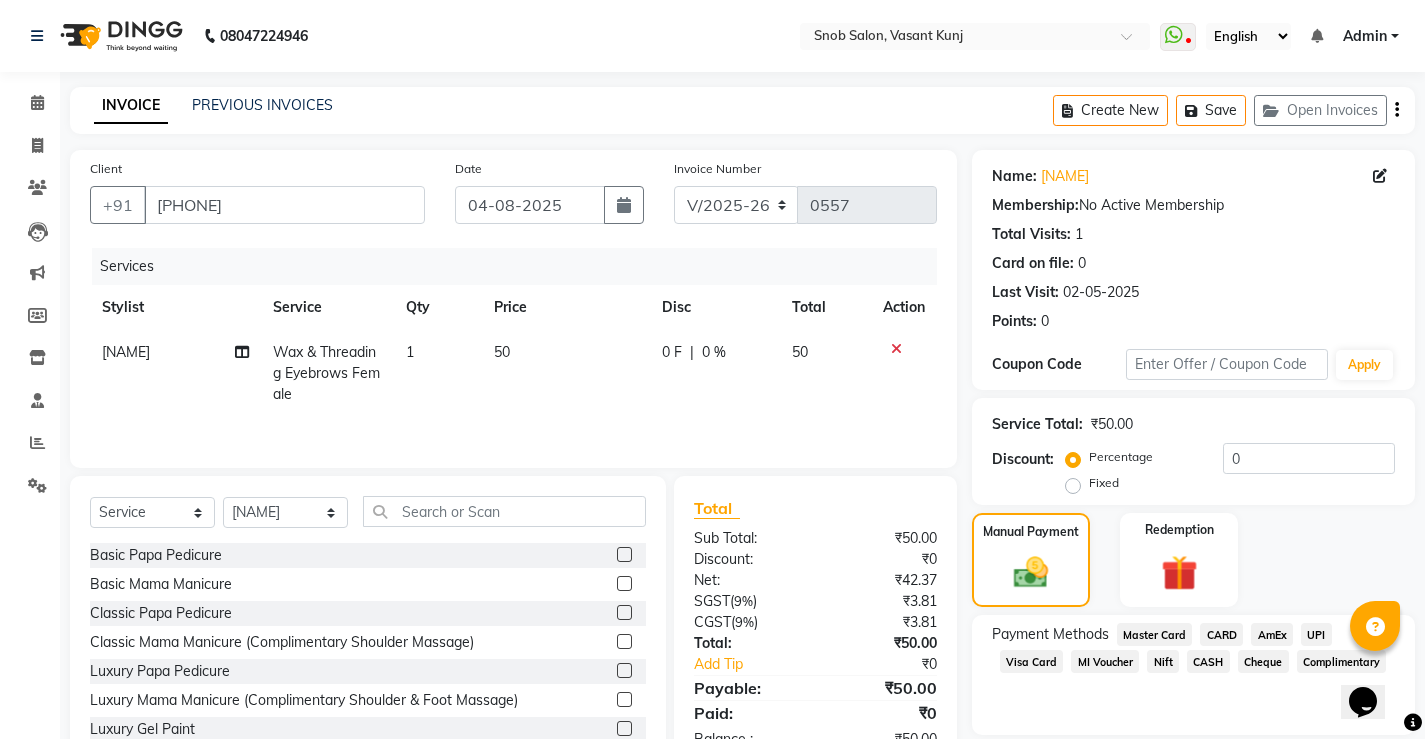 click on "UPI" 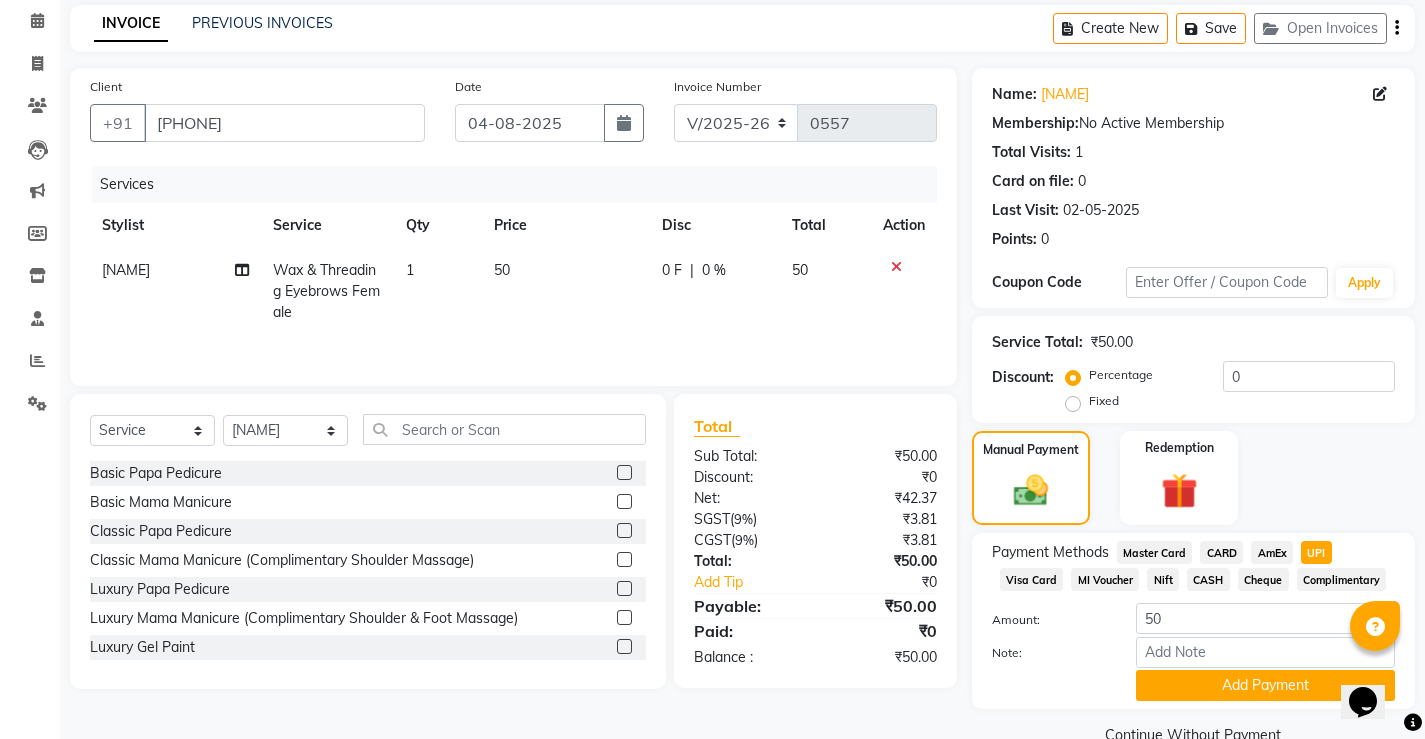 scroll, scrollTop: 123, scrollLeft: 0, axis: vertical 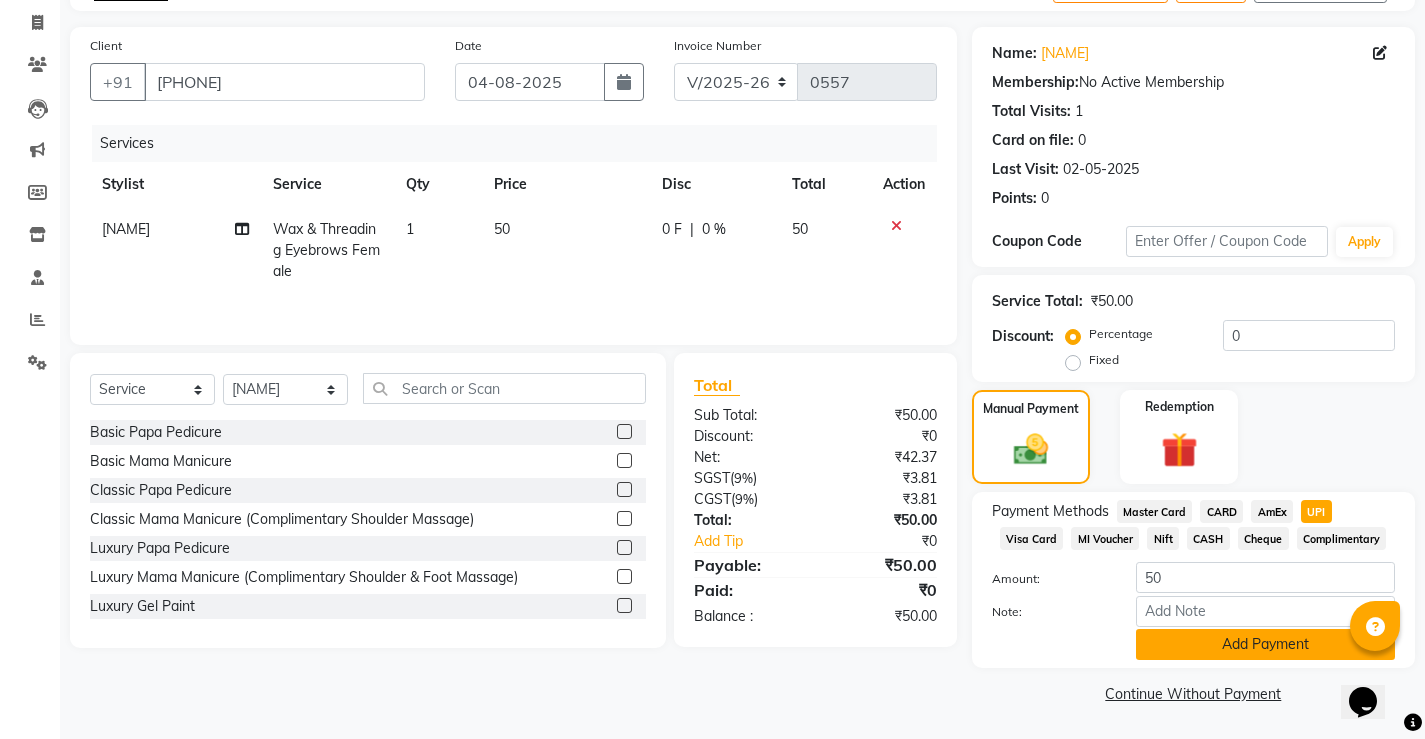 click on "Add Payment" 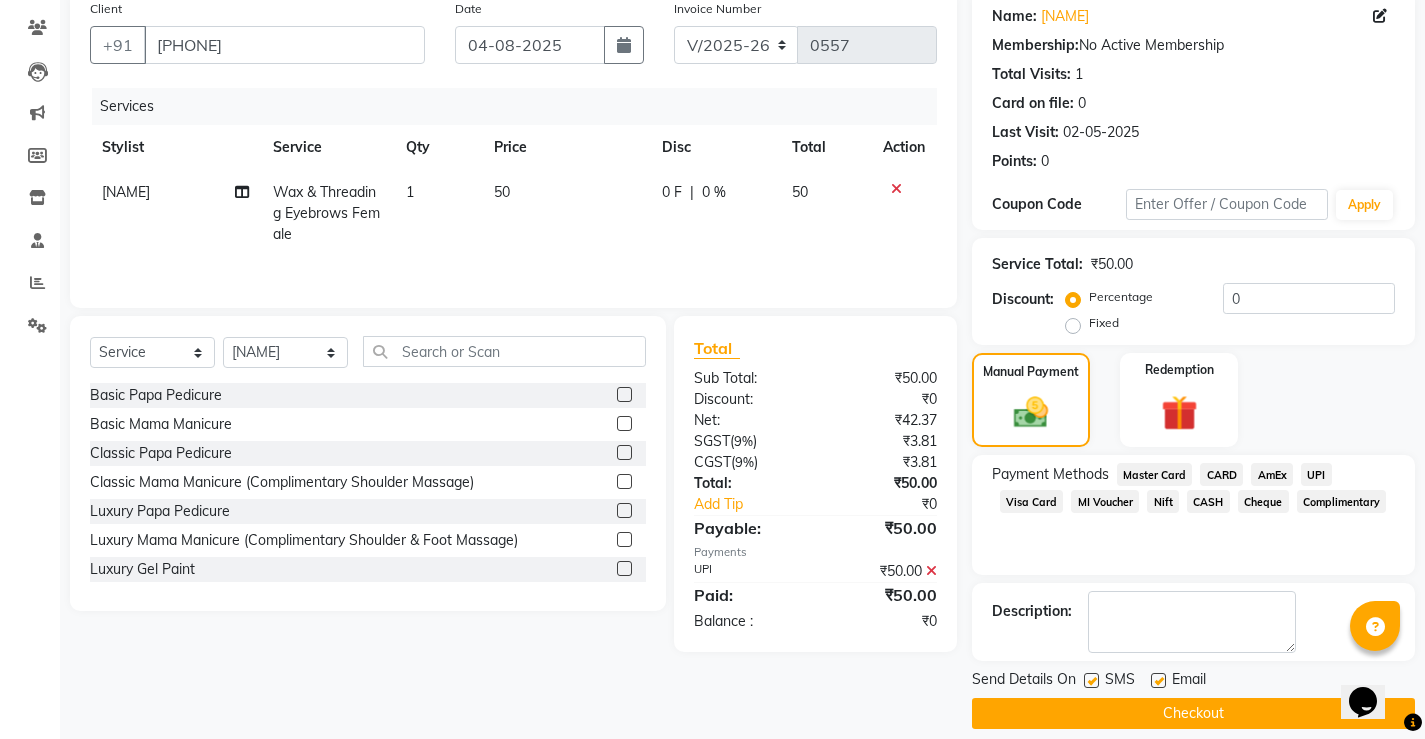 scroll, scrollTop: 180, scrollLeft: 0, axis: vertical 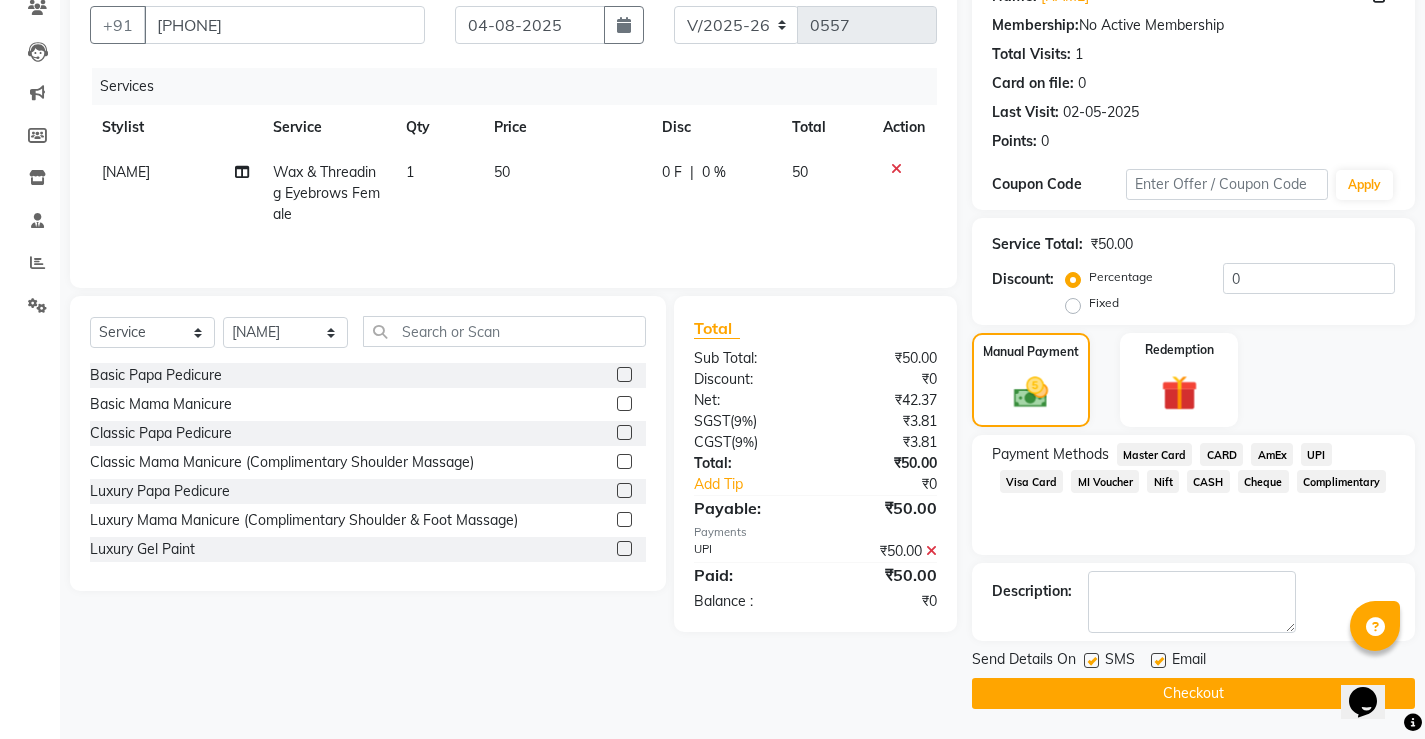 click on "Checkout" 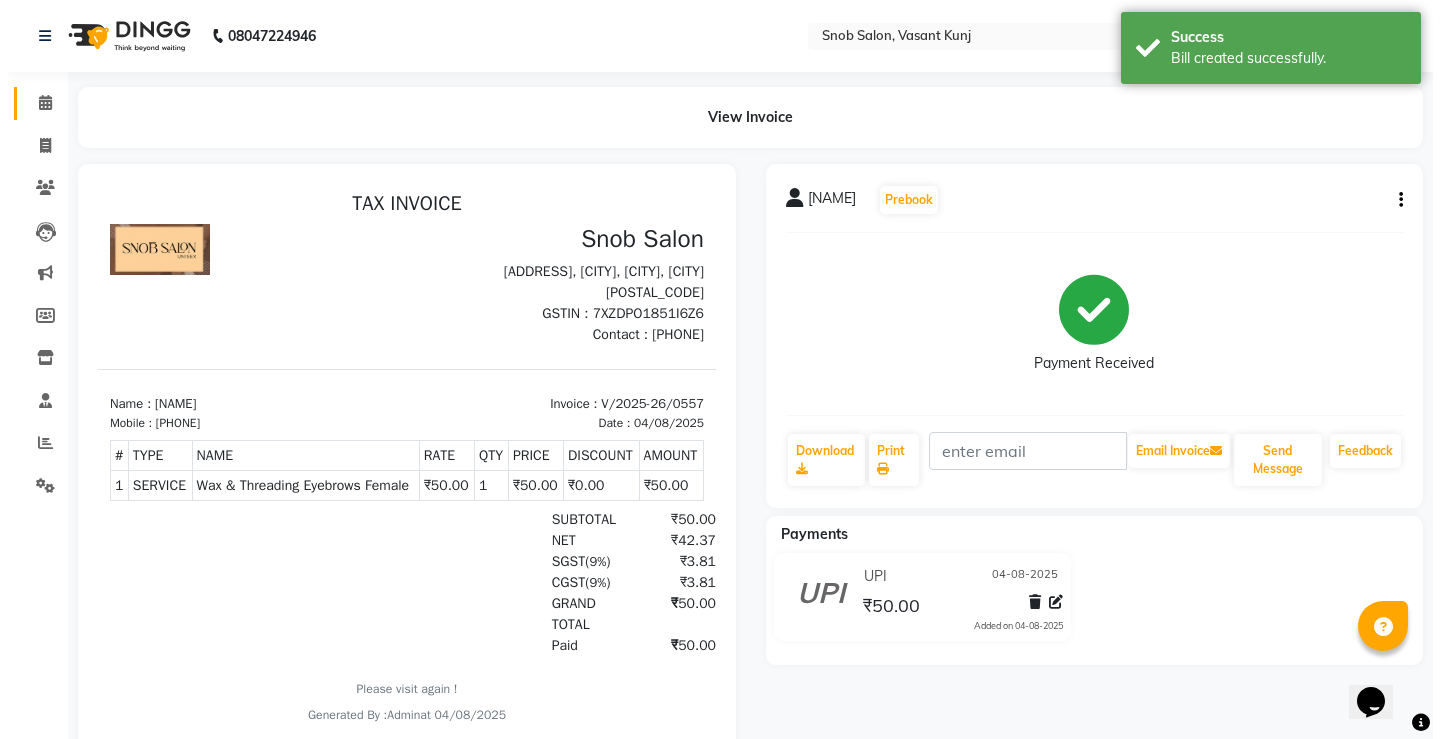 scroll, scrollTop: 0, scrollLeft: 0, axis: both 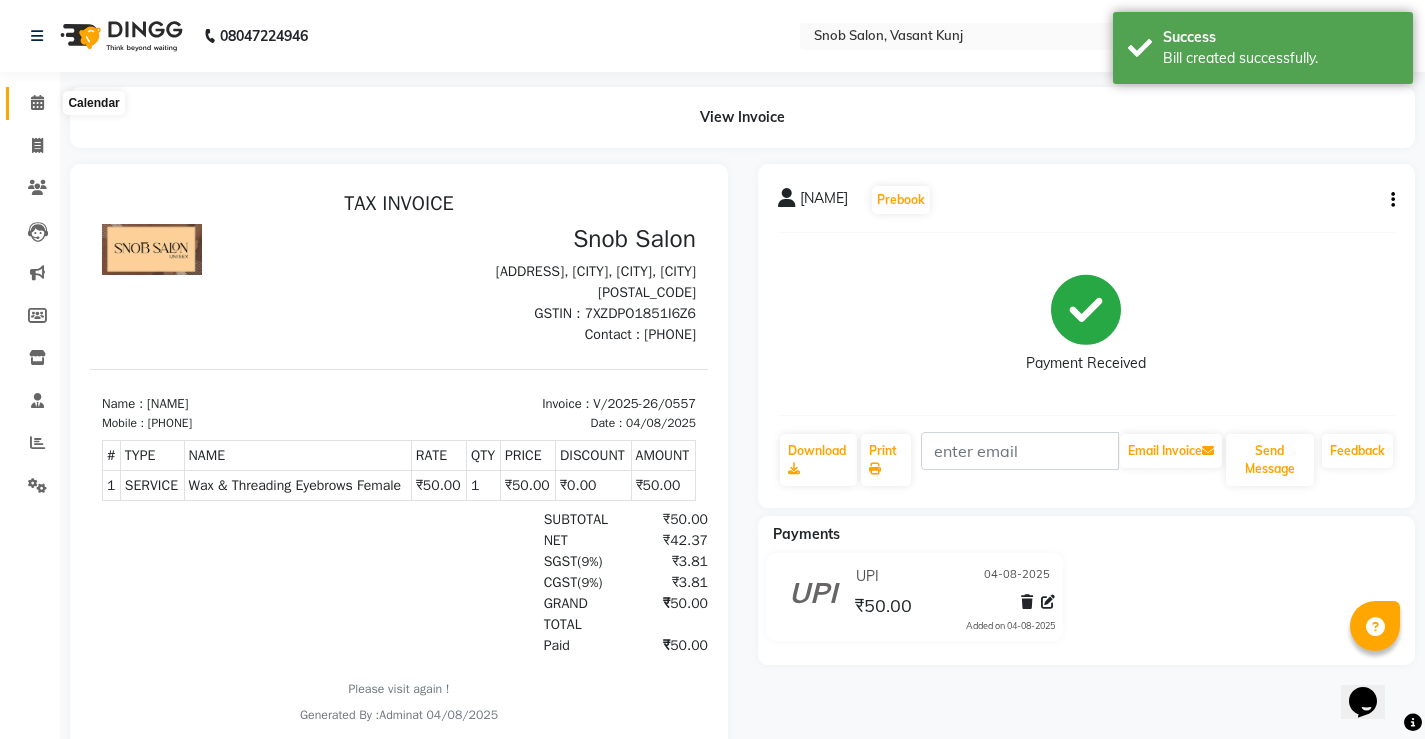 click 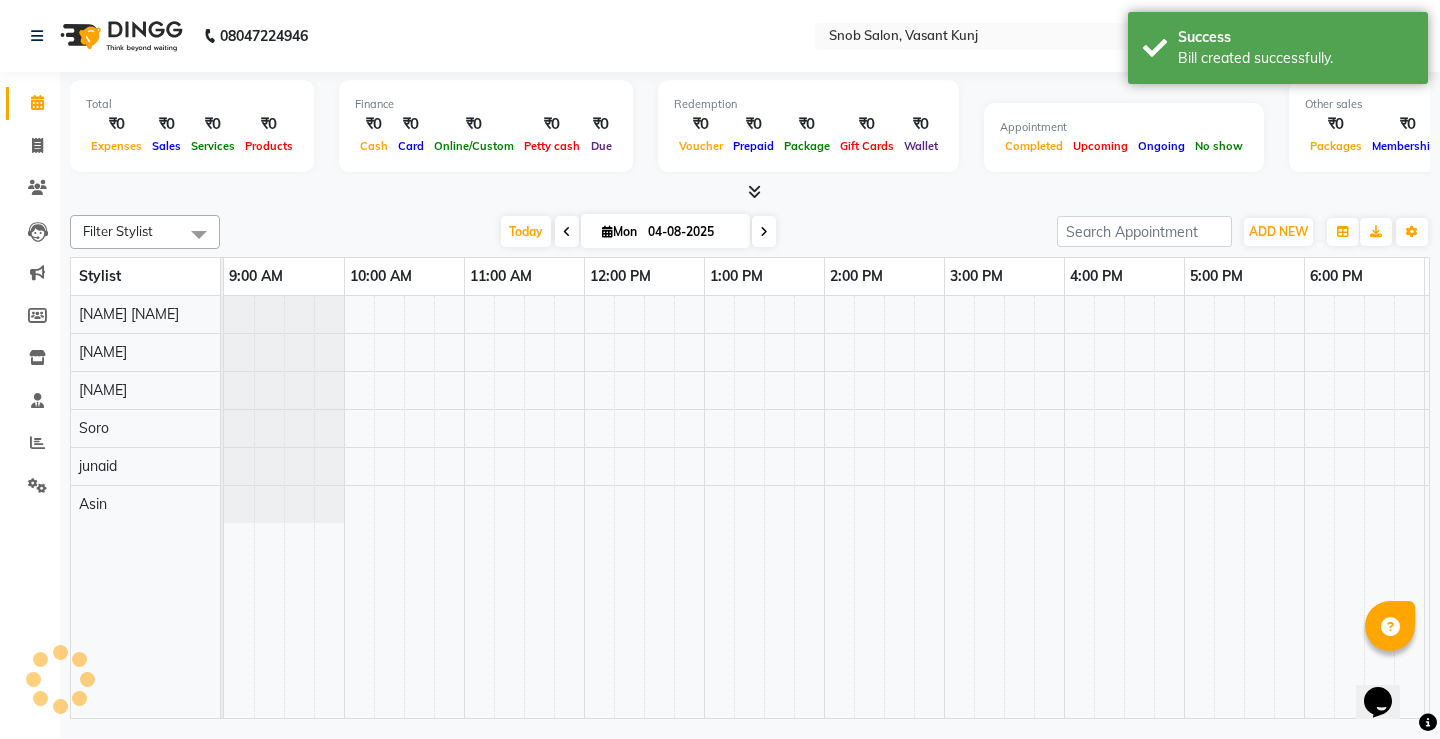 scroll, scrollTop: 0, scrollLeft: 0, axis: both 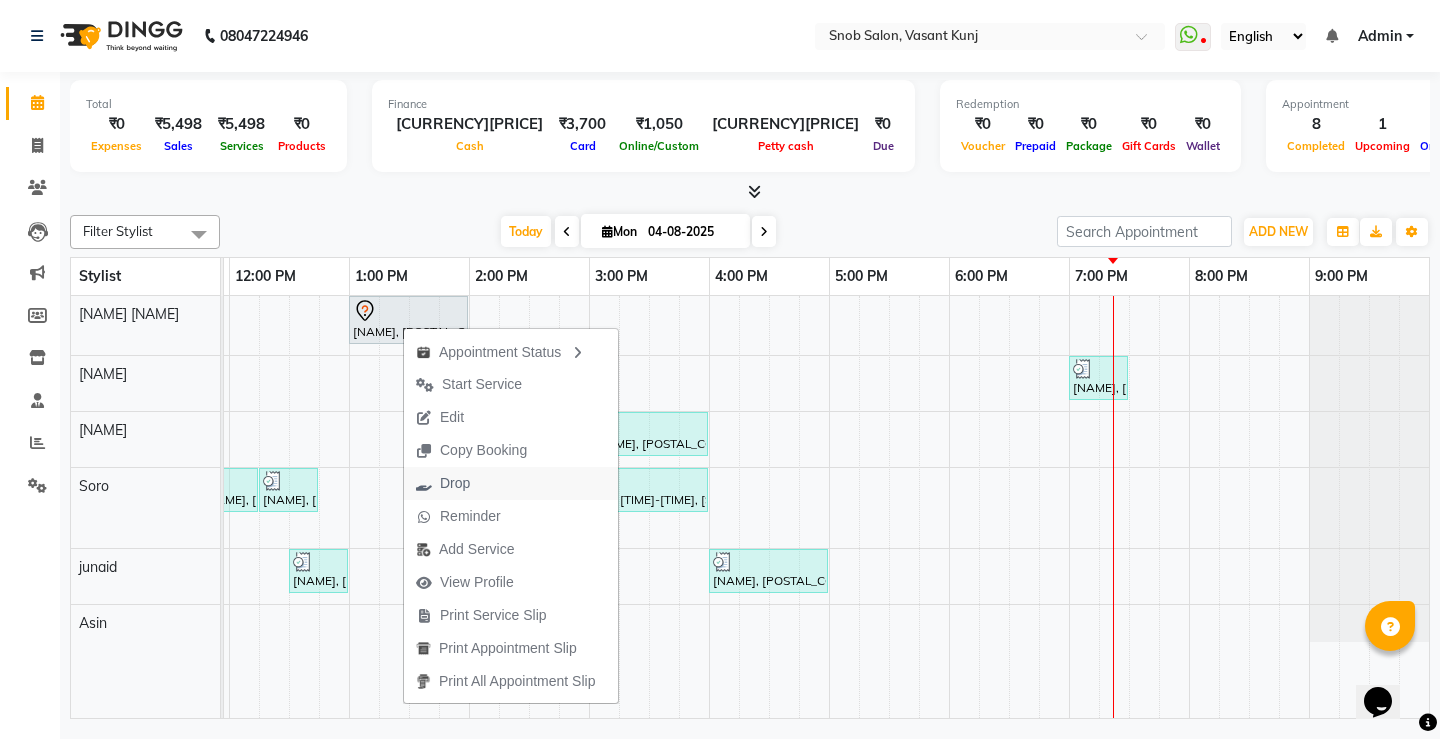 click on "Drop" at bounding box center [455, 483] 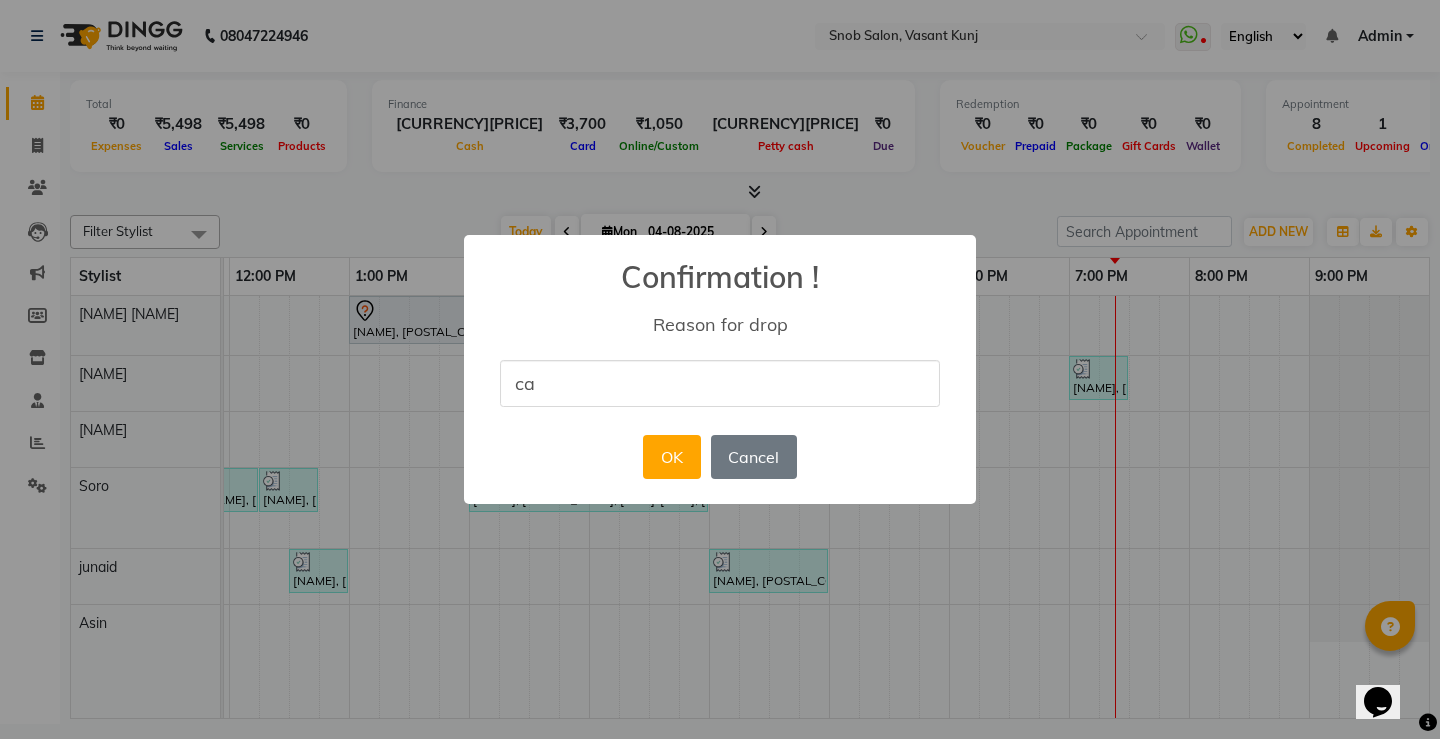 type on "cancelled" 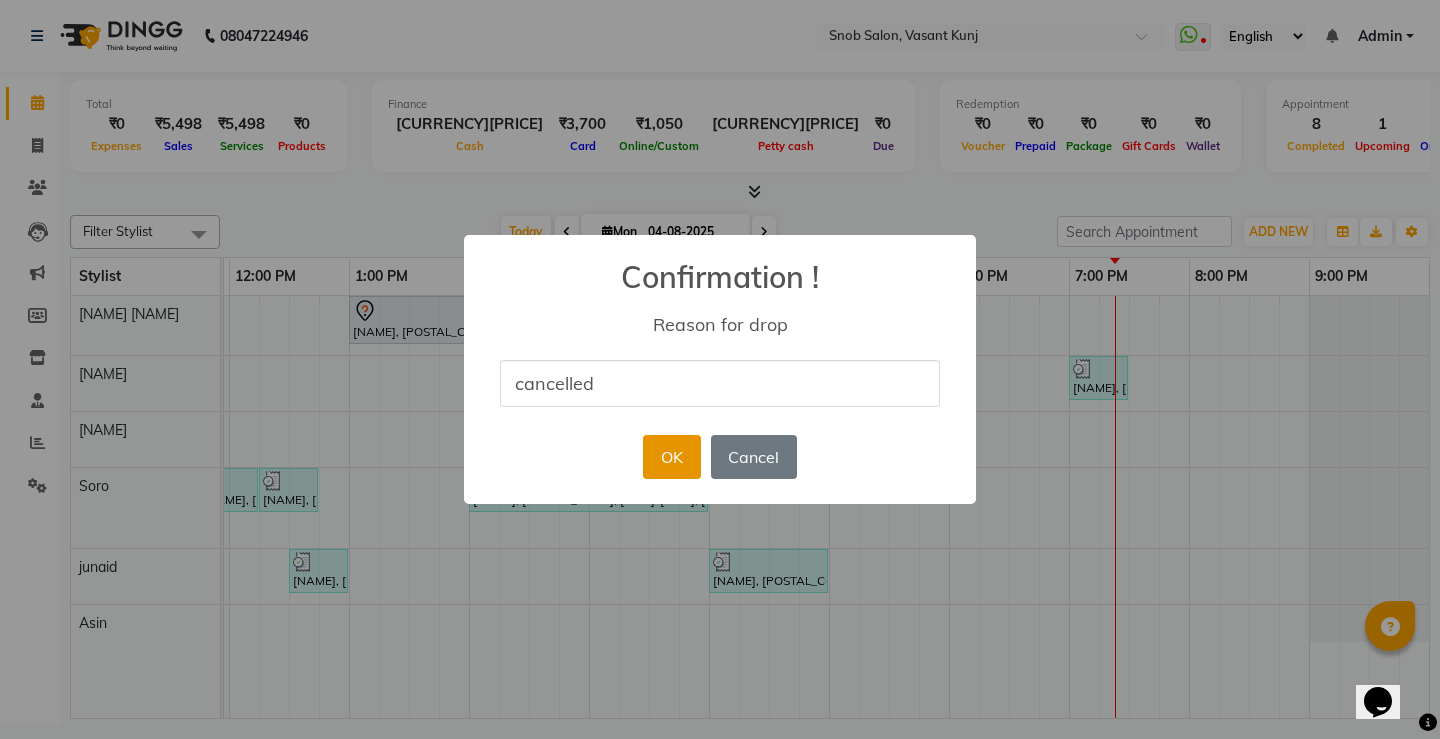click on "OK" at bounding box center (671, 457) 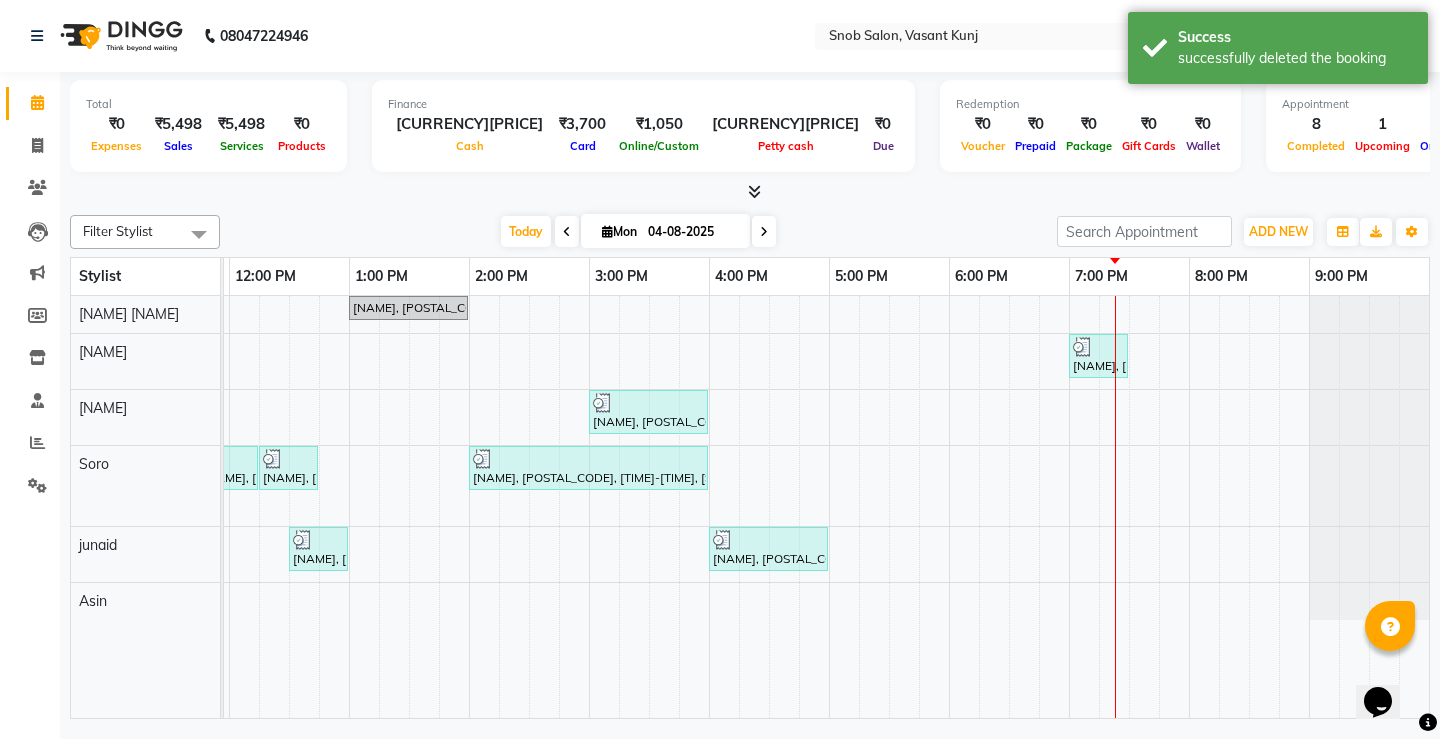 click on "[NAME], [POSTAL_CODE], [TIME]-[TIME], [SERVICE]     [NAME], [POSTAL_CODE], [TIME]-[TIME], [SERVICE] [GENDER]     [NAME], [POSTAL_CODE], [TIME]-[TIME], [SERVICE]    [NAME], [POSTAL_CODE], [TIME]-[TIME], [SERVICE] [GENDER]     [NAME], [POSTAL_CODE], [TIME]-[TIME], [SERVICE] [GENDER]     [NAME], [POSTAL_CODE], [TIME]-[TIME], [SERVICE],[SERVICE]     [NAME], [POSTAL_CODE], [TIME]-[TIME], [SERVICE] [GENDER]     [NAME], [POSTAL_CODE], [TIME]-[TIME], [SERVICE]     [NAME], [POSTAL_CODE], [TIME]-[TIME], [SERVICE]" at bounding box center [649, 507] 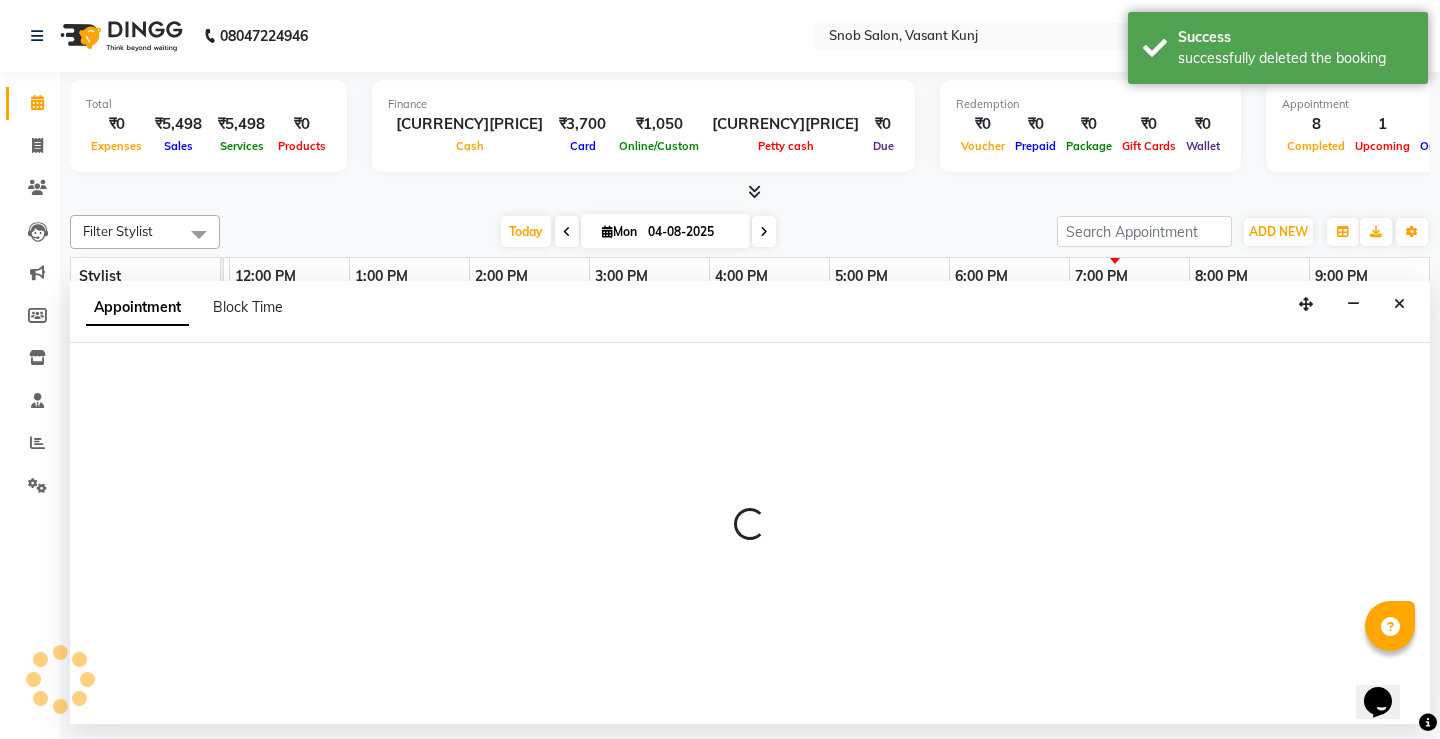 select on "78277" 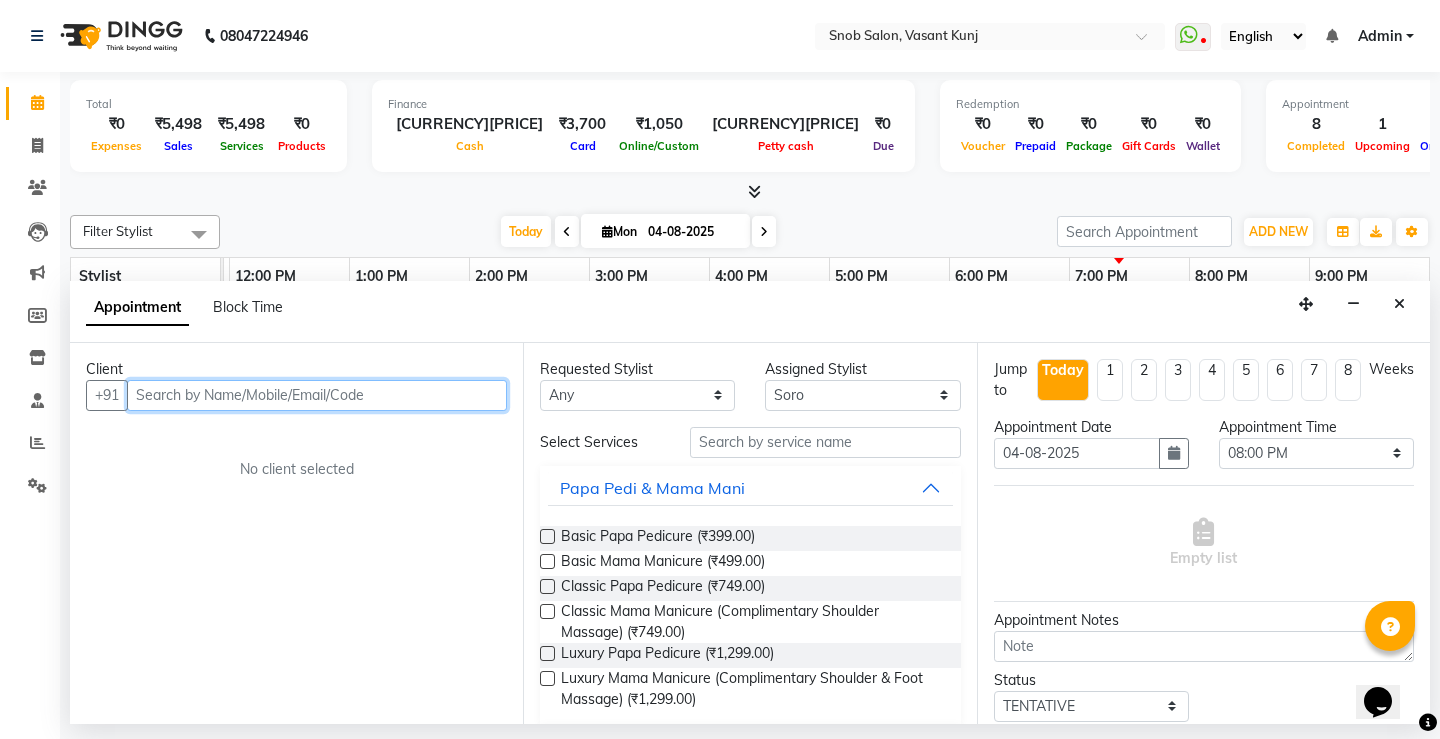 click at bounding box center (317, 395) 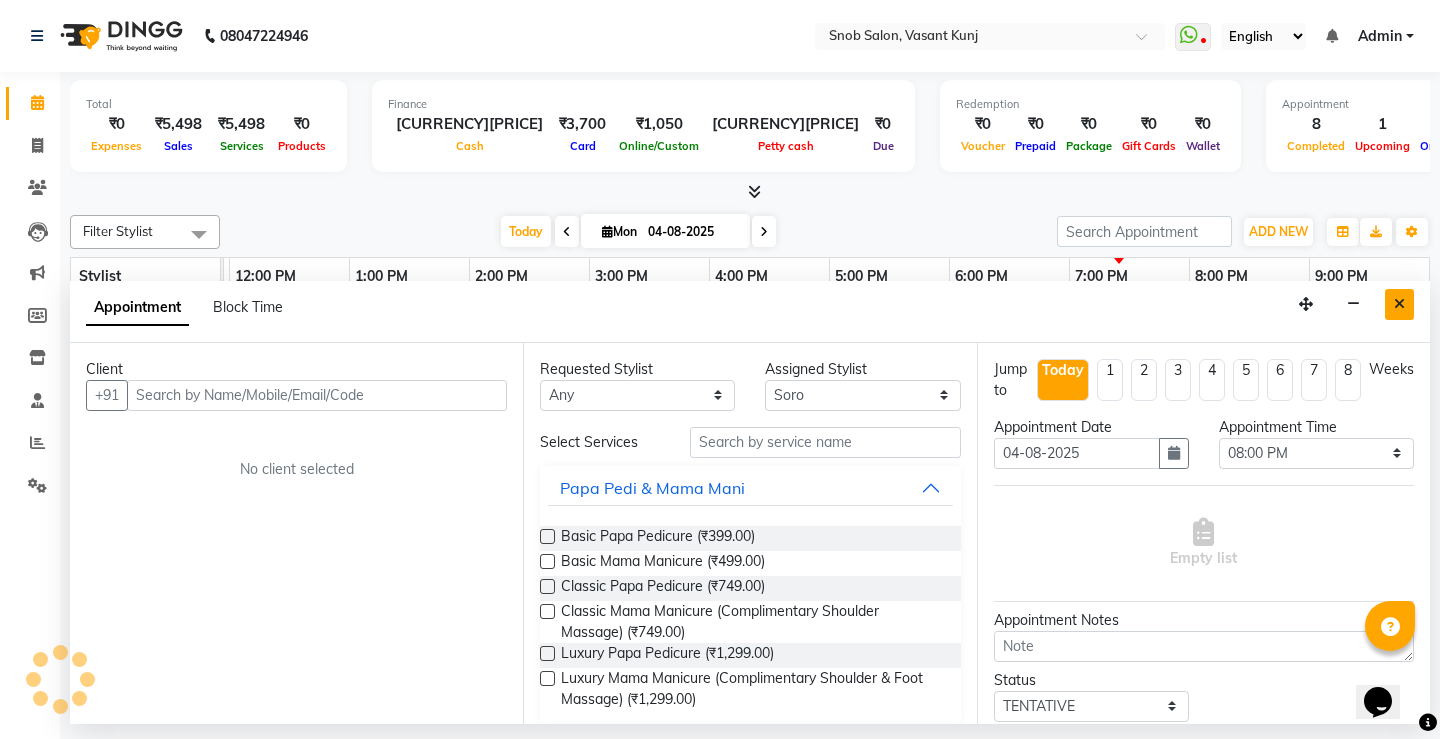 click at bounding box center [1399, 304] 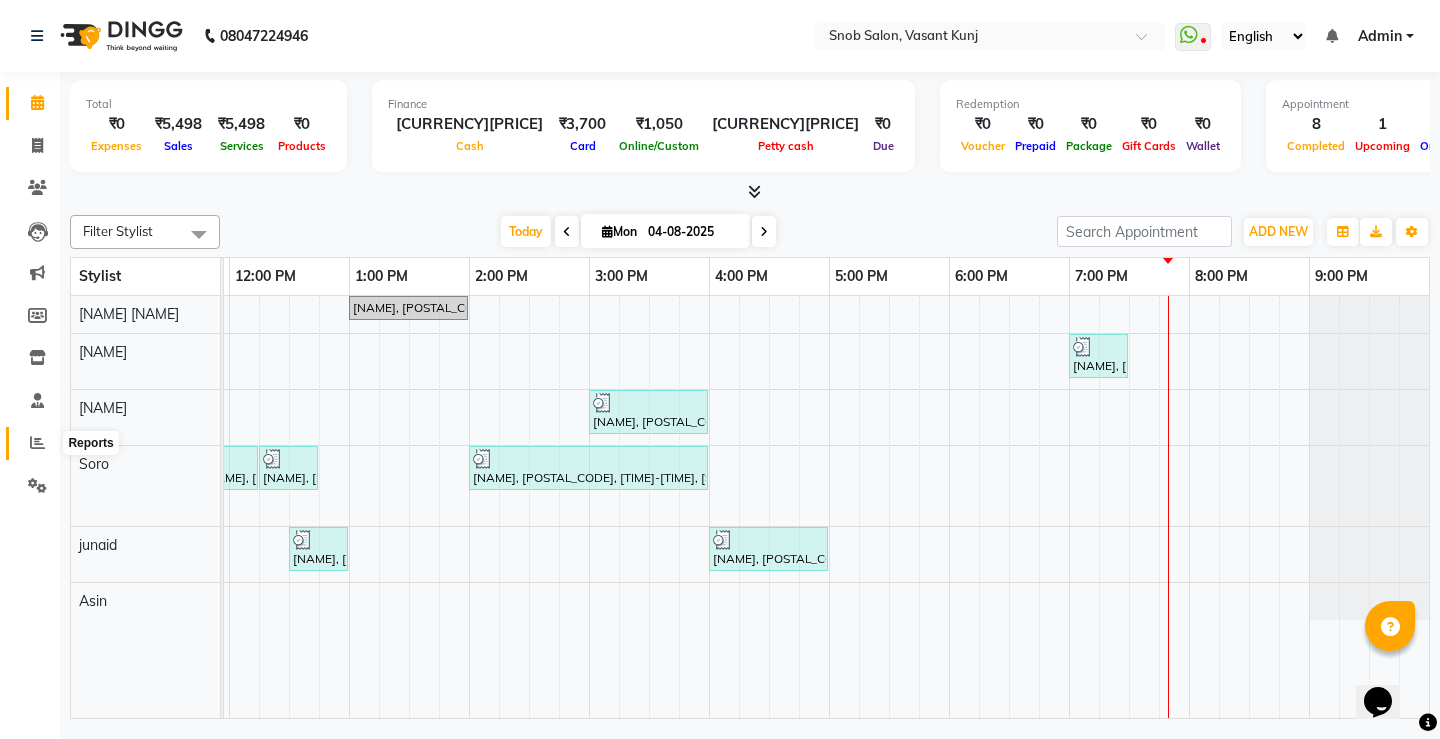 click 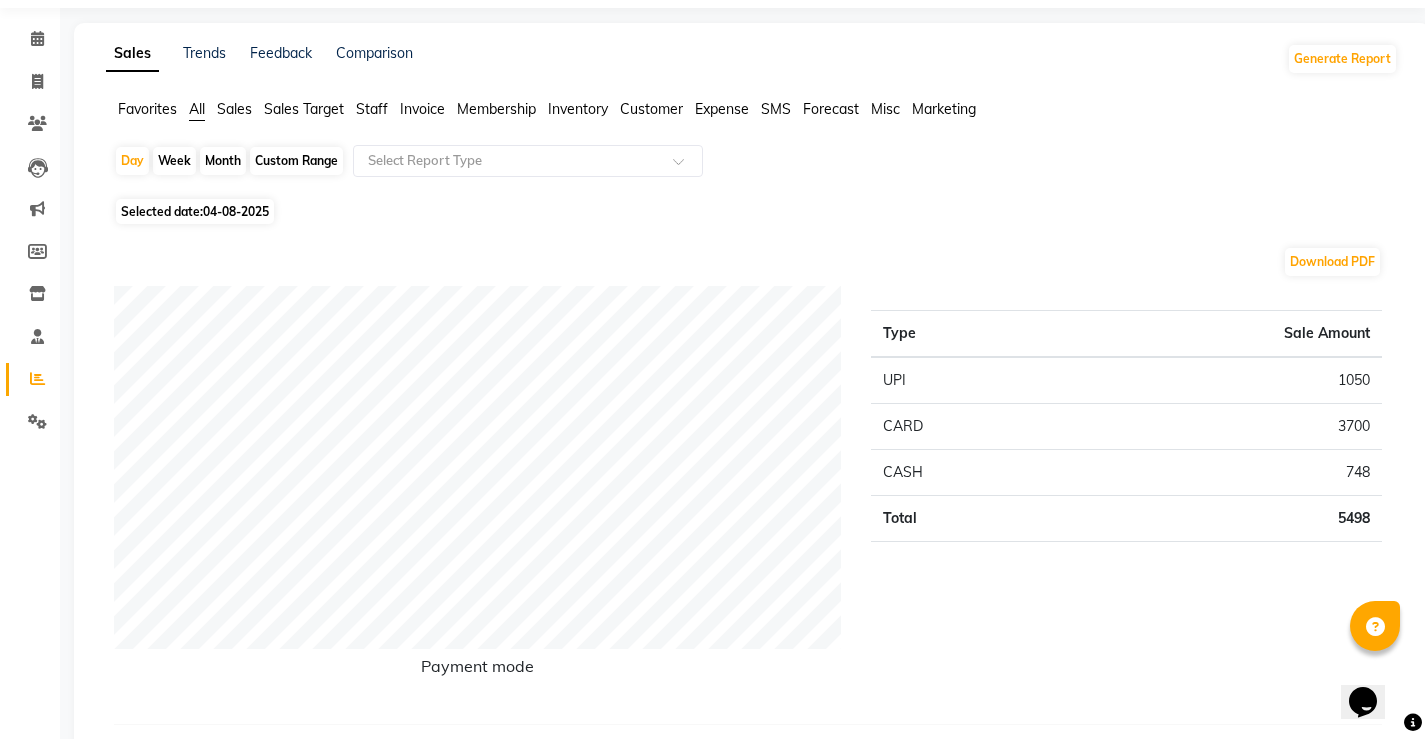 scroll, scrollTop: 0, scrollLeft: 0, axis: both 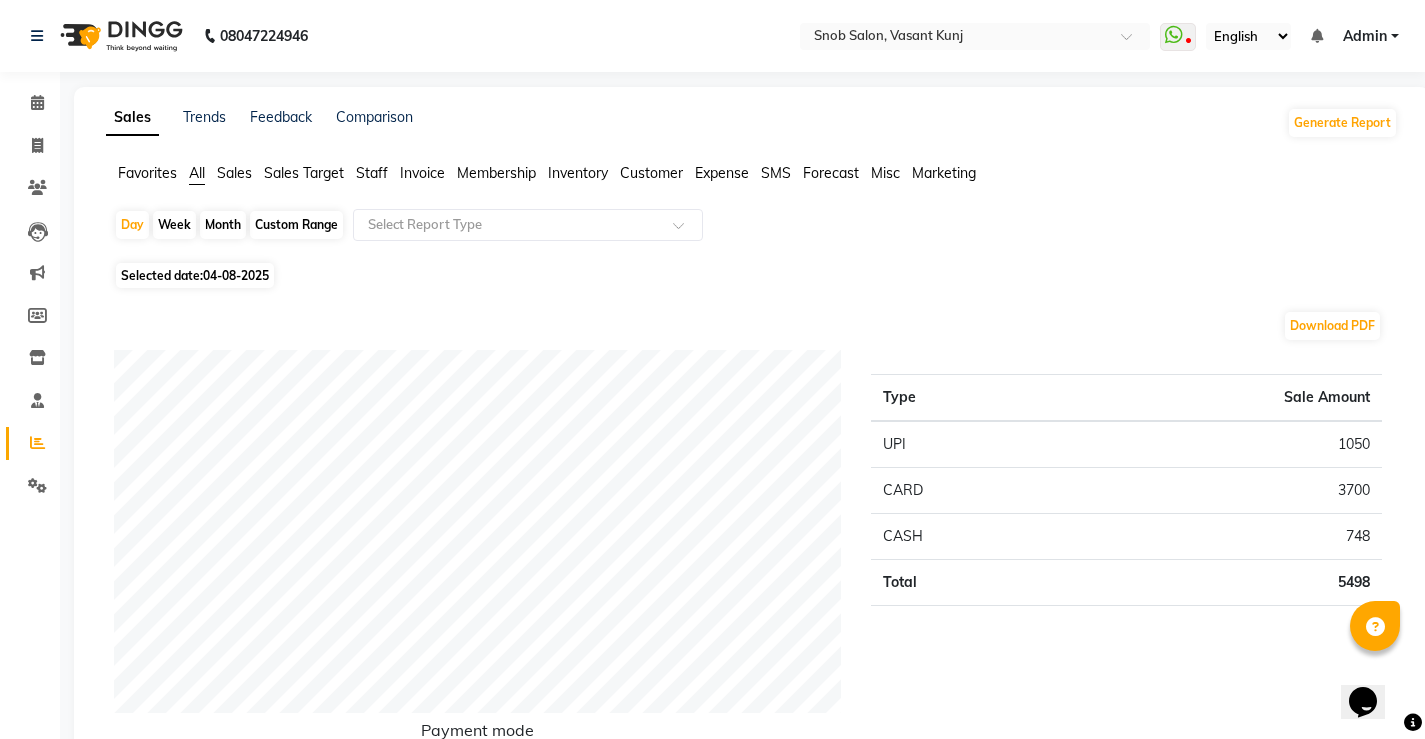 click on "Month" 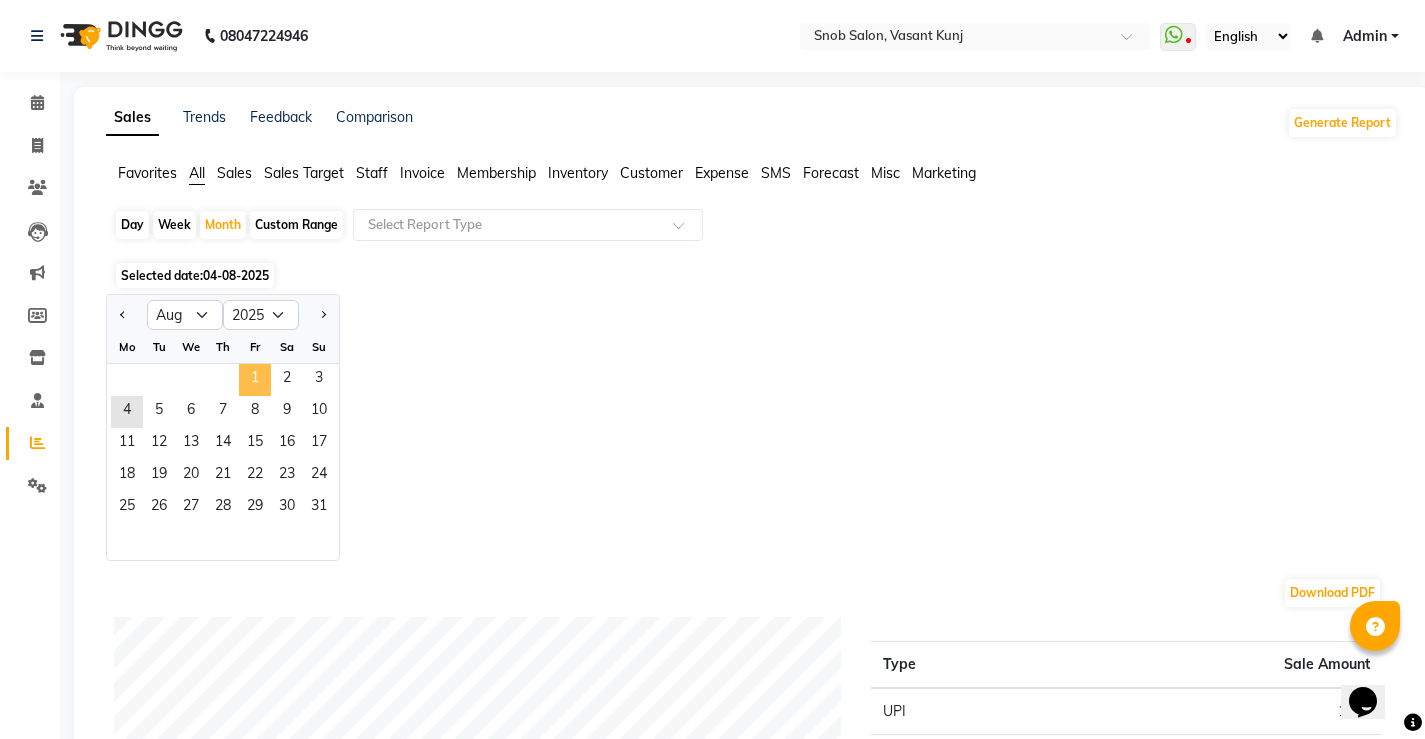 click on "1" 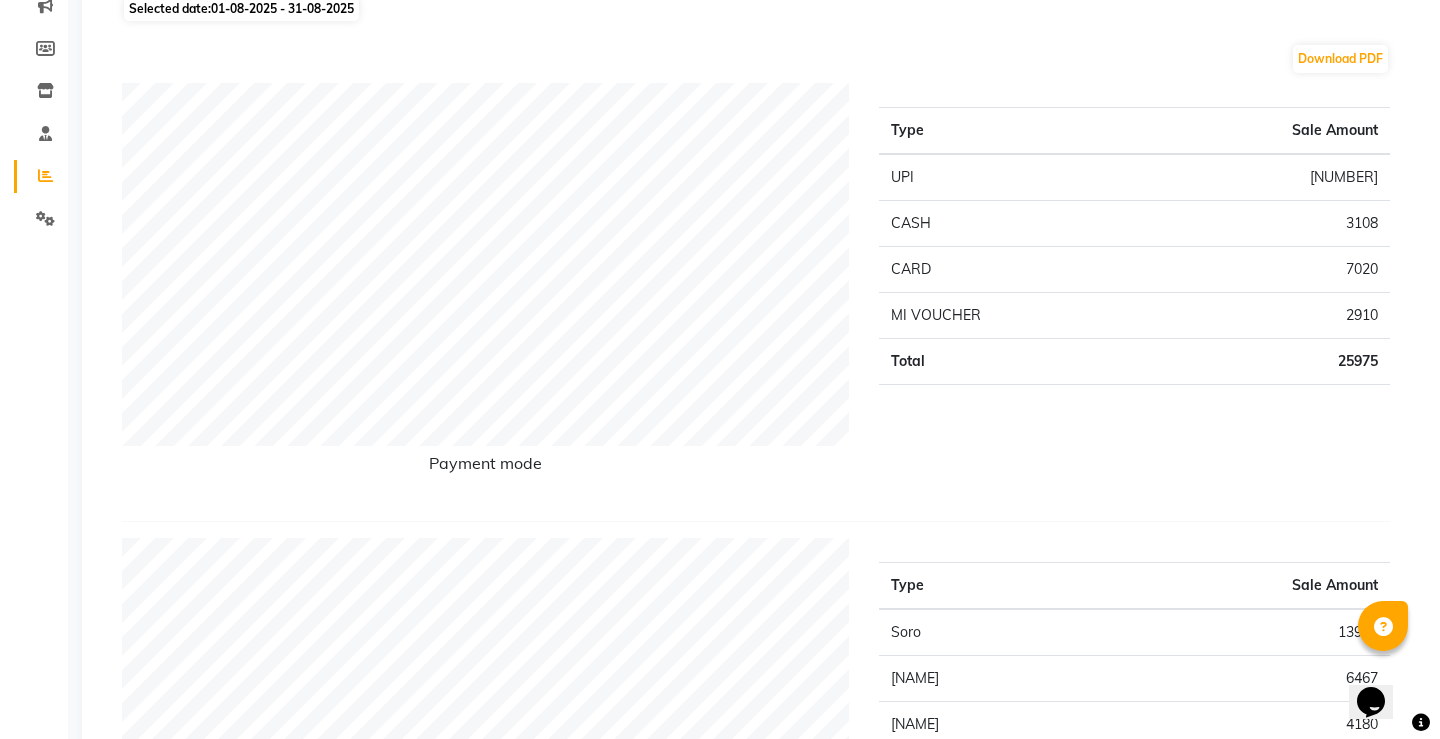 scroll, scrollTop: 0, scrollLeft: 0, axis: both 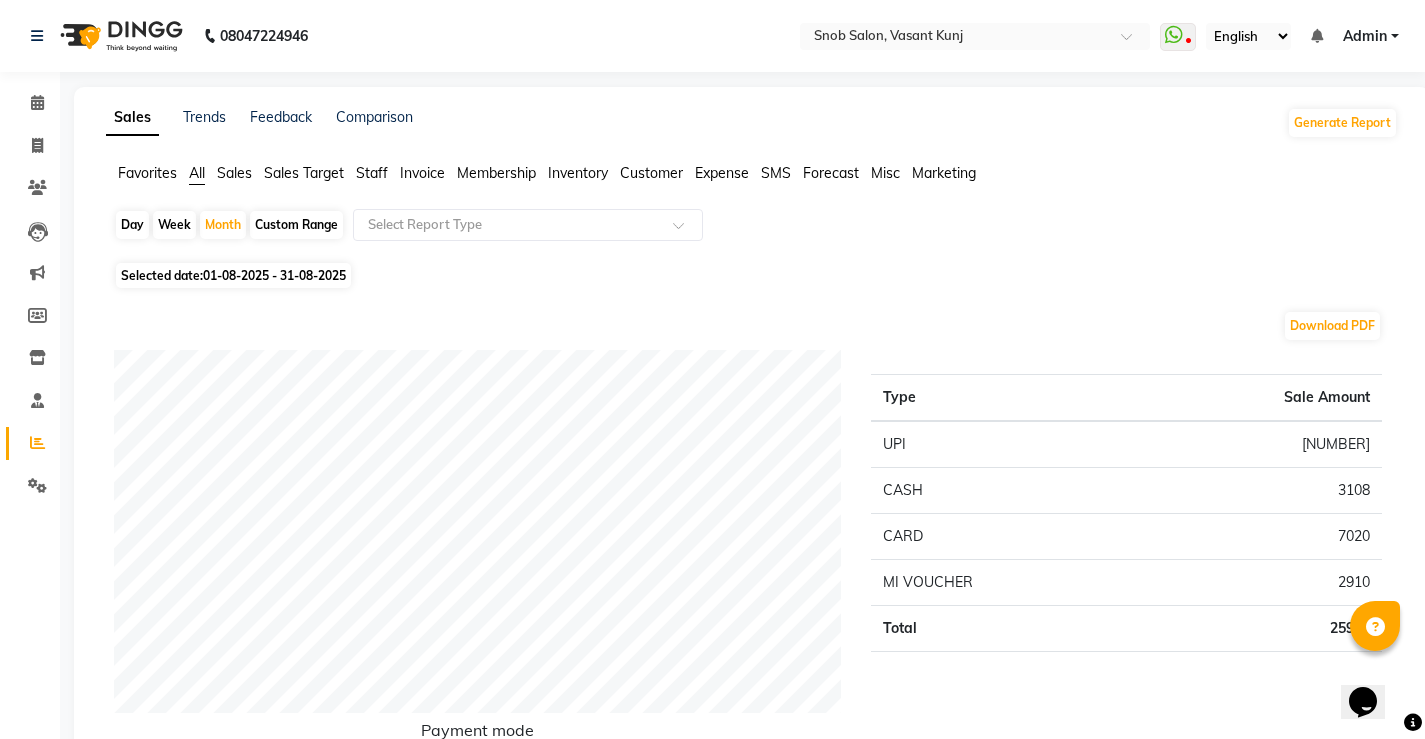 click on "Day" 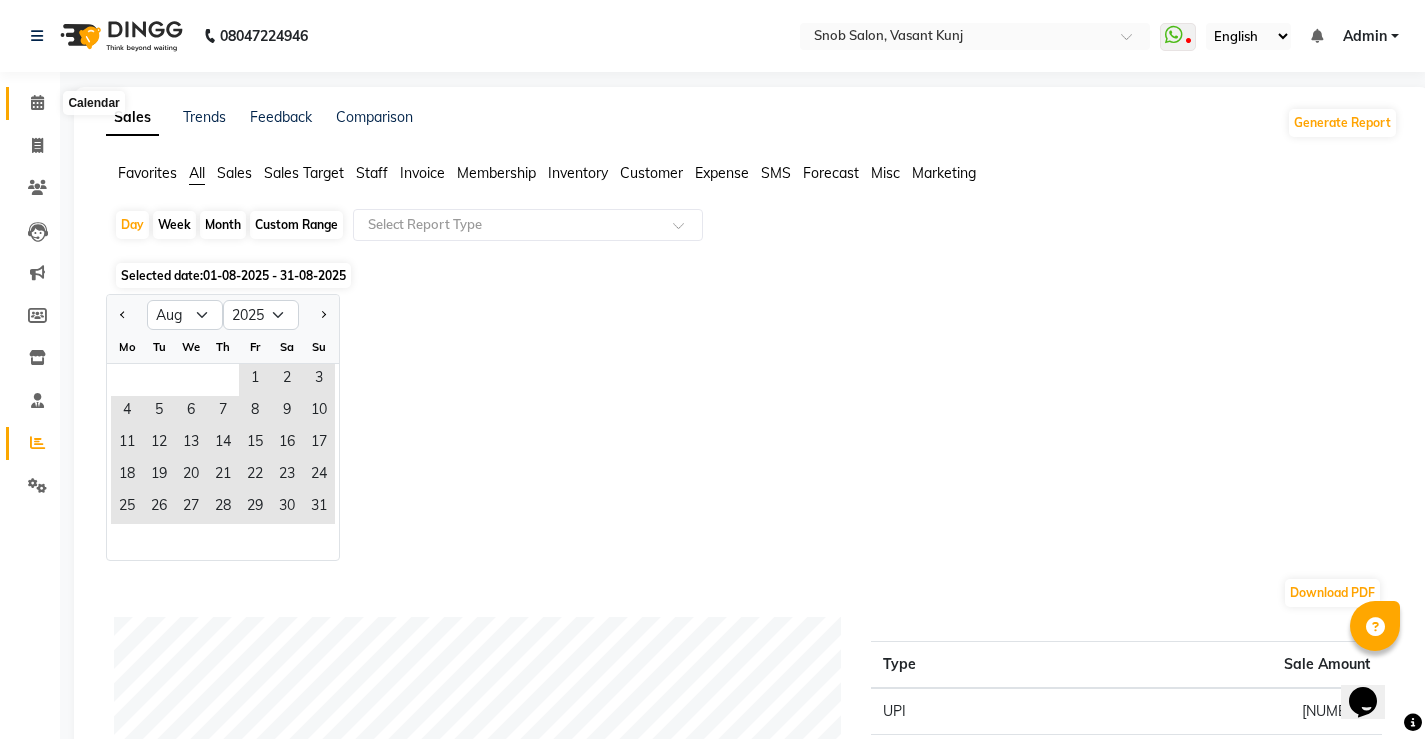 click 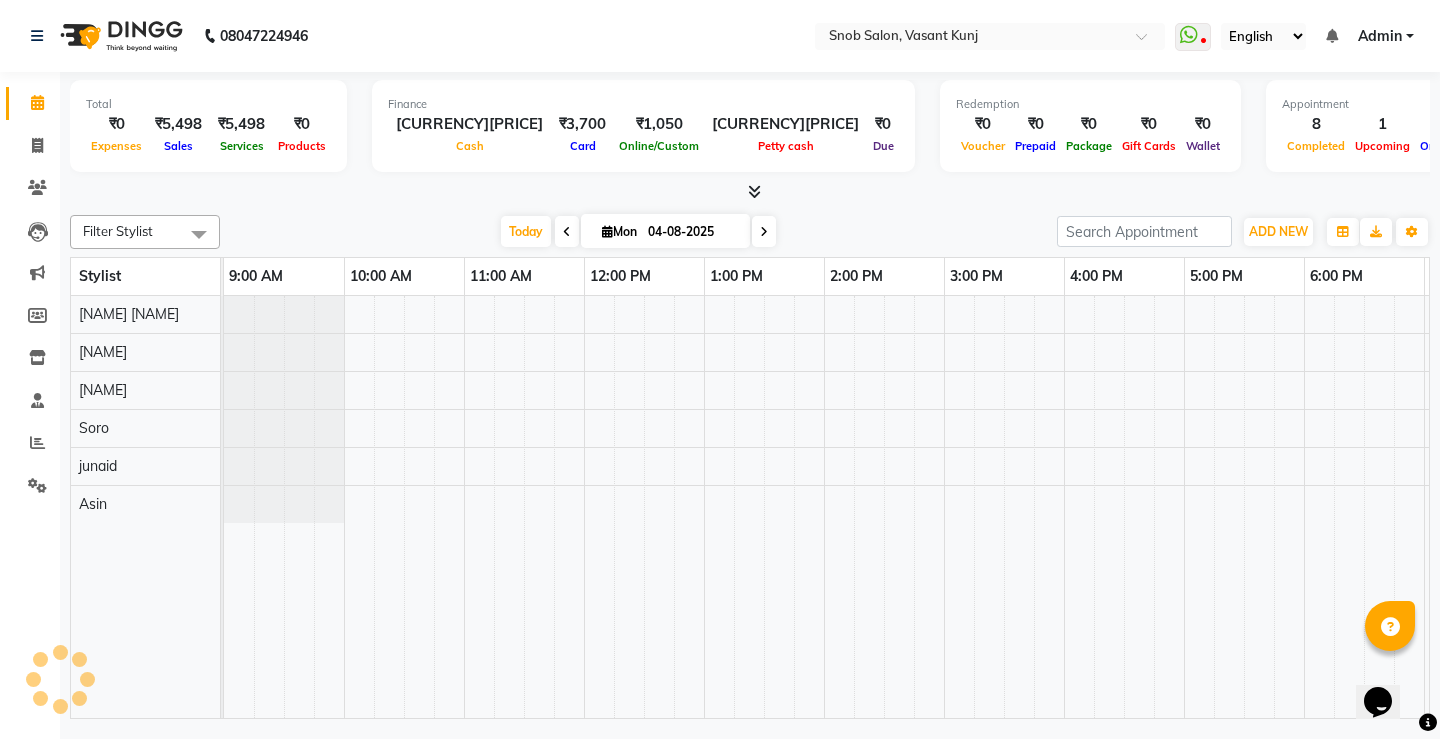 scroll, scrollTop: 0, scrollLeft: 355, axis: horizontal 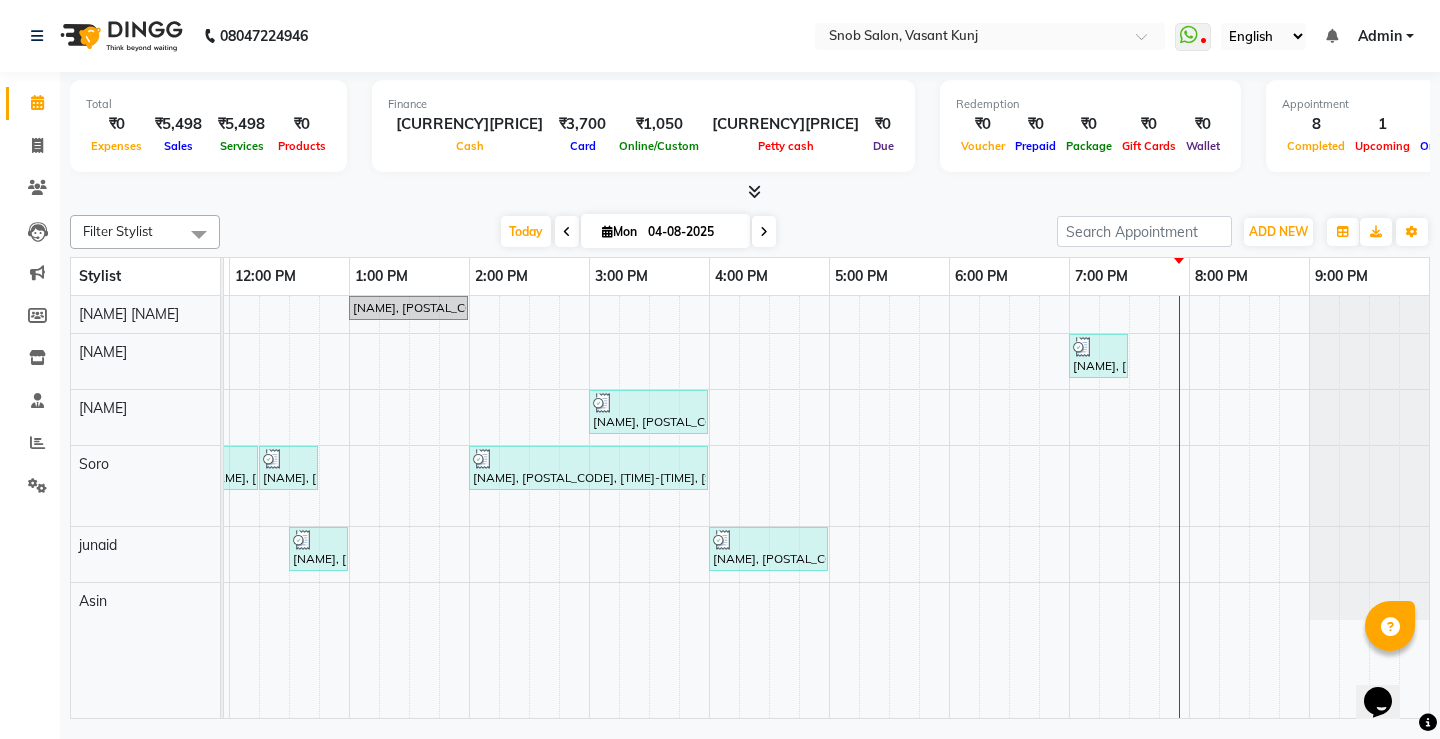 click on "[NAME], [POSTAL_CODE], [TIME]-[TIME], [SERVICE]     [NAME], [POSTAL_CODE], [TIME]-[TIME], [SERVICE] [GENDER]     [NAME], [POSTAL_CODE], [TIME]-[TIME], [SERVICE]    [NAME], [POSTAL_CODE], [TIME]-[TIME], [SERVICE] [GENDER]     [NAME], [POSTAL_CODE], [TIME]-[TIME], [SERVICE] [GENDER]     [NAME], [POSTAL_CODE], [TIME]-[TIME], [SERVICE],[SERVICE]     [NAME], [POSTAL_CODE], [TIME]-[TIME], [SERVICE] [GENDER]     [NAME], [POSTAL_CODE], [TIME]-[TIME], [SERVICE]     [NAME], [POSTAL_CODE], [TIME]-[TIME], [SERVICE]" at bounding box center [649, 507] 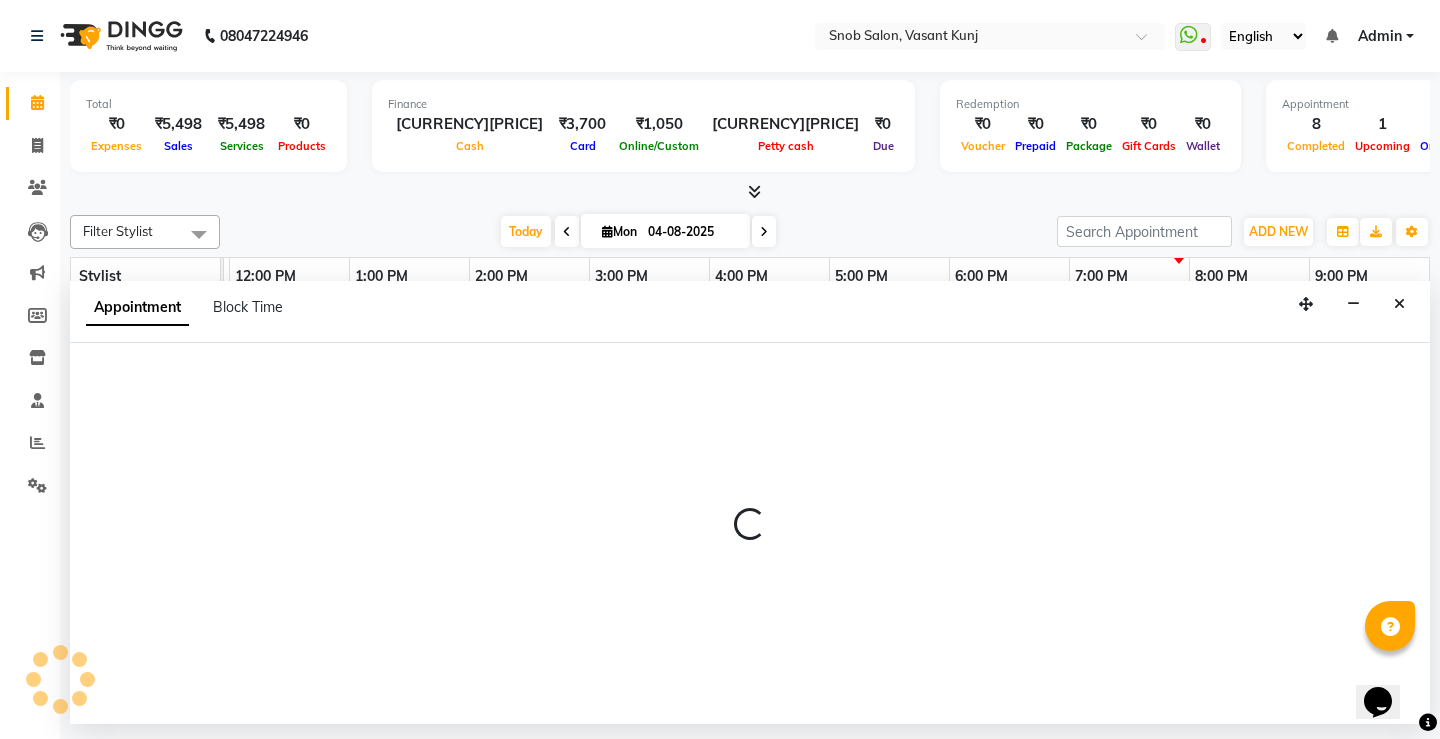 select on "78277" 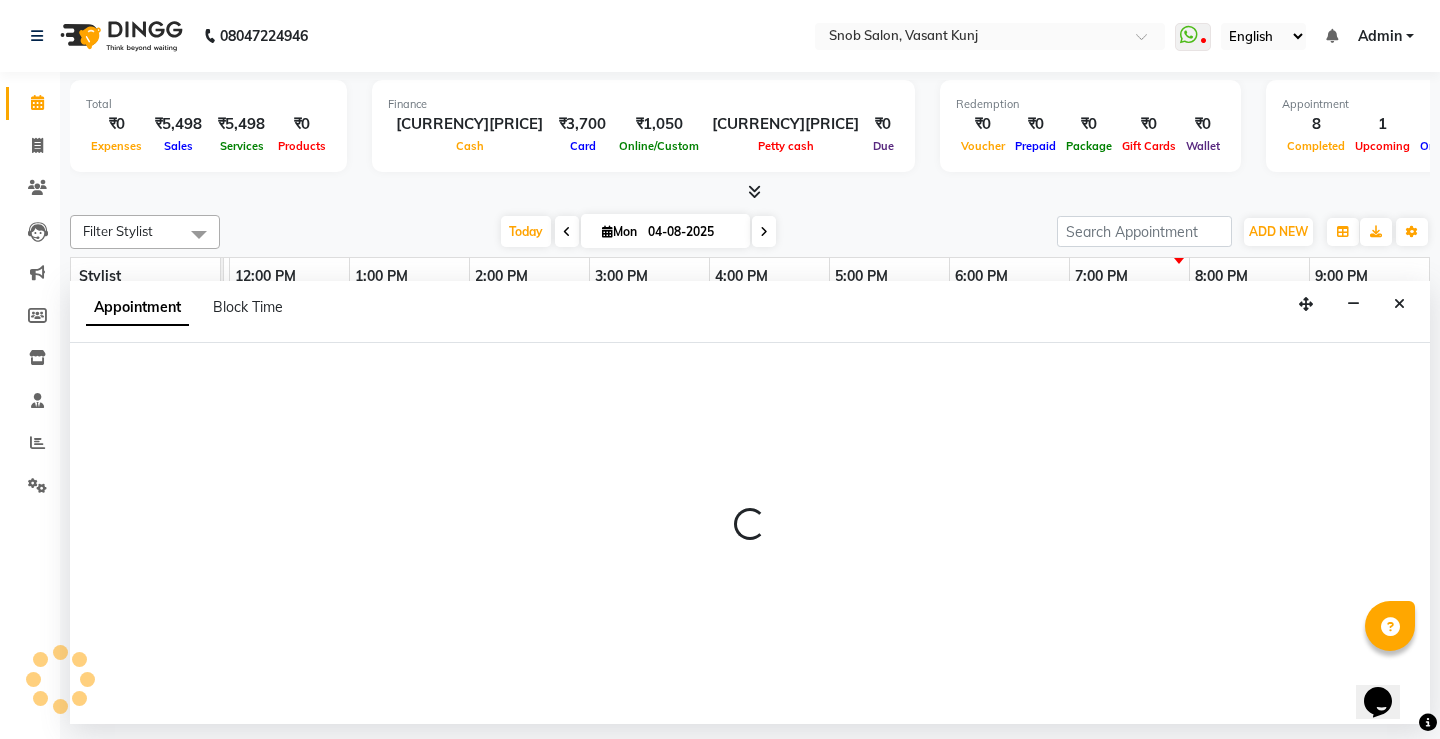 select on "tentative" 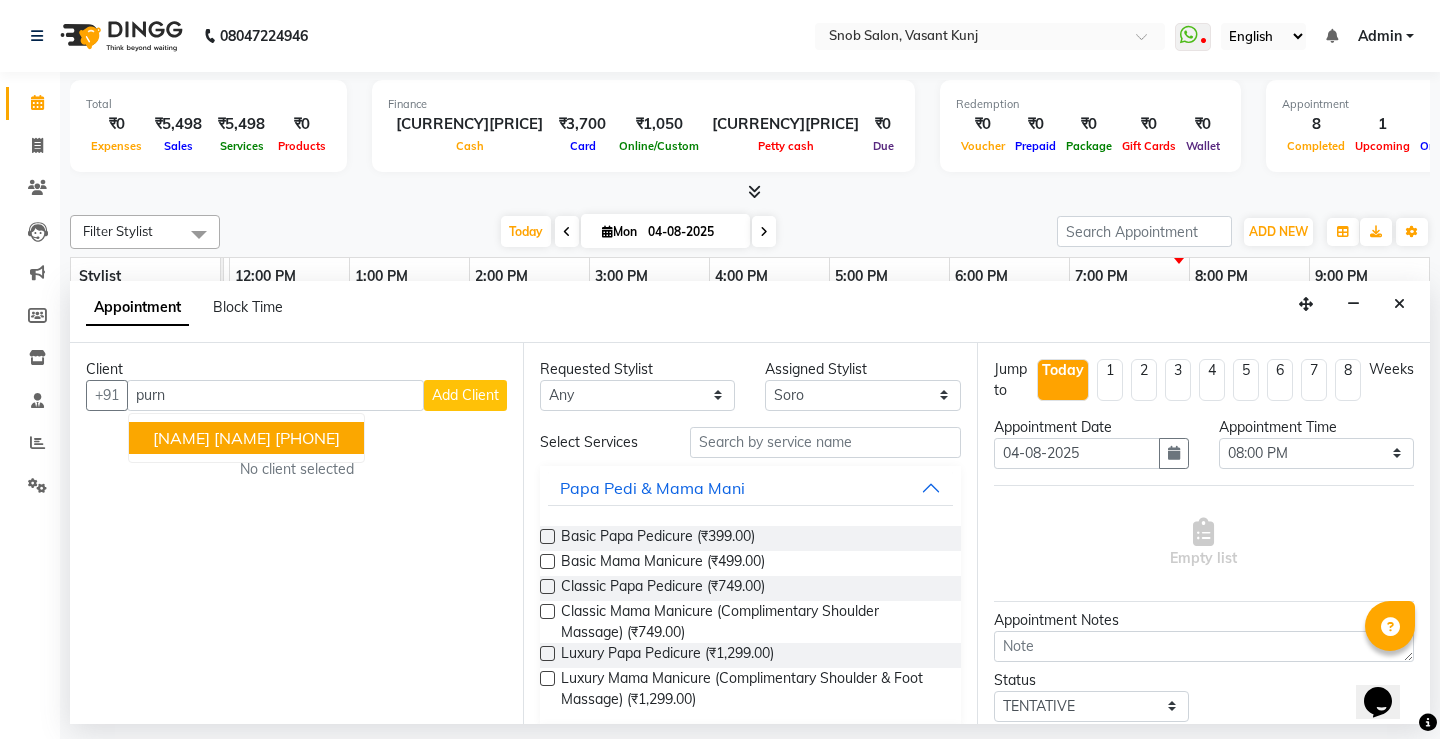 click on "[PHONE]" at bounding box center [307, 438] 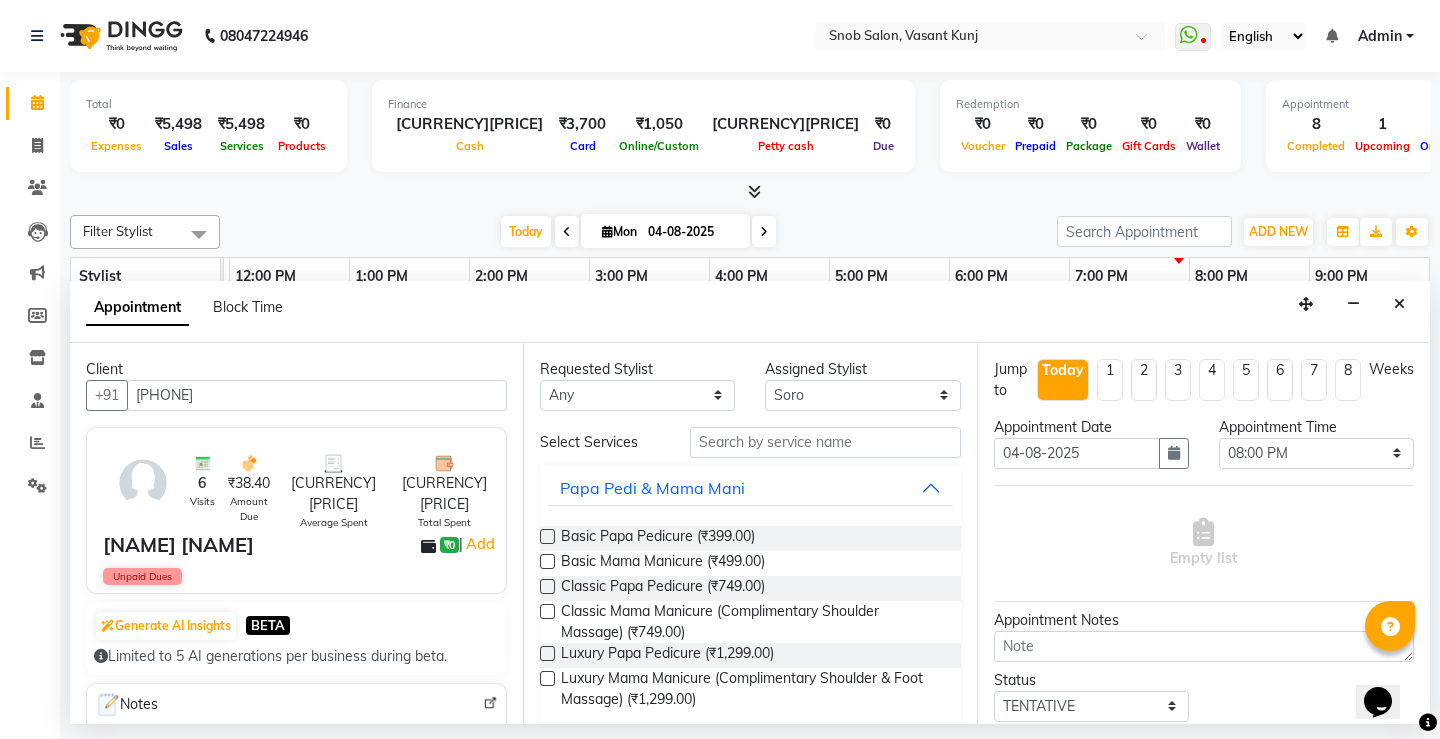type on "[PHONE]" 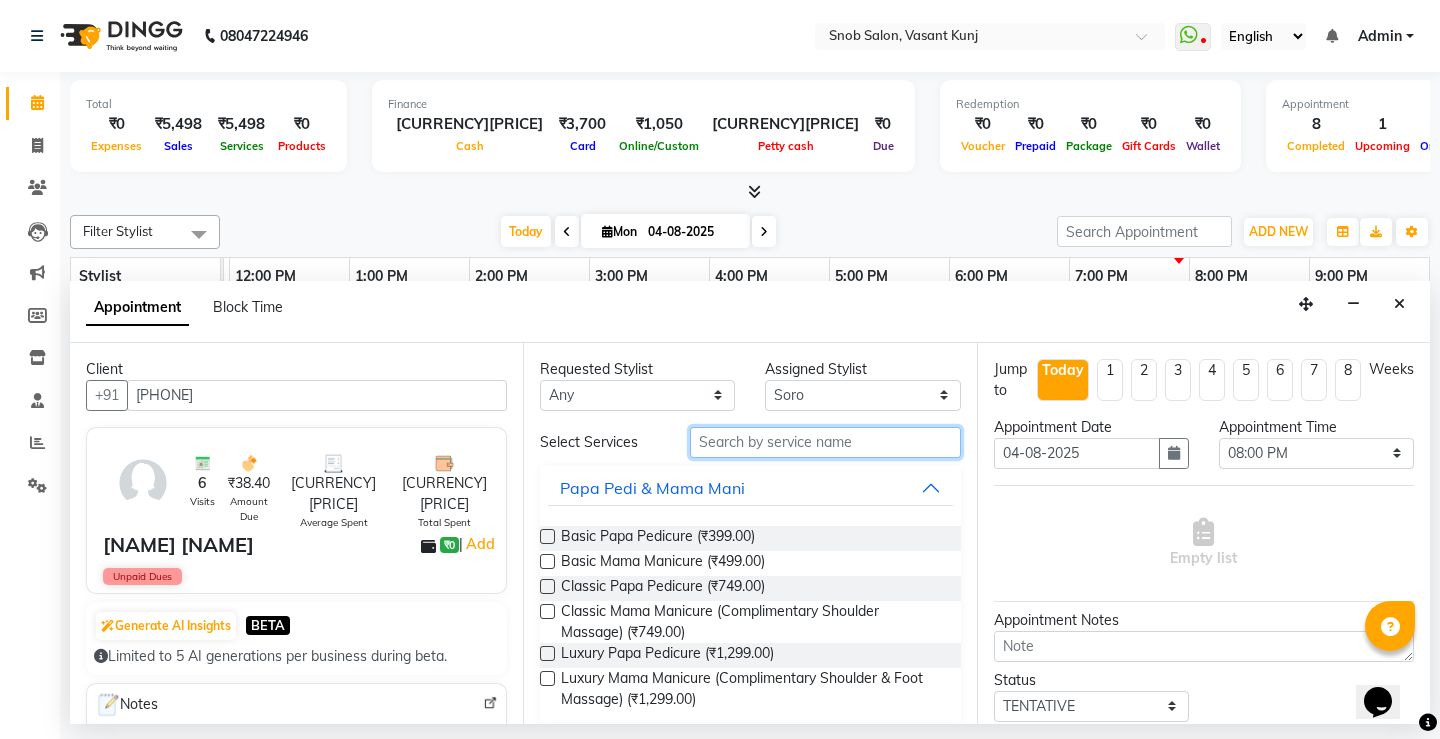 click at bounding box center [825, 442] 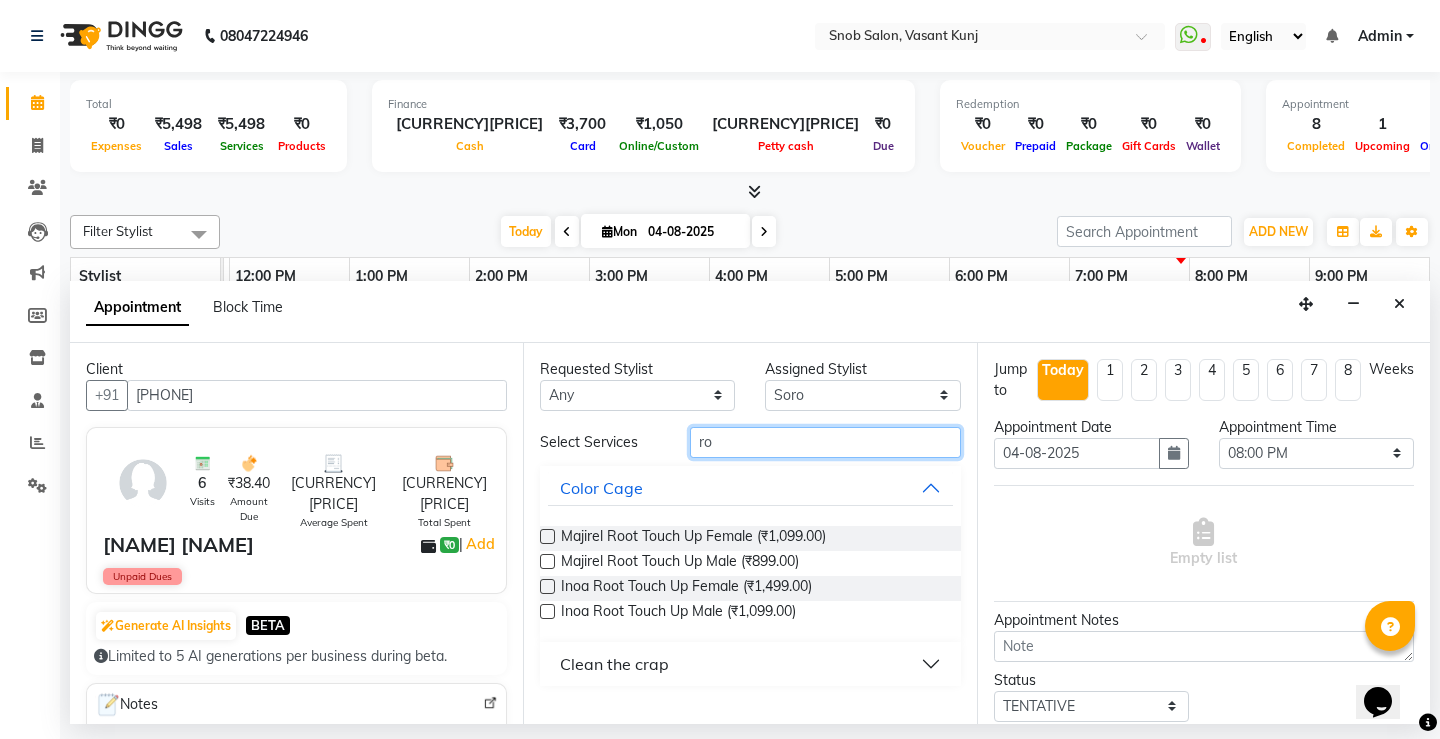 type on "ro" 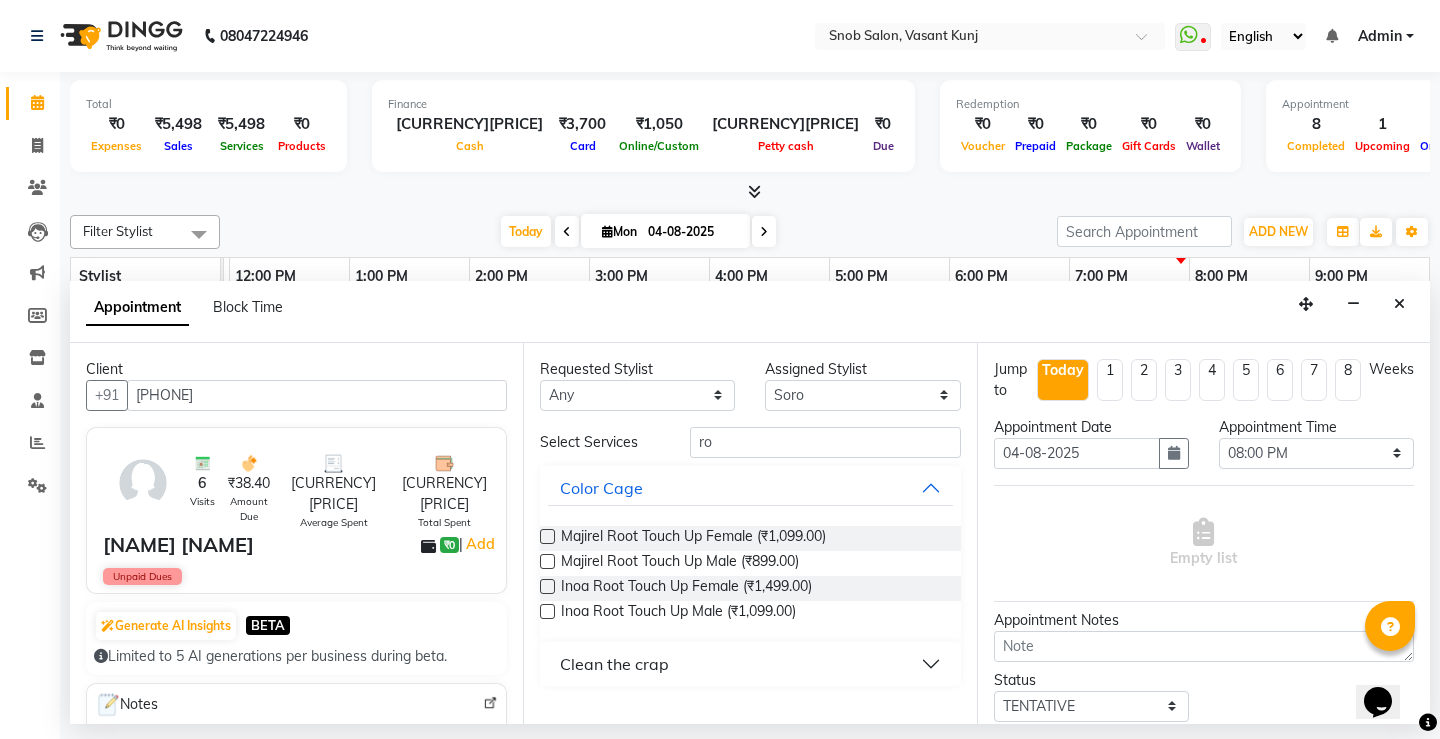 click at bounding box center [547, 536] 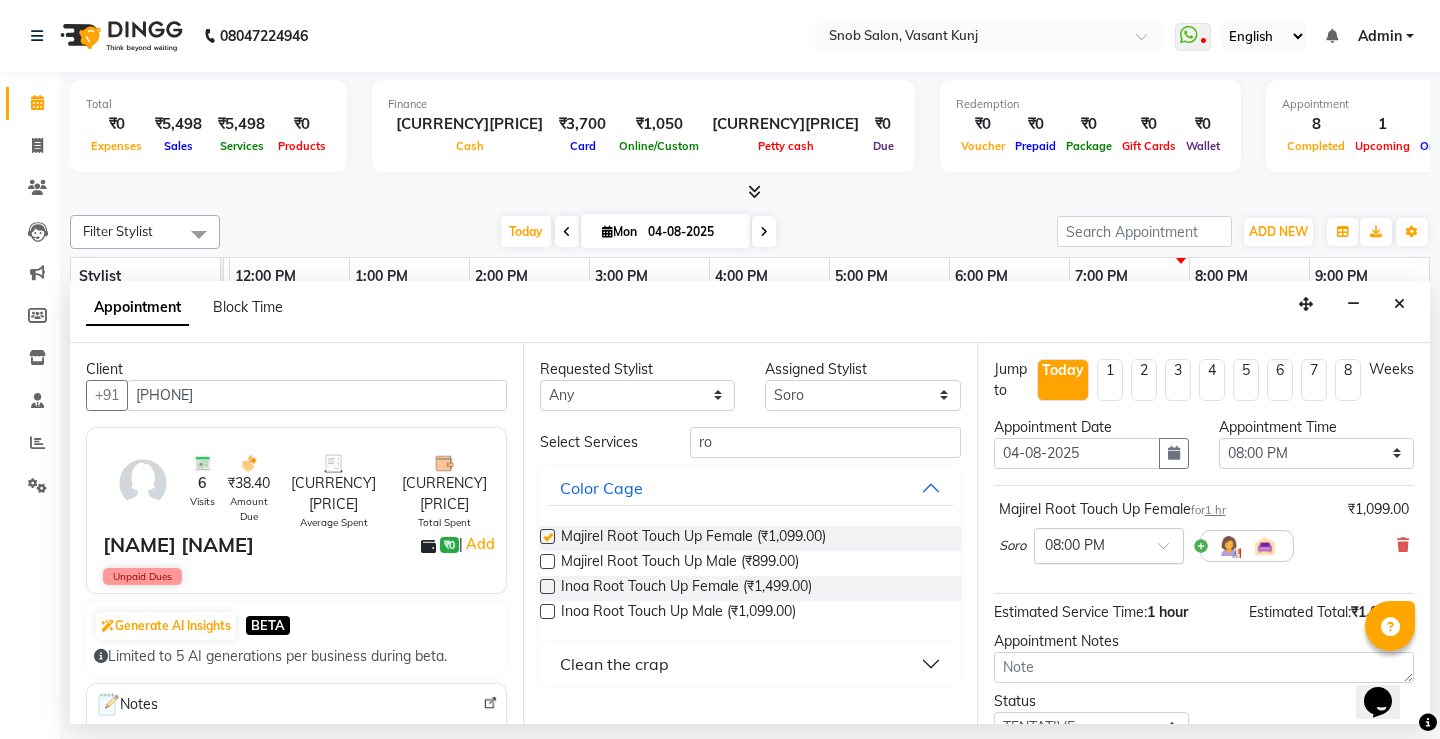 checkbox on "false" 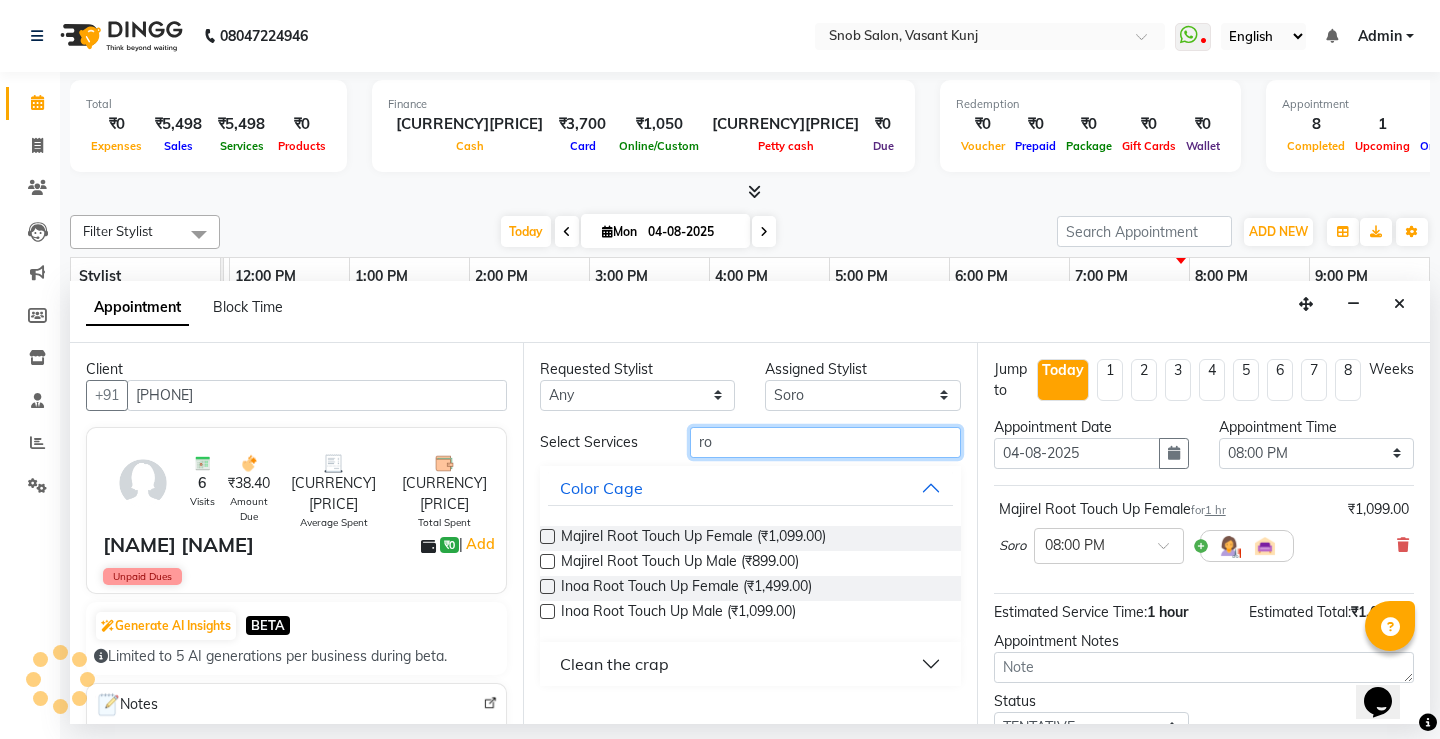 drag, startPoint x: 715, startPoint y: 442, endPoint x: 807, endPoint y: 443, distance: 92.00543 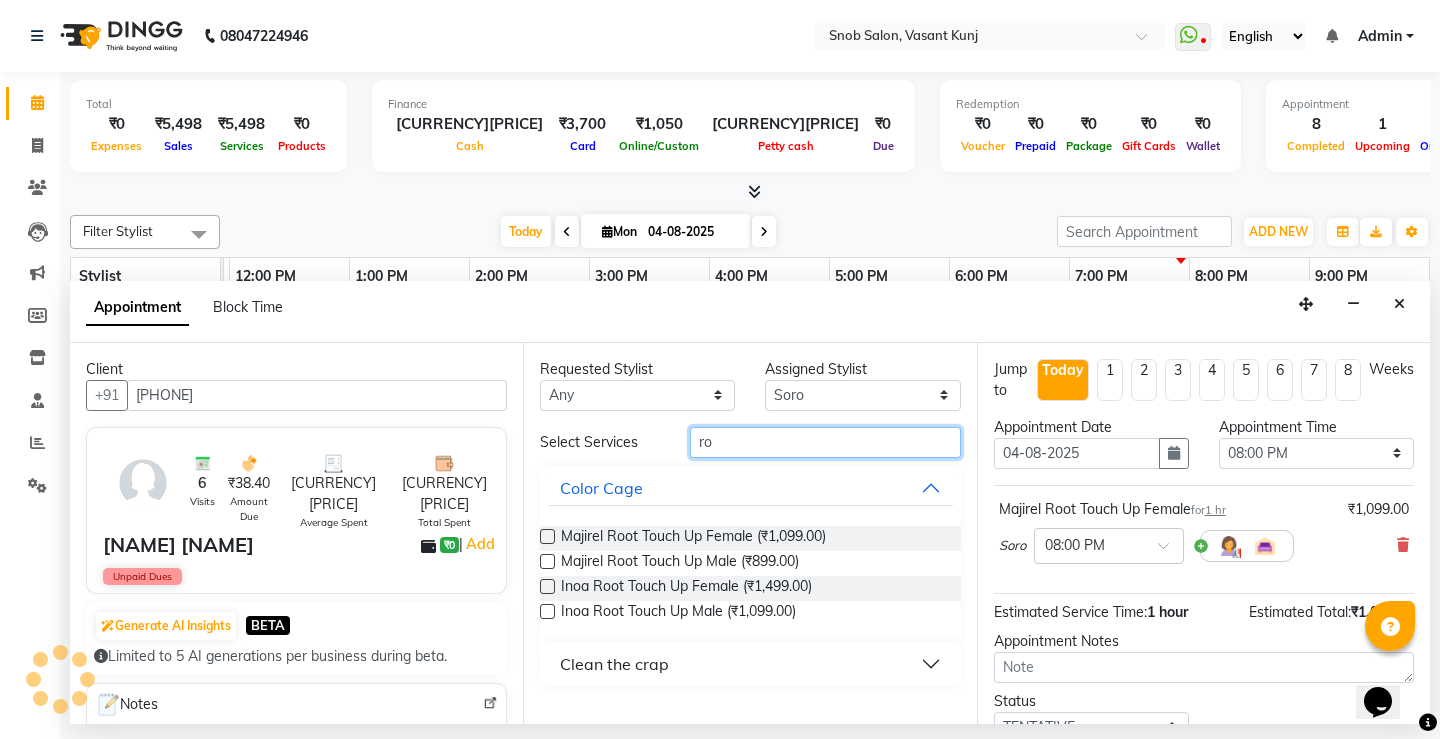 click on "ro" at bounding box center (825, 442) 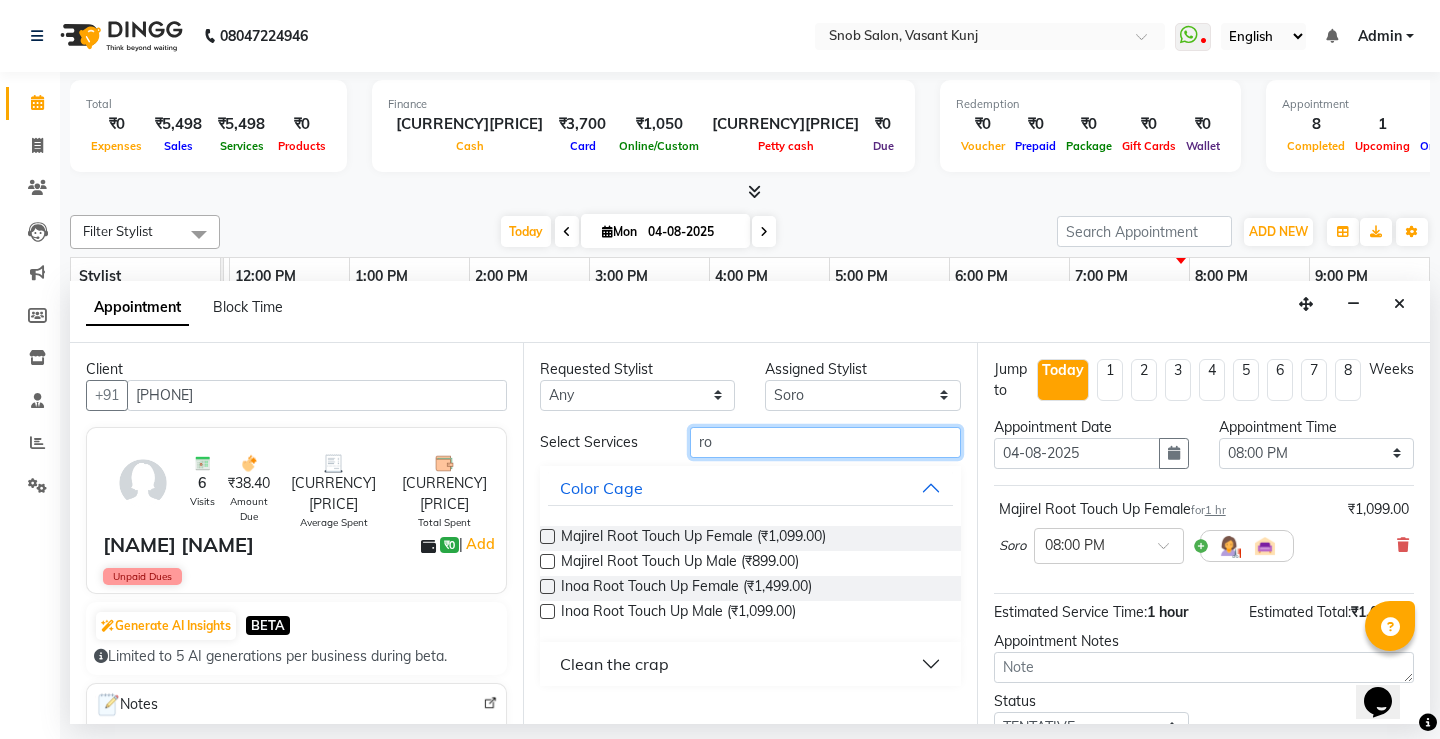 type on "r" 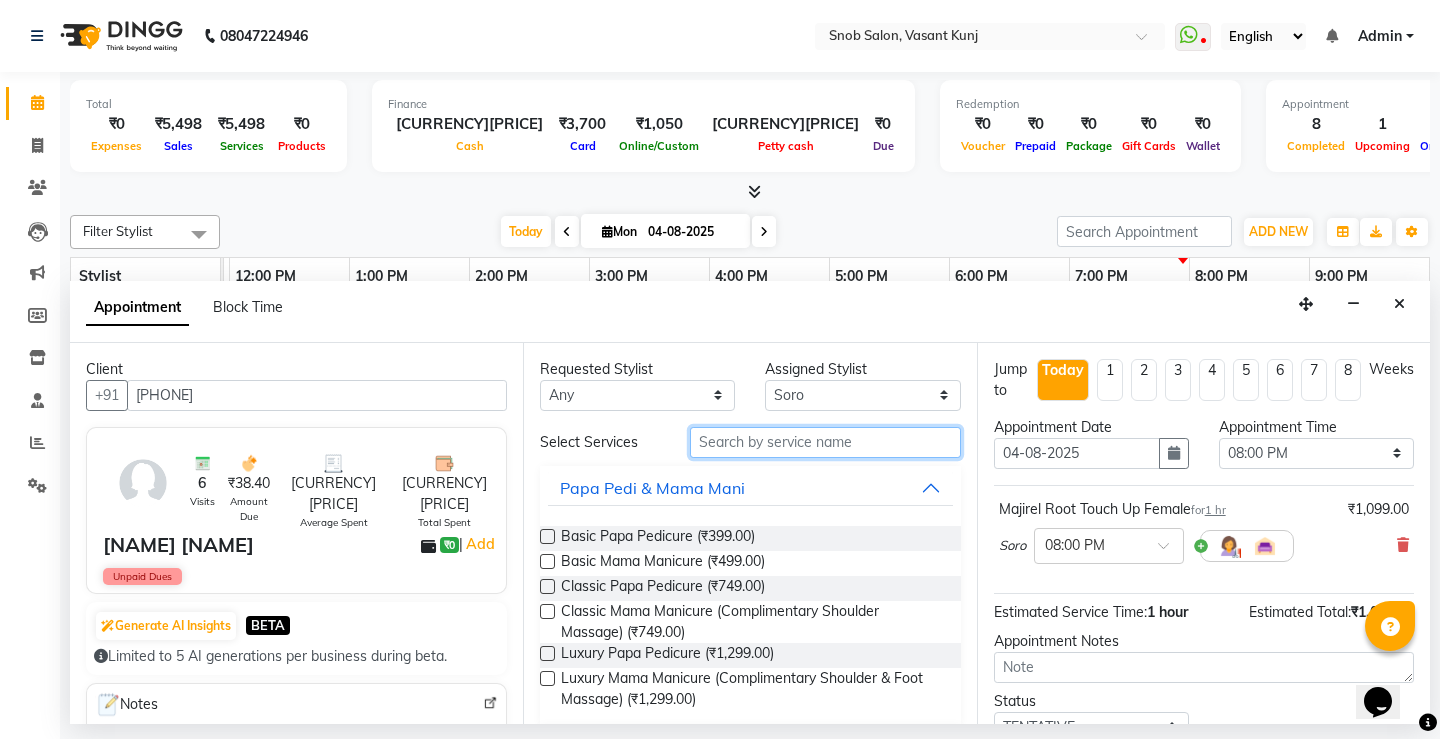 type 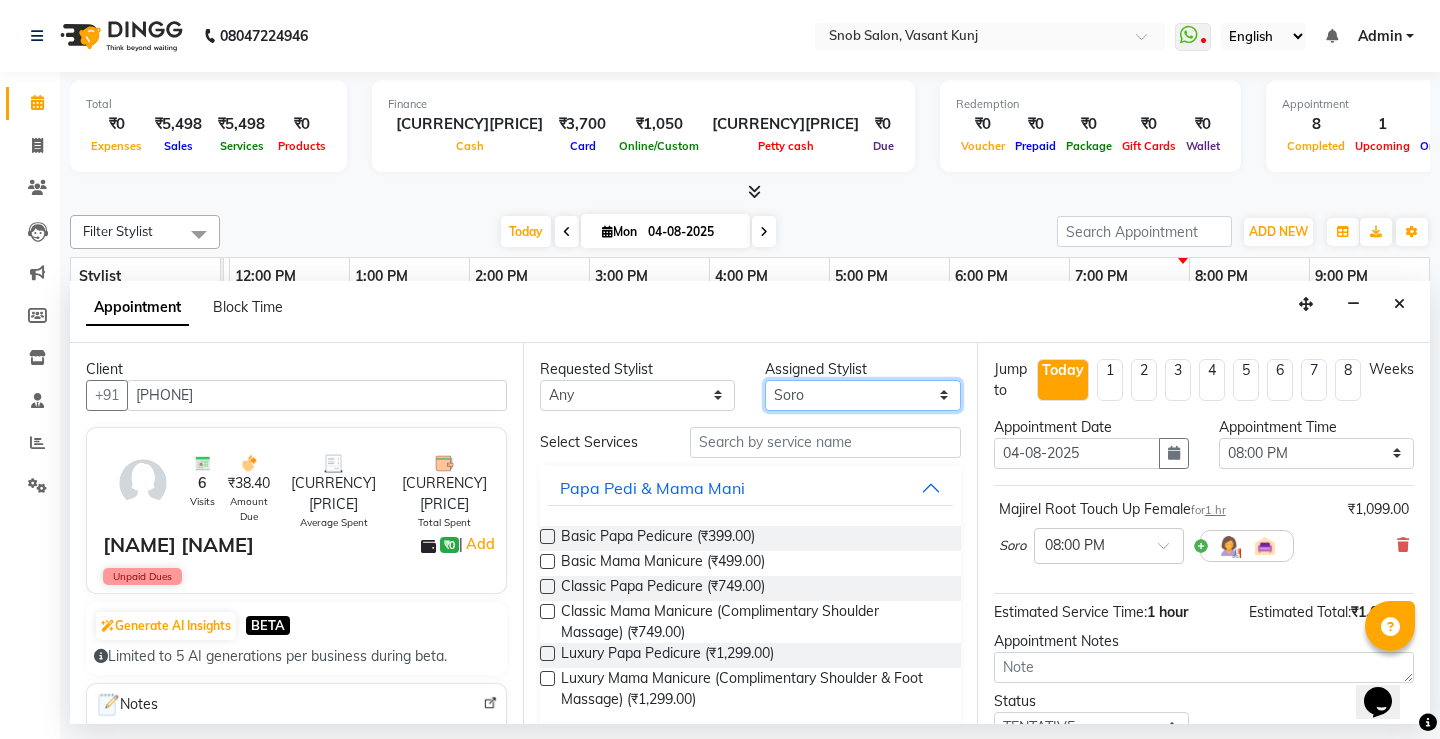 click on "Select Asin [NAME] [NAME] [NAME] [NAME] [NAME] [NAME]" at bounding box center (862, 395) 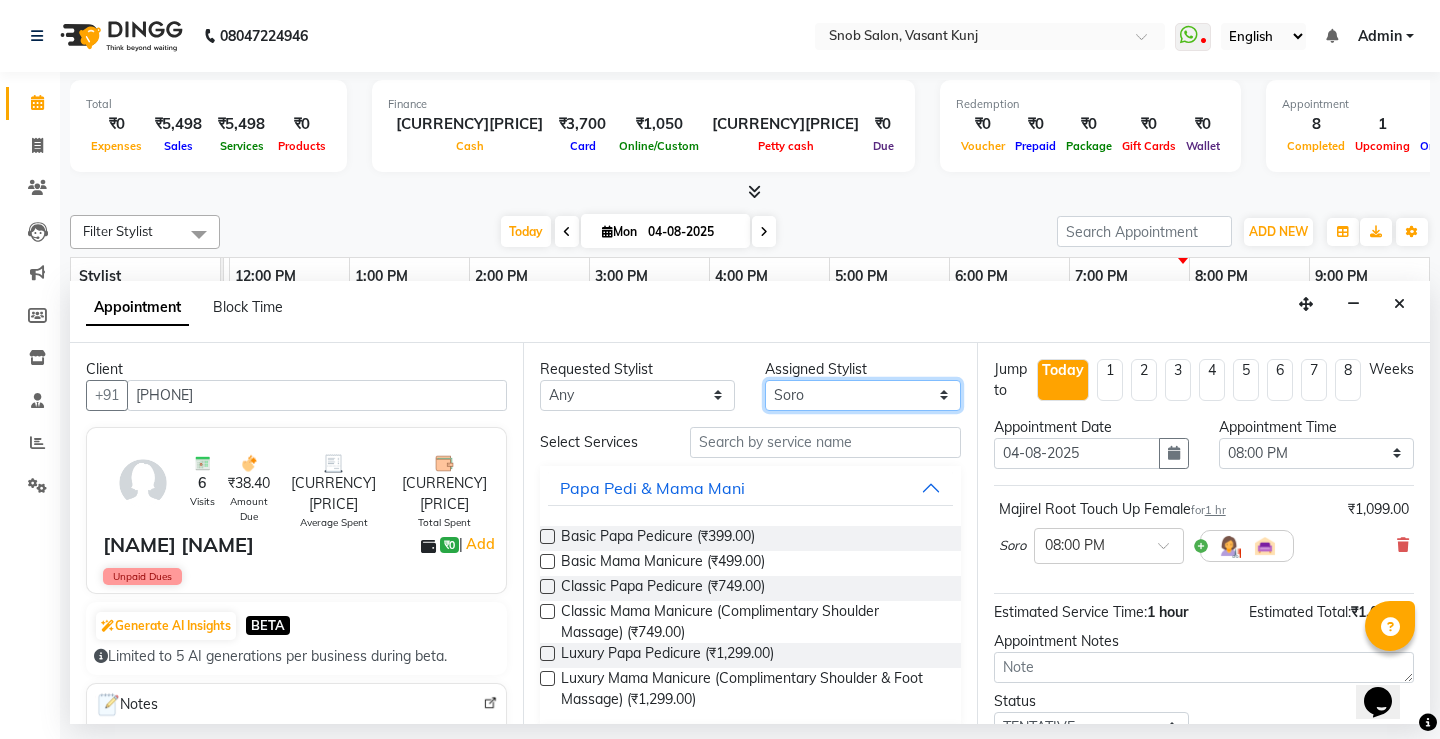 select on "62197" 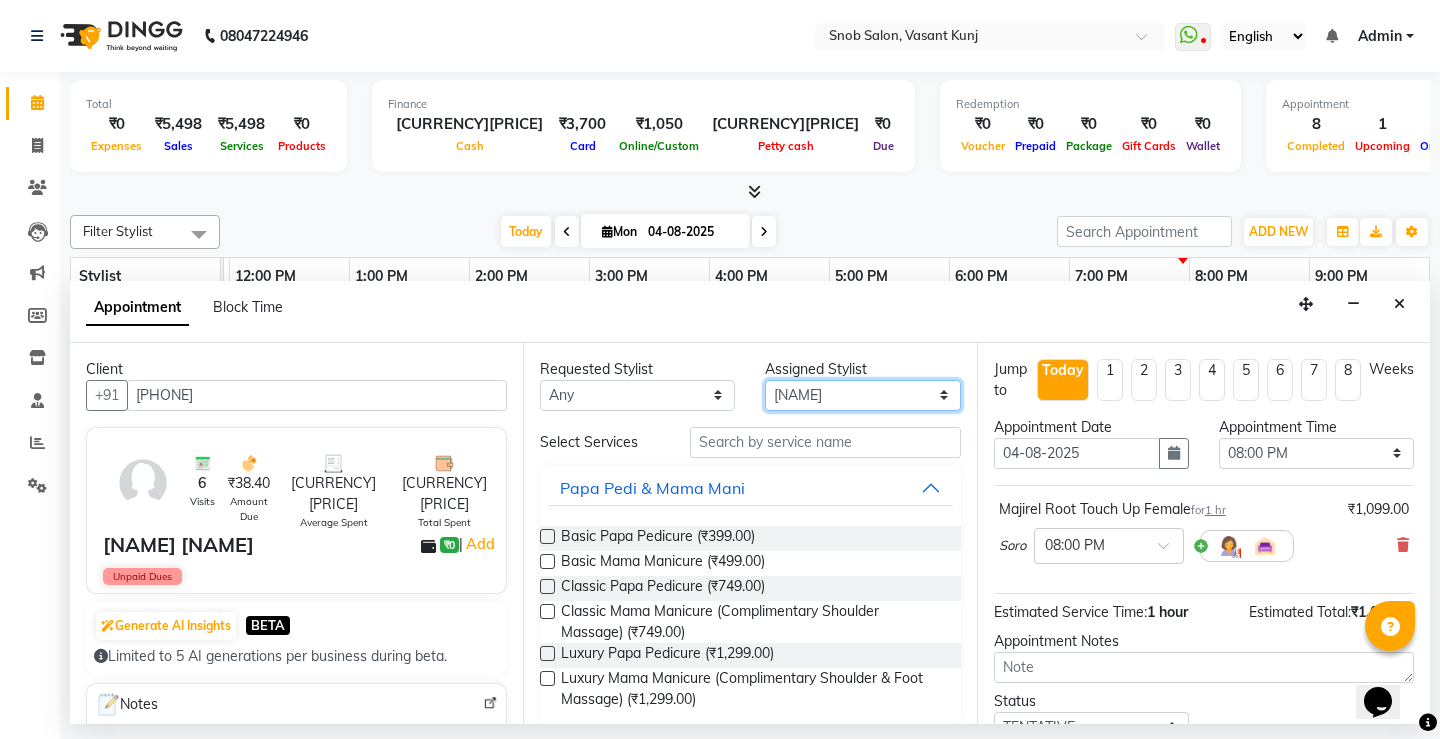 click on "Select Asin [NAME] [NAME] [NAME] [NAME] [NAME] [NAME]" at bounding box center [862, 395] 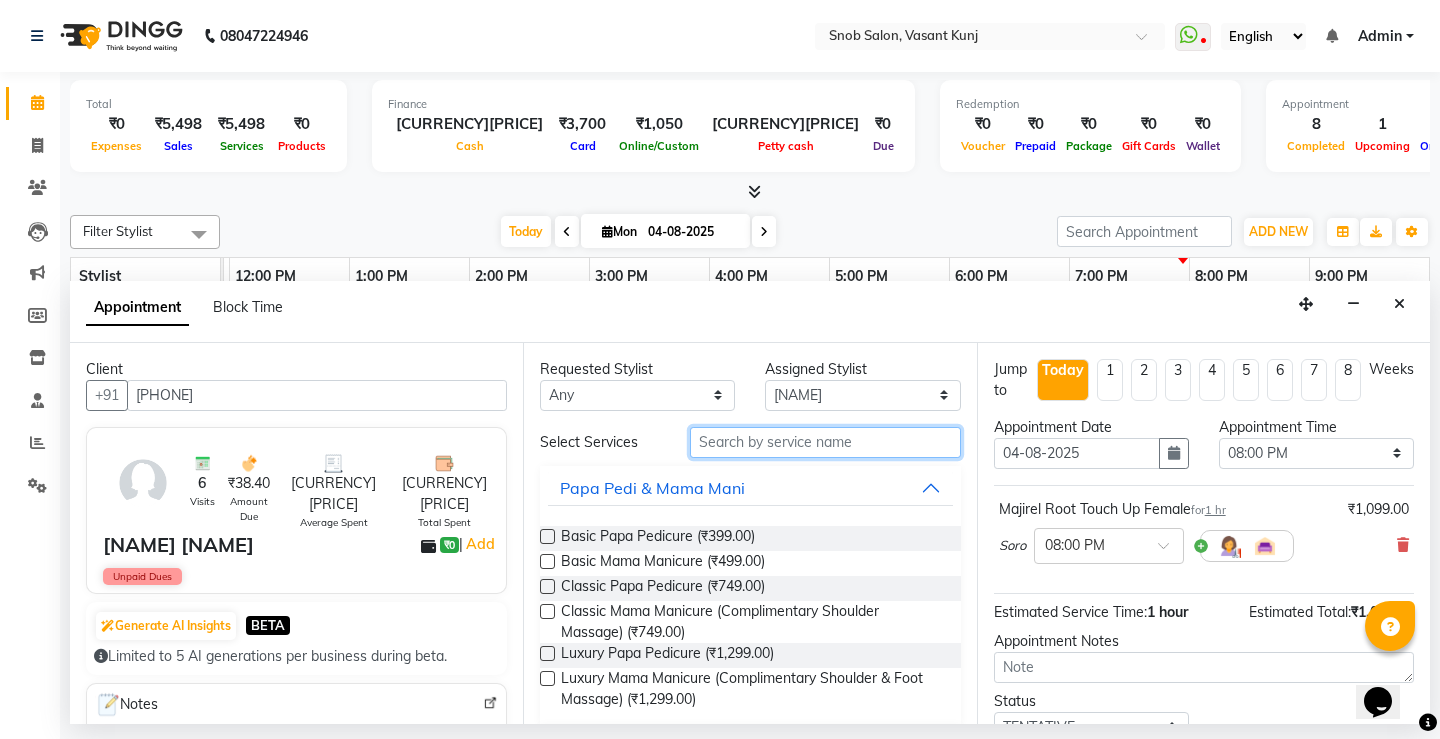 click at bounding box center (825, 442) 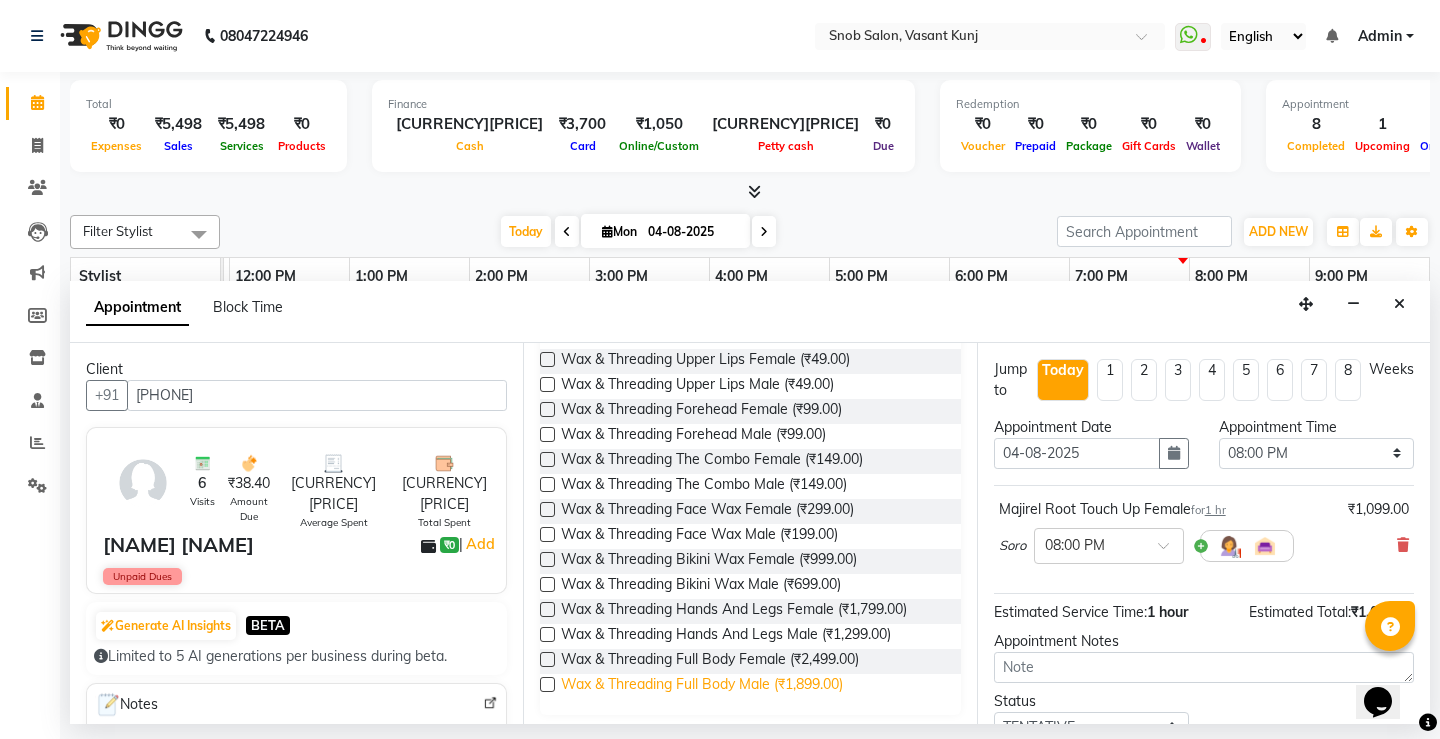 scroll, scrollTop: 234, scrollLeft: 0, axis: vertical 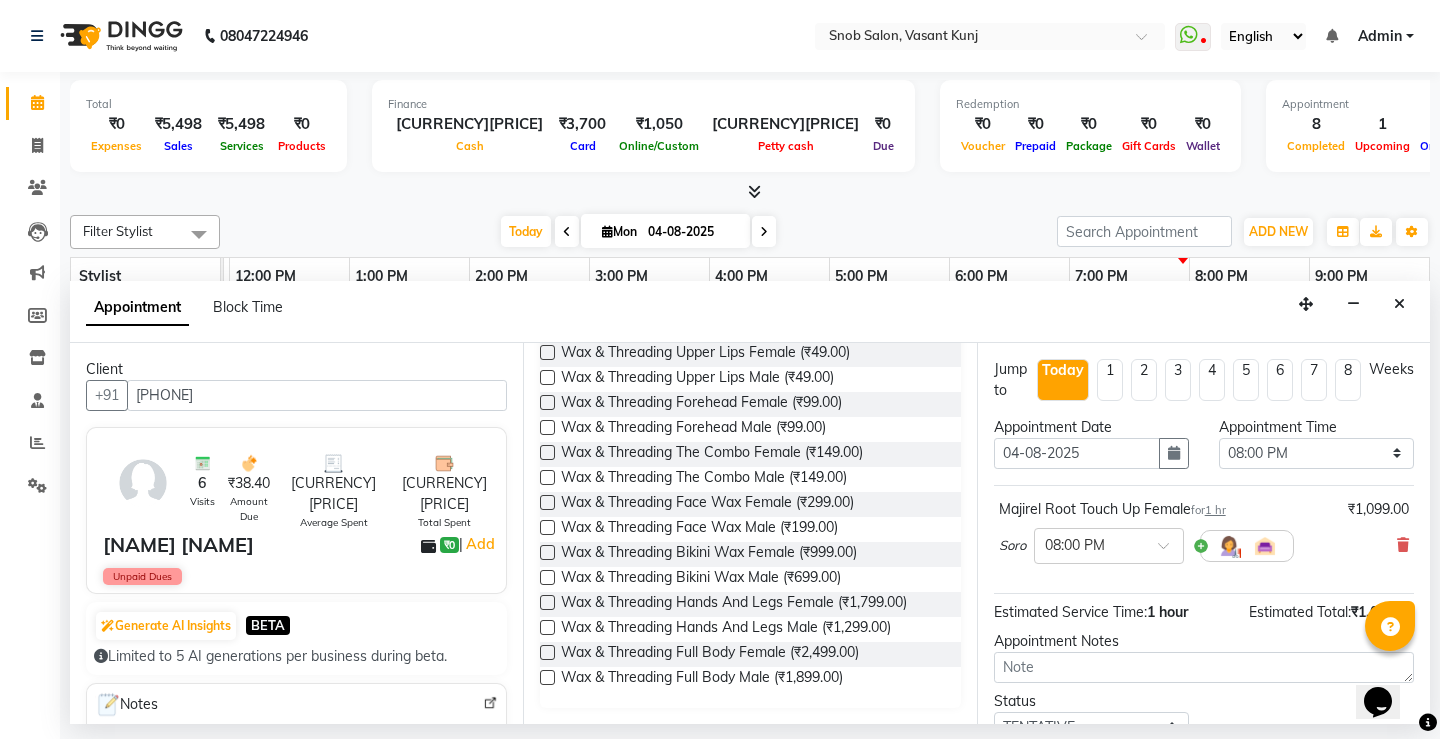 type on "wax" 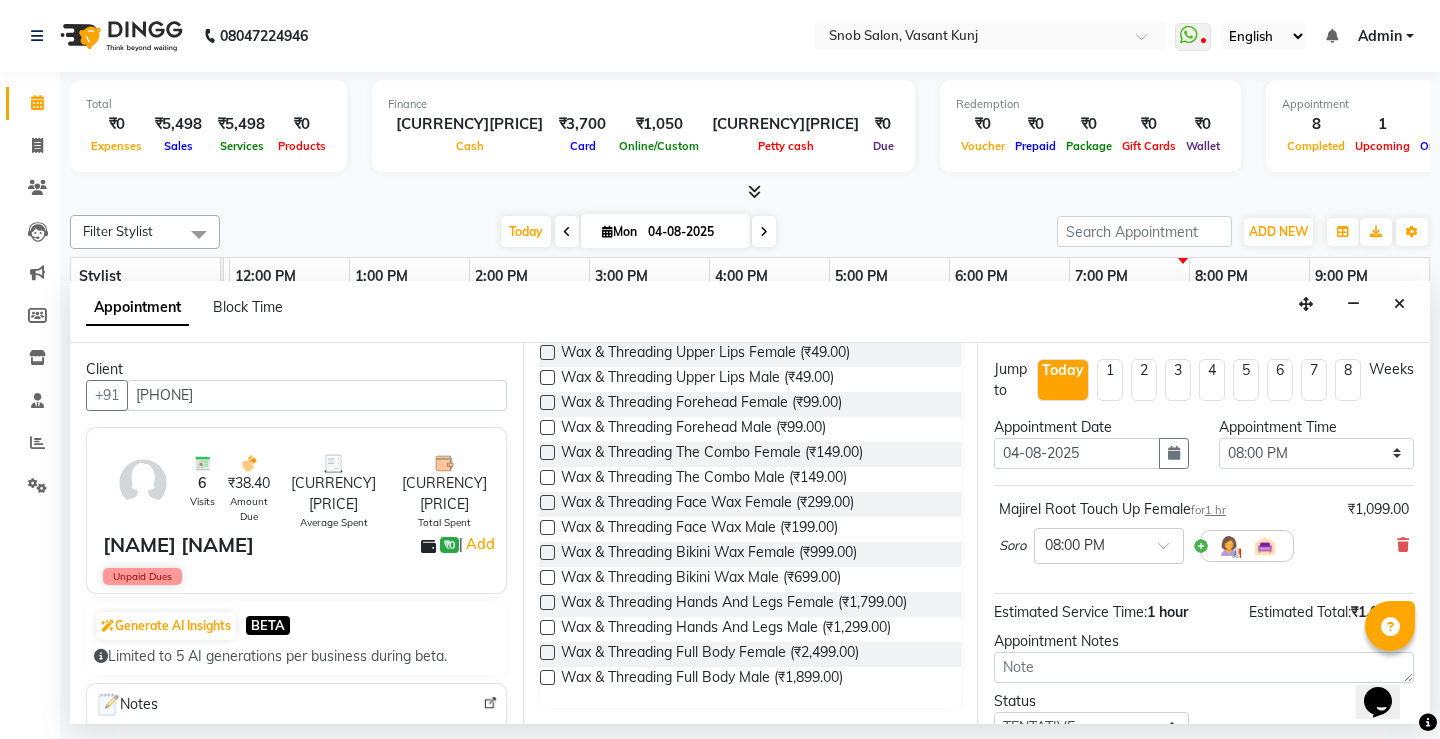 click at bounding box center (547, 602) 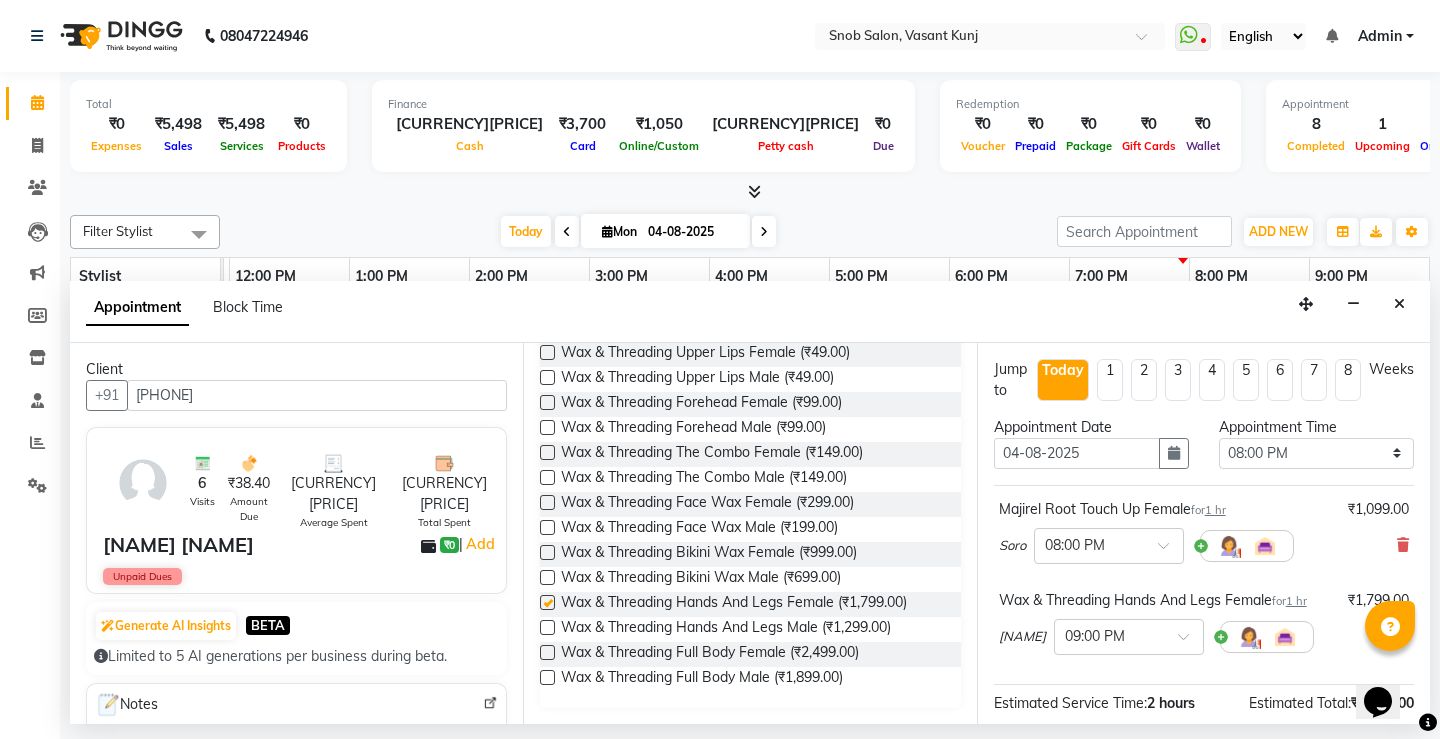 checkbox on "false" 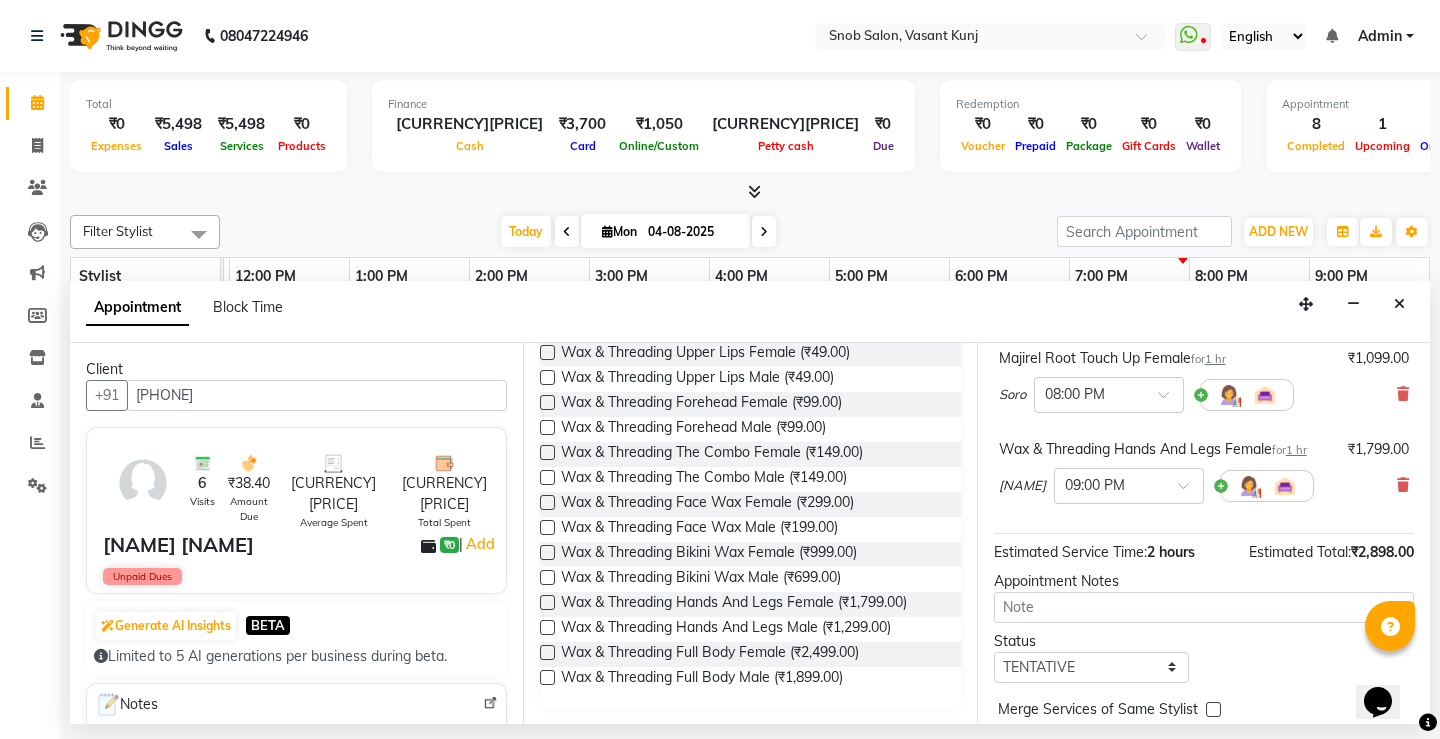 scroll, scrollTop: 236, scrollLeft: 0, axis: vertical 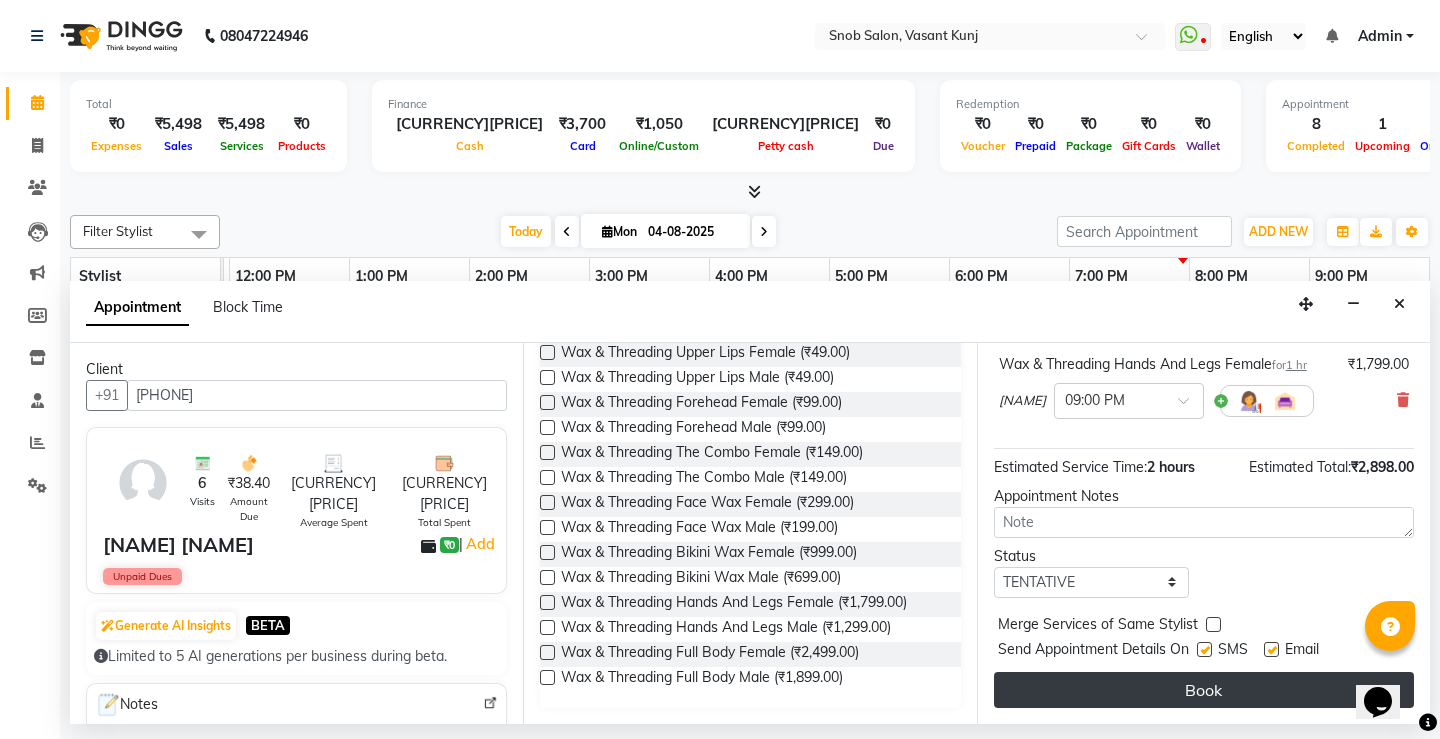 click on "Book" at bounding box center (1204, 690) 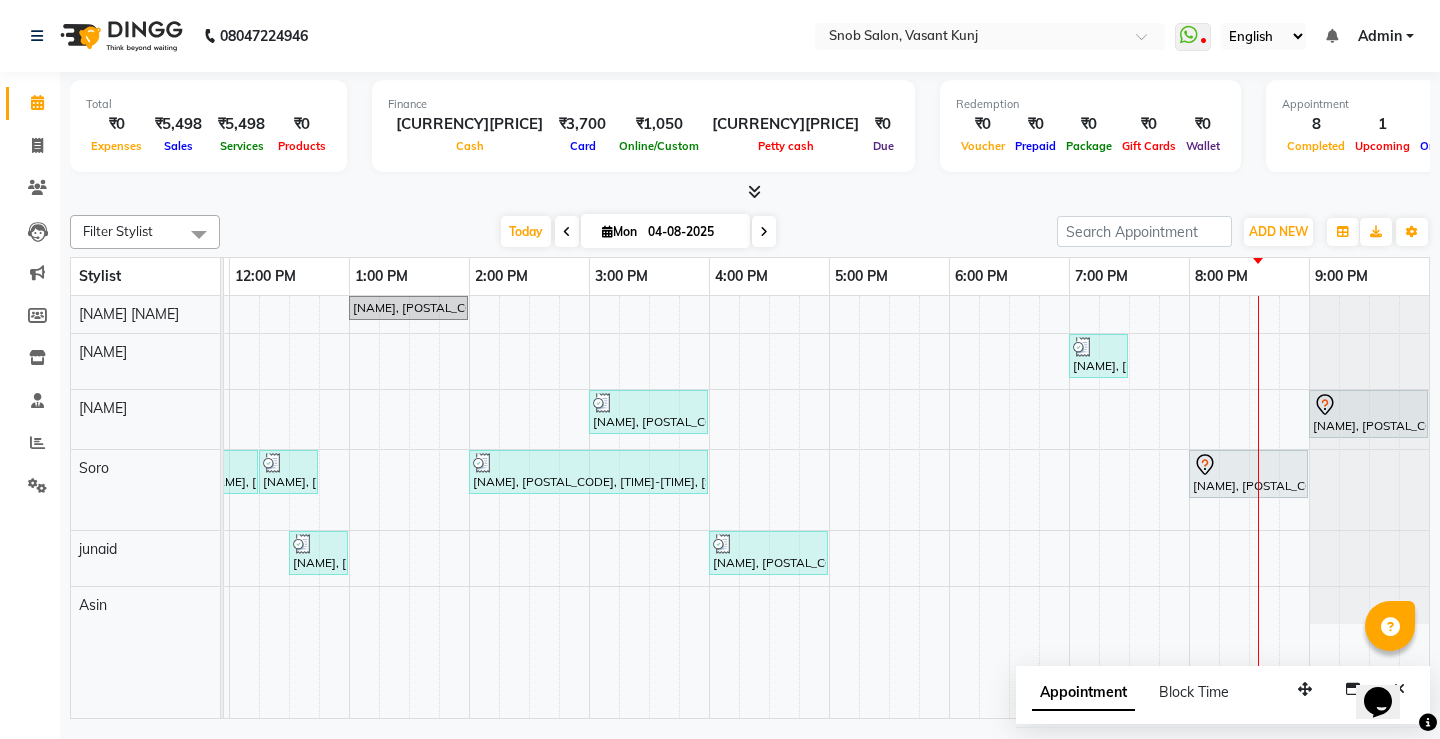 click on "[NAME], [POSTAL_CODE], [TIME]-[TIME], [SERVICE]     [NAME], [POSTAL_CODE], [TIME]-[TIME], [SERVICE] [GENDER]     [NAME], [POSTAL_CODE], [TIME]-[TIME], [SERVICE]             [NAME], [POSTAL_CODE], [TIME]-[TIME], [SERVICE]    [NAME], [POSTAL_CODE], [TIME]-[TIME], [SERVICE] [GENDER]     [NAME], [POSTAL_CODE], [TIME]-[TIME], [SERVICE] [GENDER]     [NAME], [POSTAL_CODE], [TIME]-[TIME], [SERVICE],[SERVICE]             [NAME], [POSTAL_CODE], [TIME]-[TIME], [SERVICE]     [NAME], [POSTAL_CODE], [TIME]-[TIME], [SERVICE] [GENDER]     [NAME], [POSTAL_CODE], [TIME]-[TIME], [SERVICE]     [NAME], [POSTAL_CODE], [TIME]-[TIME], [SERVICE]" at bounding box center (649, 507) 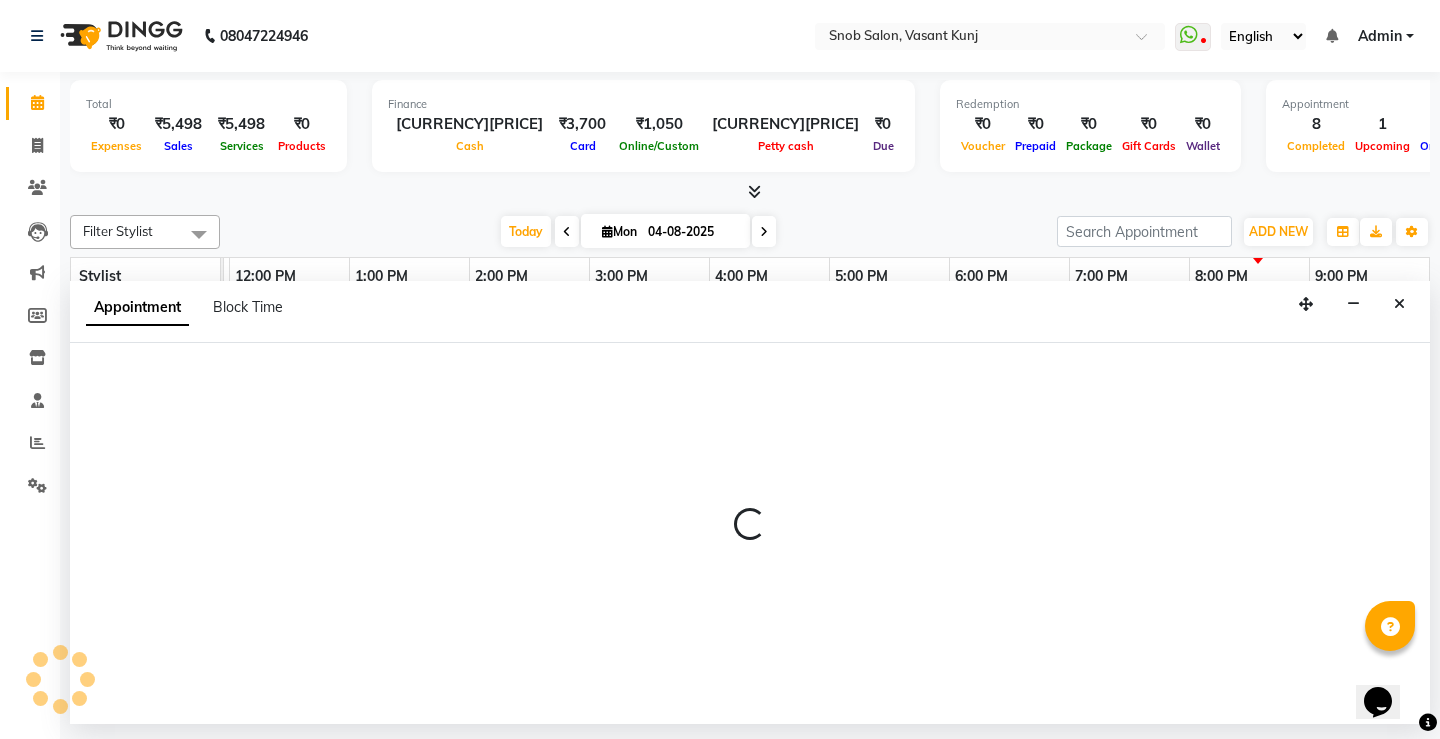select on "62197" 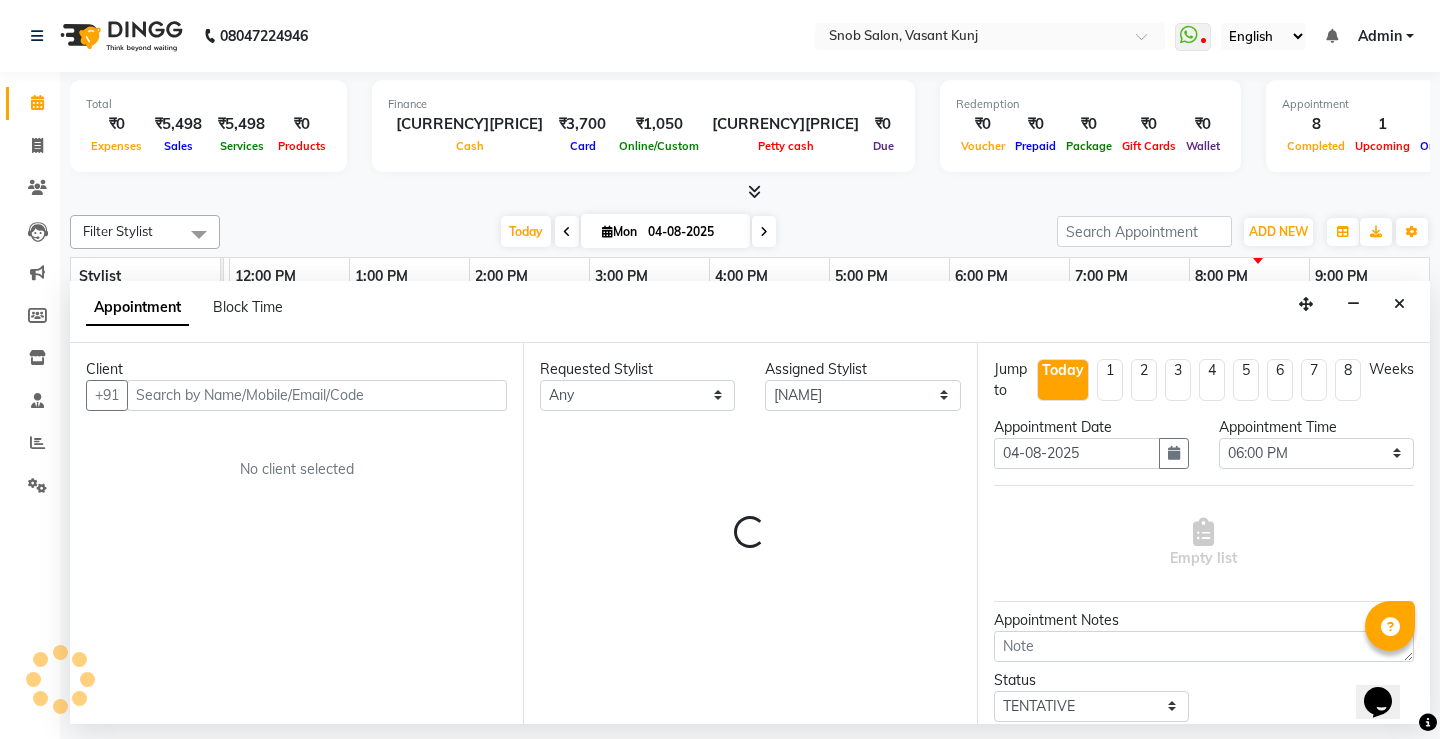 click on "Requested Stylist Any Asin [NAME] [NAME] [NAME] [NAME] [NAME] [NAME] Assigned Stylist Select Asin [NAME] [NAME] [NAME] [NAME] [NAME] [NAME] Loading..." at bounding box center [749, 533] 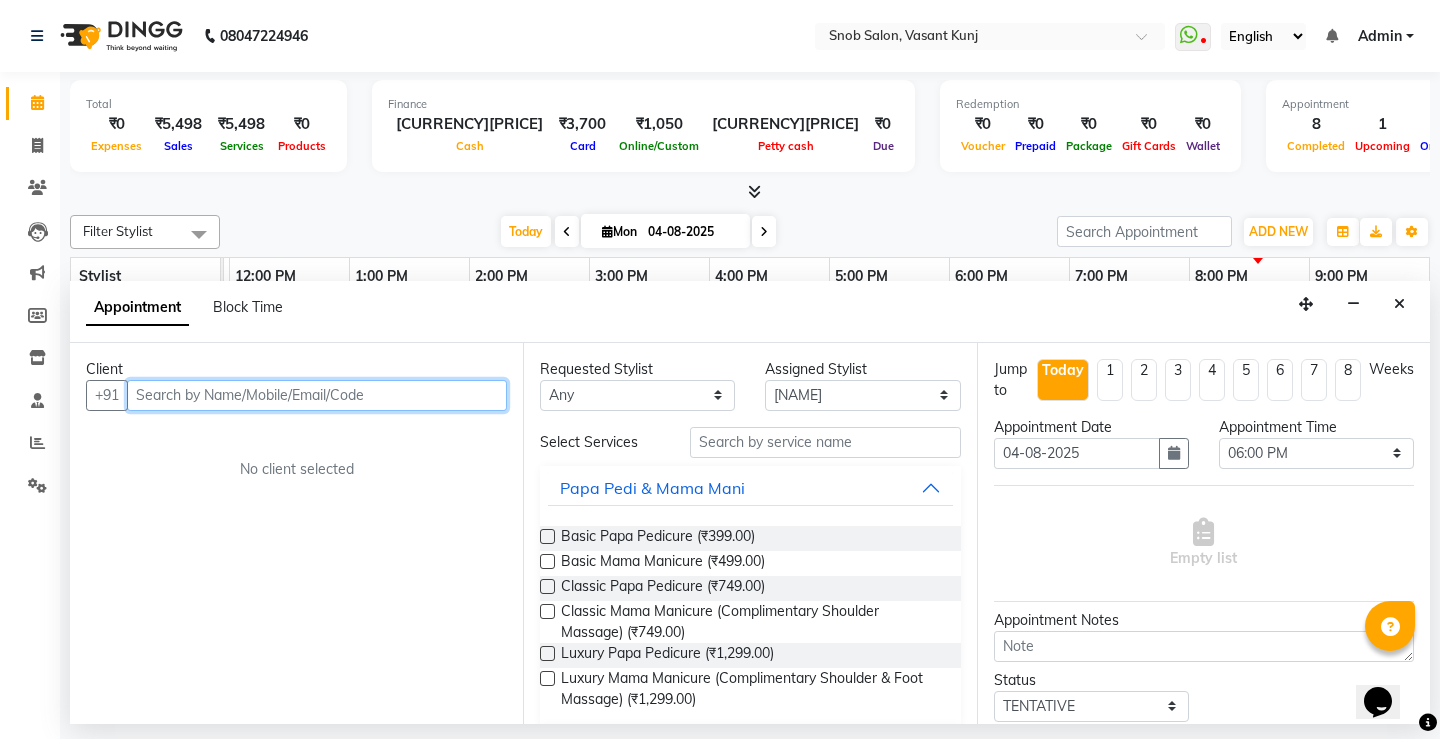 click at bounding box center (317, 395) 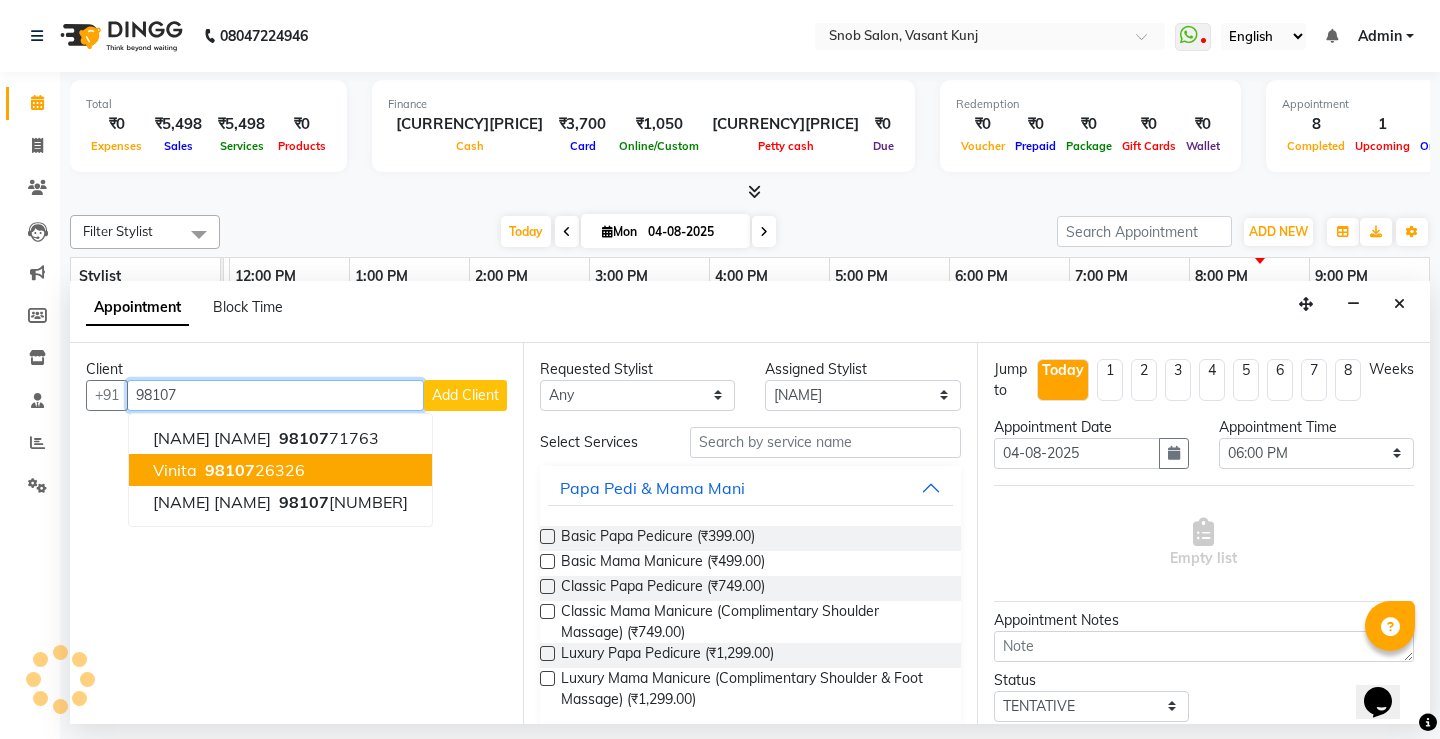 click on "[NAME]   [PHONE]" at bounding box center [280, 470] 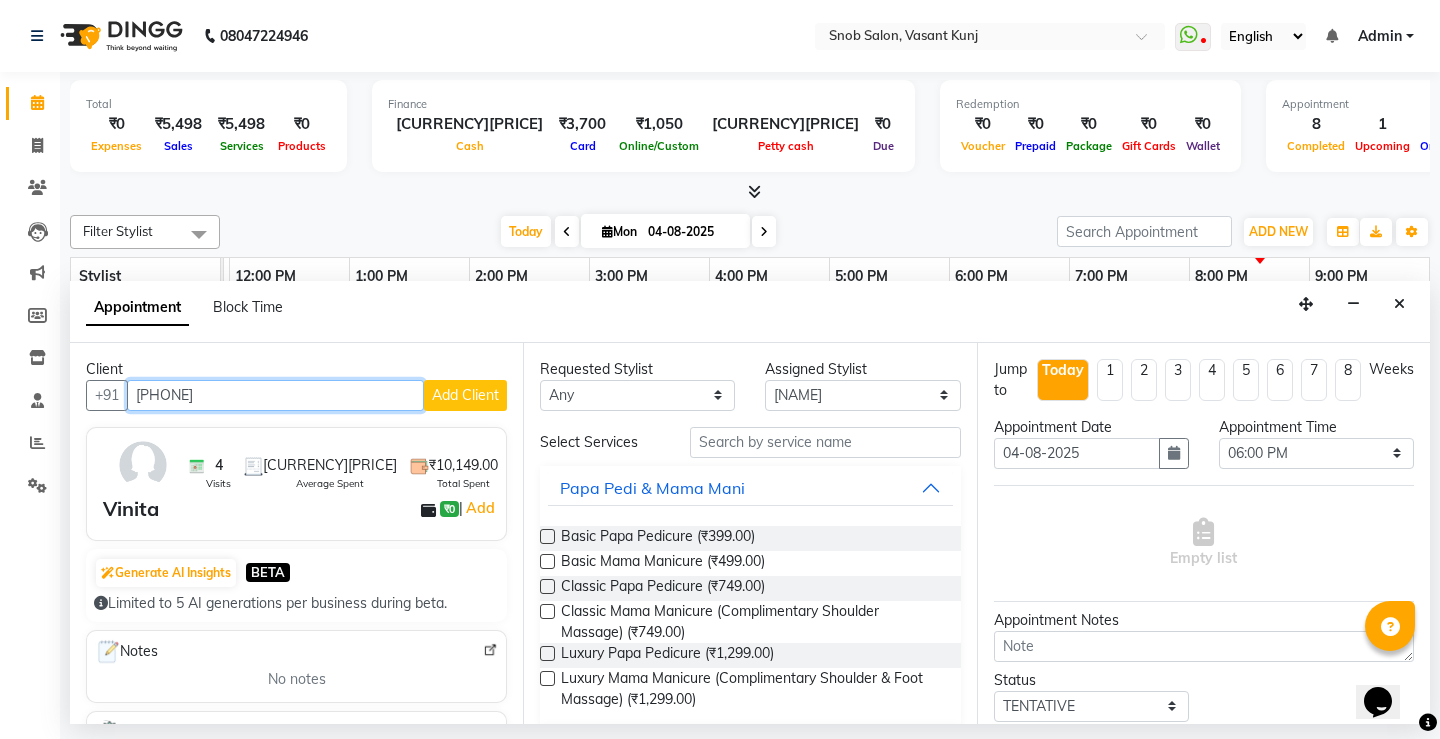 type on "[PHONE]" 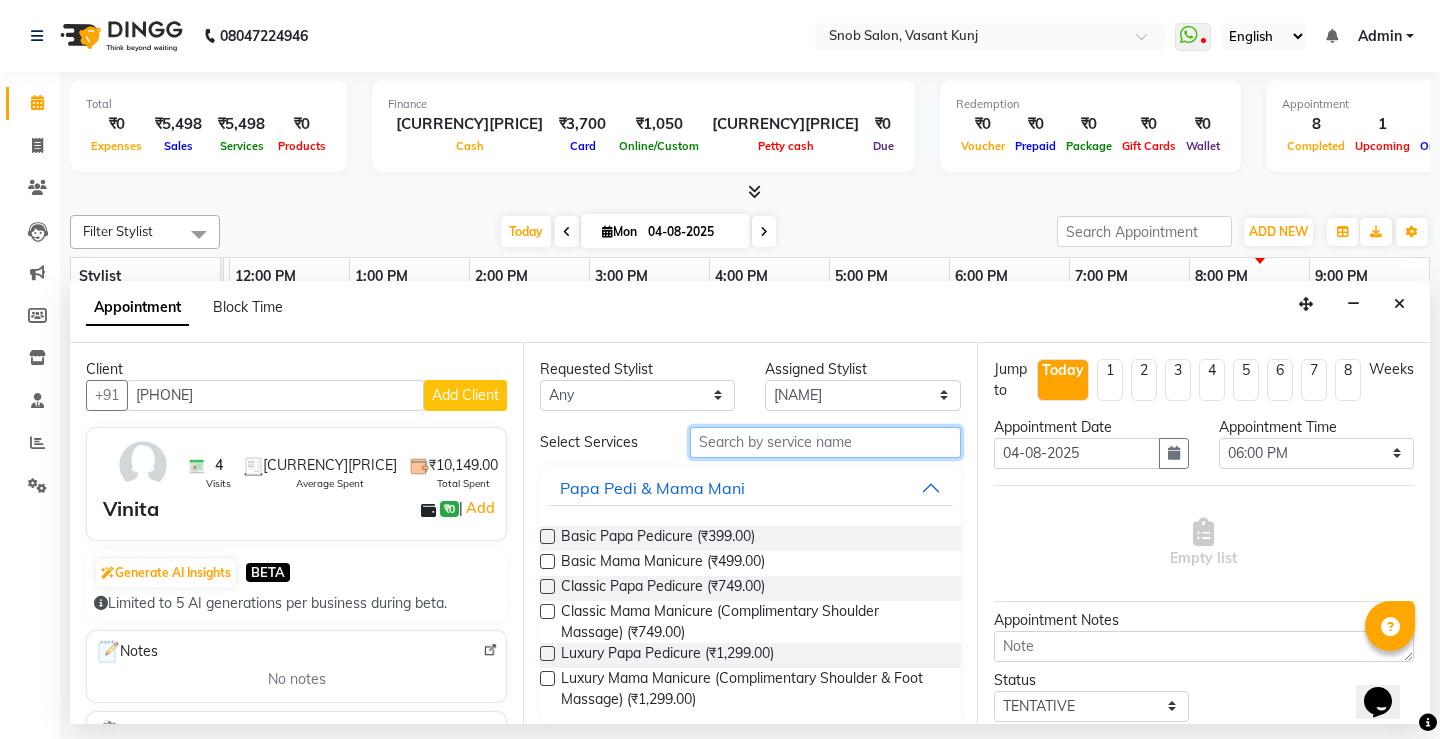 click at bounding box center (825, 442) 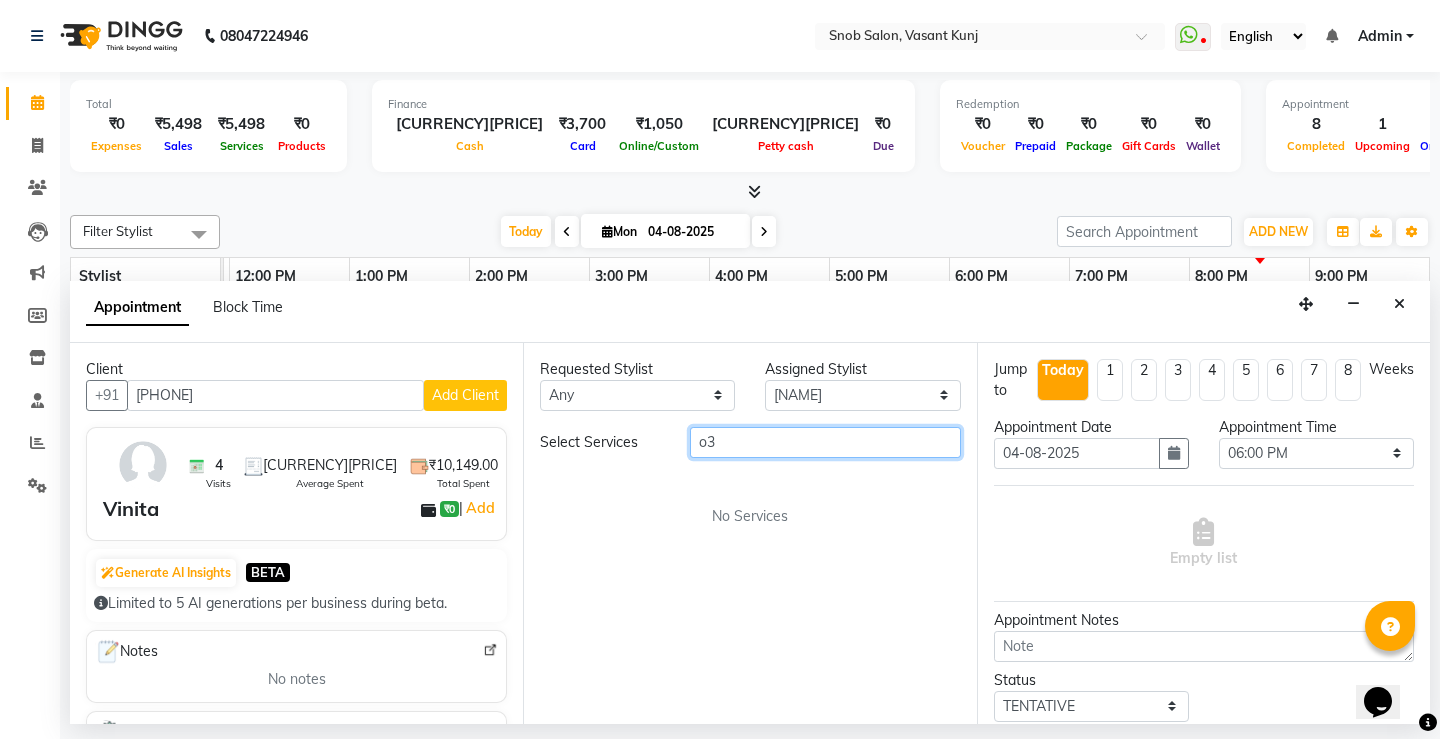 type on "o" 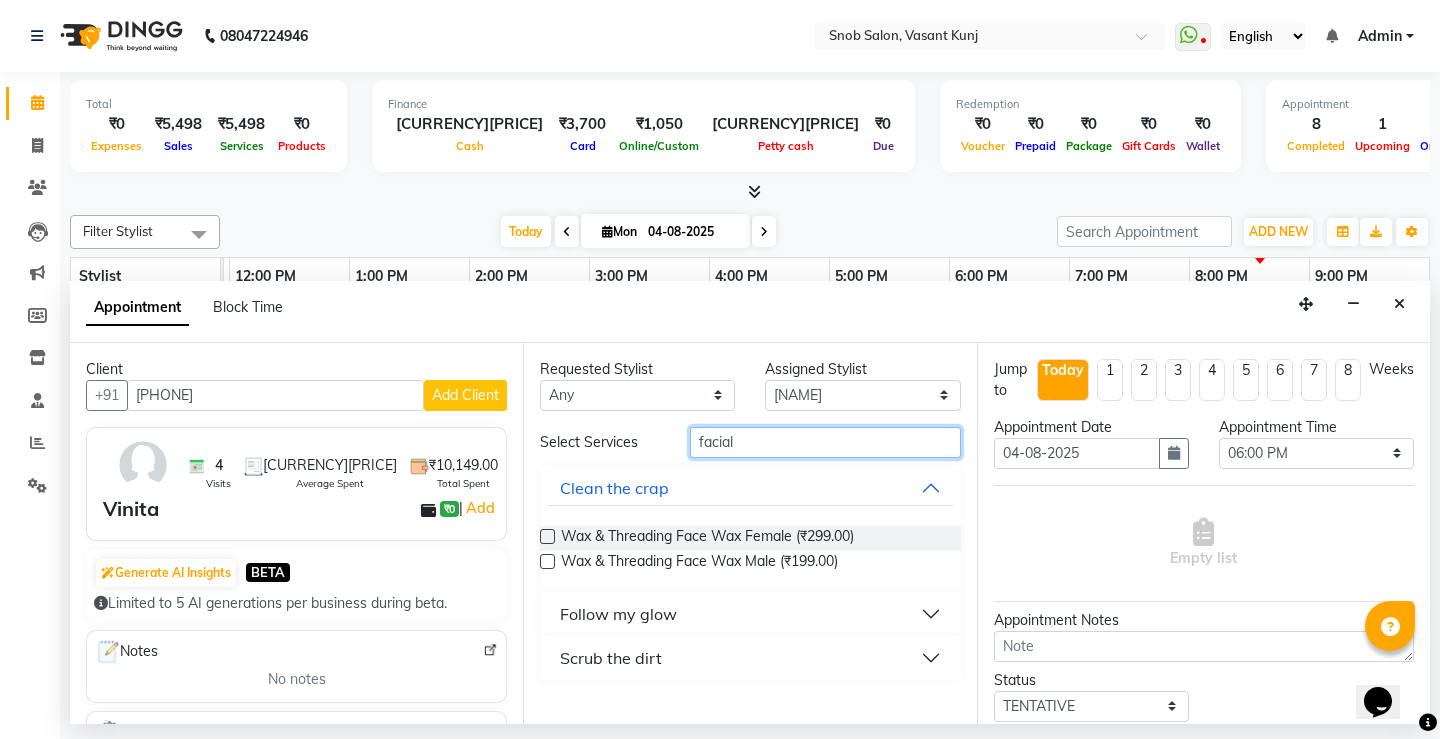 click on "facial" at bounding box center [825, 442] 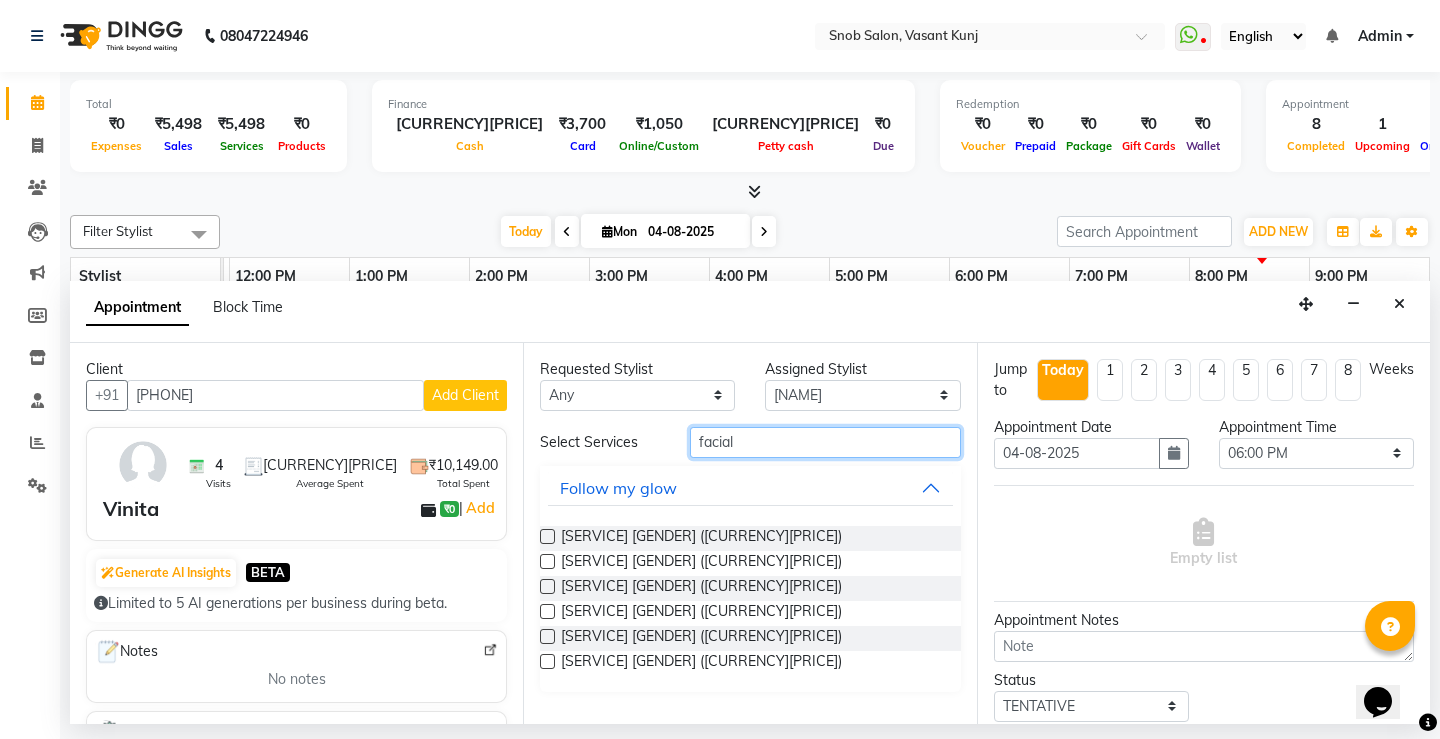 type on "facial" 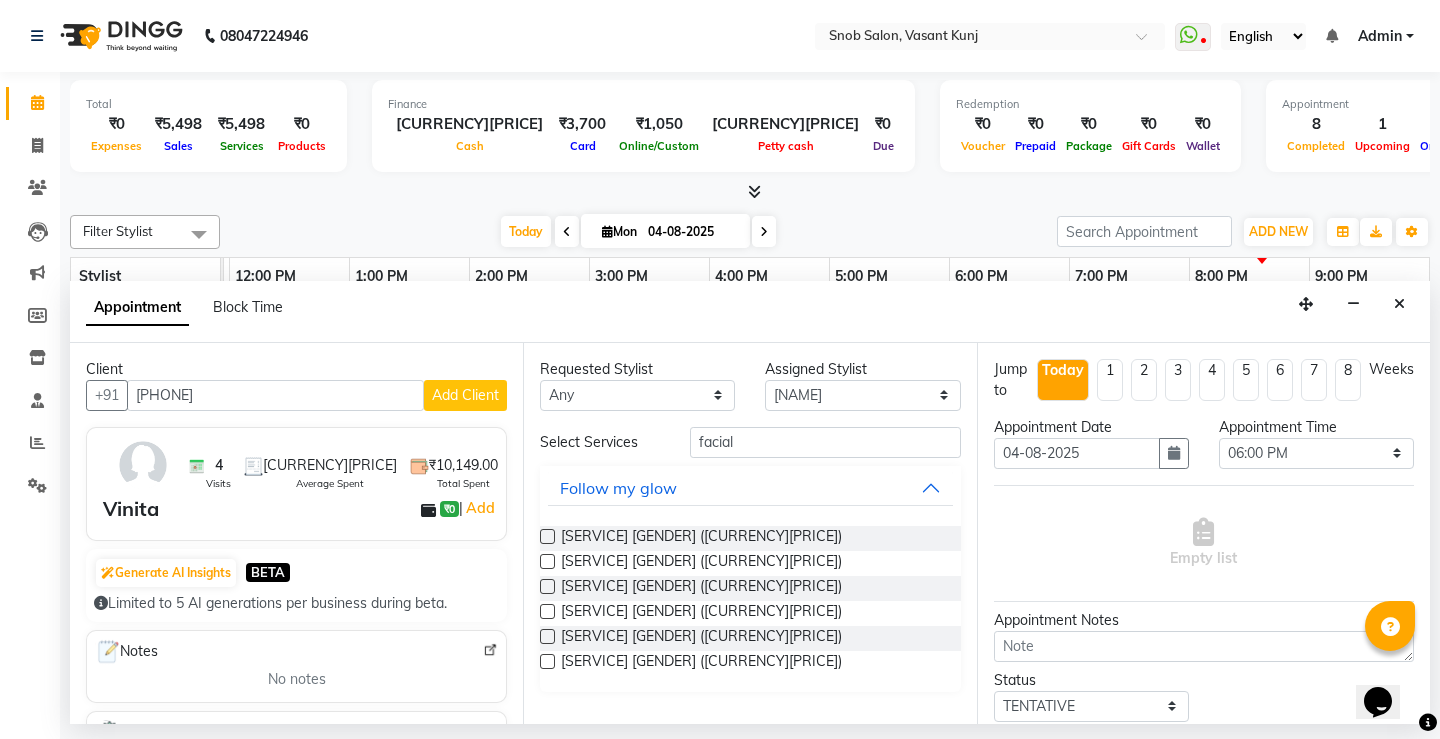 click at bounding box center [547, 636] 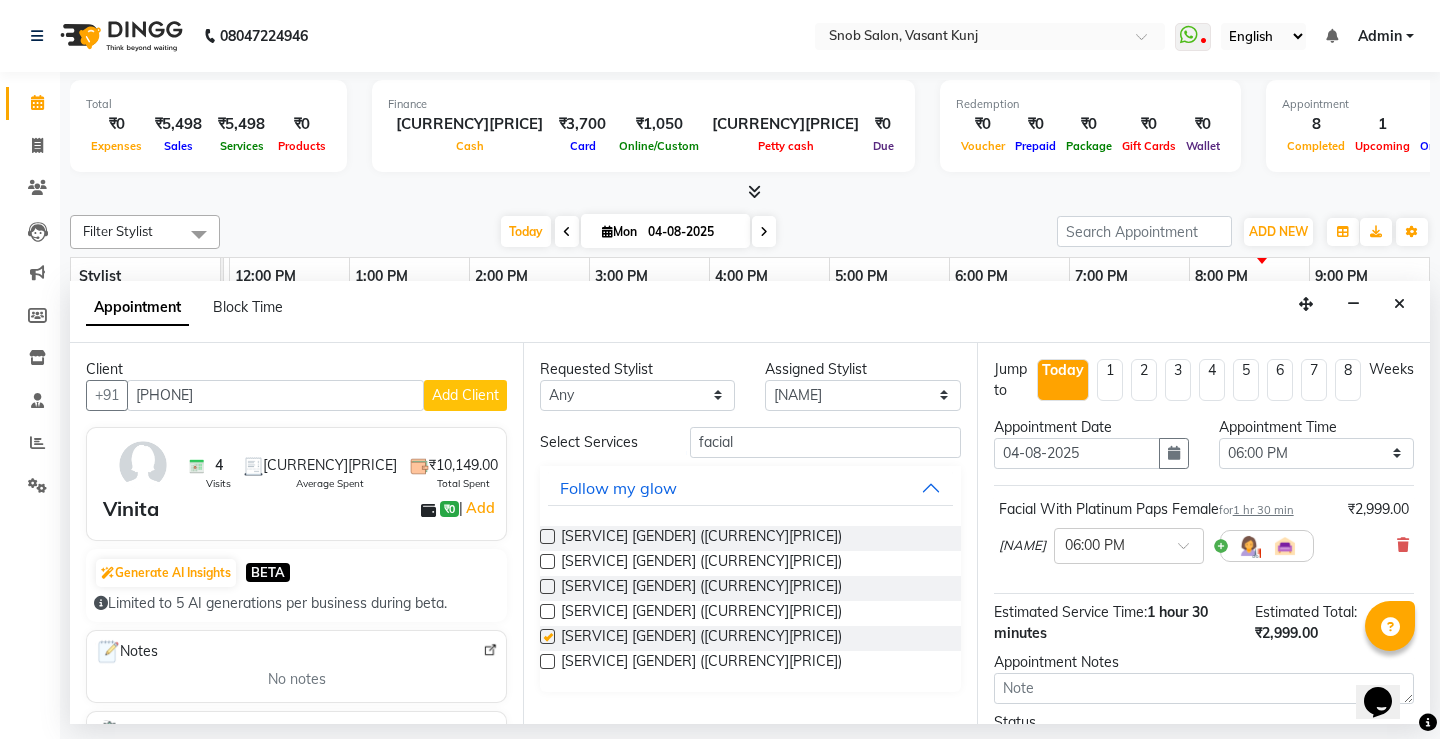 checkbox on "false" 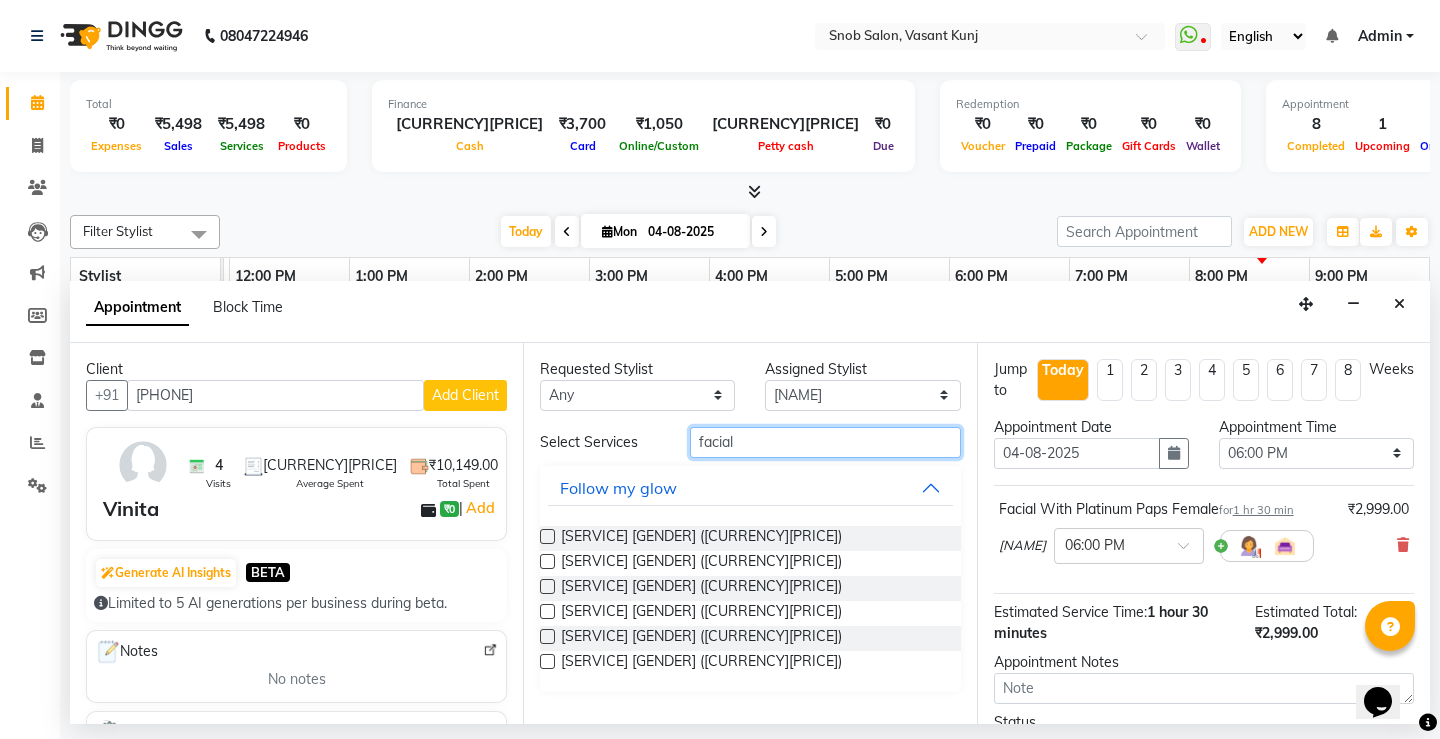 click on "facial" at bounding box center (825, 442) 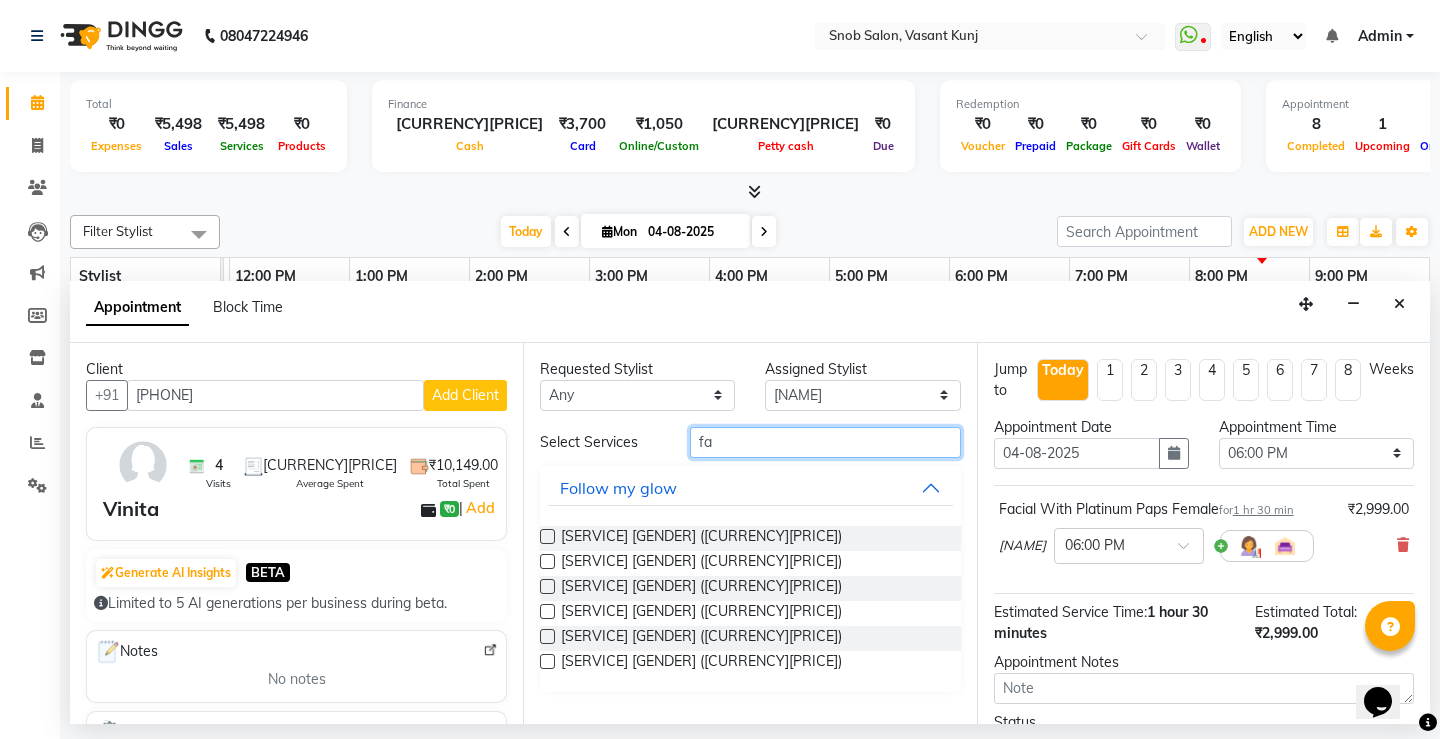 type on "f" 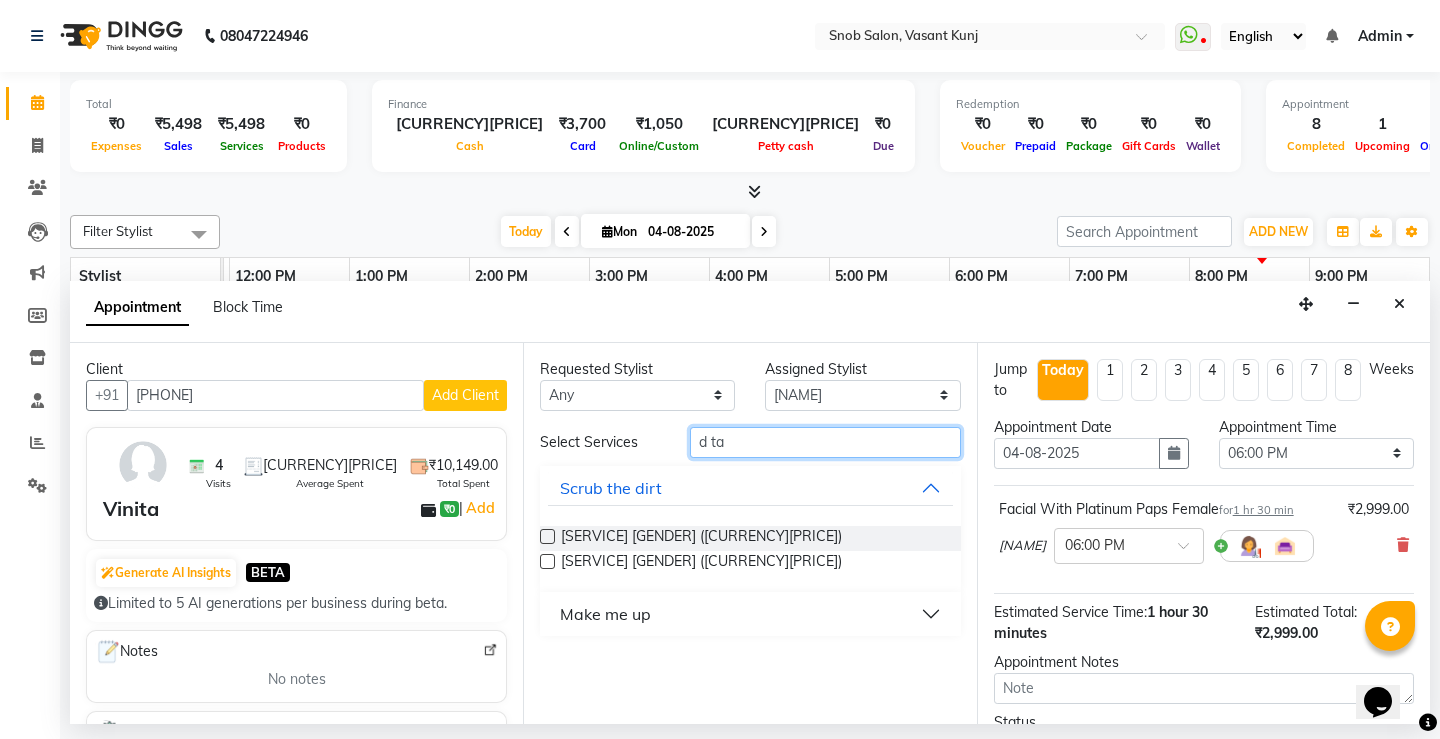 type on "d ta" 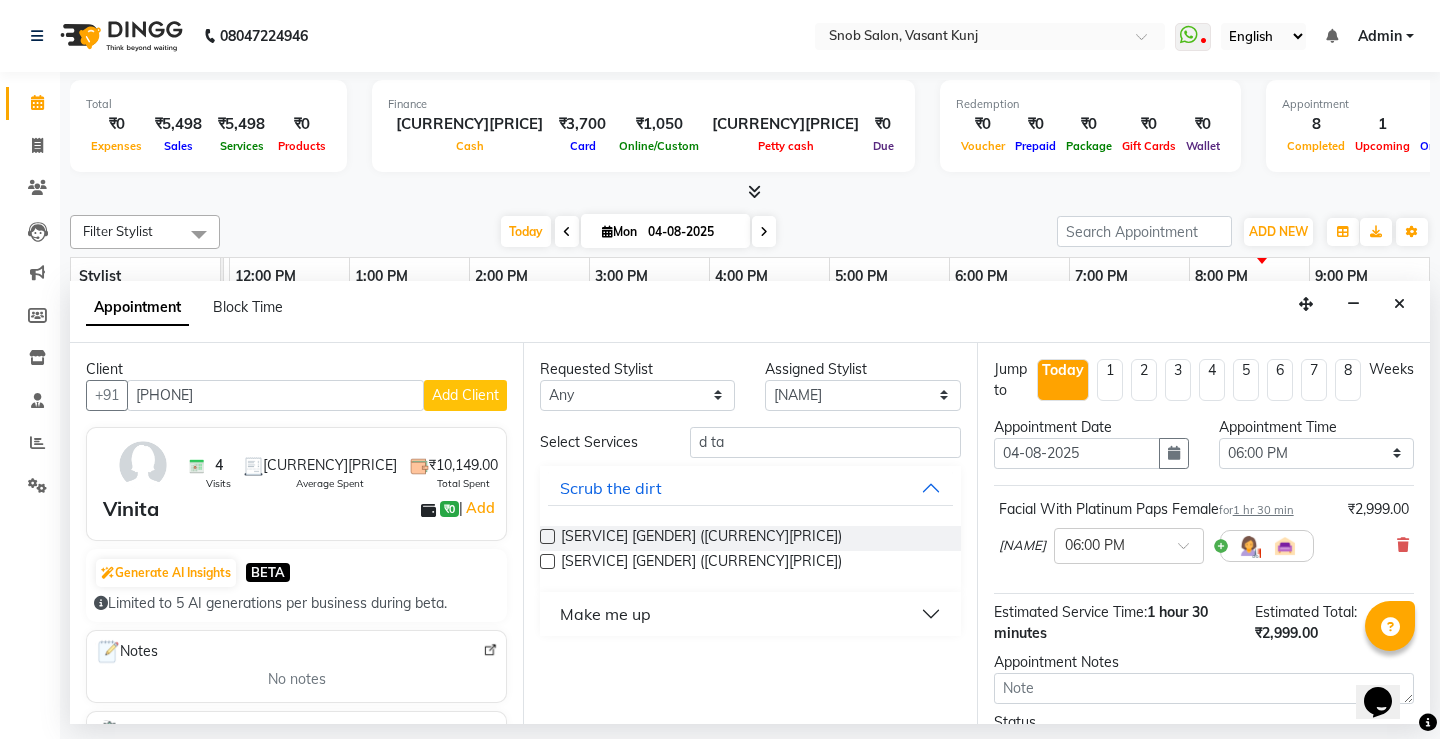 click at bounding box center (547, 536) 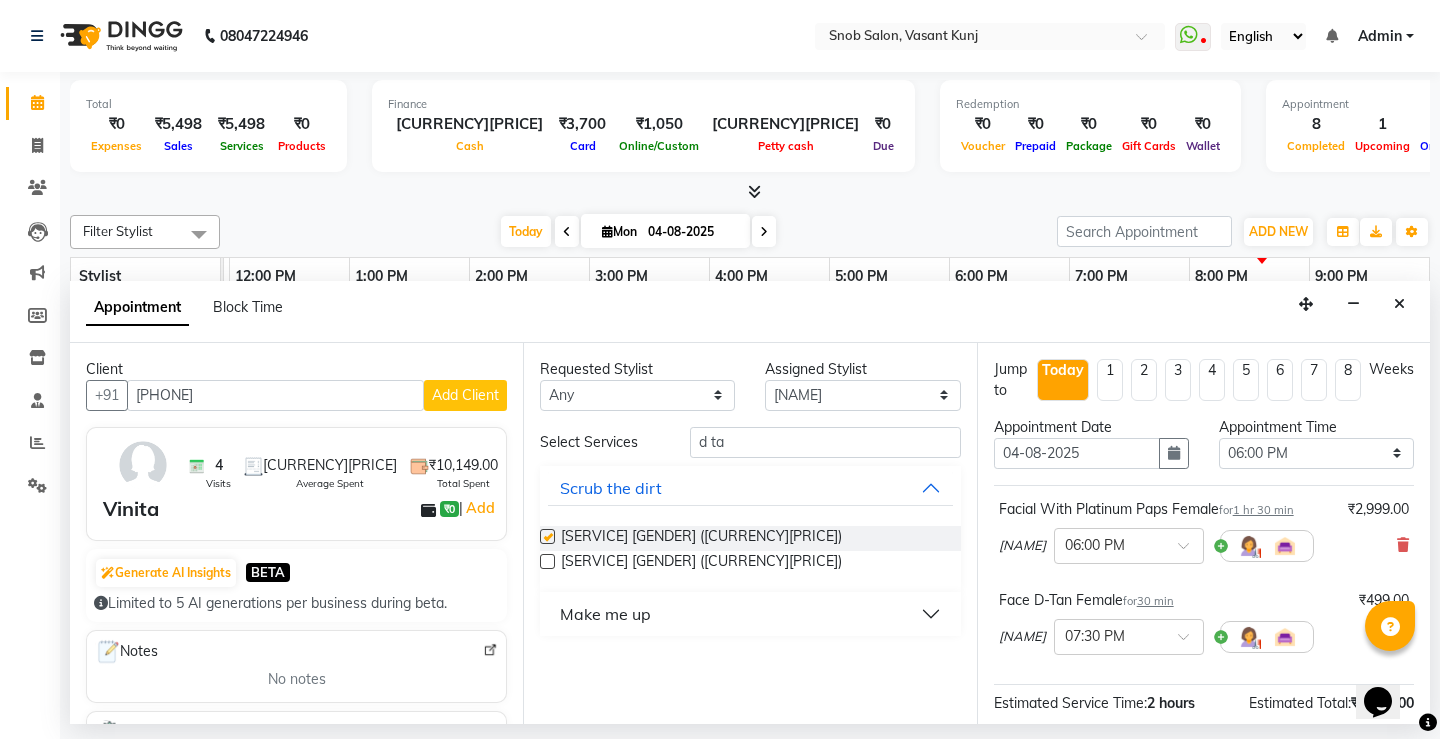 checkbox on "false" 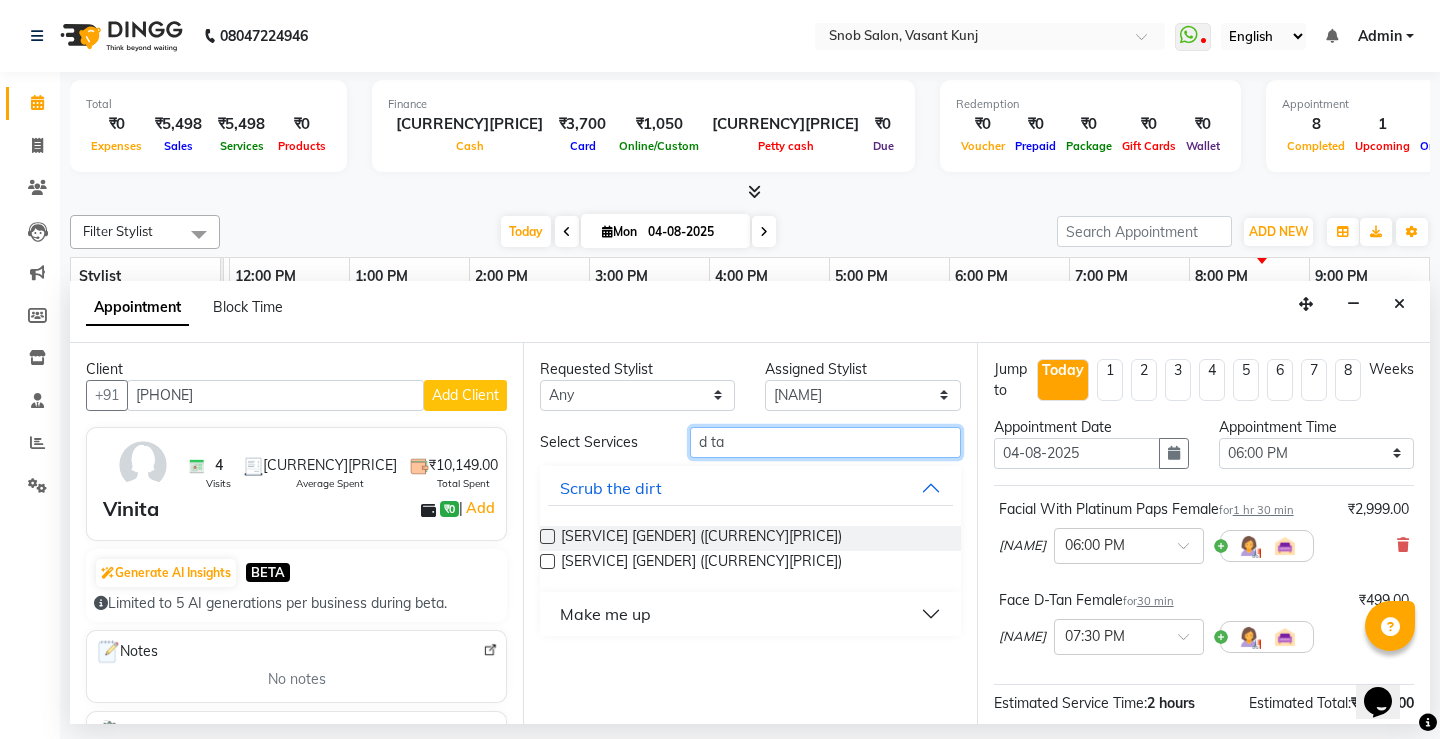 click on "d ta" at bounding box center [825, 442] 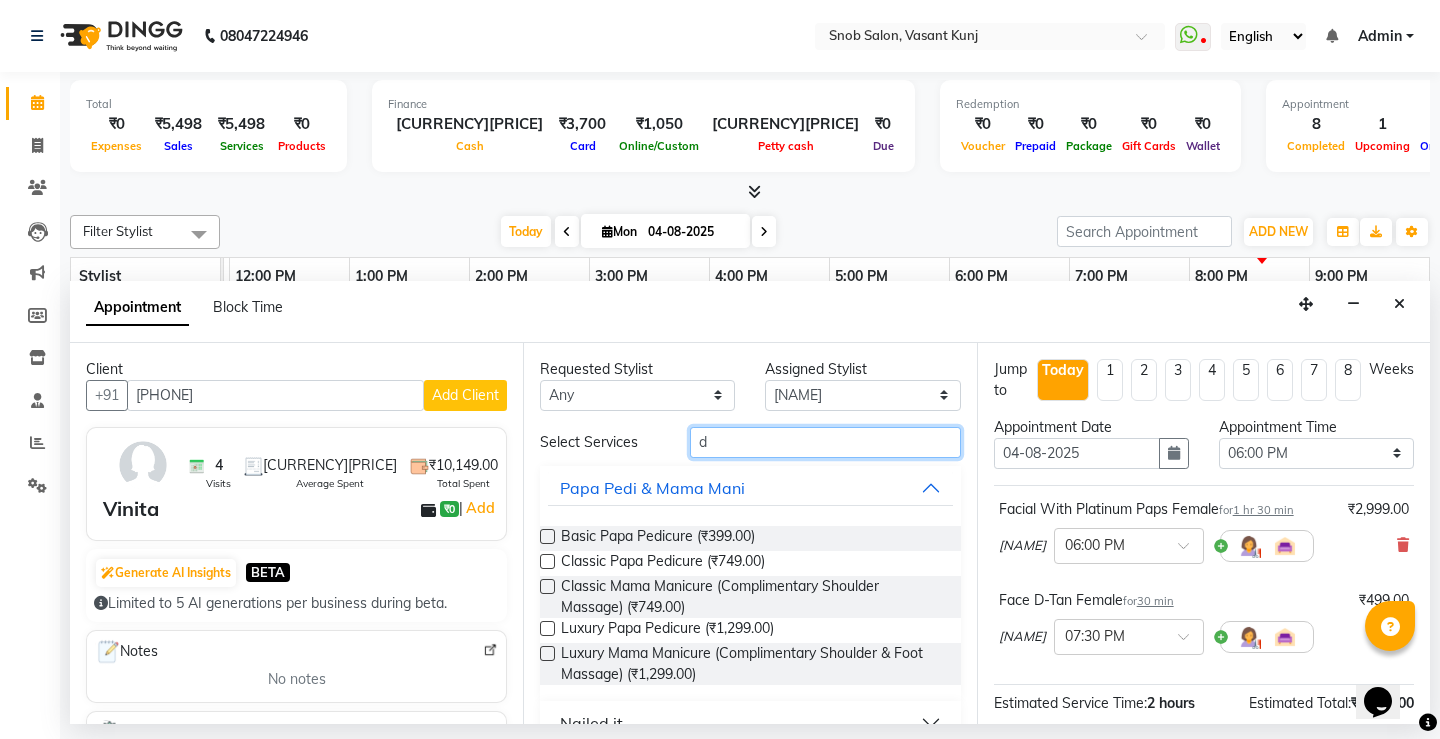 type on "d" 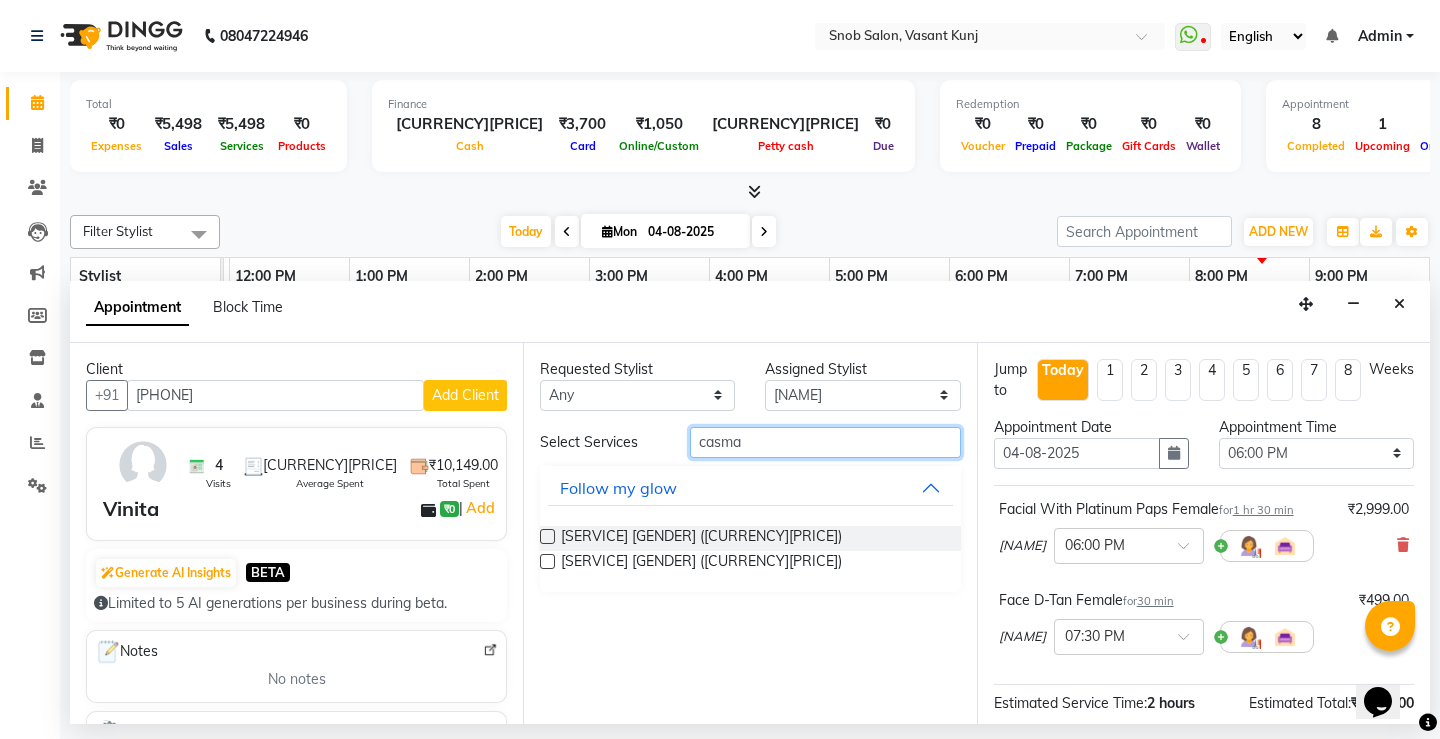type on "casma" 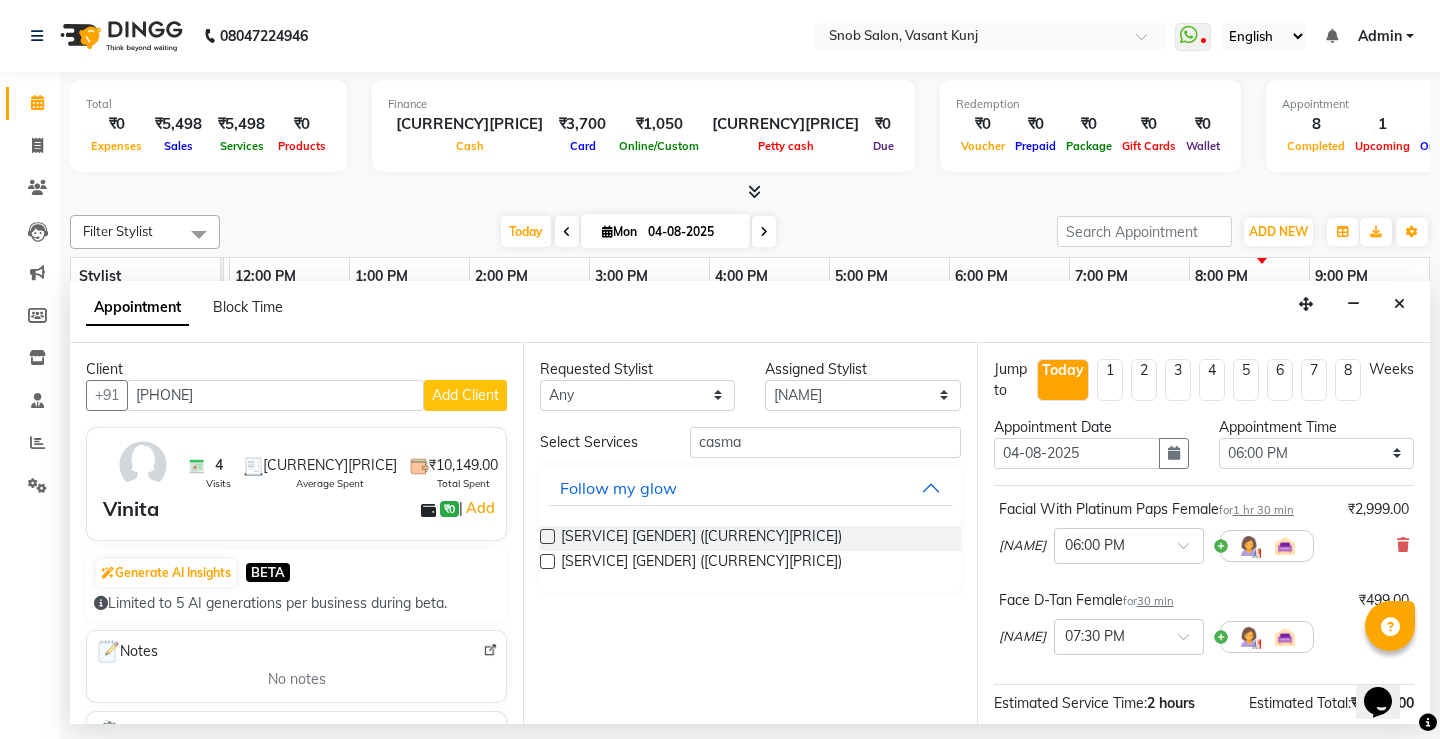 click at bounding box center (547, 536) 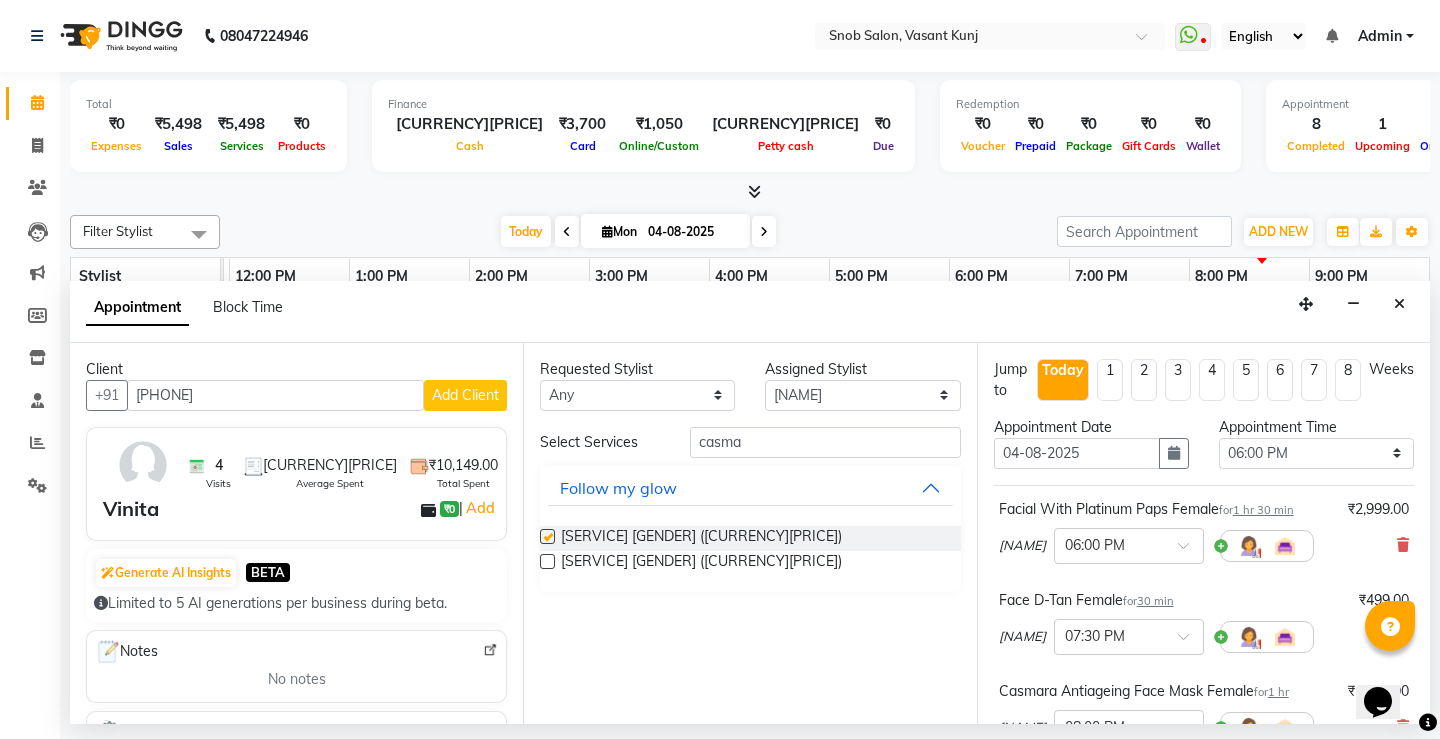 checkbox on "false" 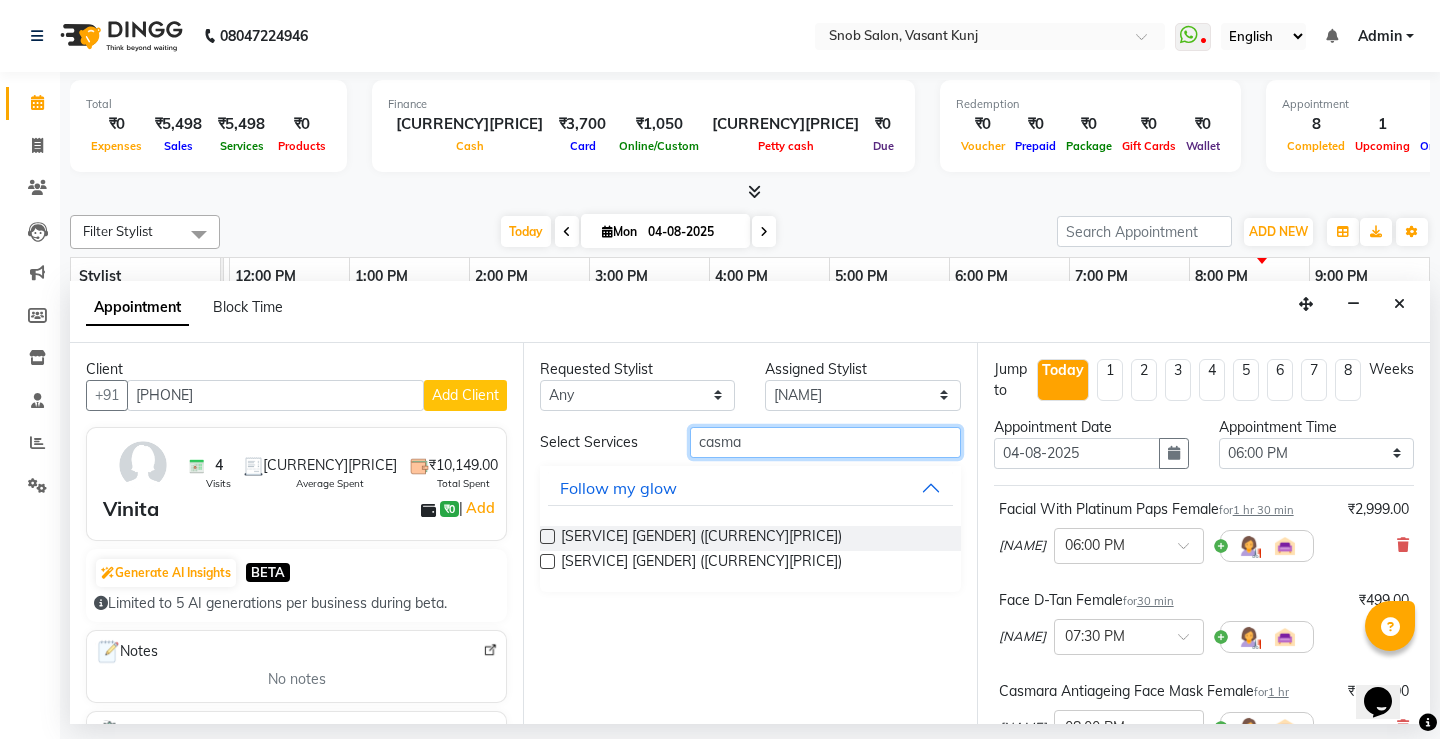 click on "casma" at bounding box center [825, 442] 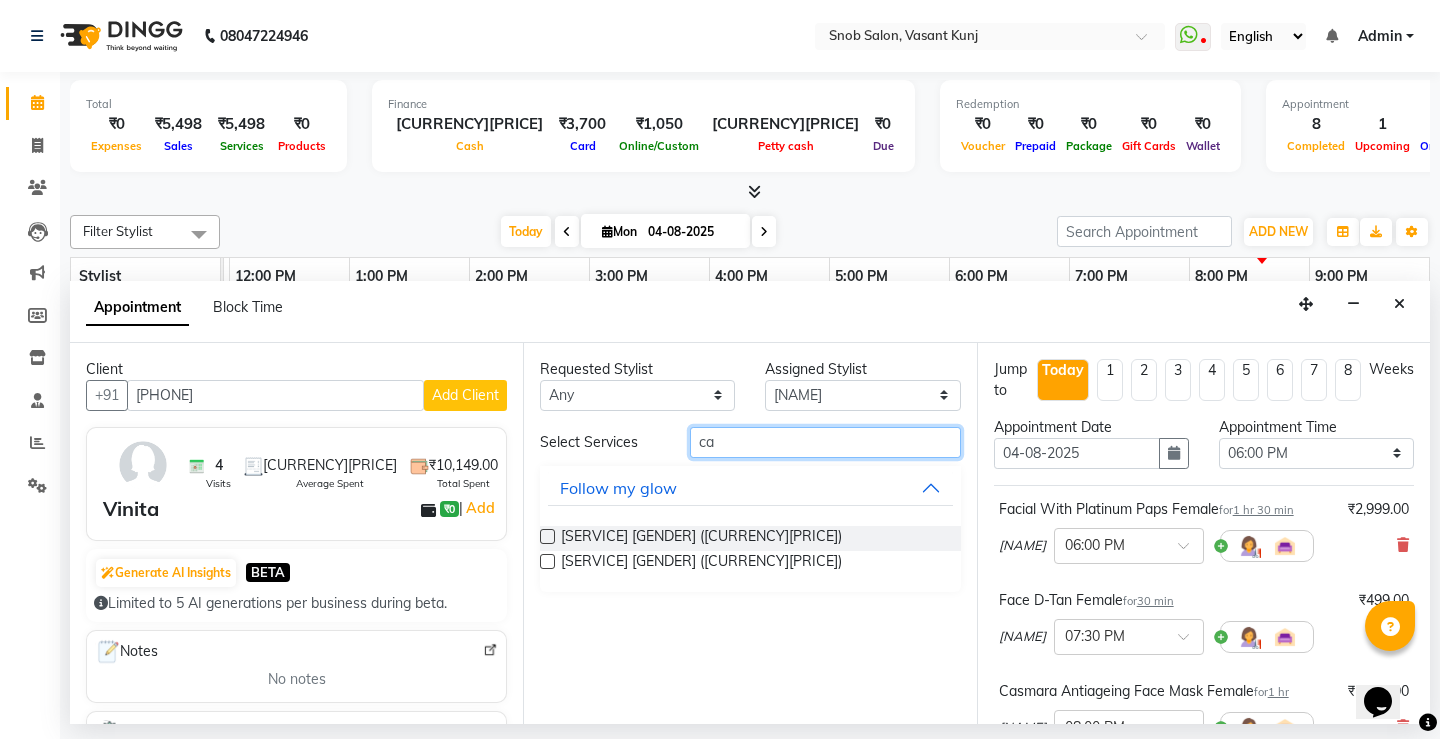 type on "c" 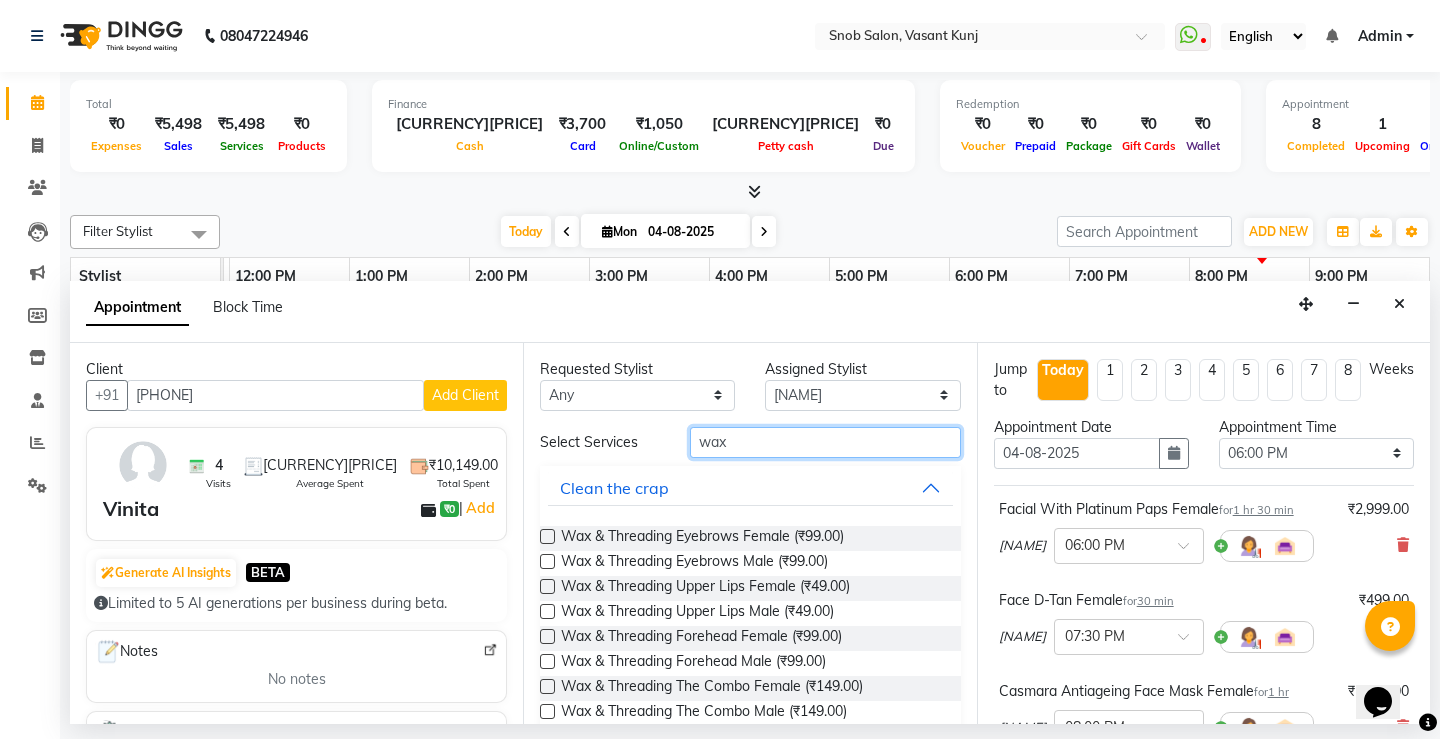 type on "wax" 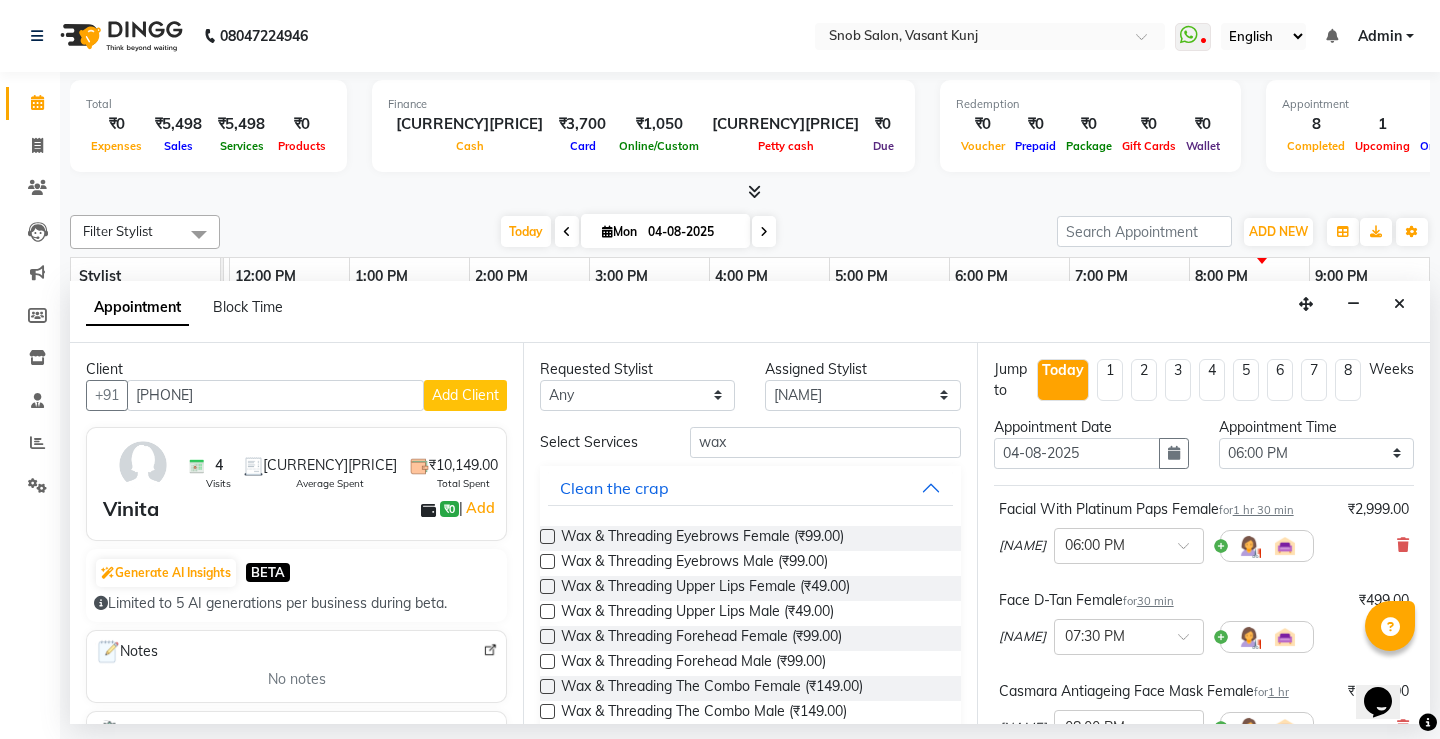 click at bounding box center [547, 586] 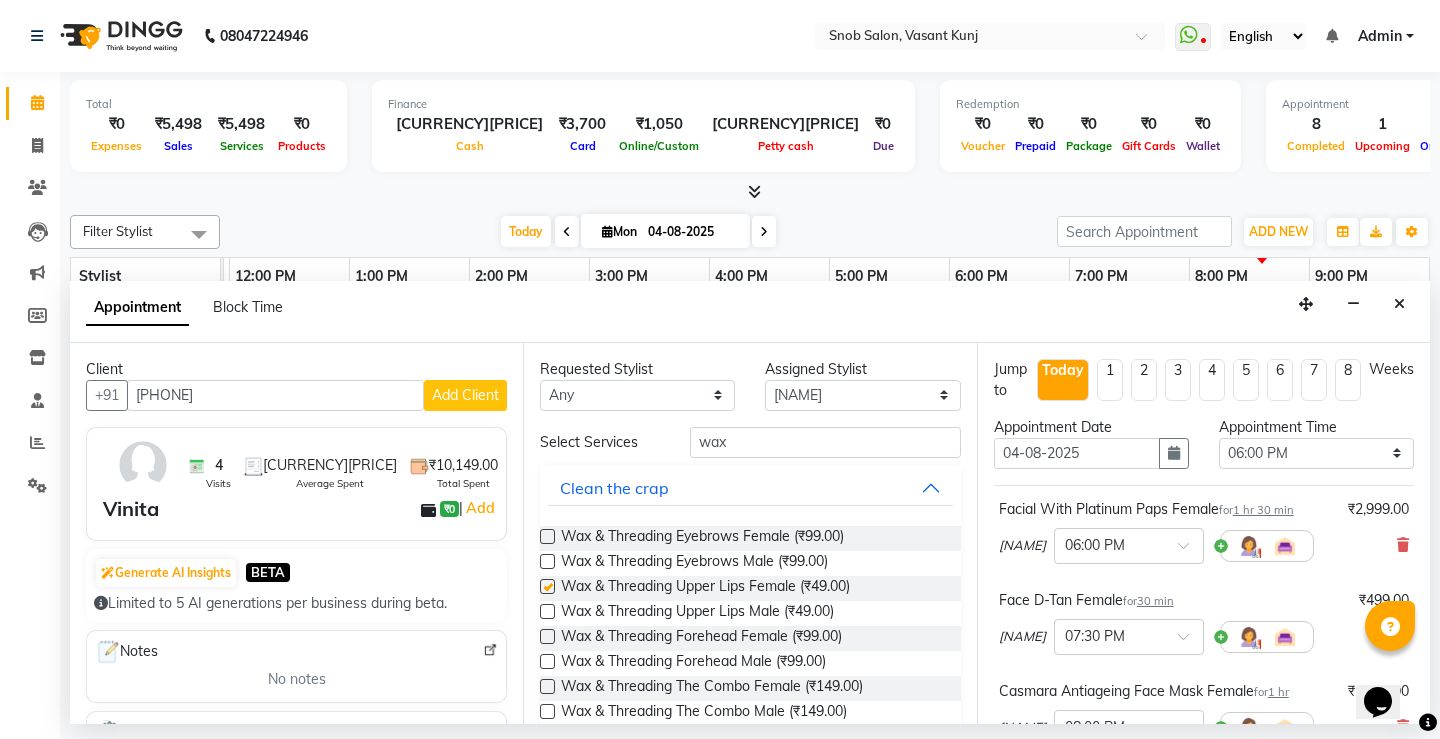 checkbox on "false" 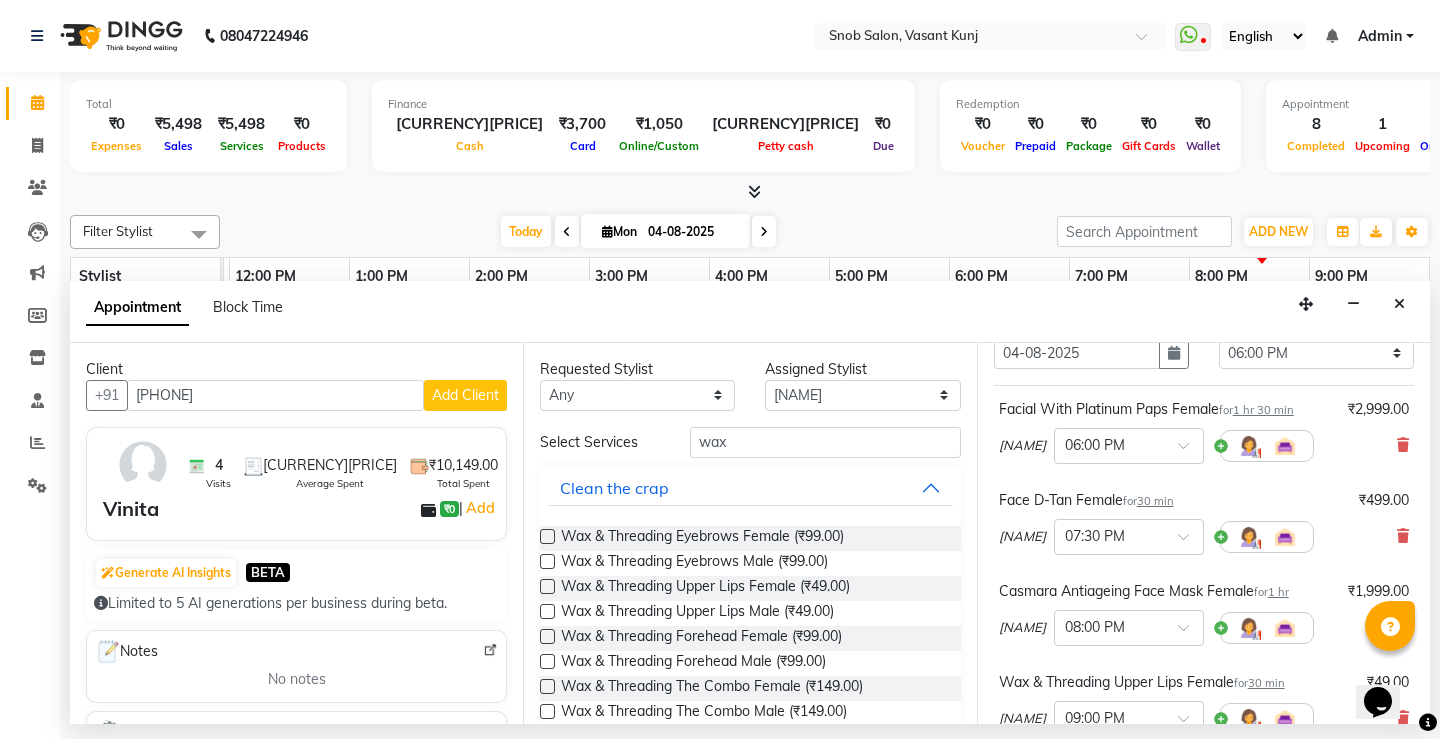 scroll, scrollTop: 200, scrollLeft: 0, axis: vertical 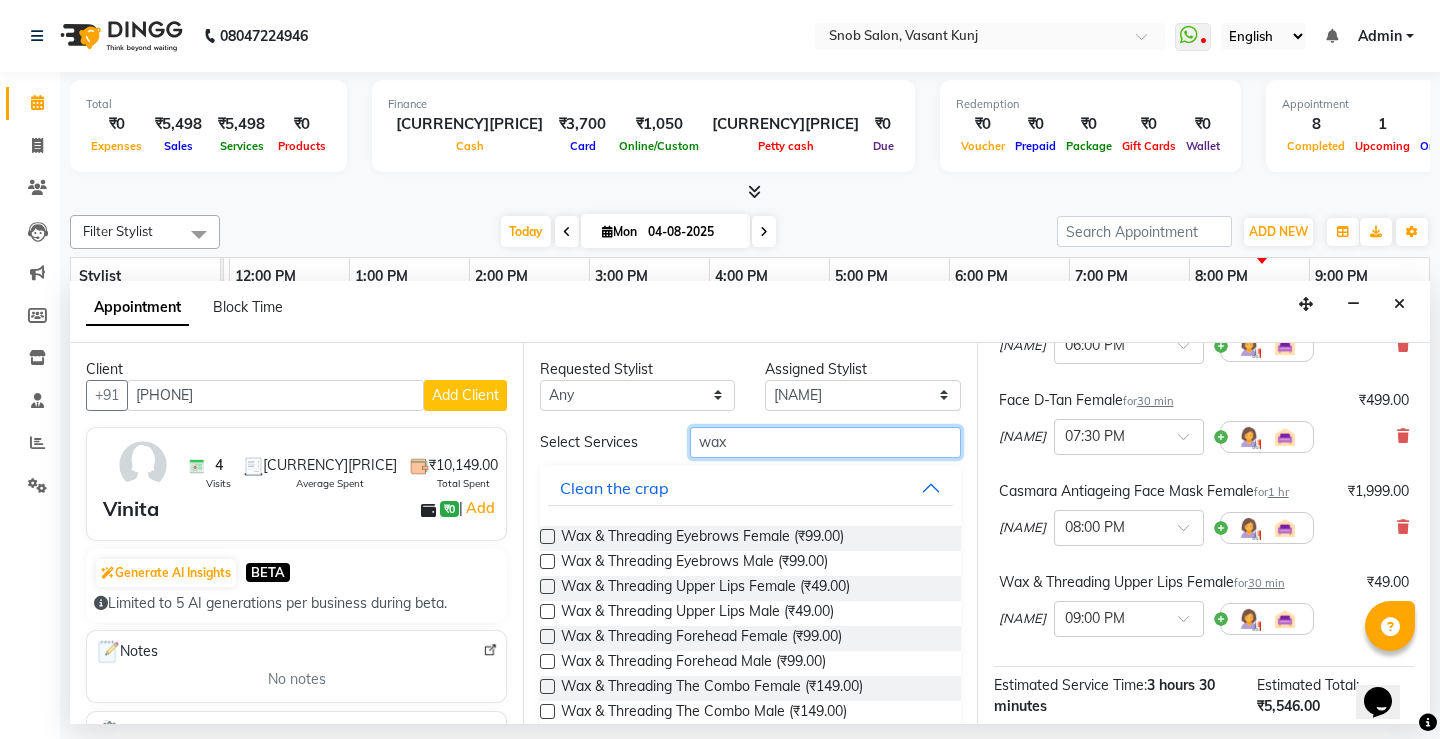 click on "wax" at bounding box center [825, 442] 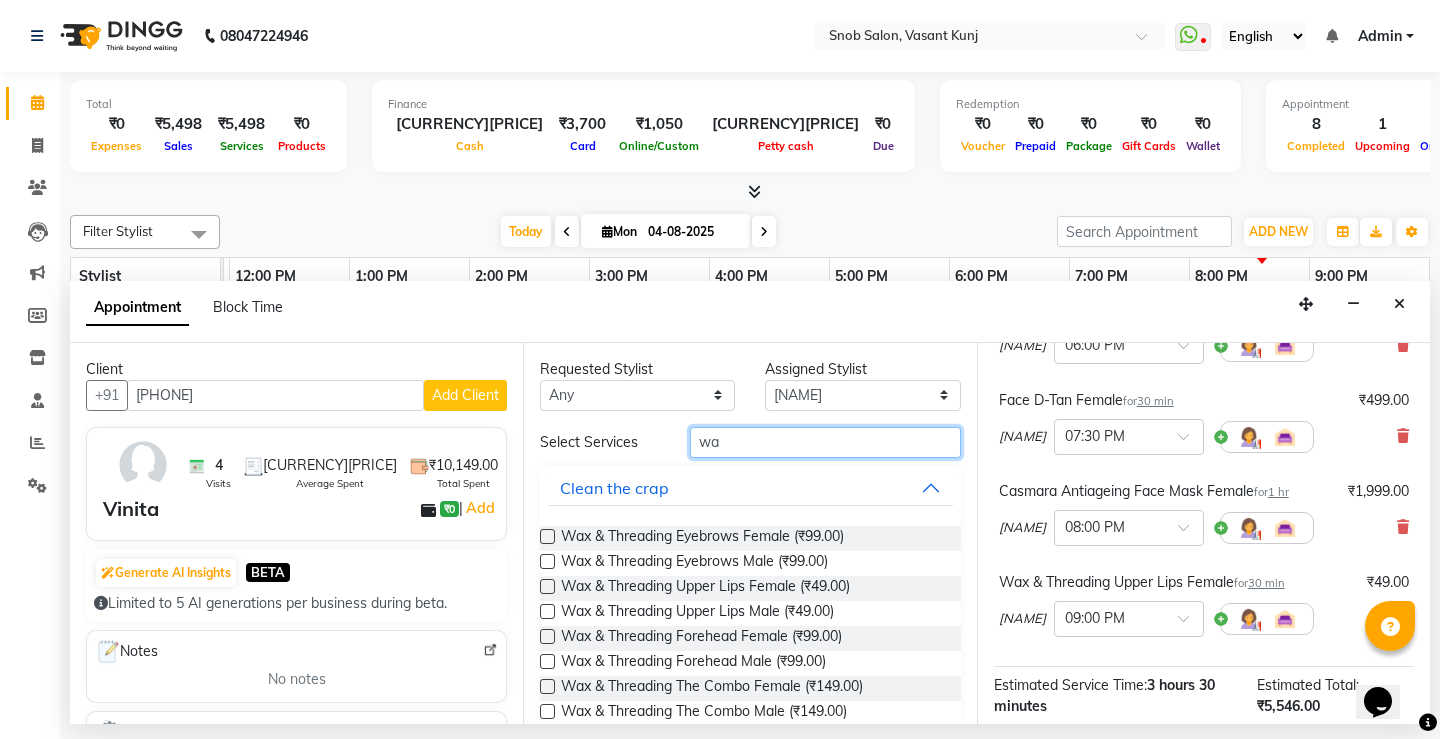 type on "w" 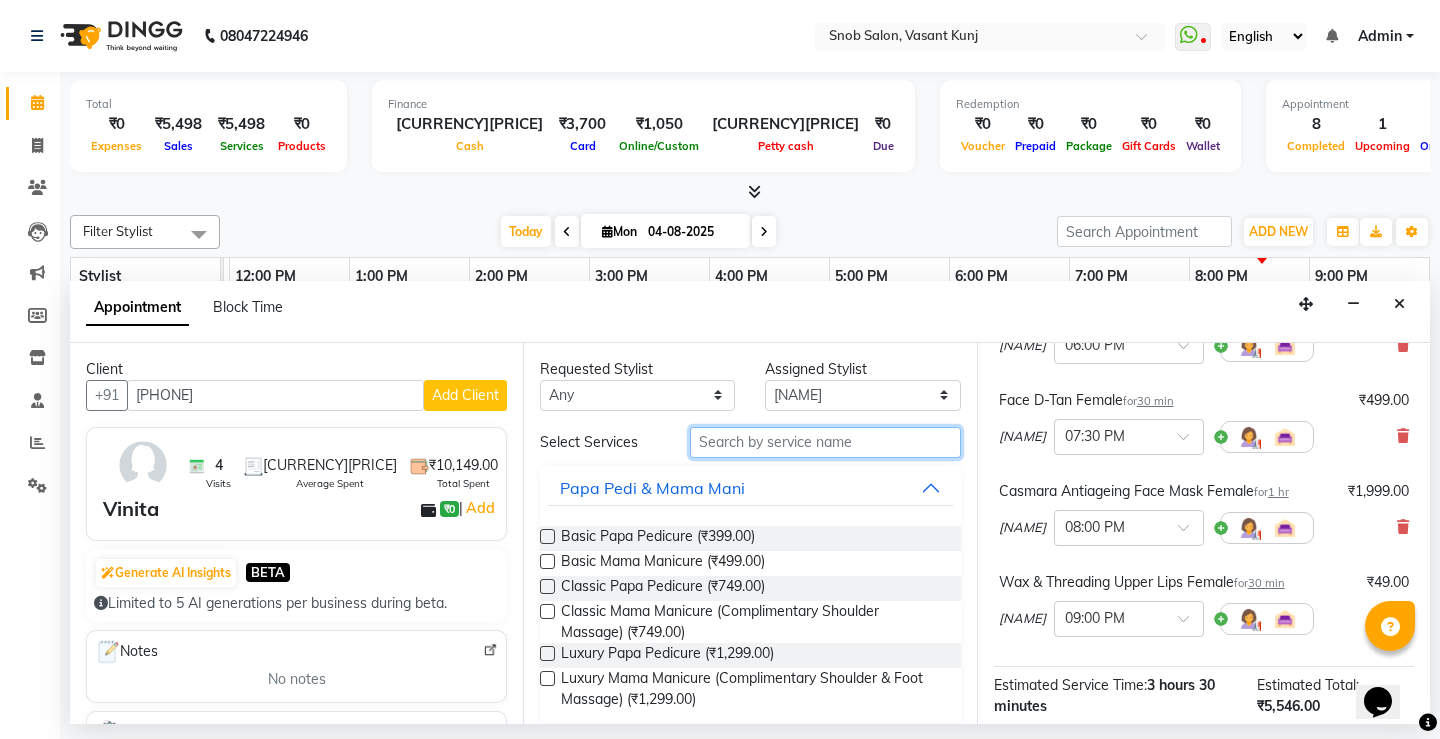 type 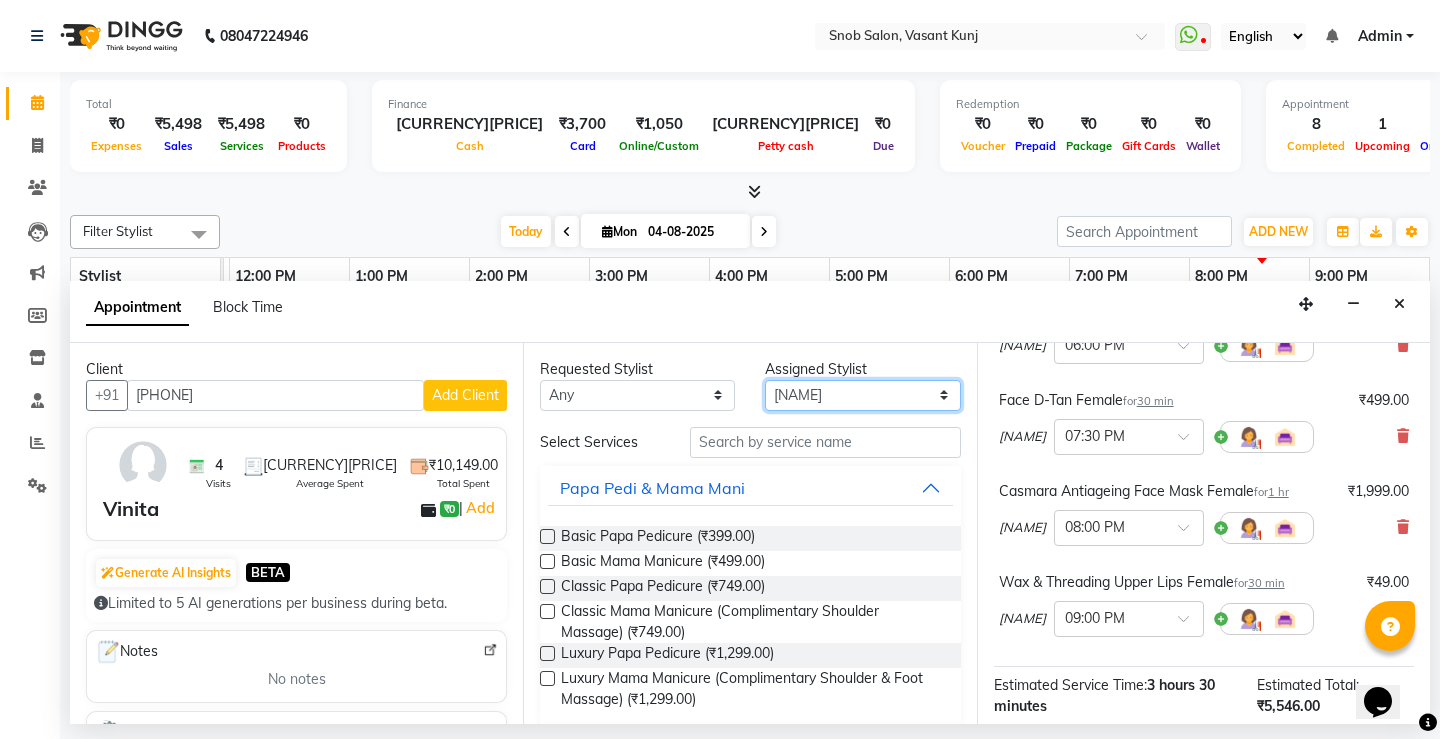 click on "Select Asin [NAME] [NAME] [NAME] [NAME] [NAME] [NAME]" at bounding box center (862, 395) 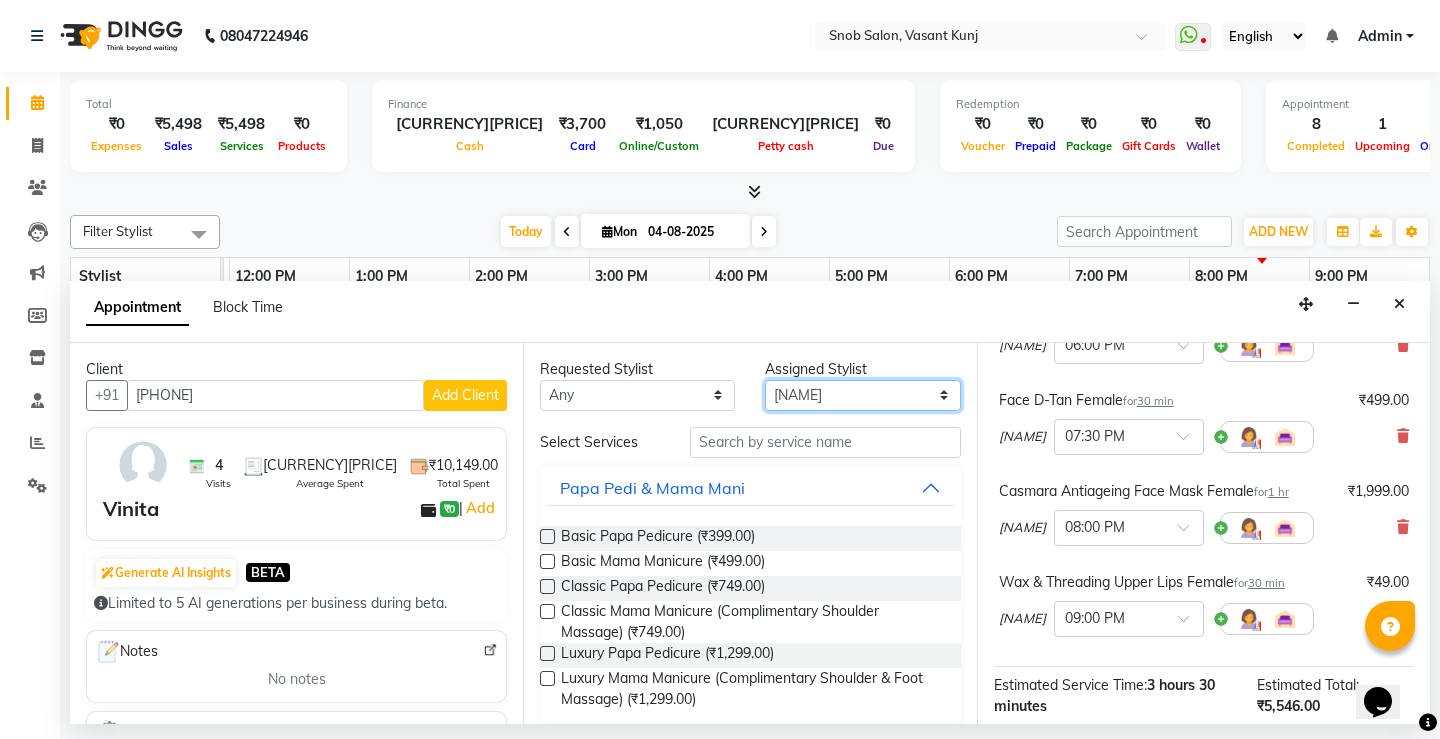 select on "82633" 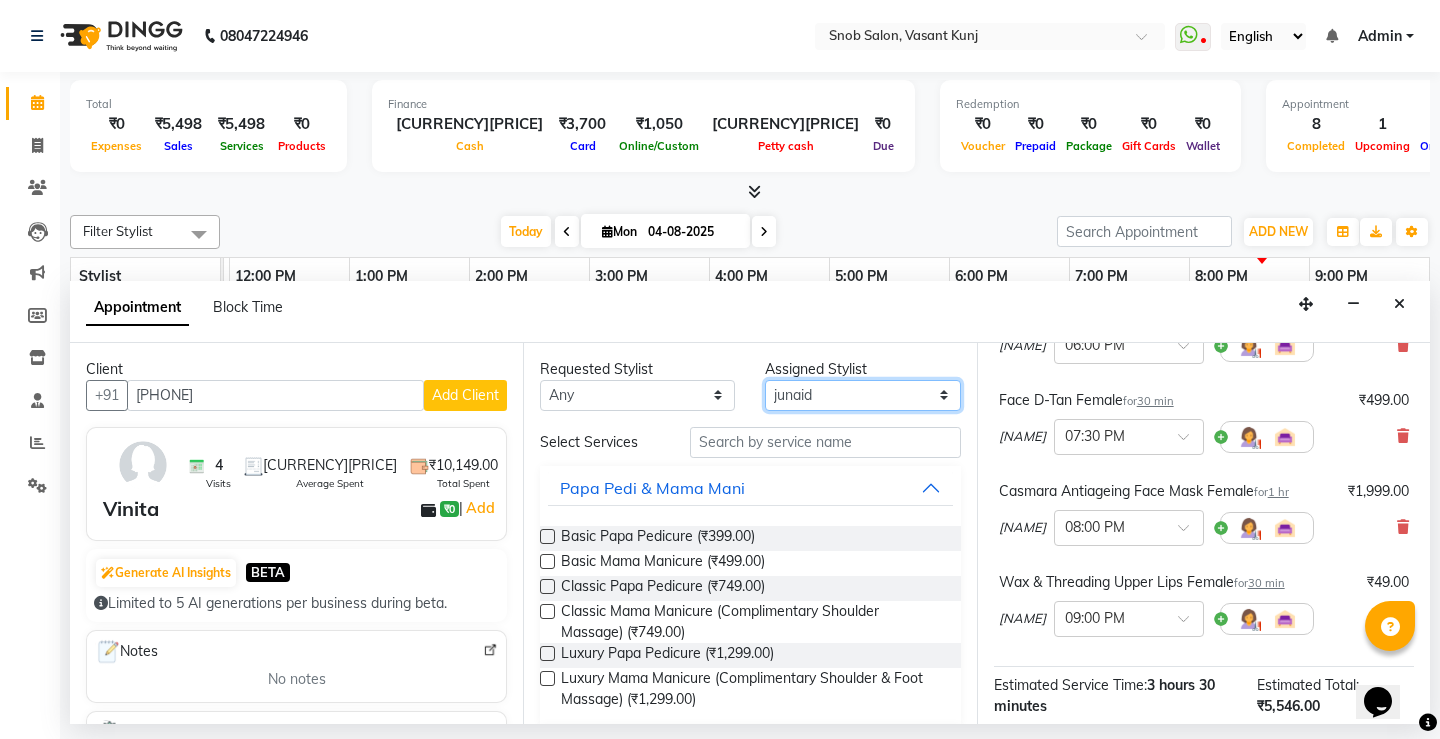 click on "Select Asin [NAME] [NAME] [NAME] [NAME] [NAME] [NAME]" at bounding box center (862, 395) 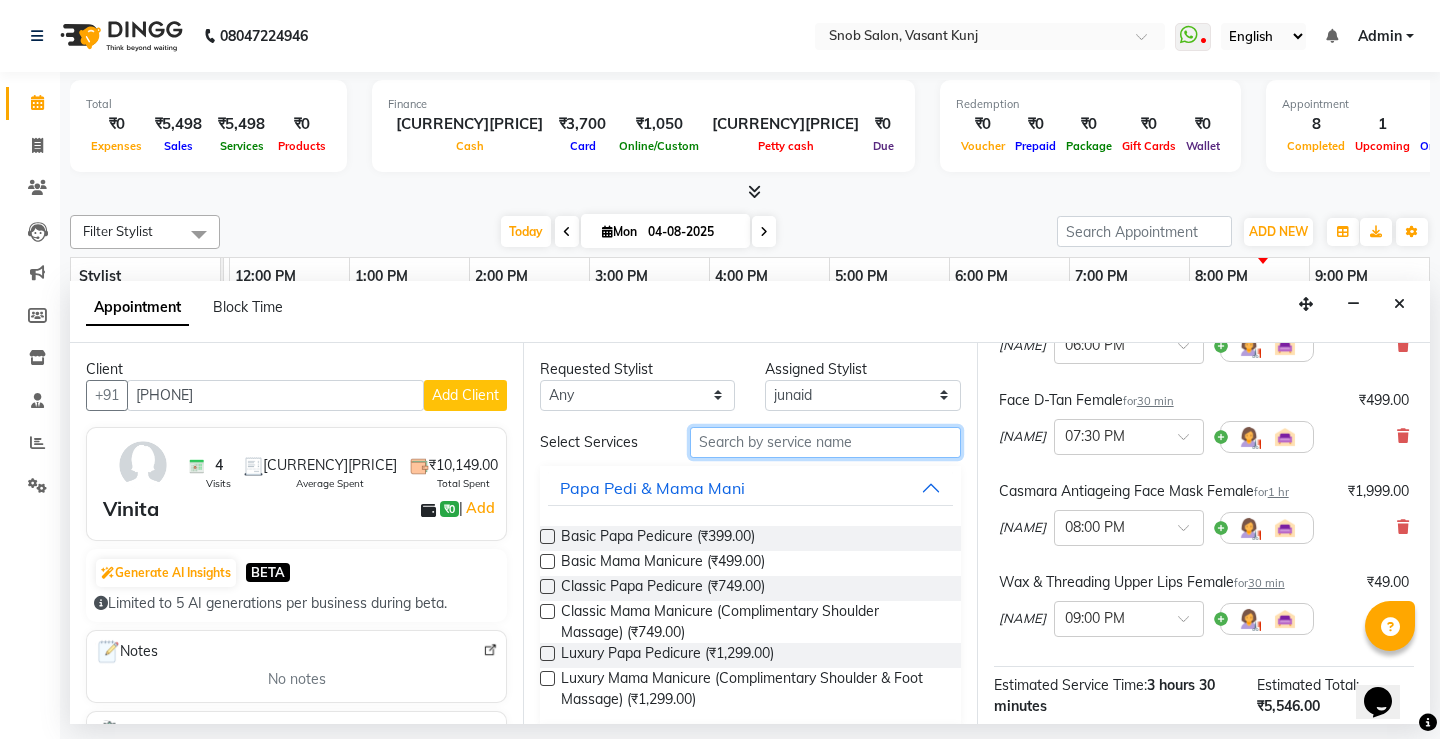 click at bounding box center (825, 442) 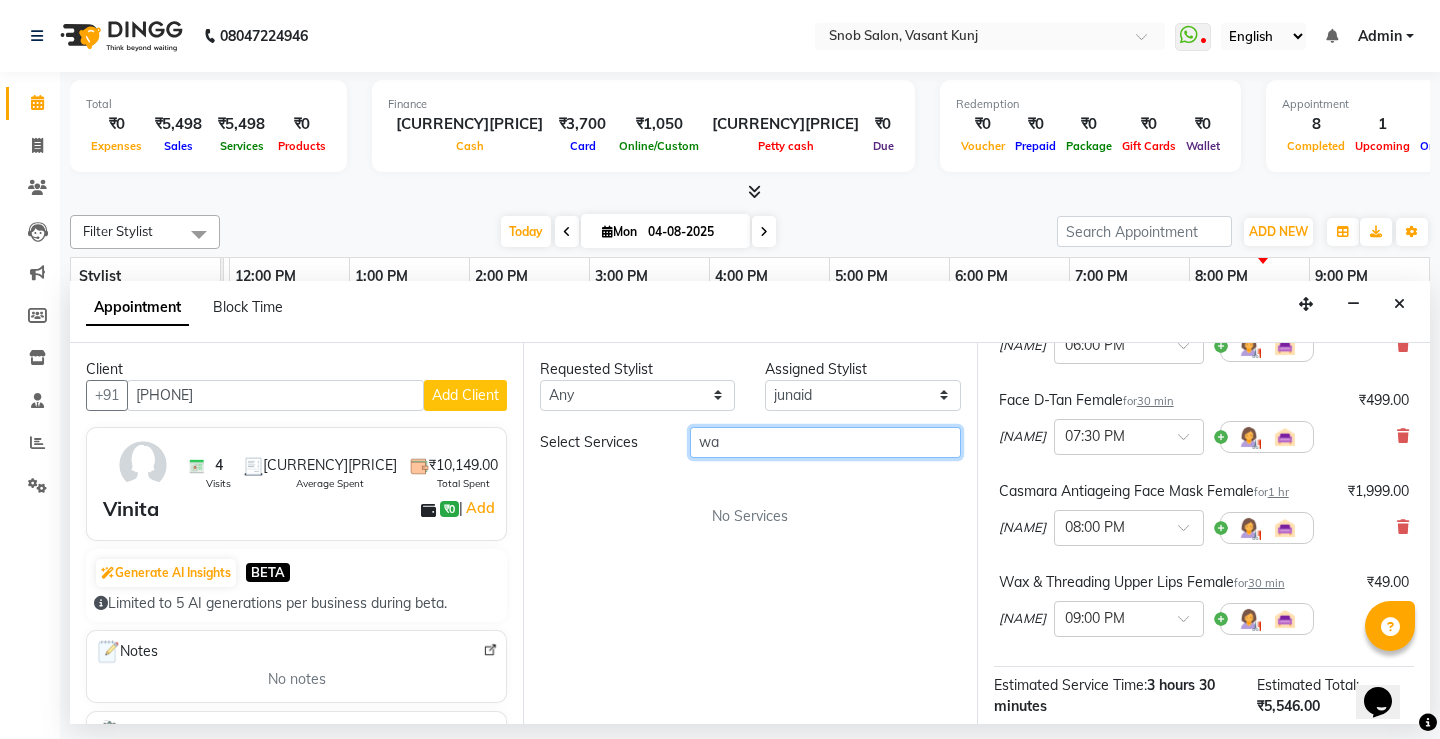 type on "w" 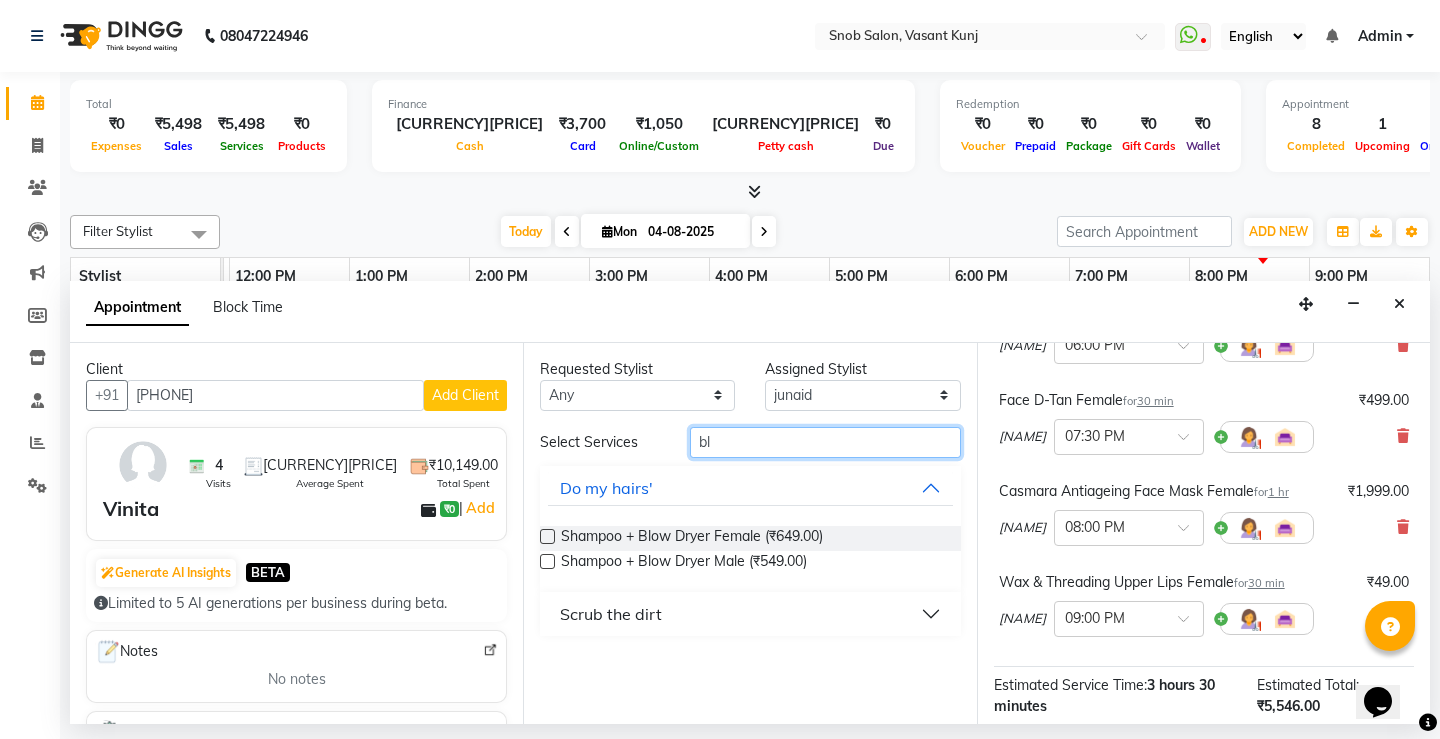type on "bl" 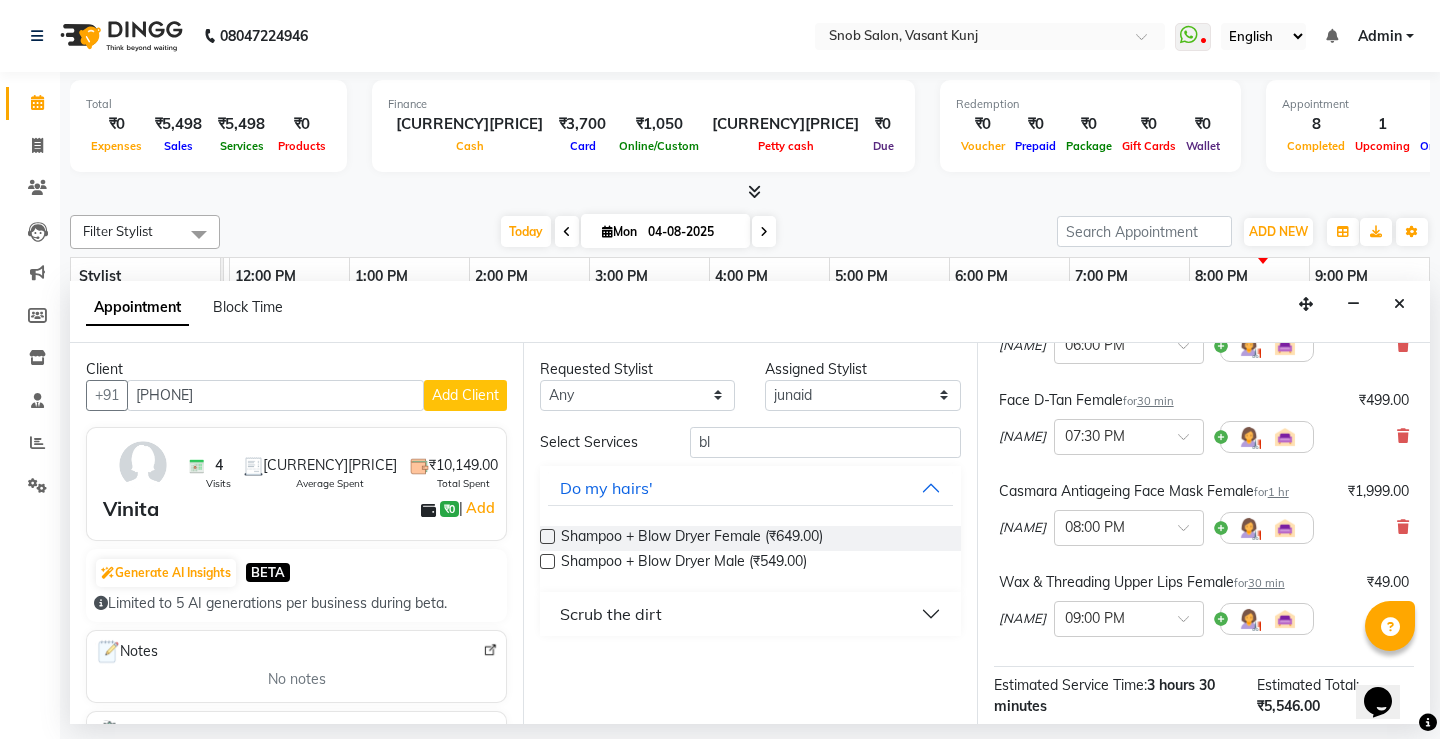 click at bounding box center [547, 536] 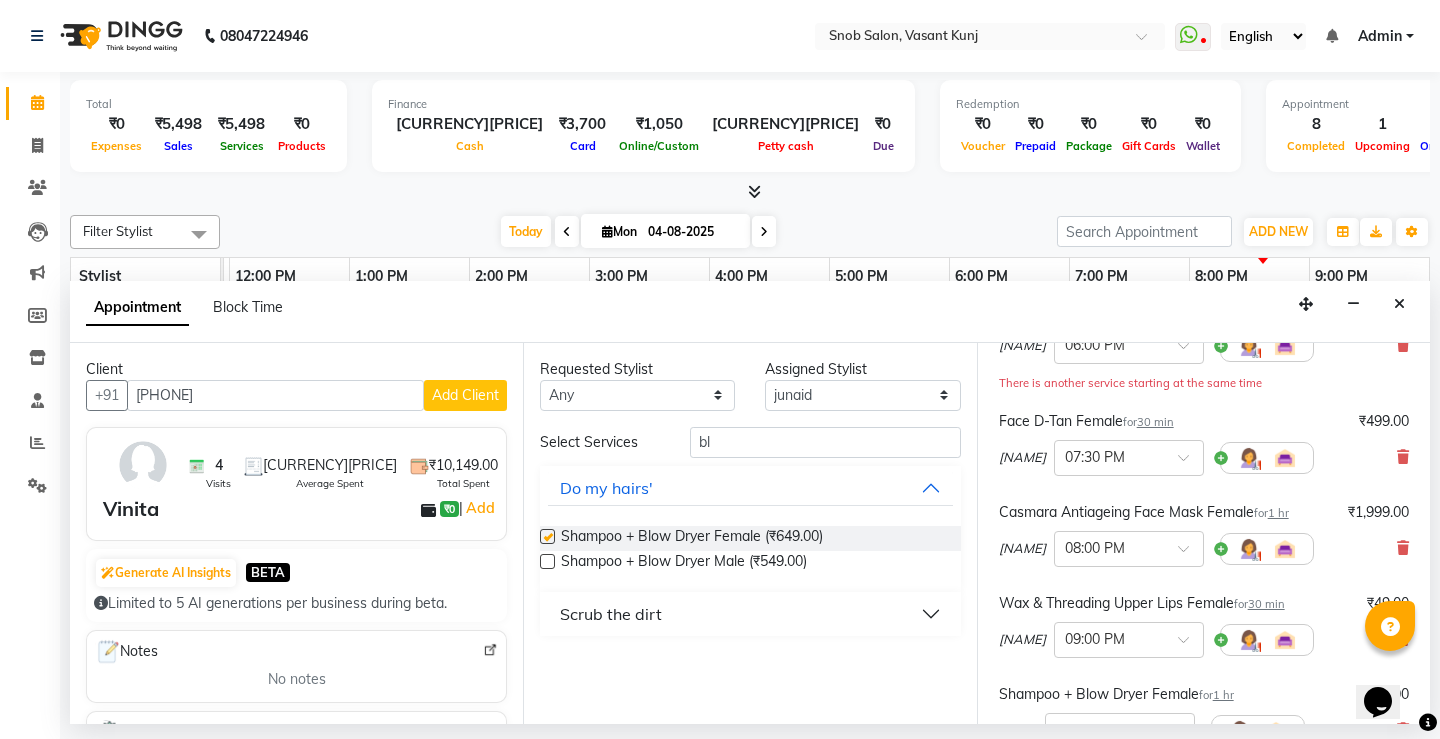 checkbox on "false" 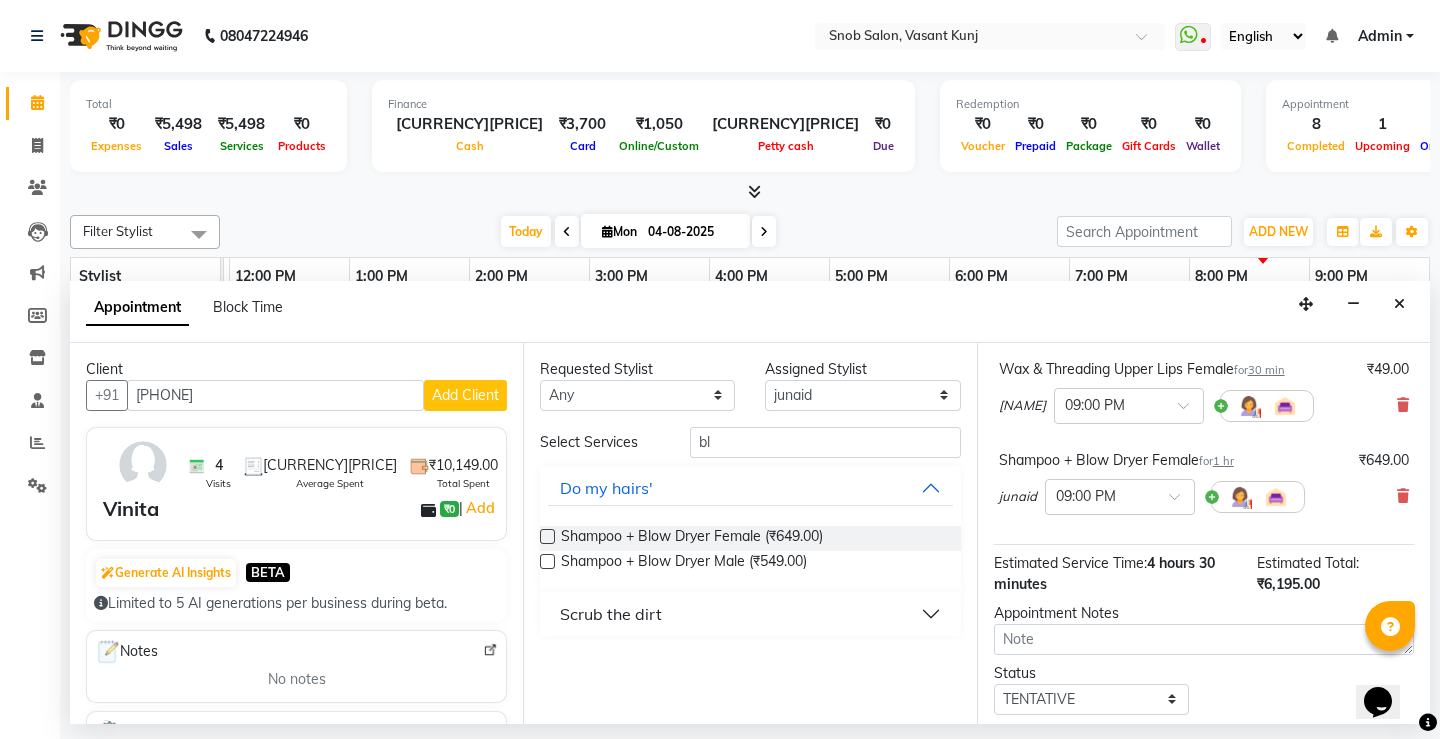 scroll, scrollTop: 551, scrollLeft: 0, axis: vertical 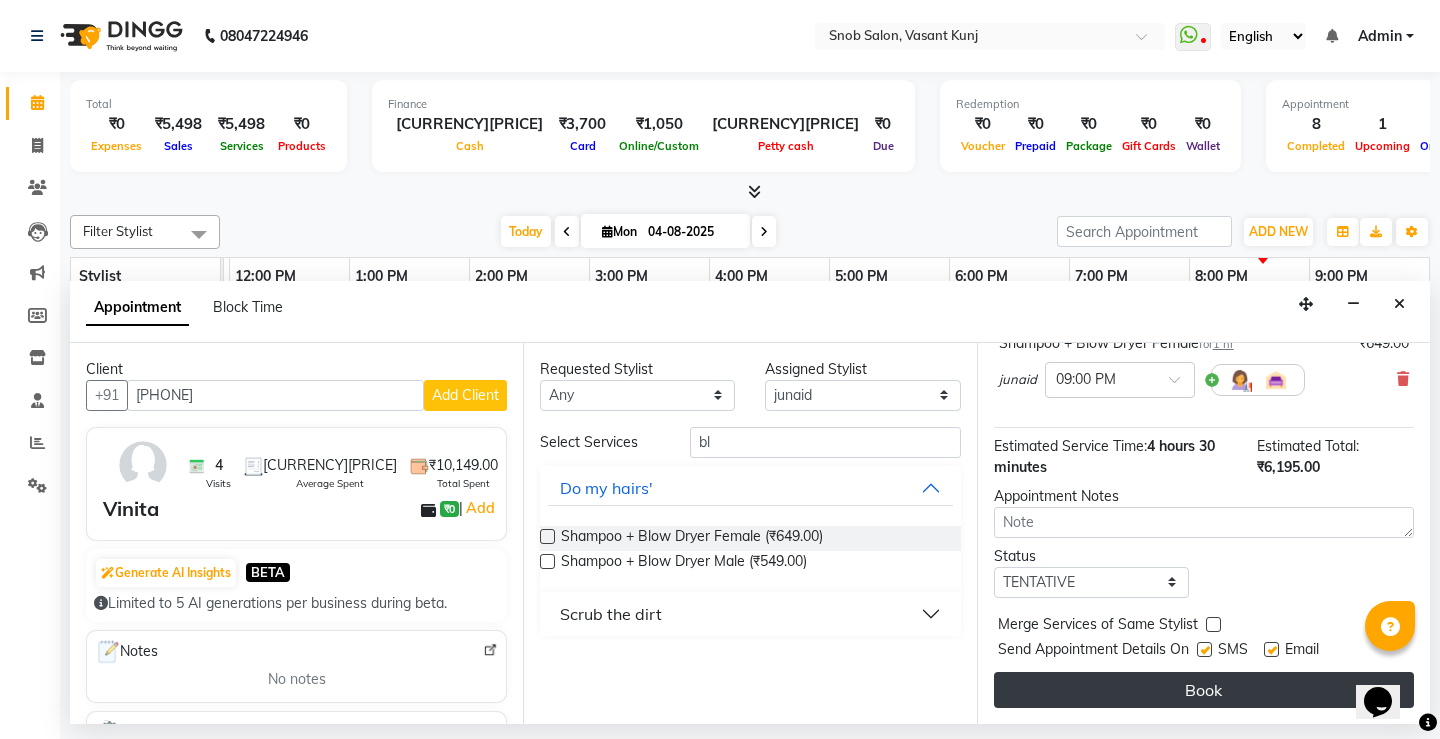 click on "Book" at bounding box center (1204, 690) 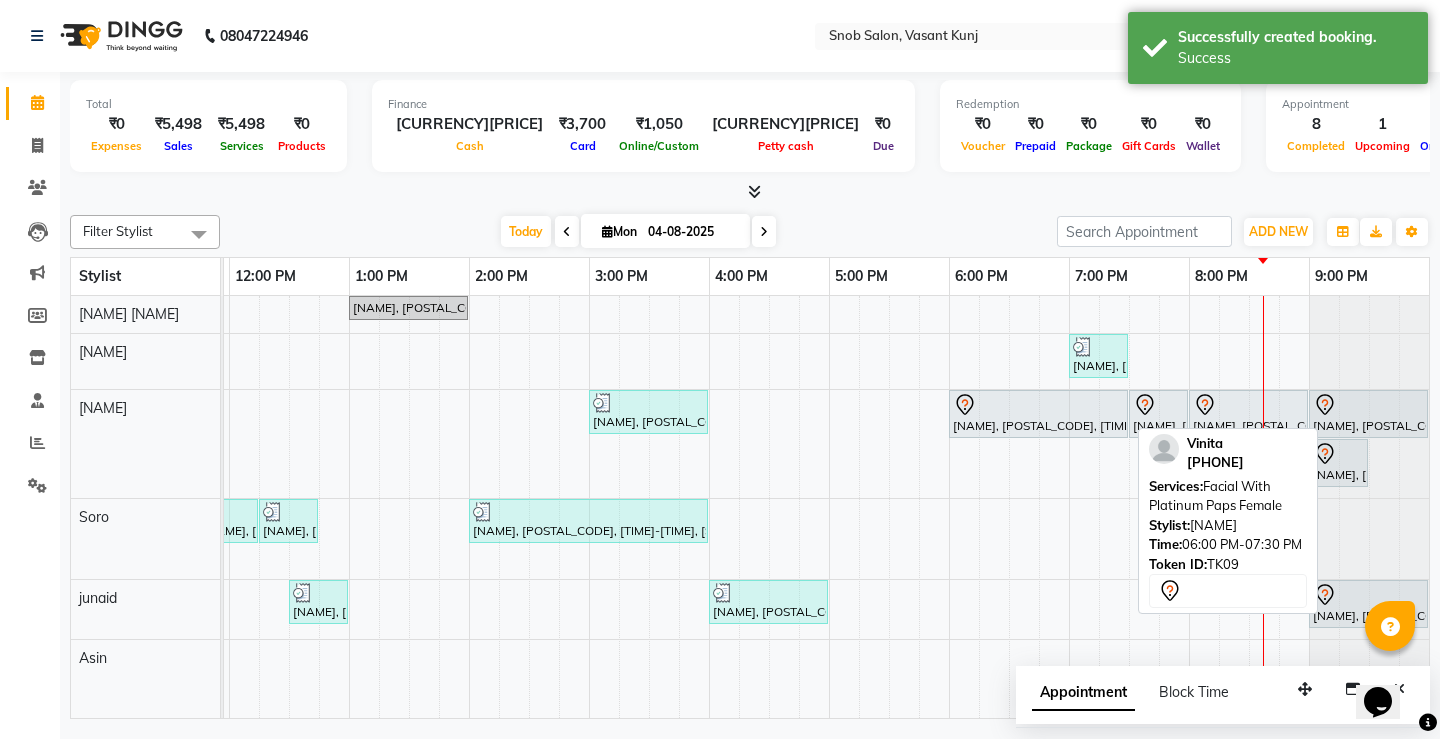 click at bounding box center [1038, 405] 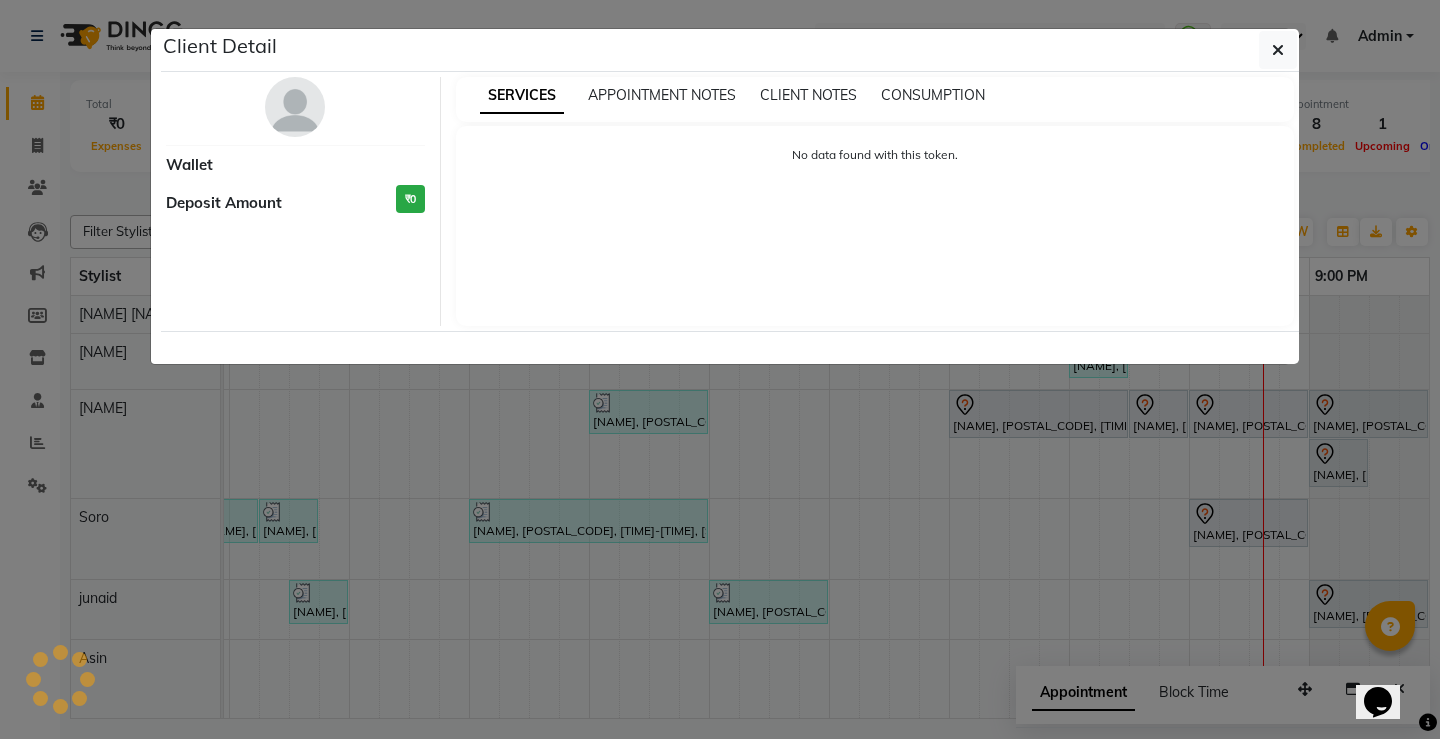 select on "7" 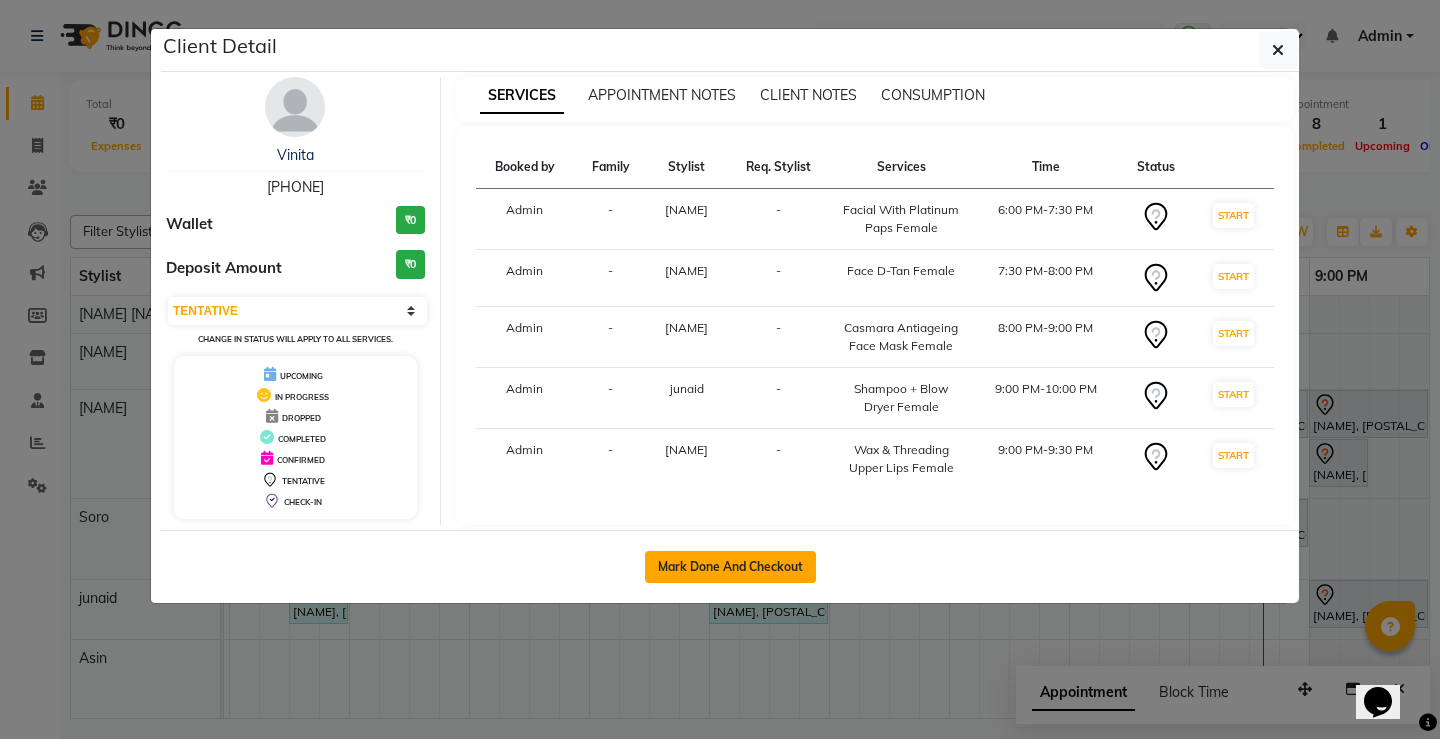 click on "Mark Done And Checkout" 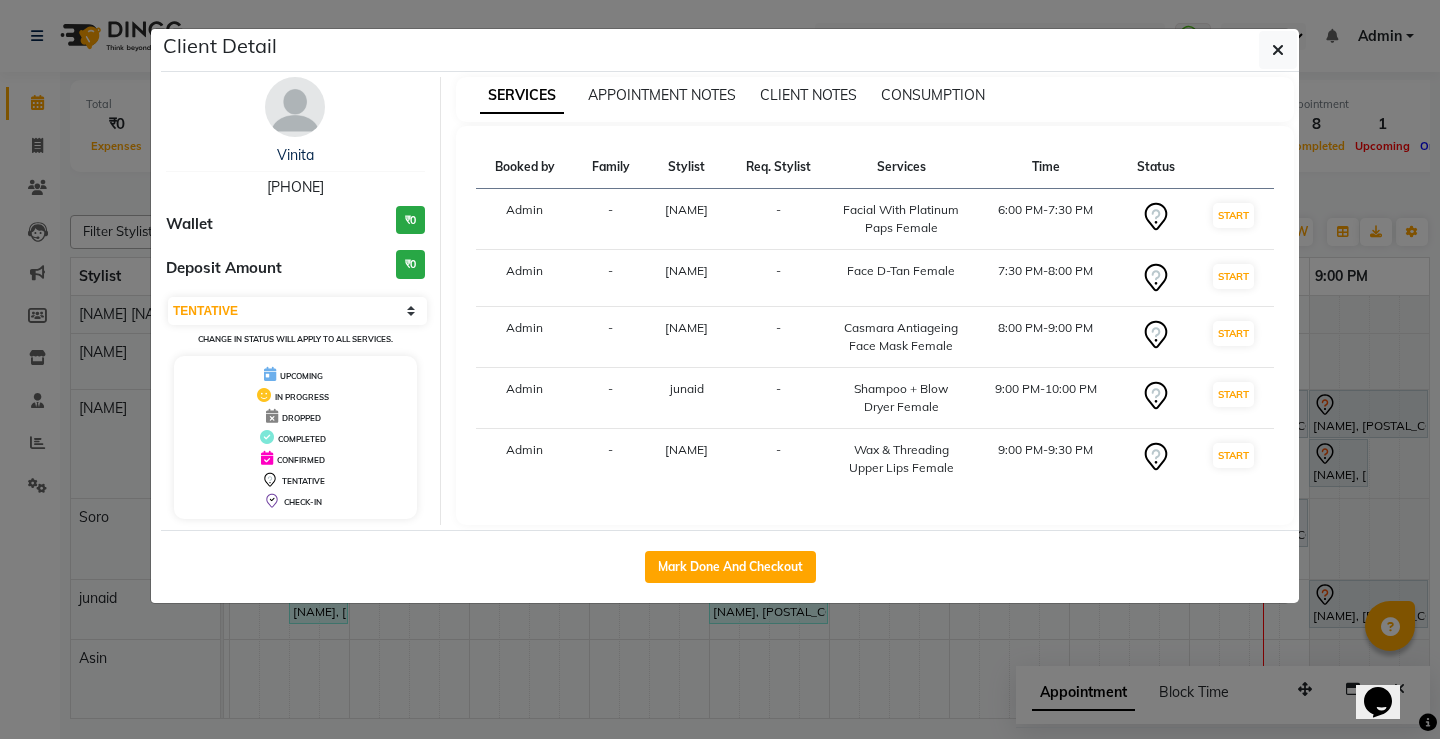 select on "service" 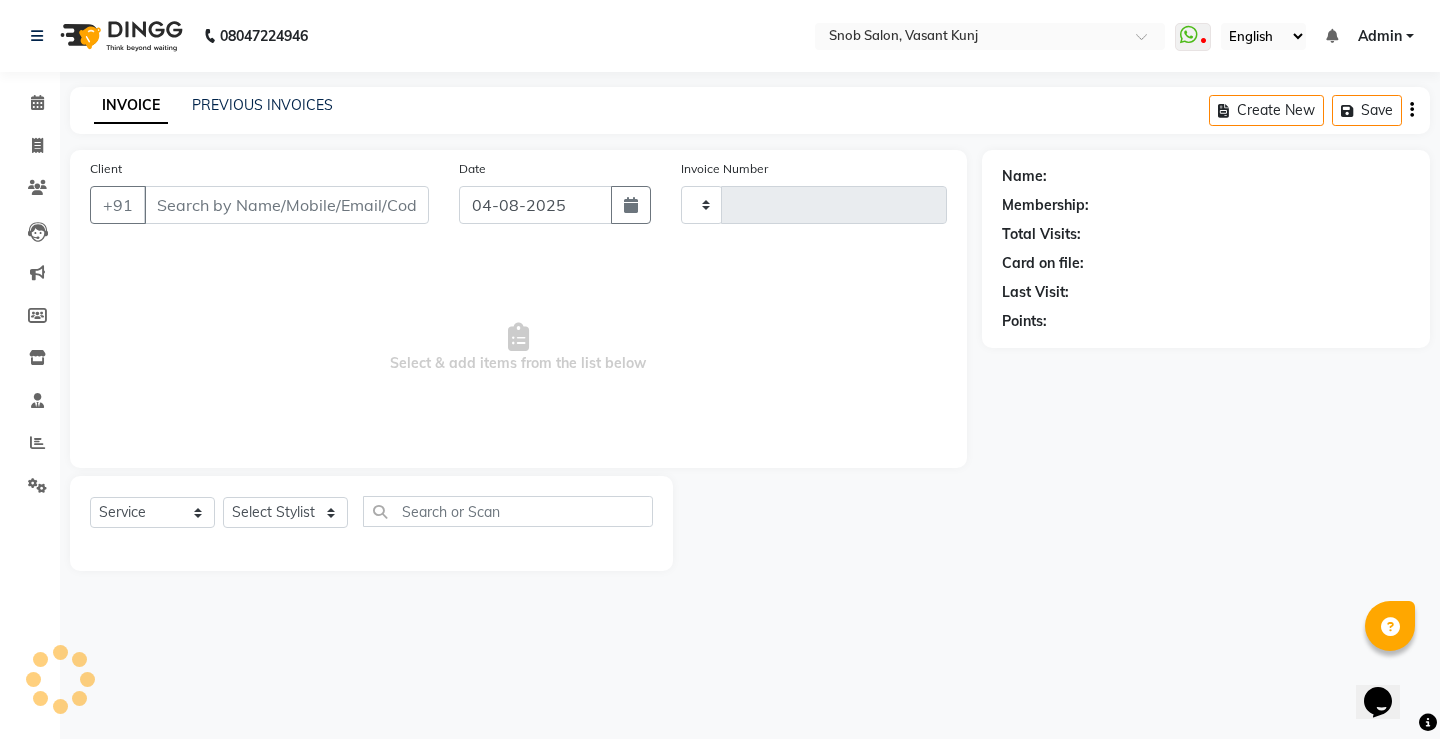 type on "0558" 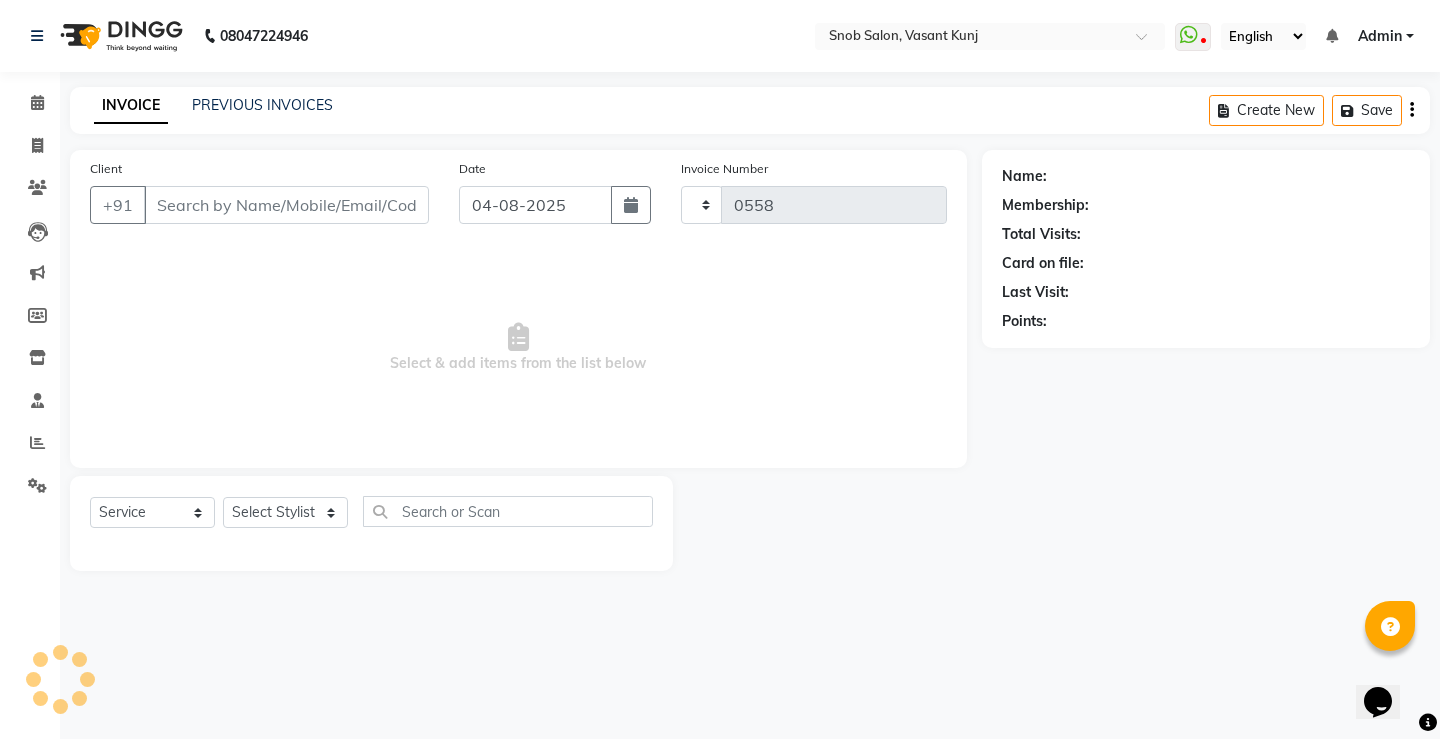 select on "7175" 